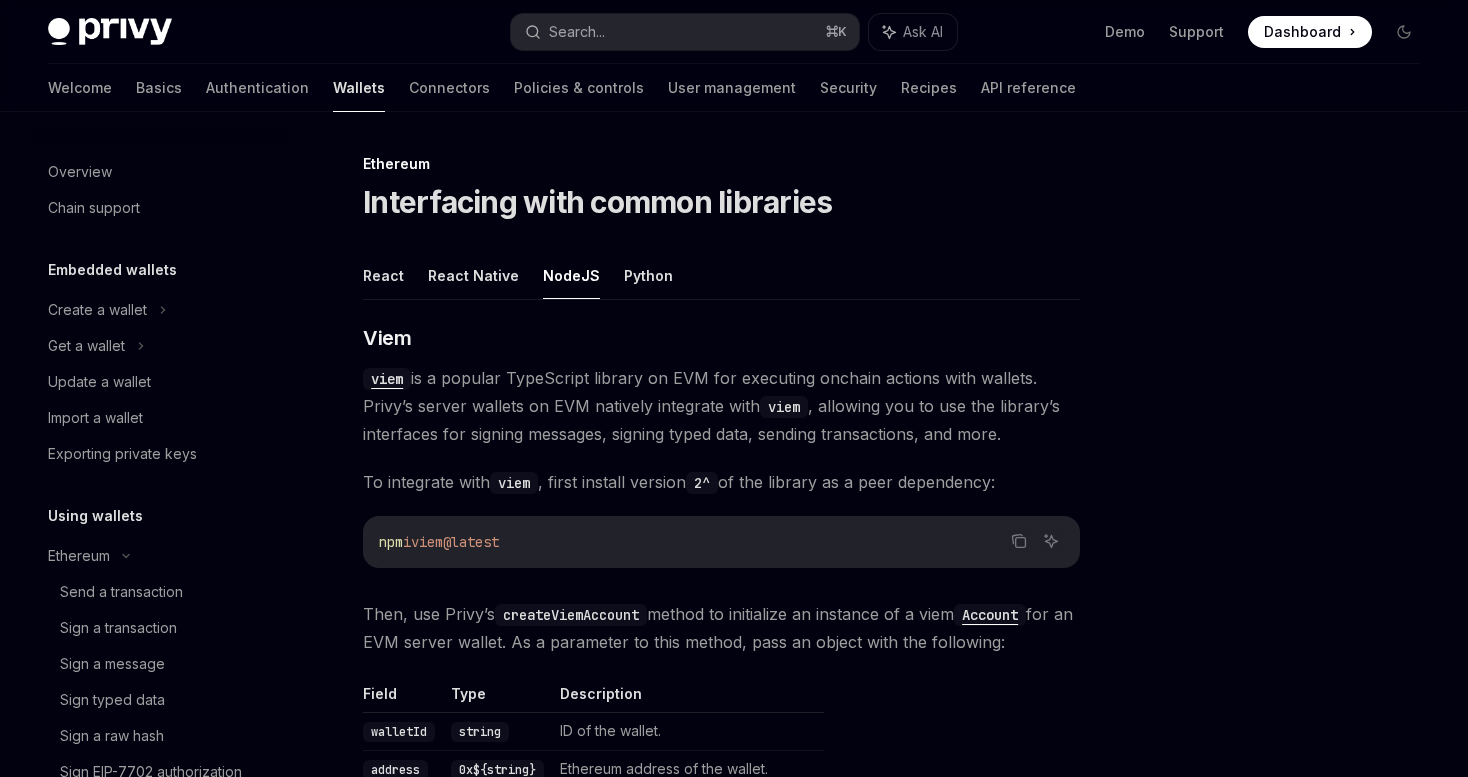 scroll, scrollTop: 2744, scrollLeft: 0, axis: vertical 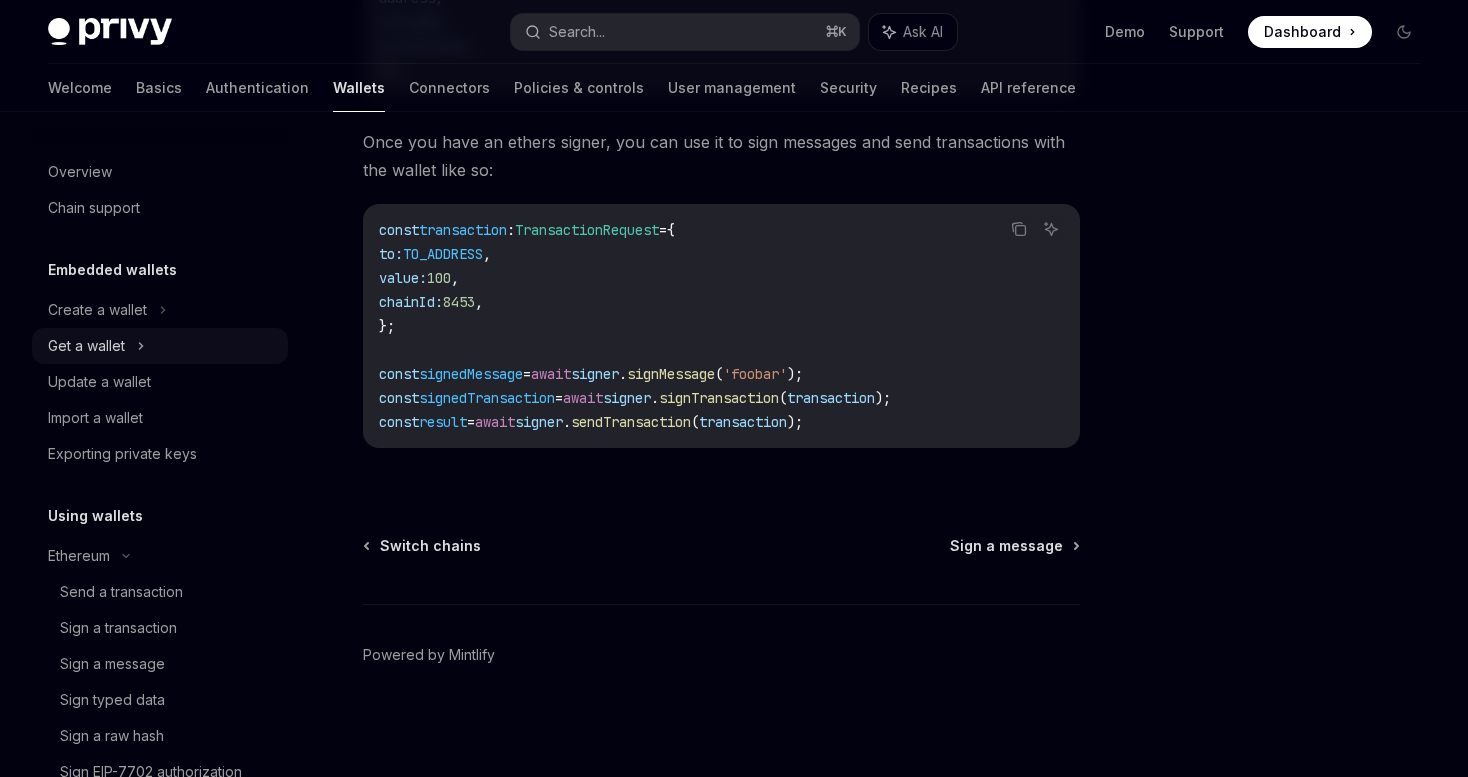 click 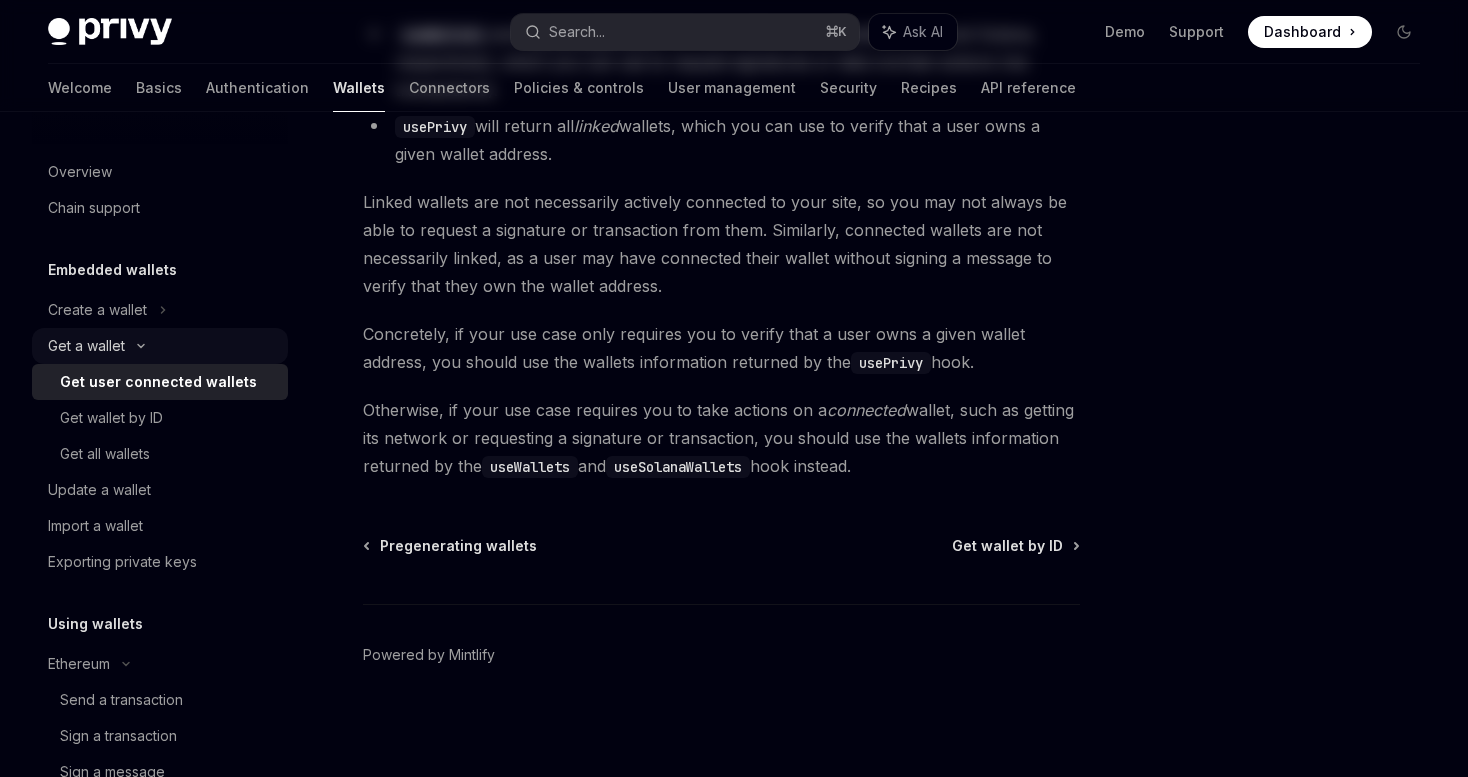 scroll, scrollTop: 0, scrollLeft: 0, axis: both 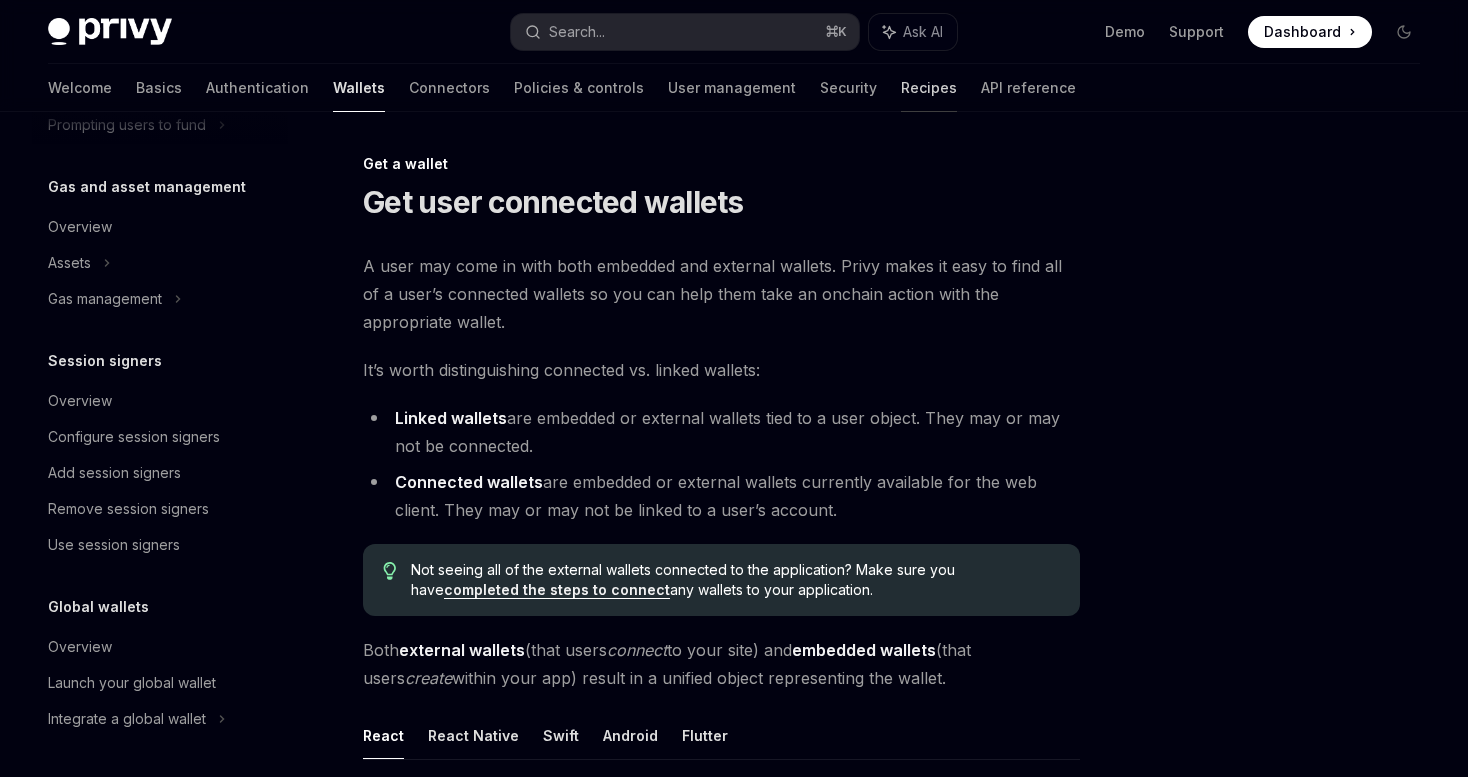 click on "Recipes" at bounding box center [929, 88] 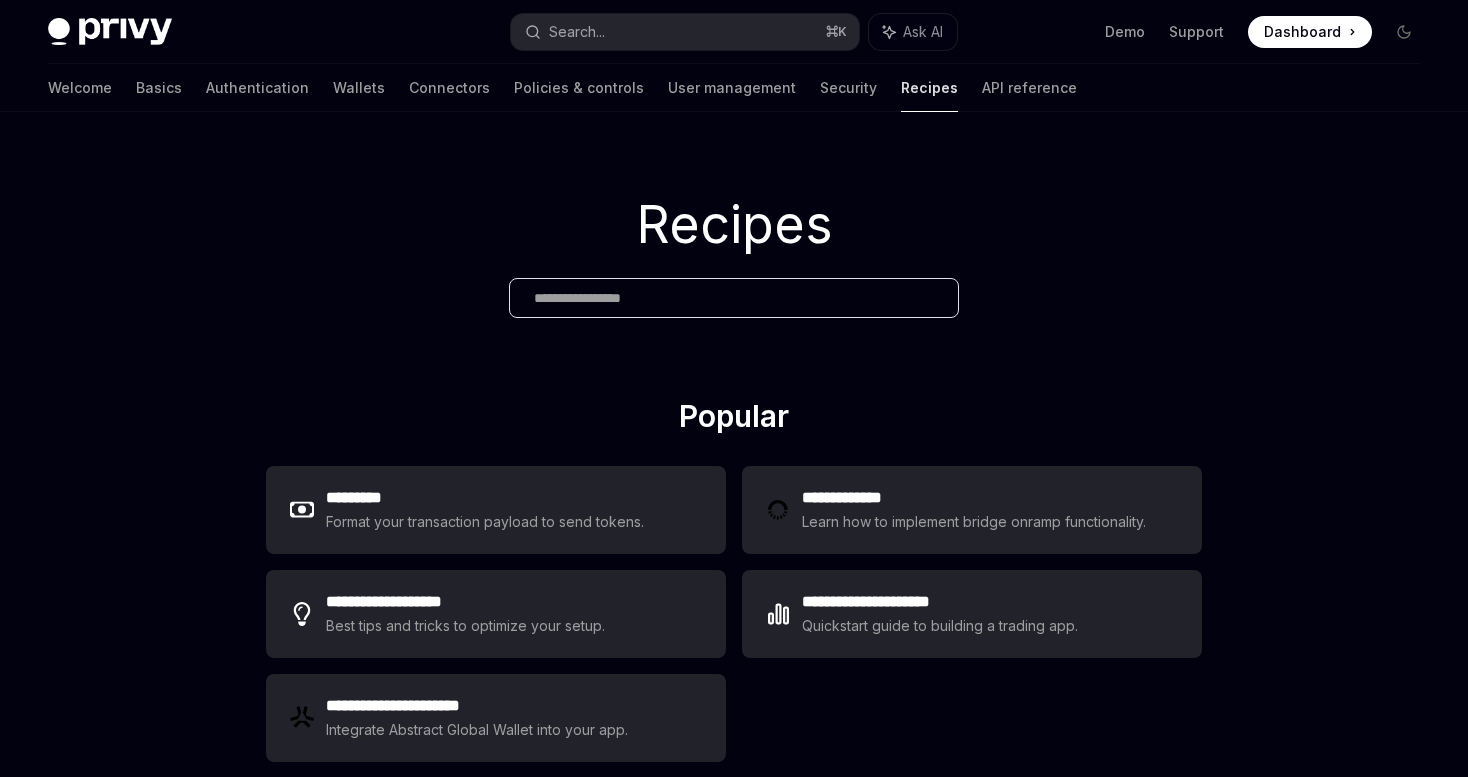 click on "Welcome Basics Authentication Wallets Connectors Policies & controls User management Security Recipes API reference" at bounding box center [562, 88] 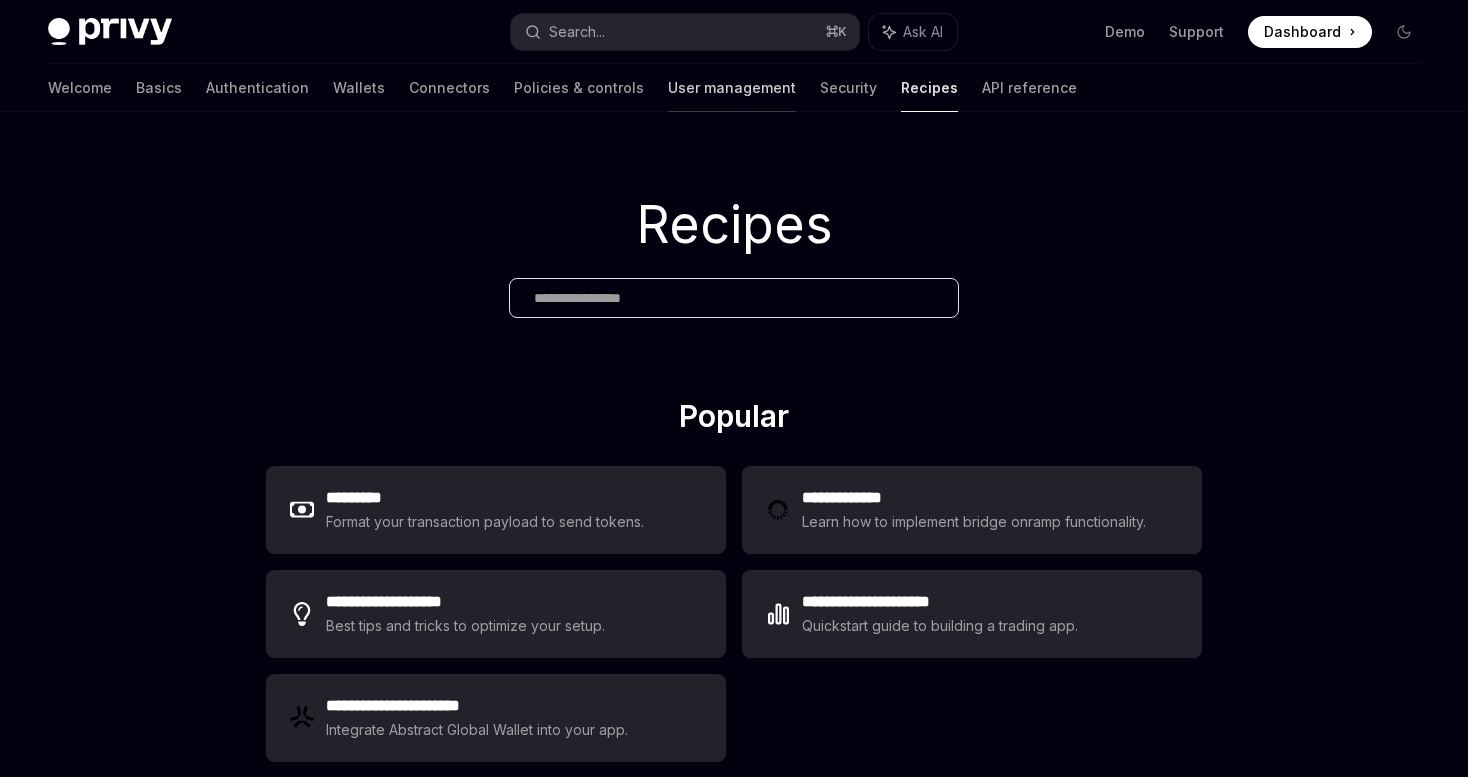 click on "User management" at bounding box center [732, 88] 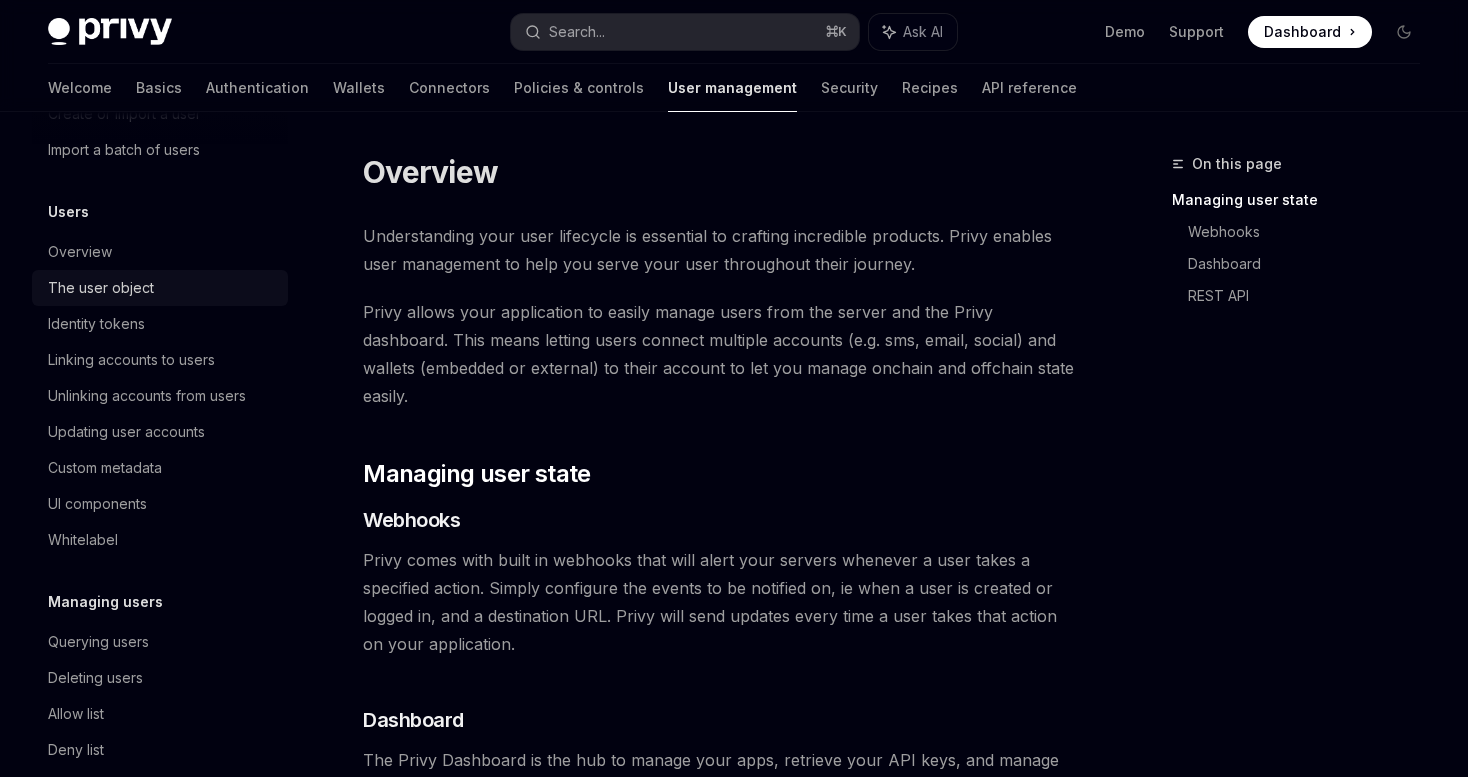 scroll, scrollTop: 355, scrollLeft: 0, axis: vertical 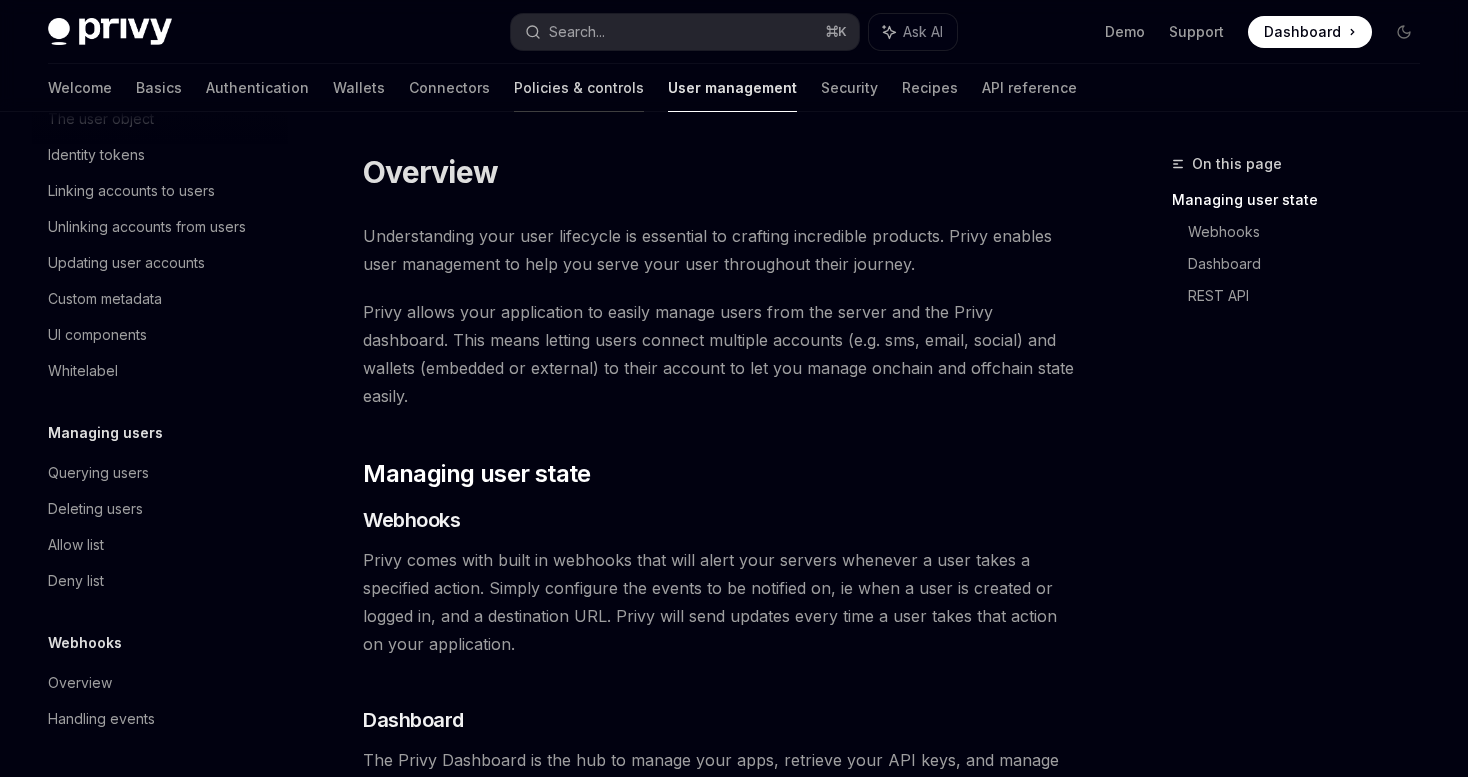 click on "Policies & controls" at bounding box center [579, 88] 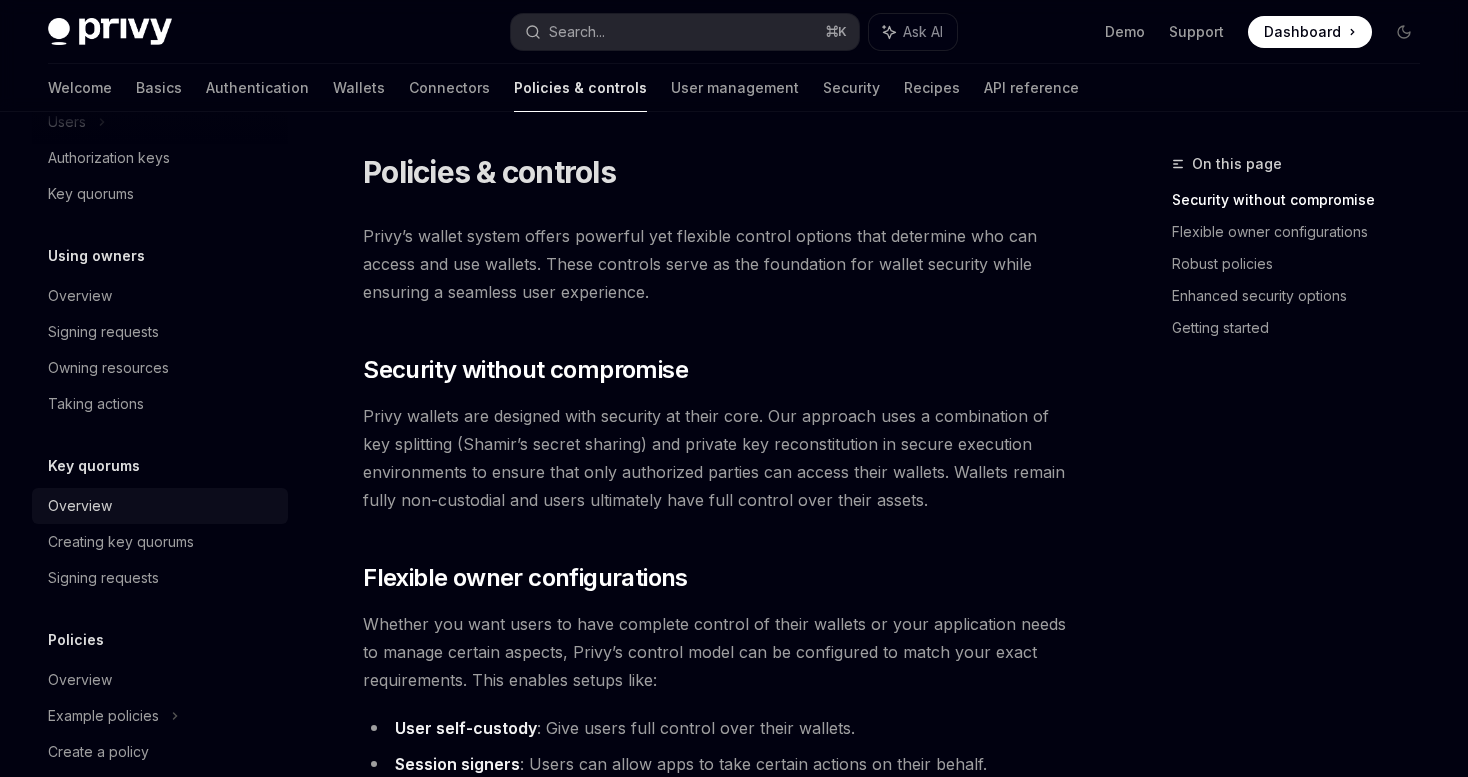 scroll, scrollTop: 0, scrollLeft: 0, axis: both 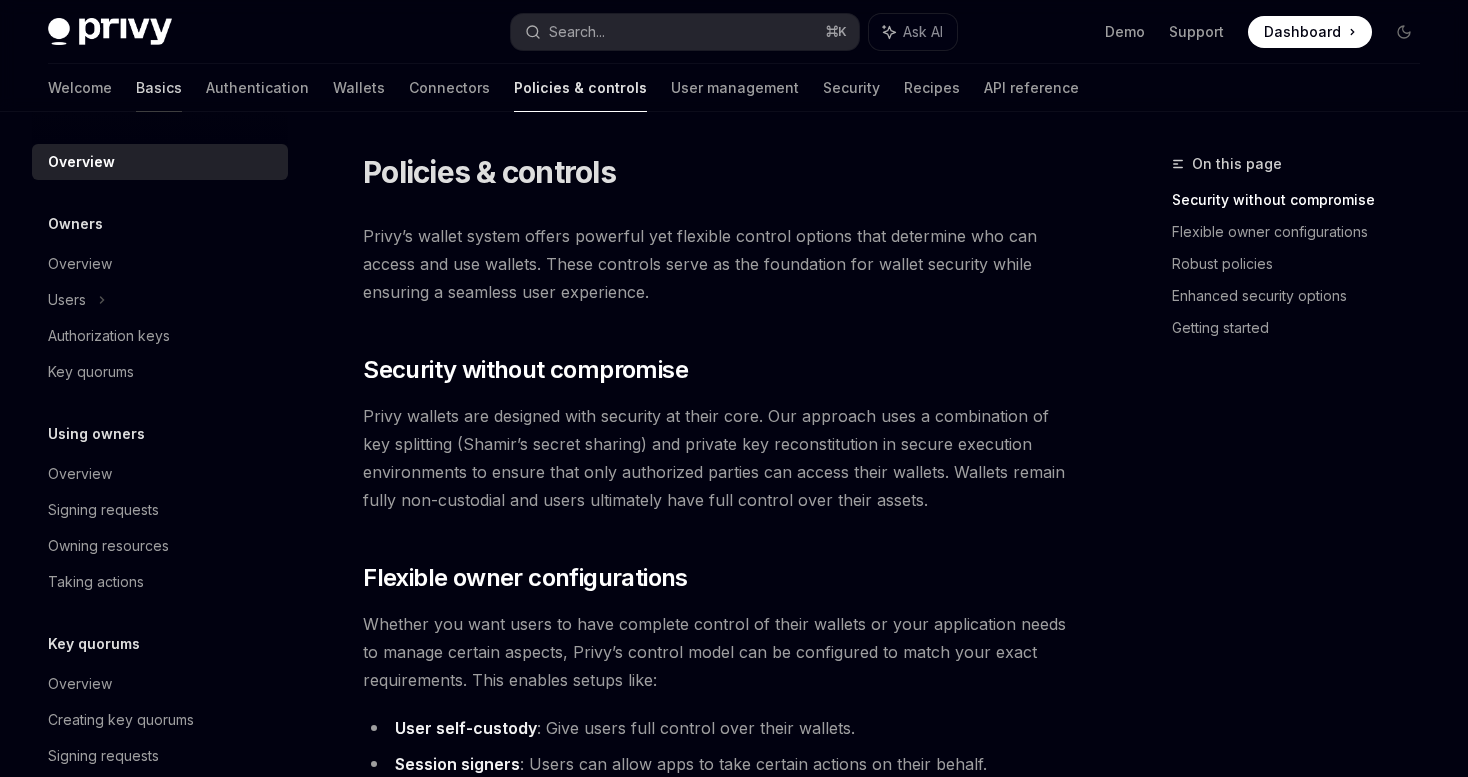 click on "Basics" at bounding box center [159, 88] 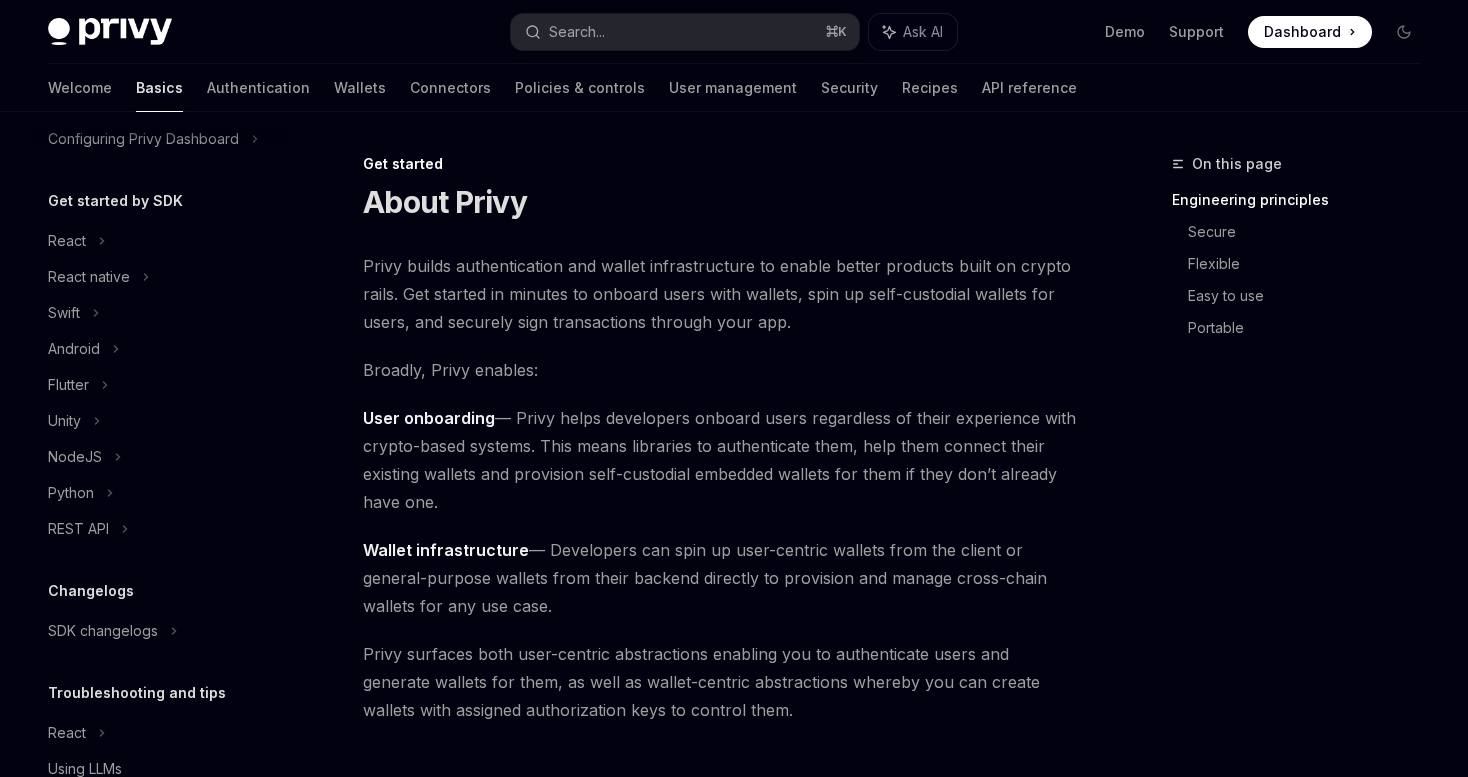 scroll, scrollTop: 215, scrollLeft: 0, axis: vertical 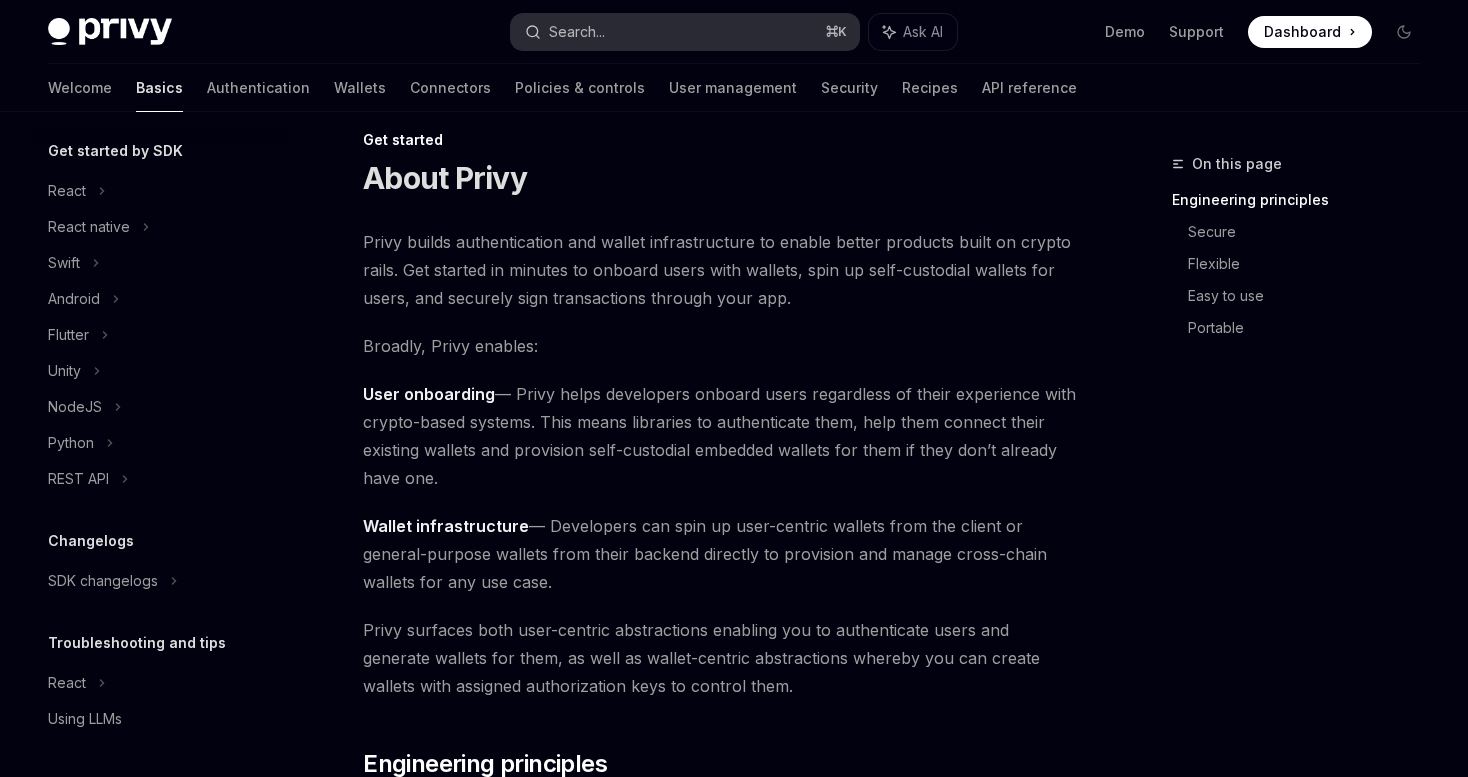 click on "Search... ⌘ K" at bounding box center (685, 32) 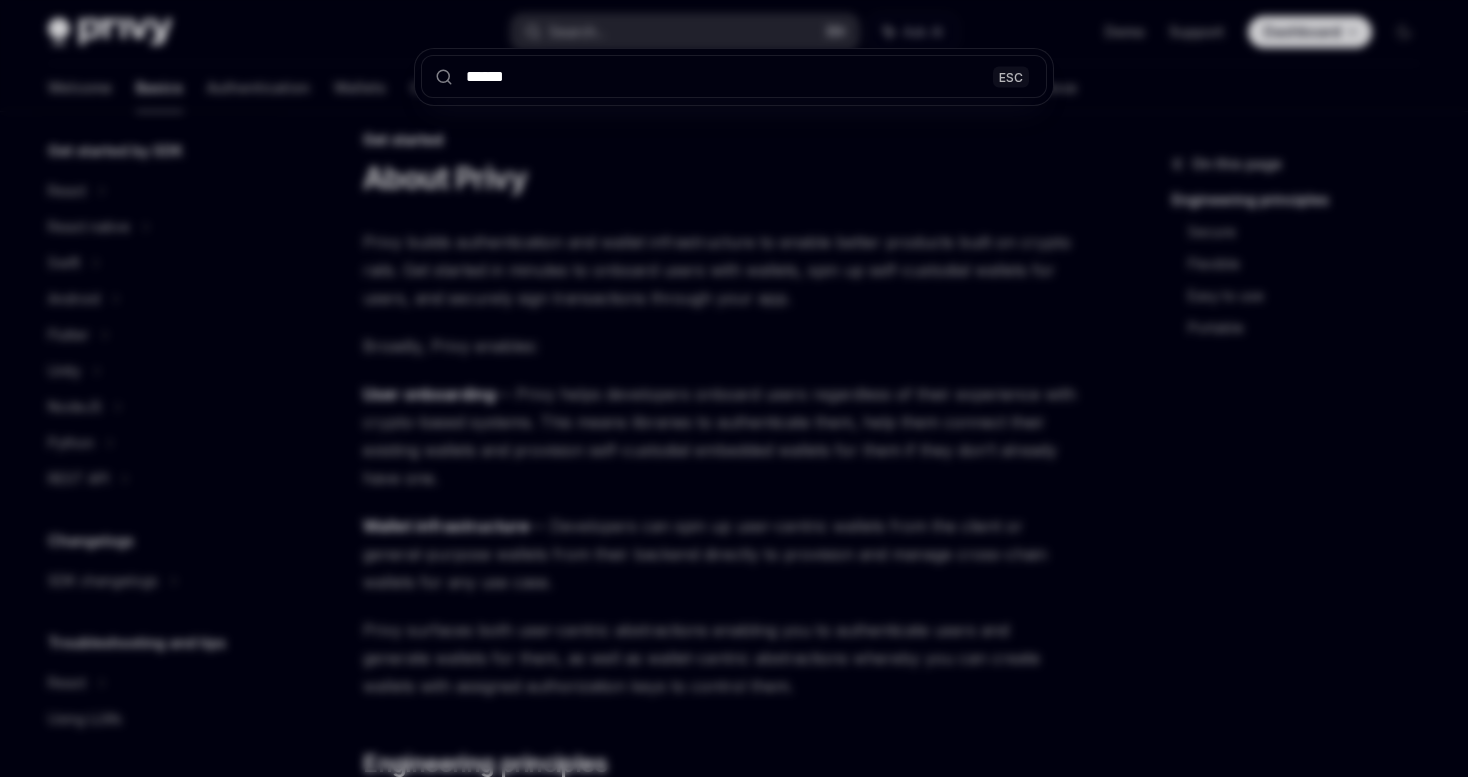 type on "*******" 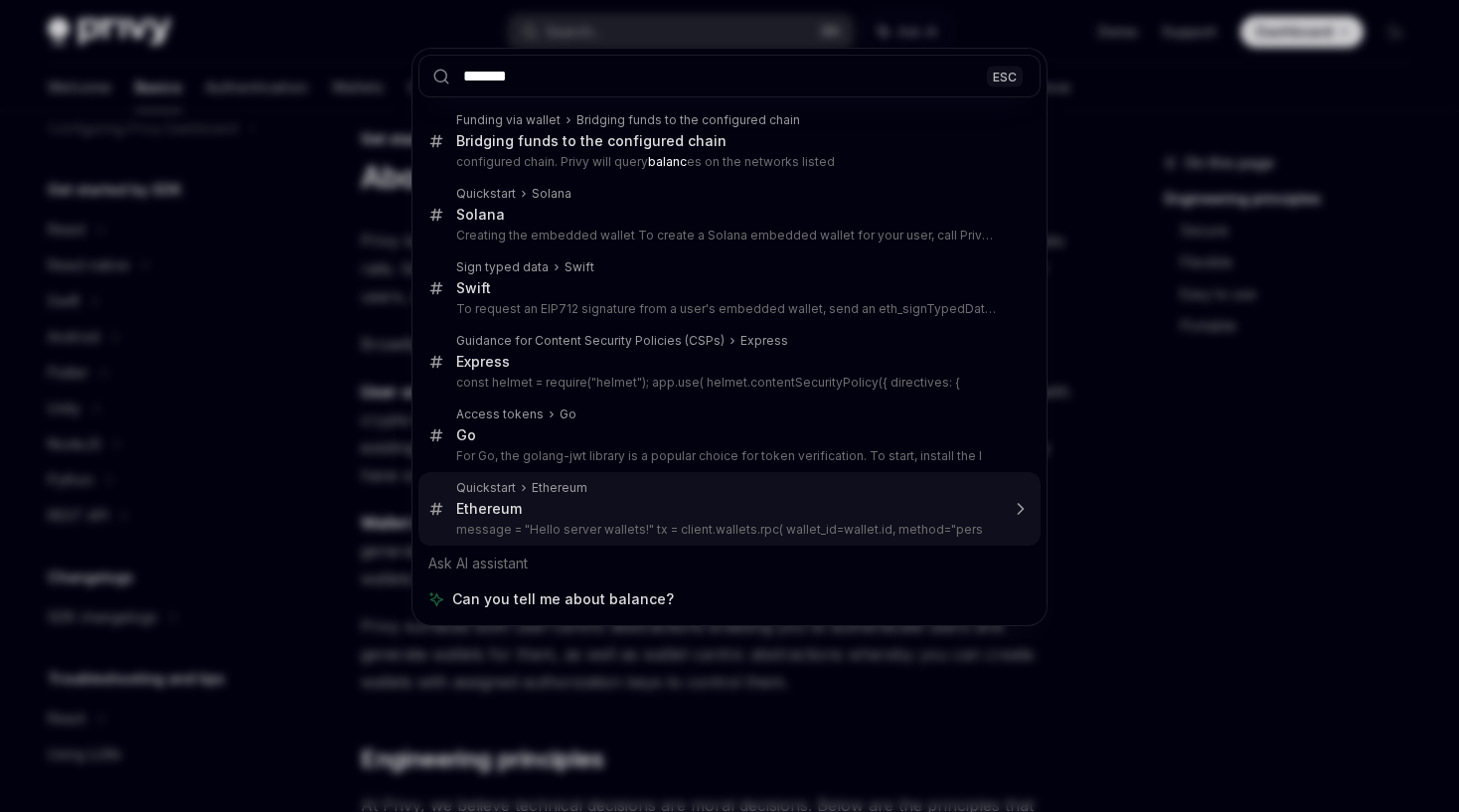 type on "*" 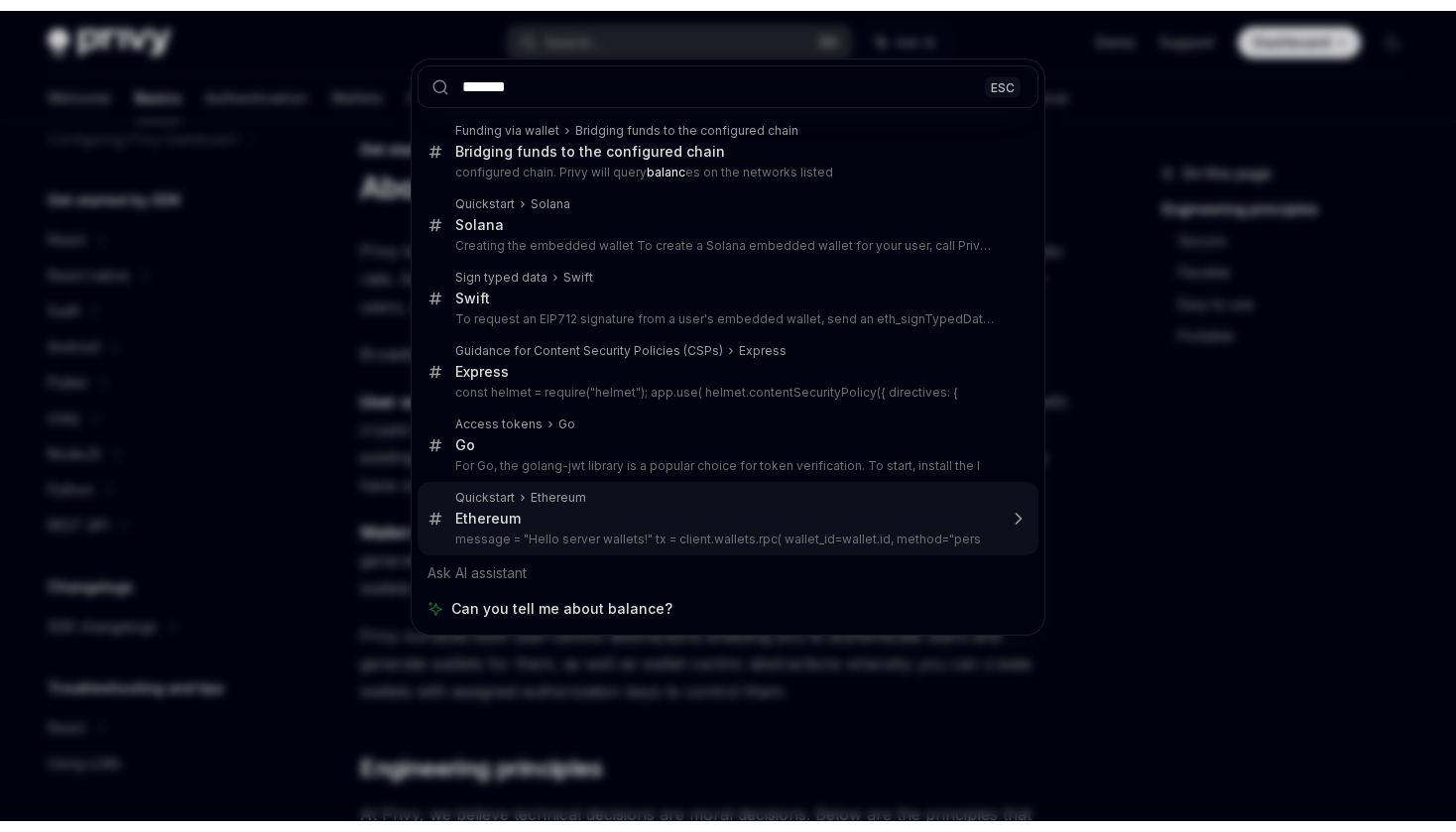 scroll, scrollTop: 152, scrollLeft: 0, axis: vertical 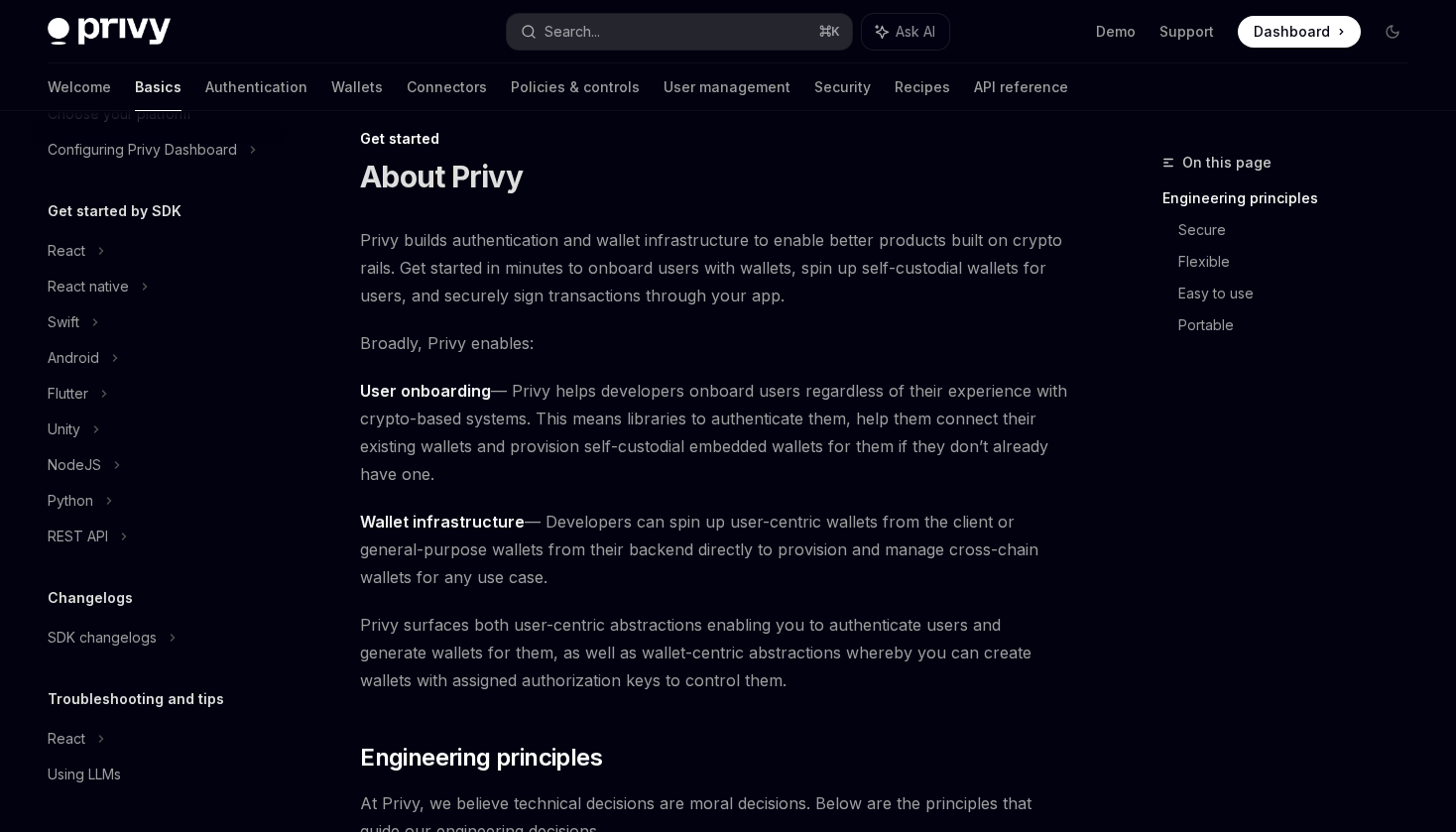 click on "Privy builds authentication and wallet infrastructure to enable better products built on
crypto rails. Get started in minutes to onboard users with wallets, spin up self-custodial wallets for users,
and securely sign transactions through your app.
Broadly, Privy enables:
User onboarding  — Privy helps developers onboard users regardless of their experience with crypto-based systems. This means libraries to authenticate them, help them connect their existing wallets and provision self-custodial embedded wallets for them if they don’t already have one.
Wallet infrastructure  — Developers can spin up user-centric wallets from the client or general-purpose wallets from their backend directly to provision and manage cross-chain wallets for any use case.
Privy surfaces both user-centric abstractions enabling you to authenticate users and generate wallets for them, as well as wallet-centric abstractions whereby you can create wallets with assigned authorization keys to control them.
​
​" at bounding box center [715, 1249] 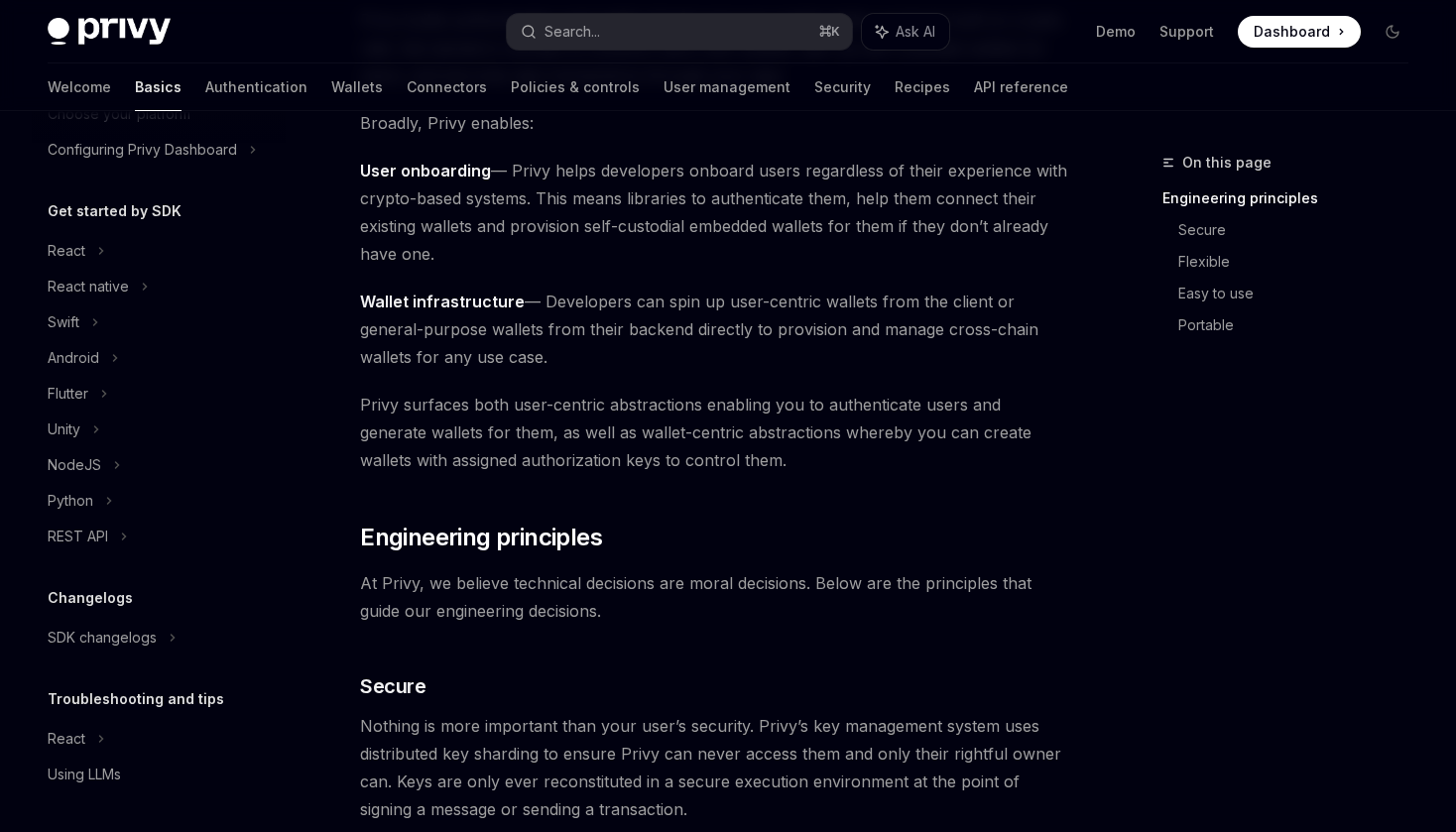 scroll, scrollTop: 602, scrollLeft: 0, axis: vertical 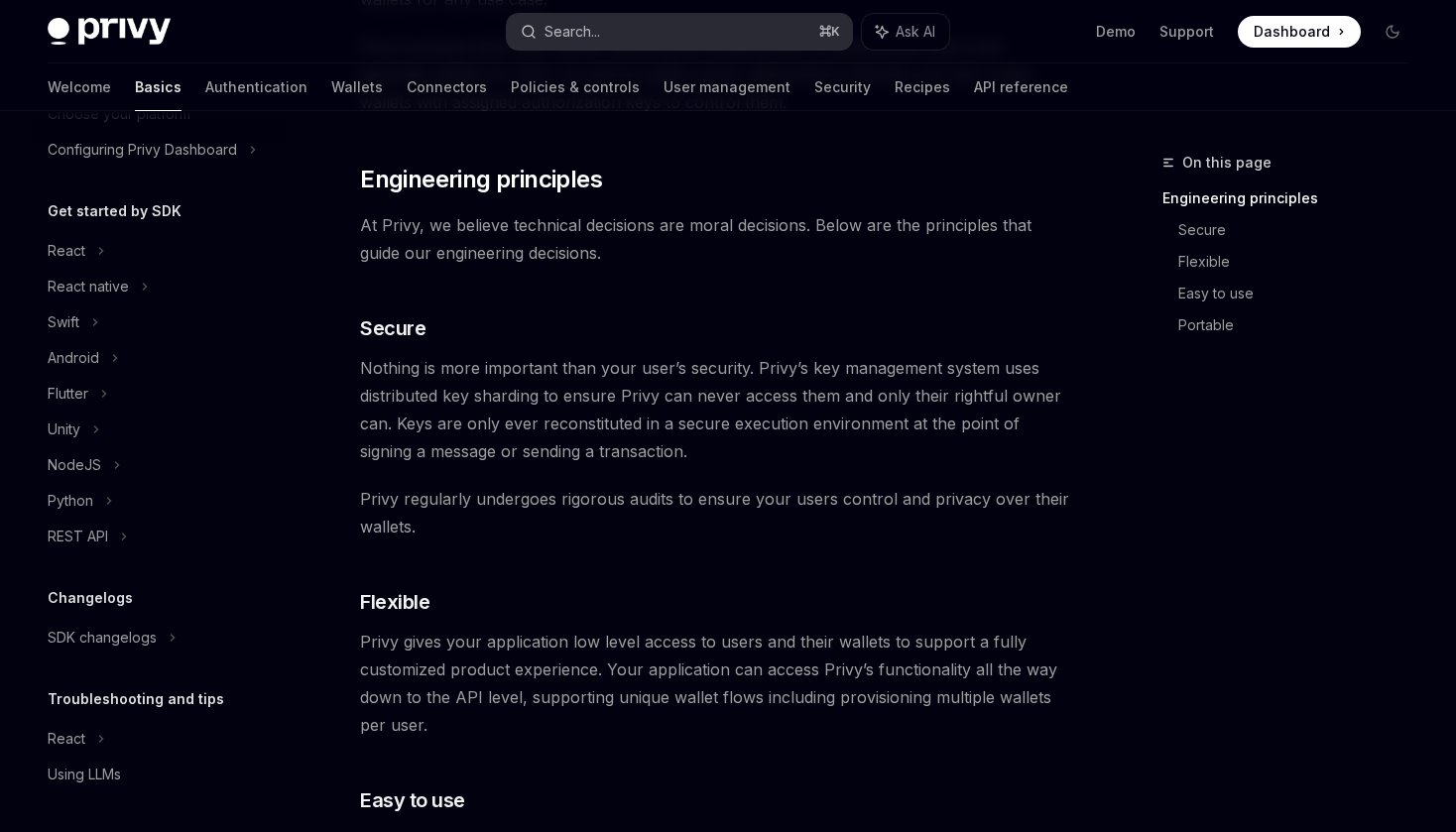 click on "Search... ⌘ K" at bounding box center [679, 32] 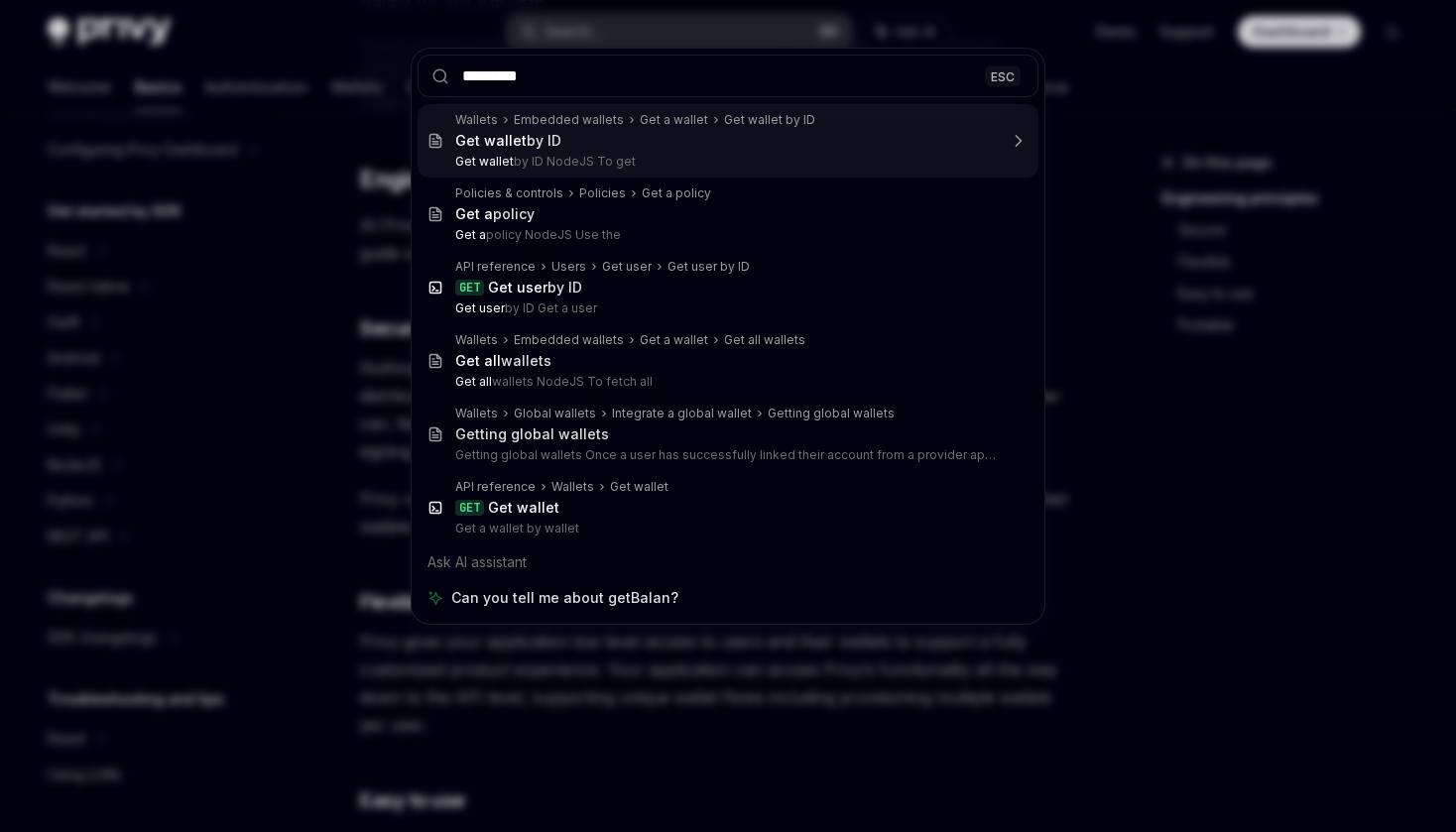 type on "**********" 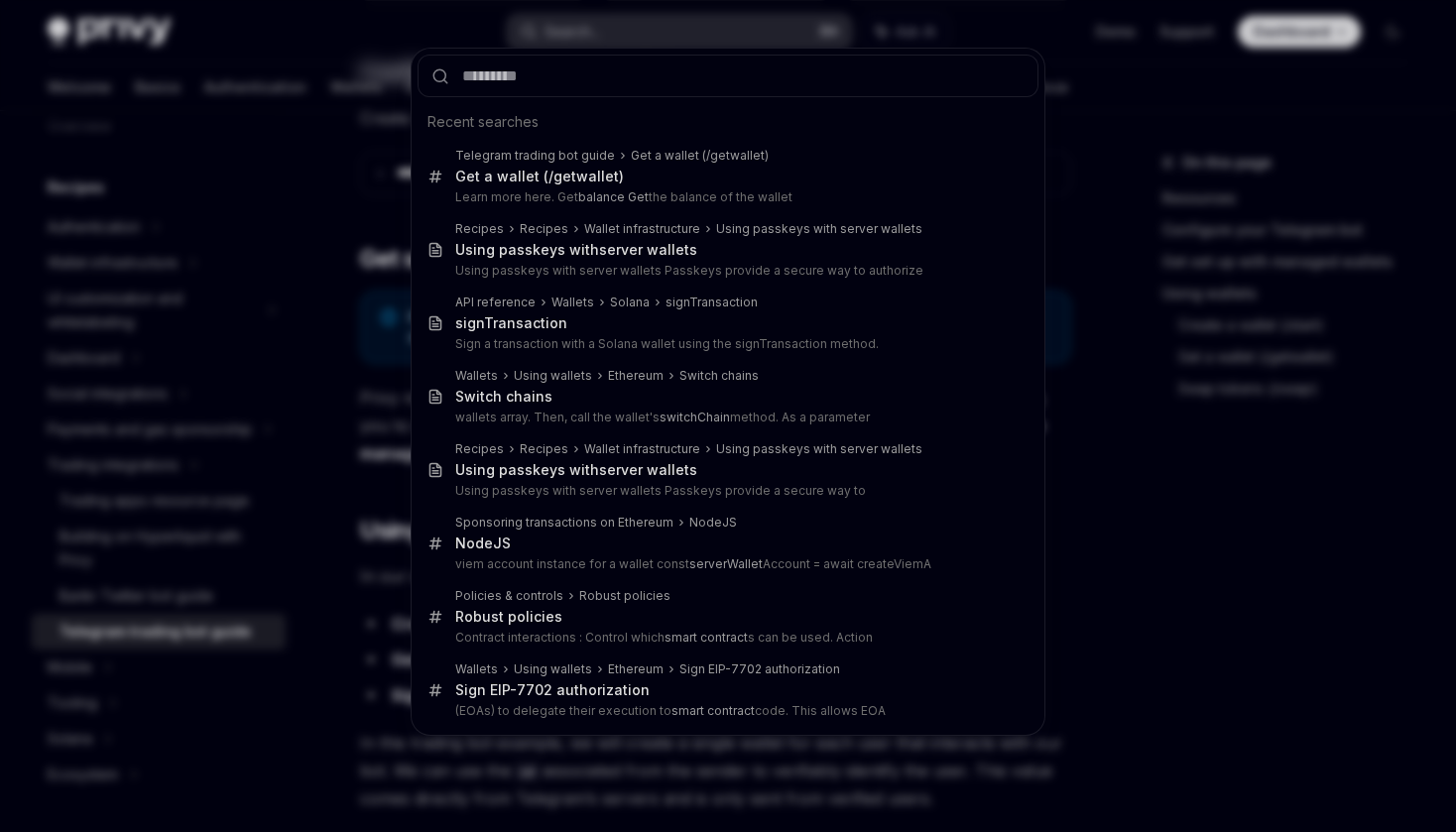 scroll, scrollTop: 0, scrollLeft: 0, axis: both 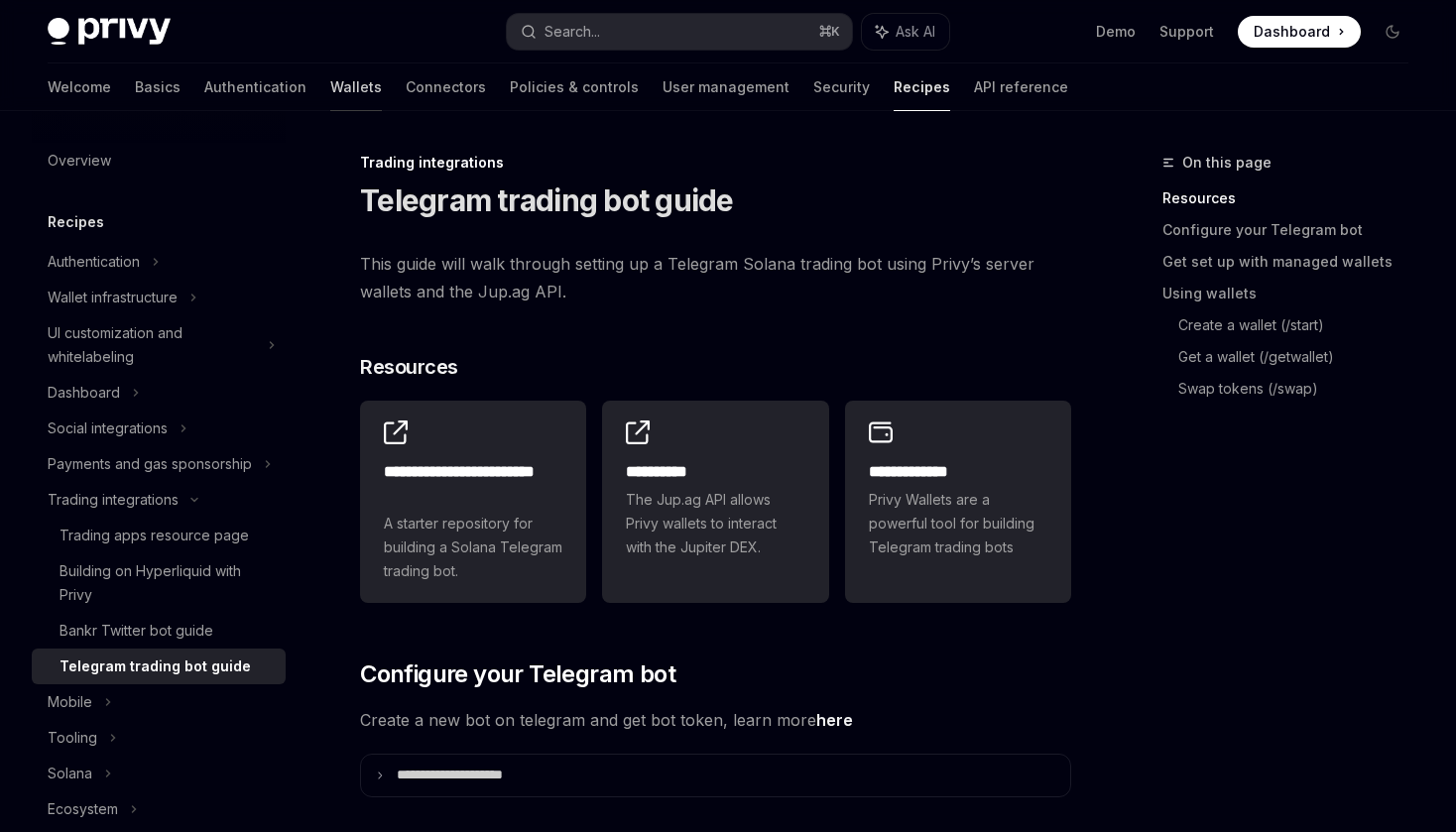 click on "Wallets" at bounding box center (356, 87) 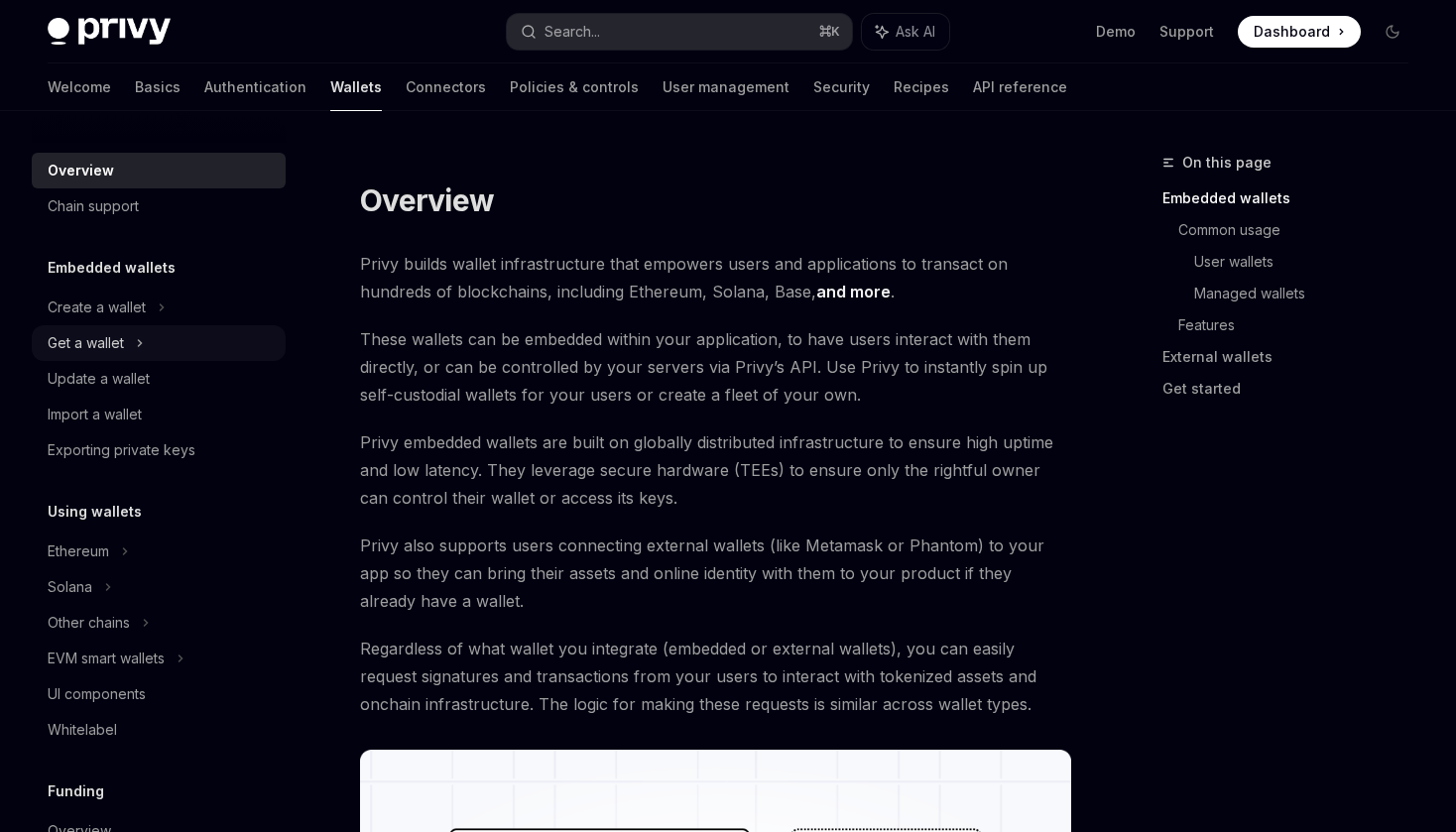 click on "Get a wallet" at bounding box center [159, 343] 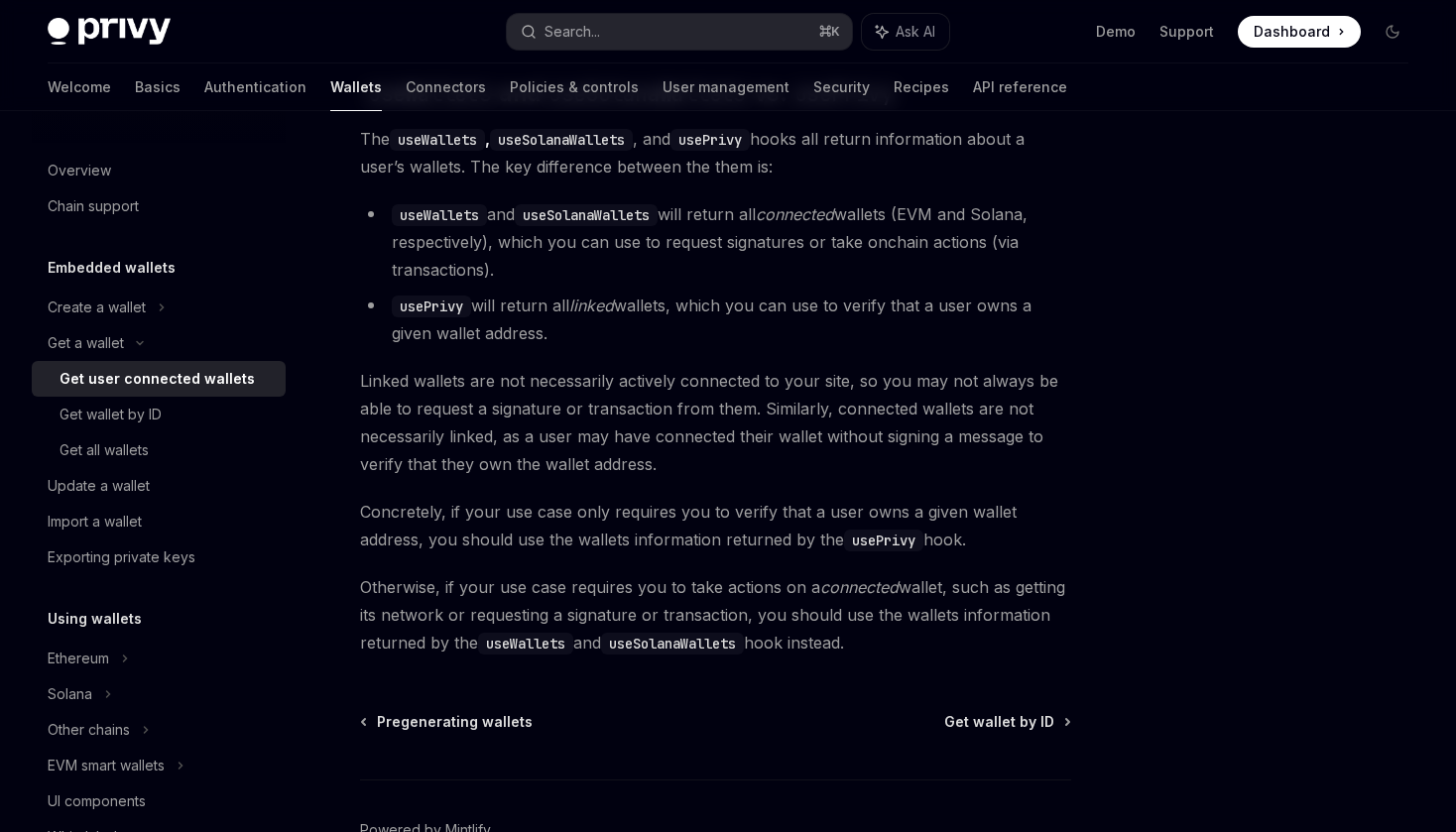 scroll, scrollTop: 1630, scrollLeft: 0, axis: vertical 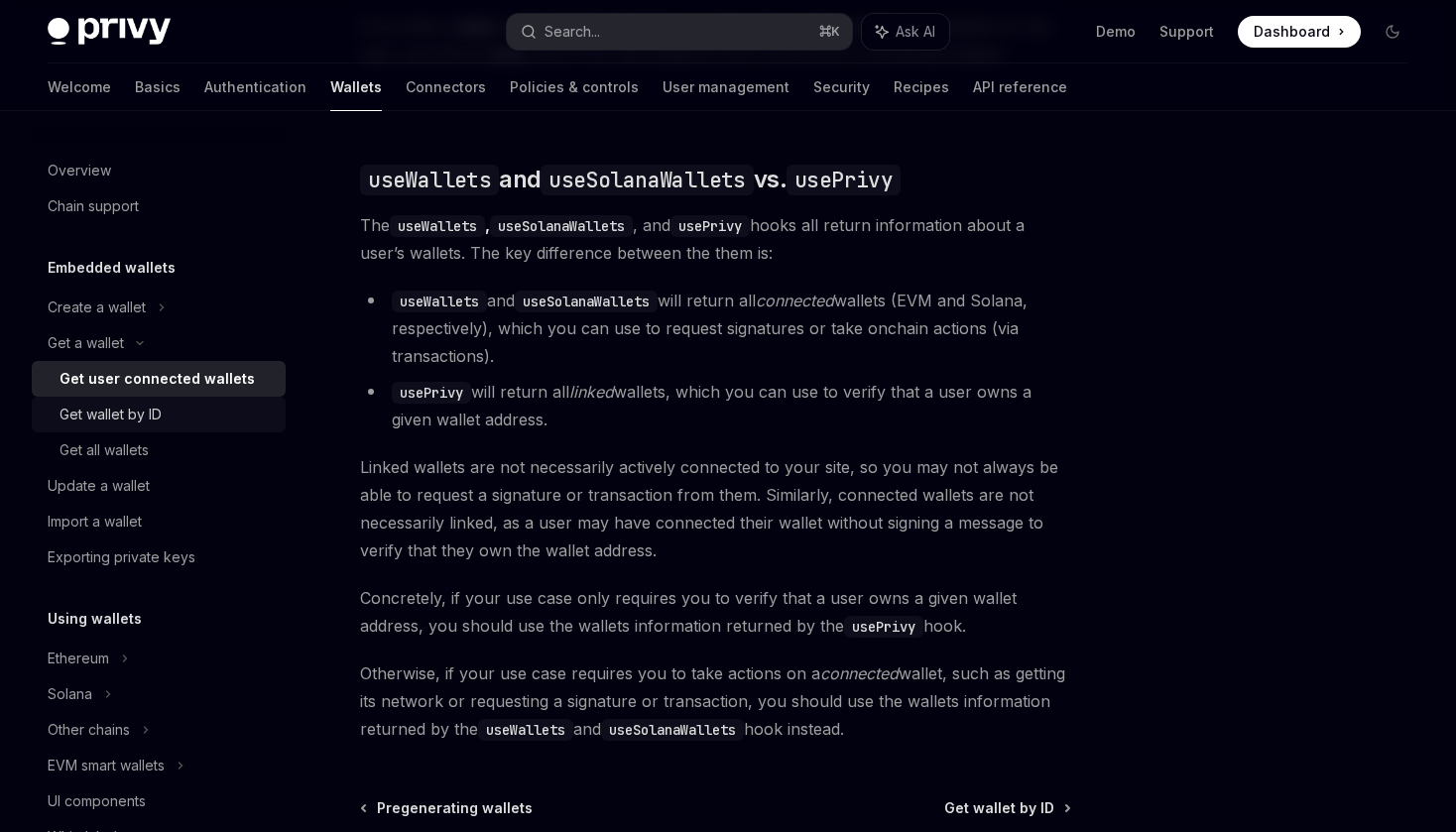 click on "Get wallet by ID" at bounding box center [167, 415] 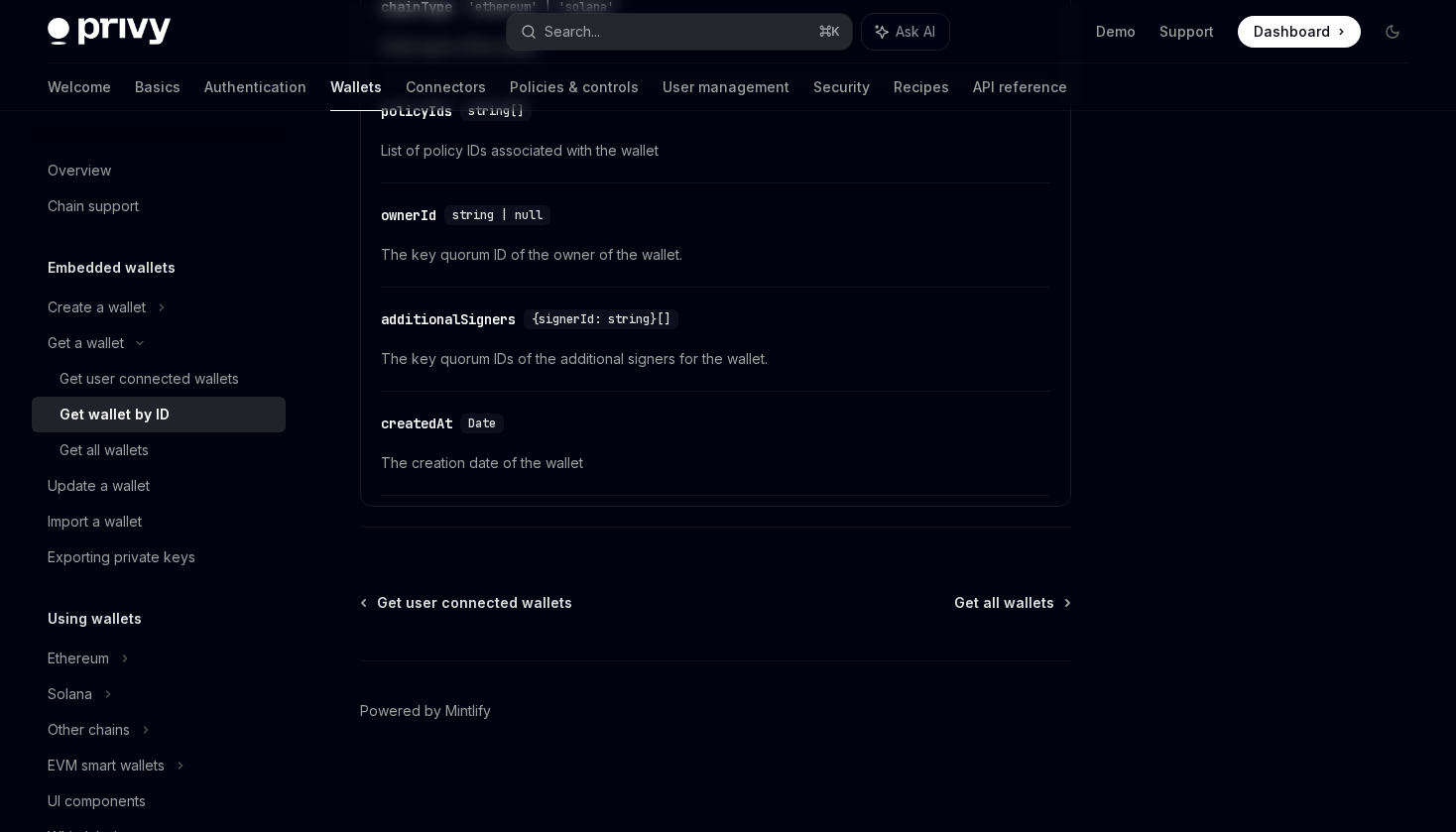scroll, scrollTop: 0, scrollLeft: 0, axis: both 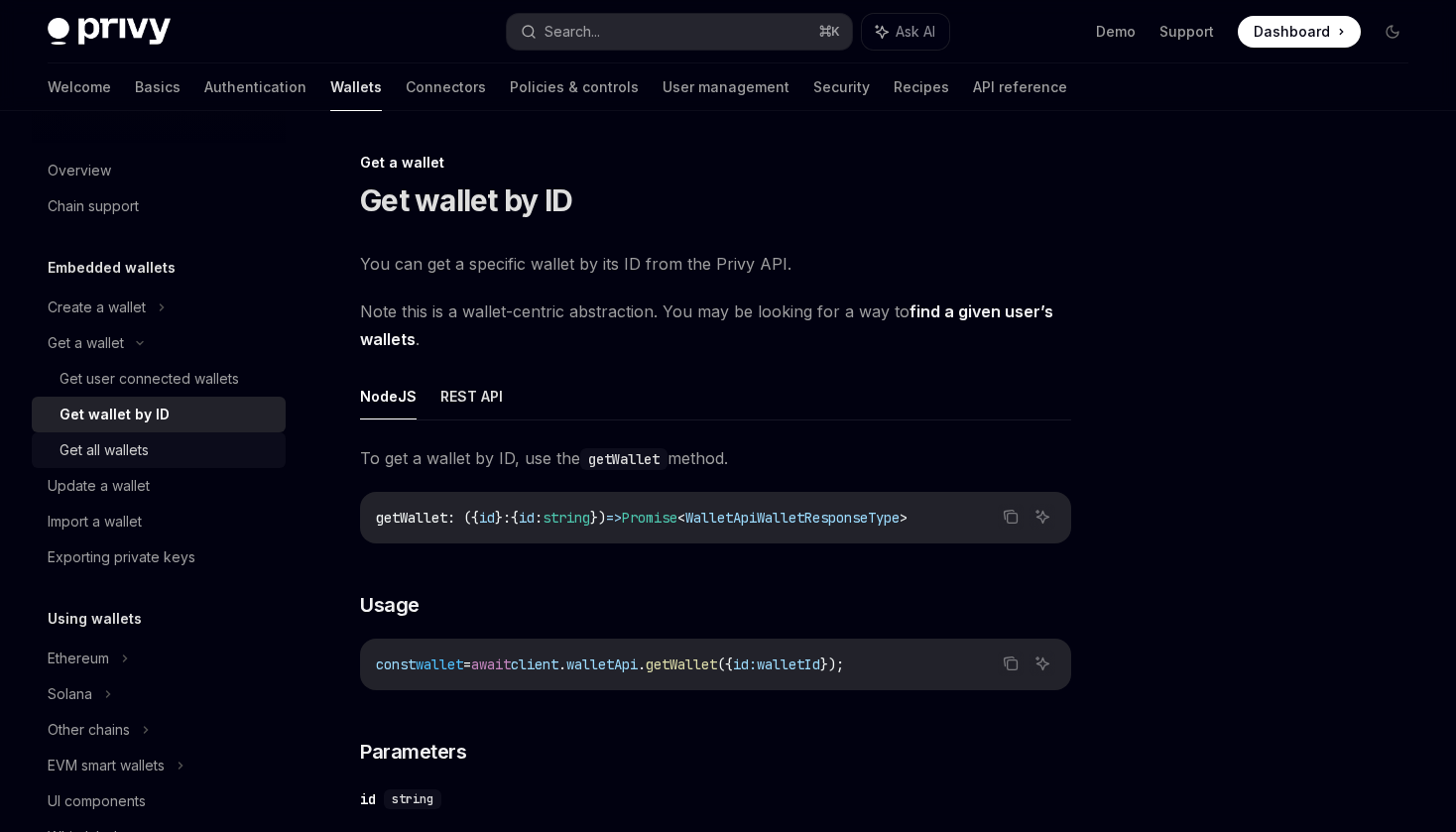 click on "Get all wallets" at bounding box center [167, 450] 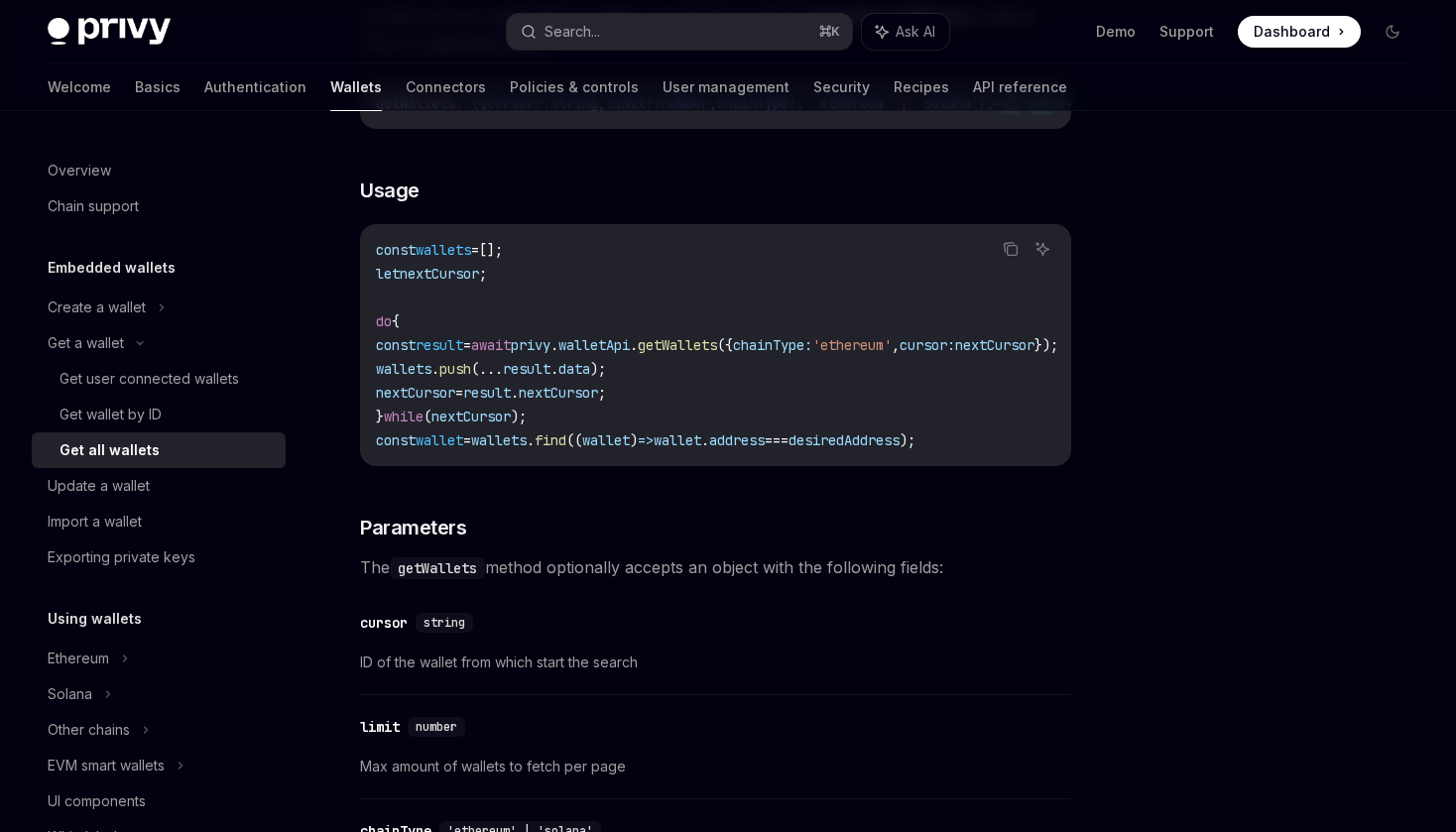 scroll, scrollTop: 372, scrollLeft: 0, axis: vertical 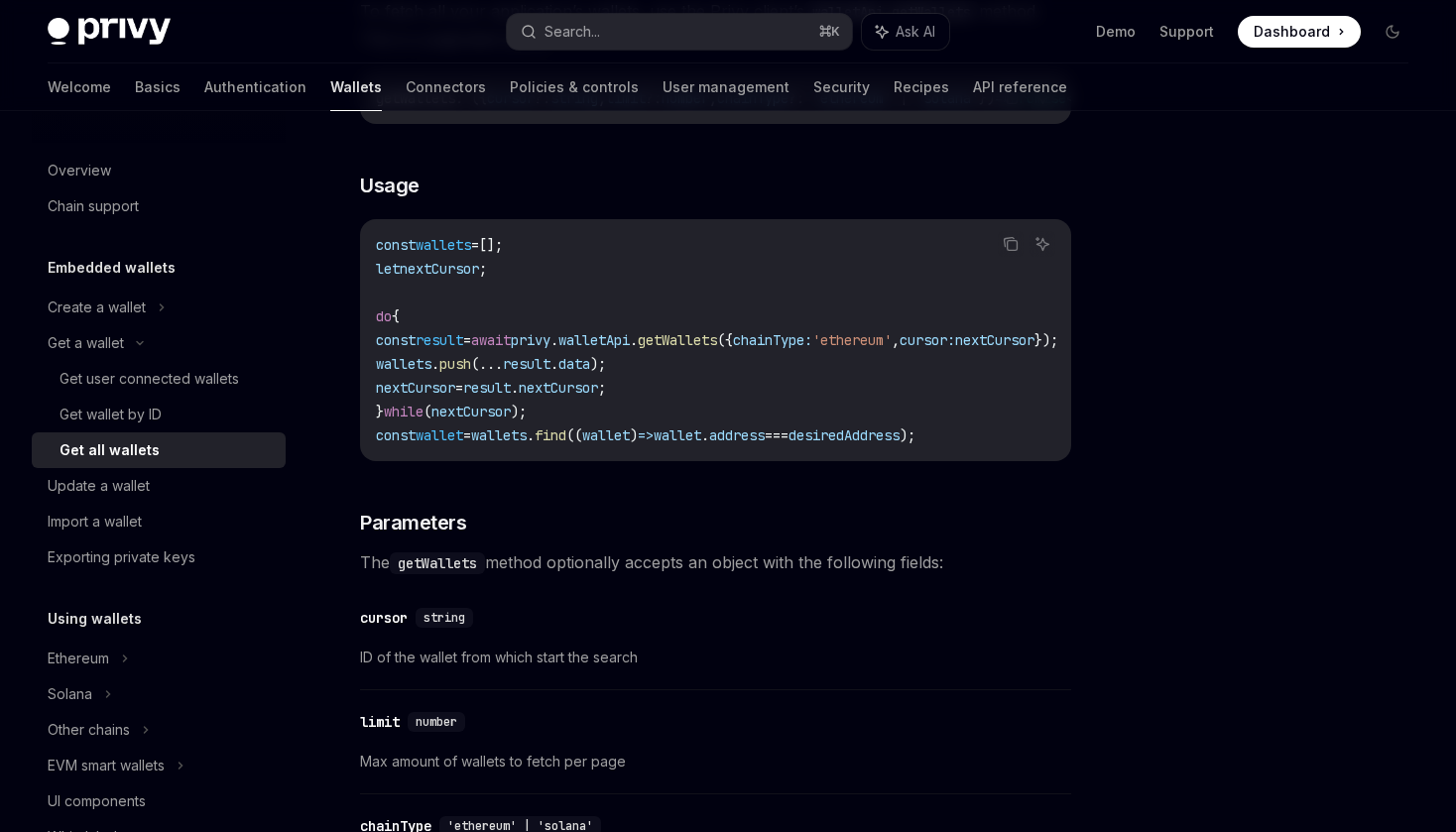 type on "*" 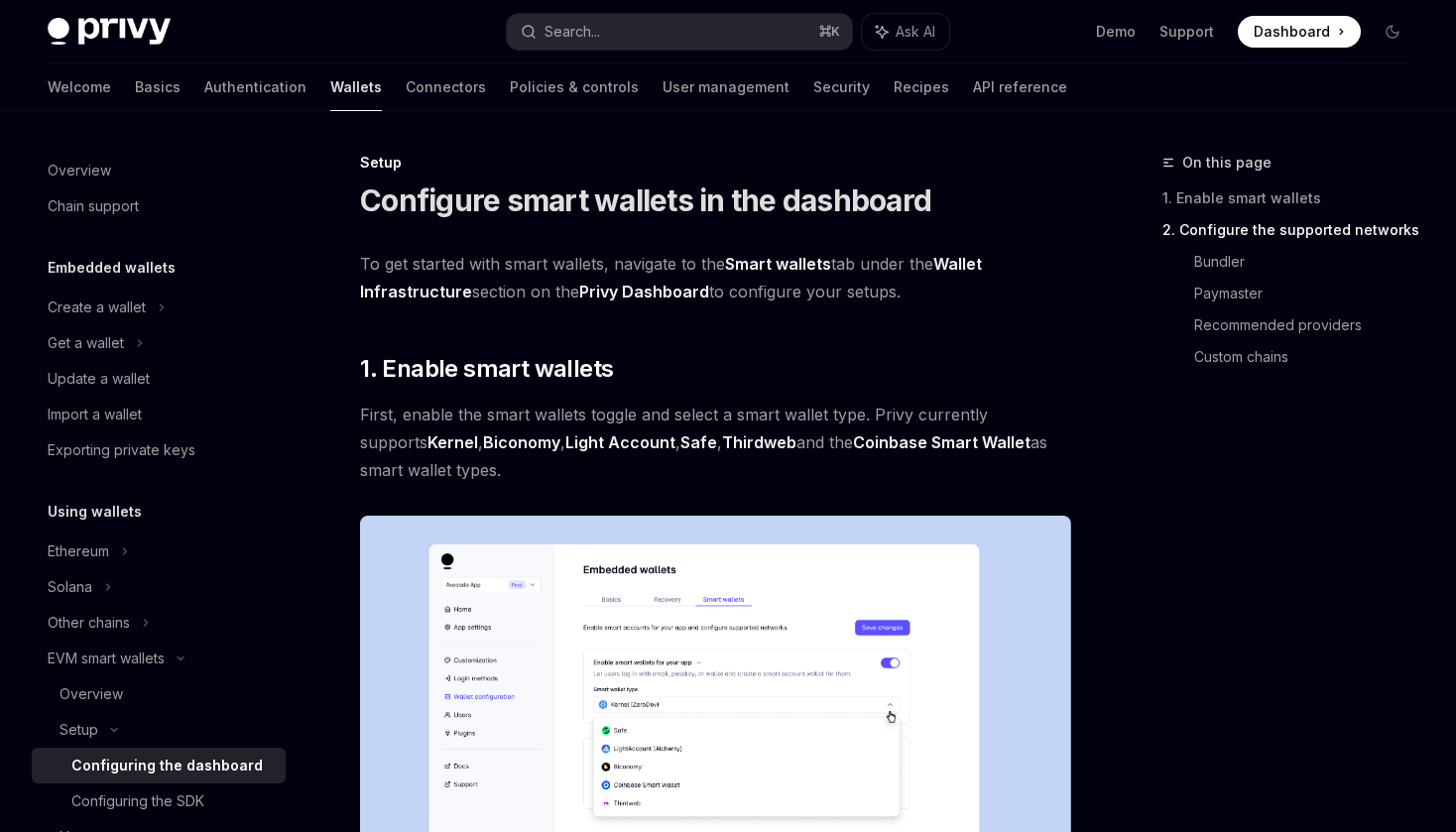 scroll, scrollTop: 1059, scrollLeft: 0, axis: vertical 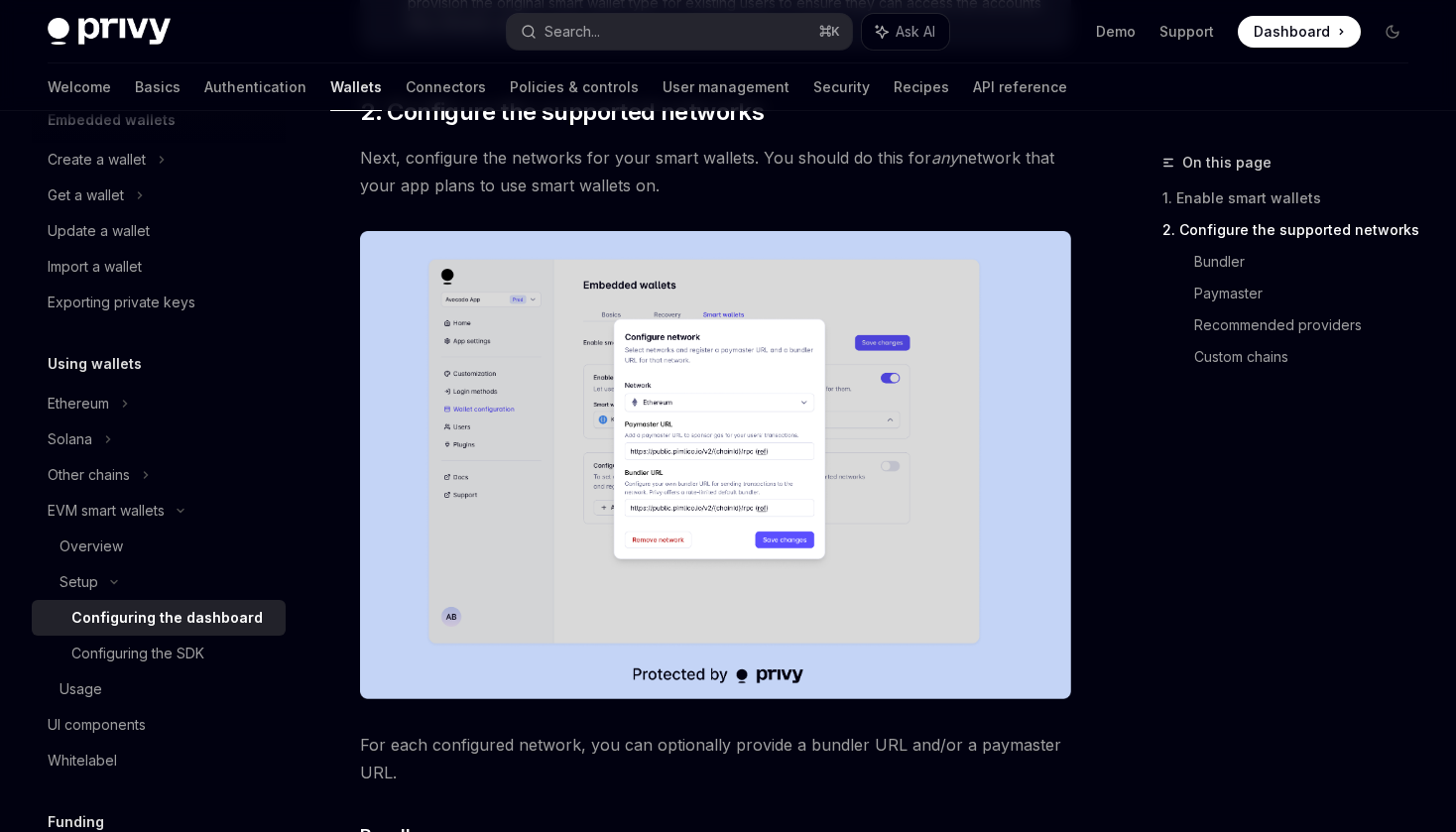 type on "*" 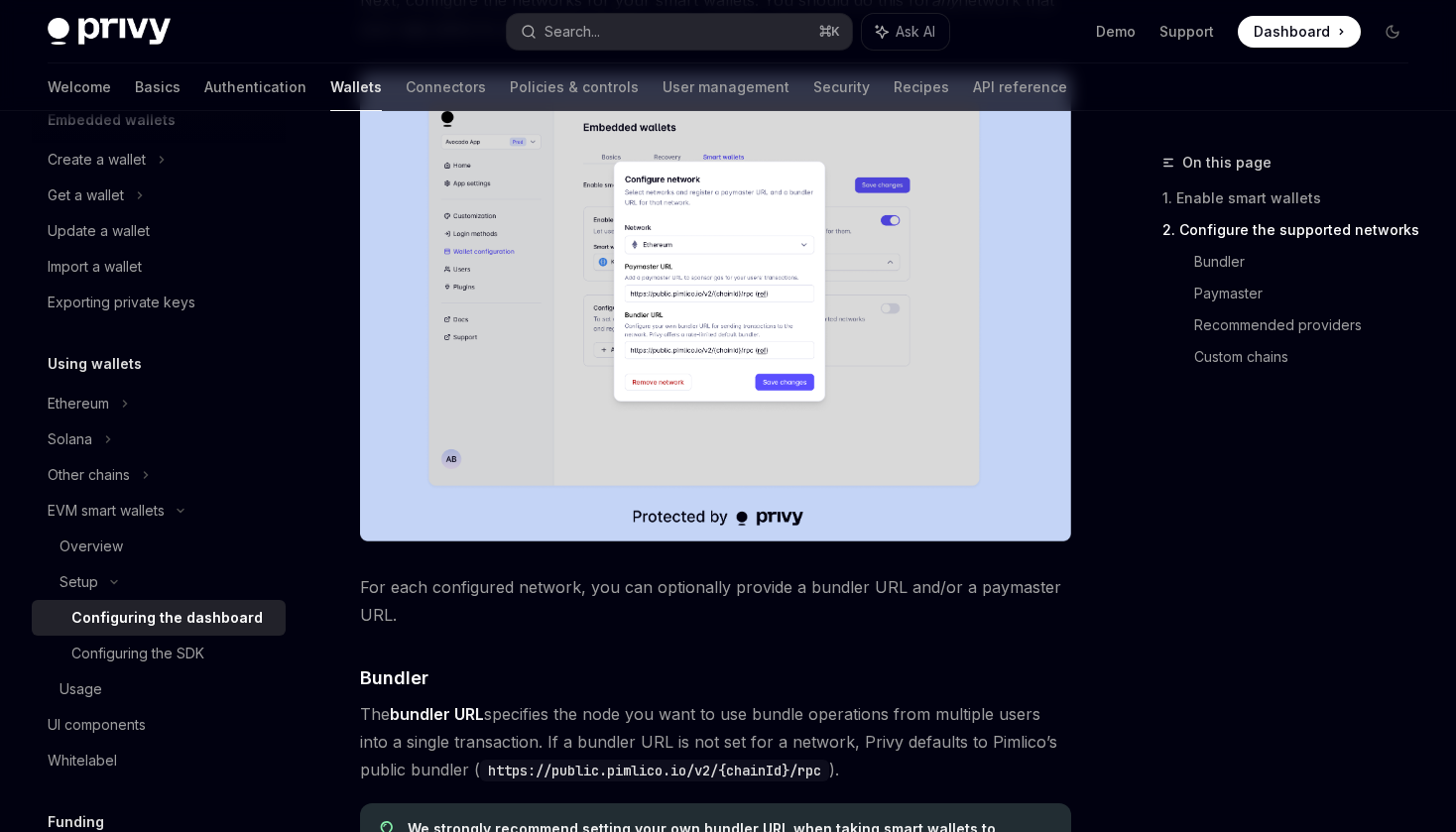 scroll, scrollTop: 1225, scrollLeft: 0, axis: vertical 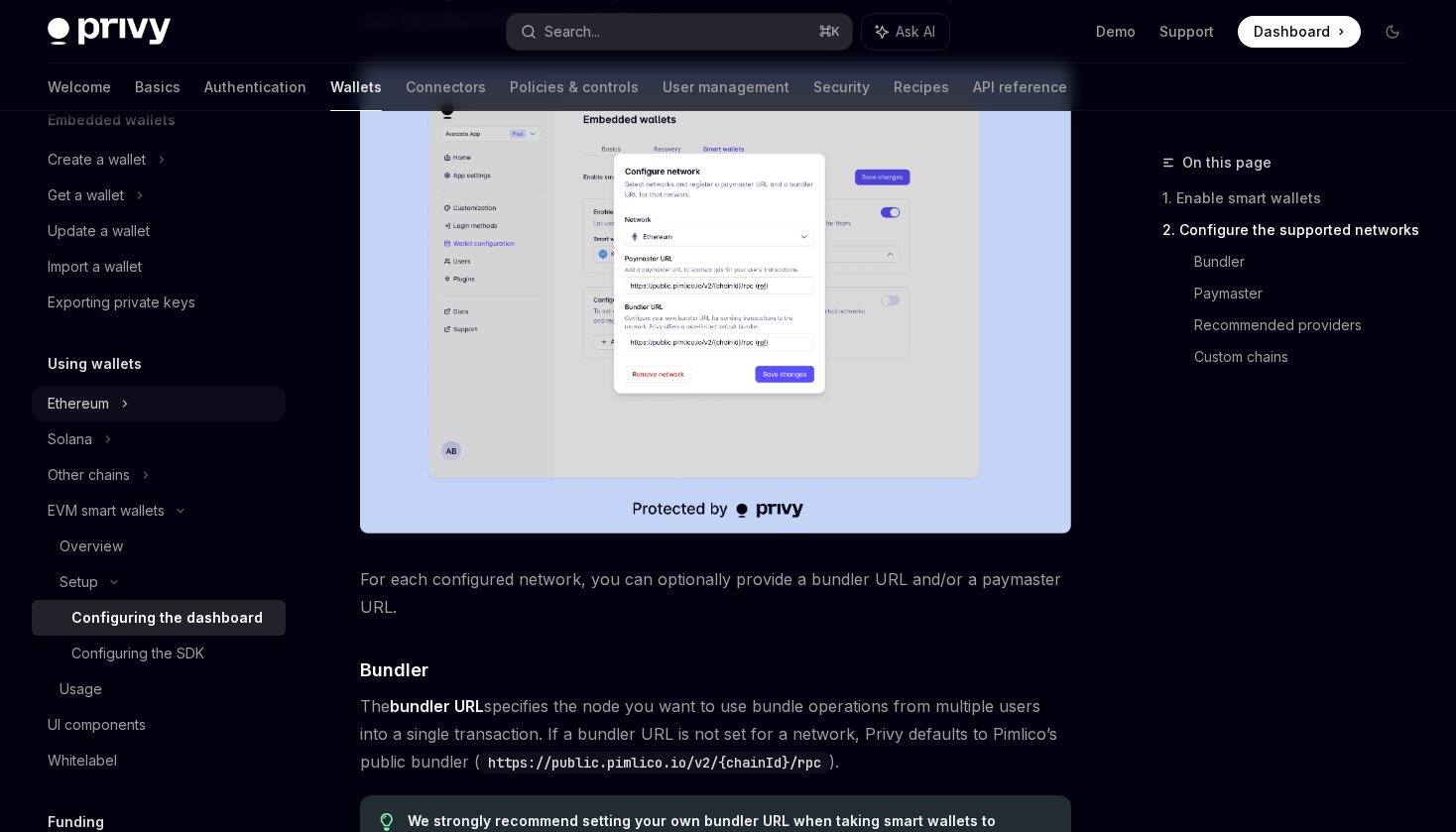 click on "Ethereum" at bounding box center [159, 160] 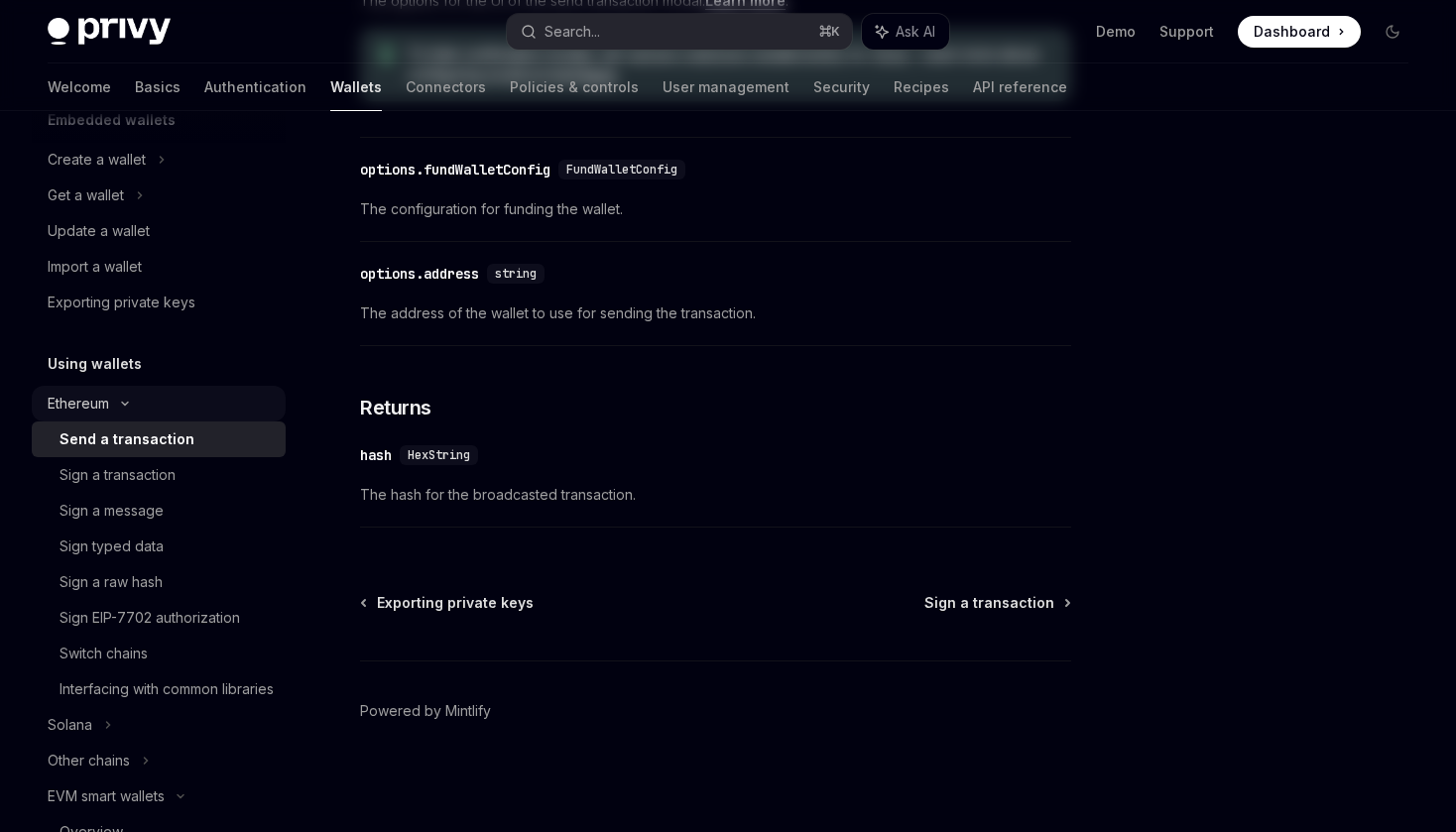 scroll, scrollTop: 0, scrollLeft: 0, axis: both 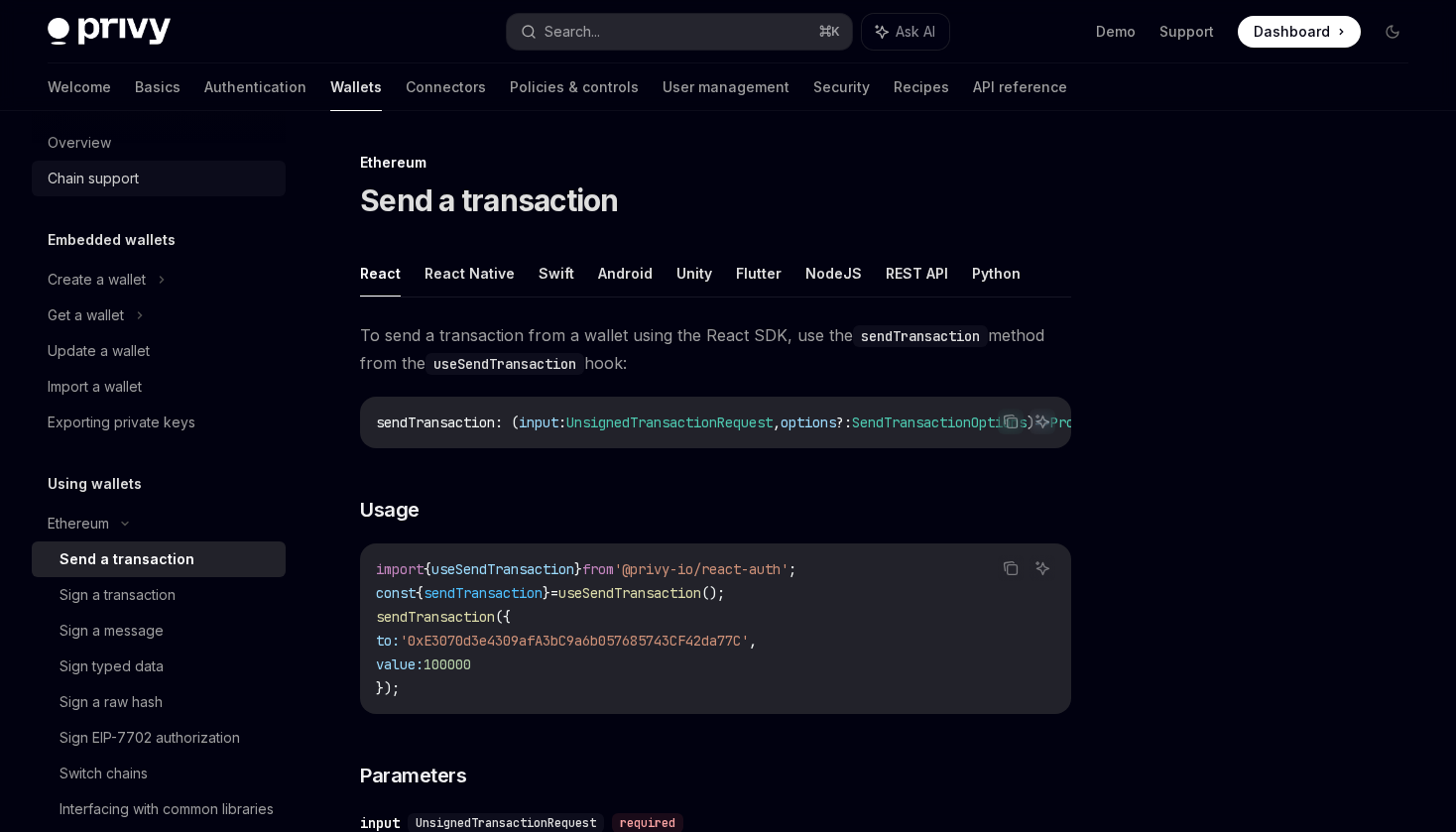 click on "Chain support" at bounding box center (159, 178) 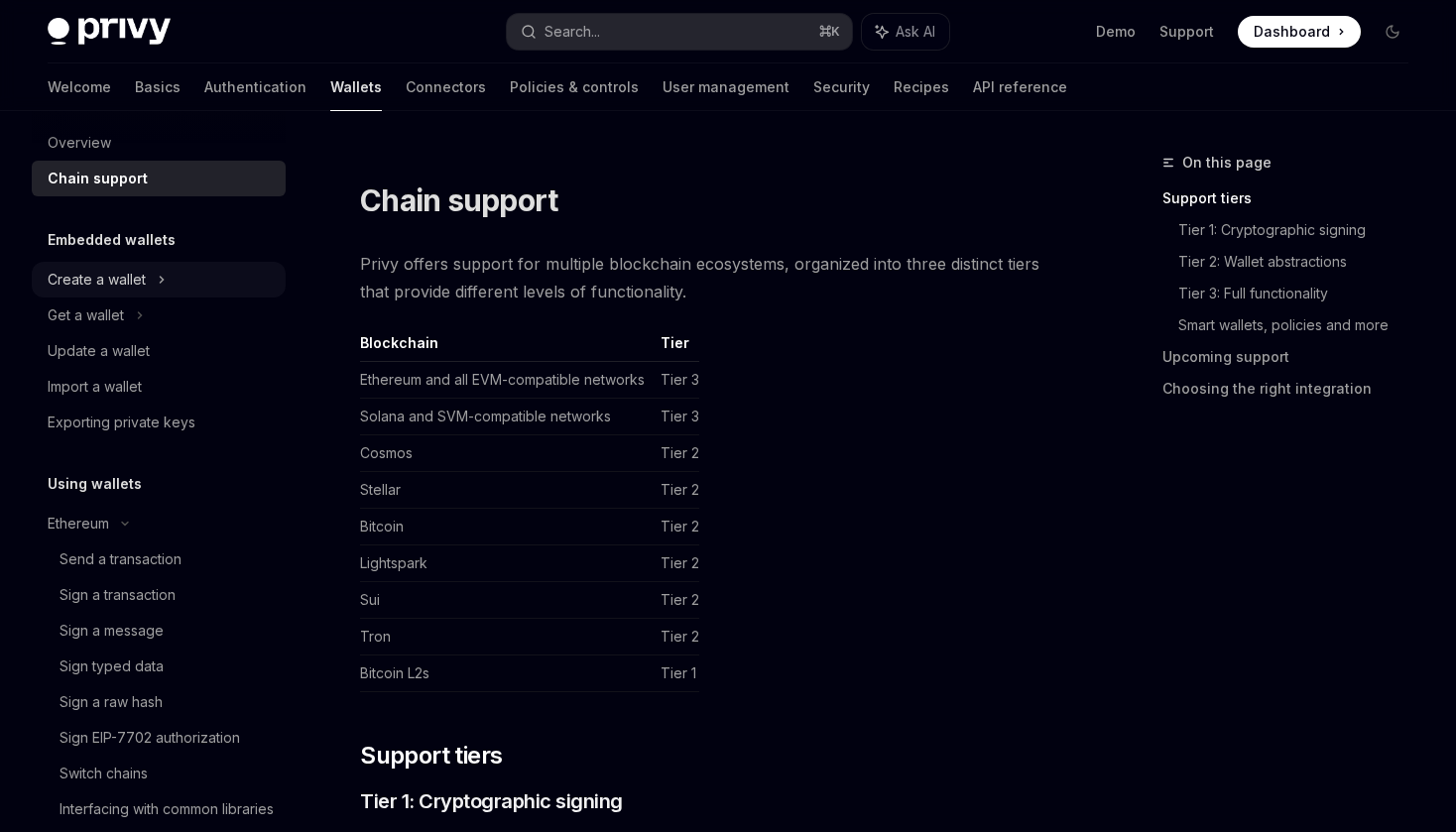 click on "Create a wallet" at bounding box center [96, 280] 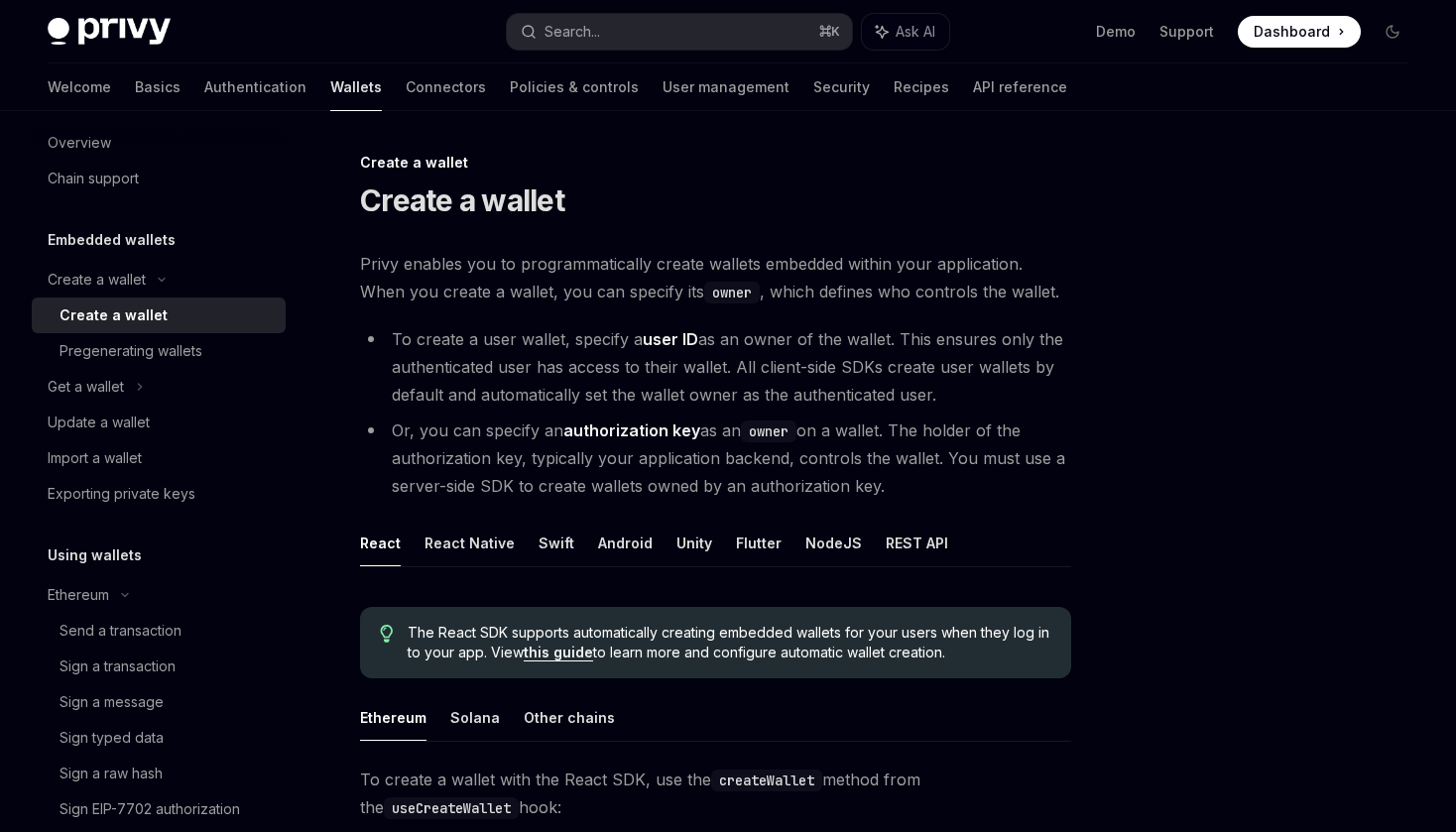 click on "Create a wallet" at bounding box center [113, 315] 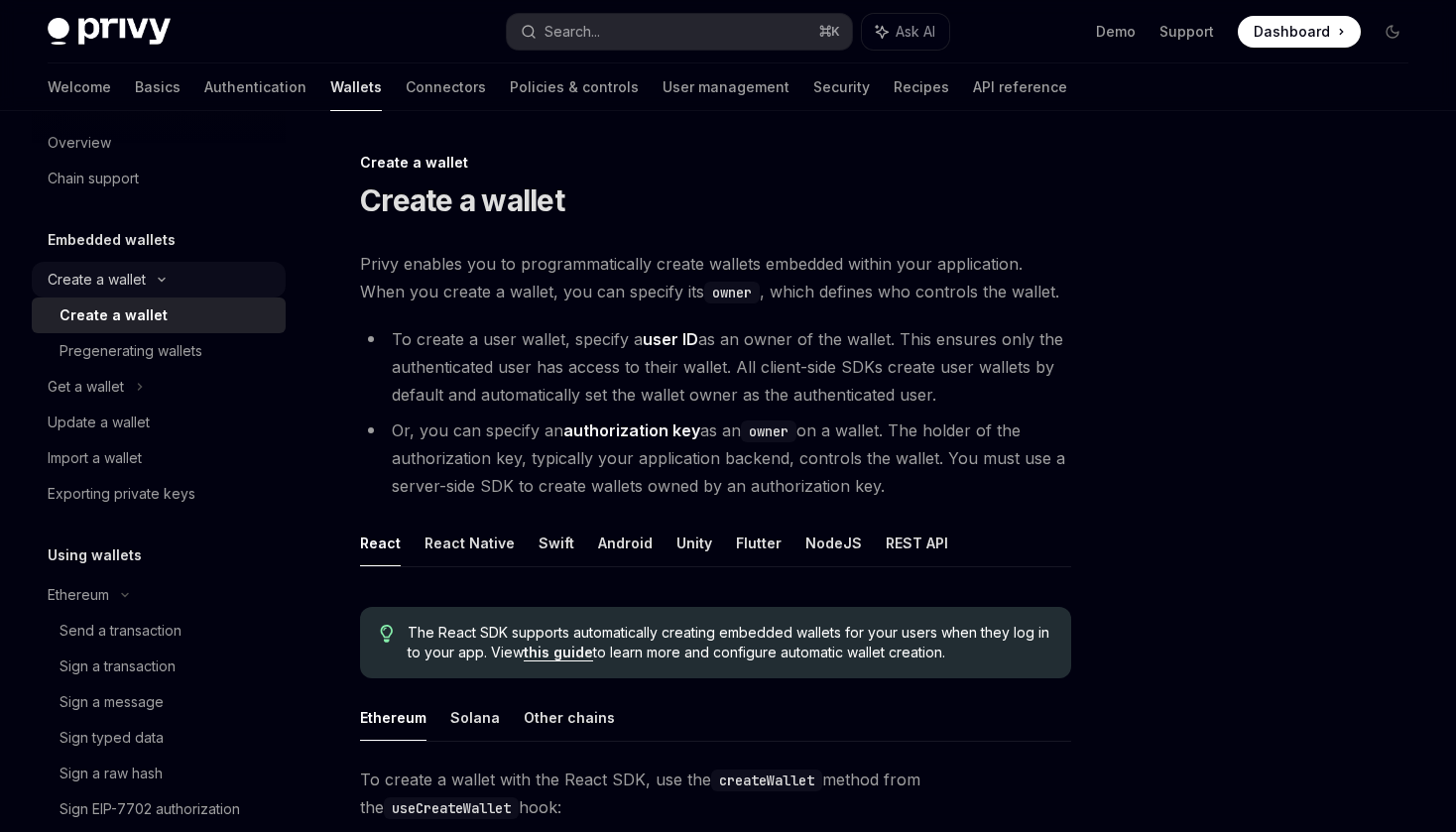 click on "Create a wallet" at bounding box center [159, 280] 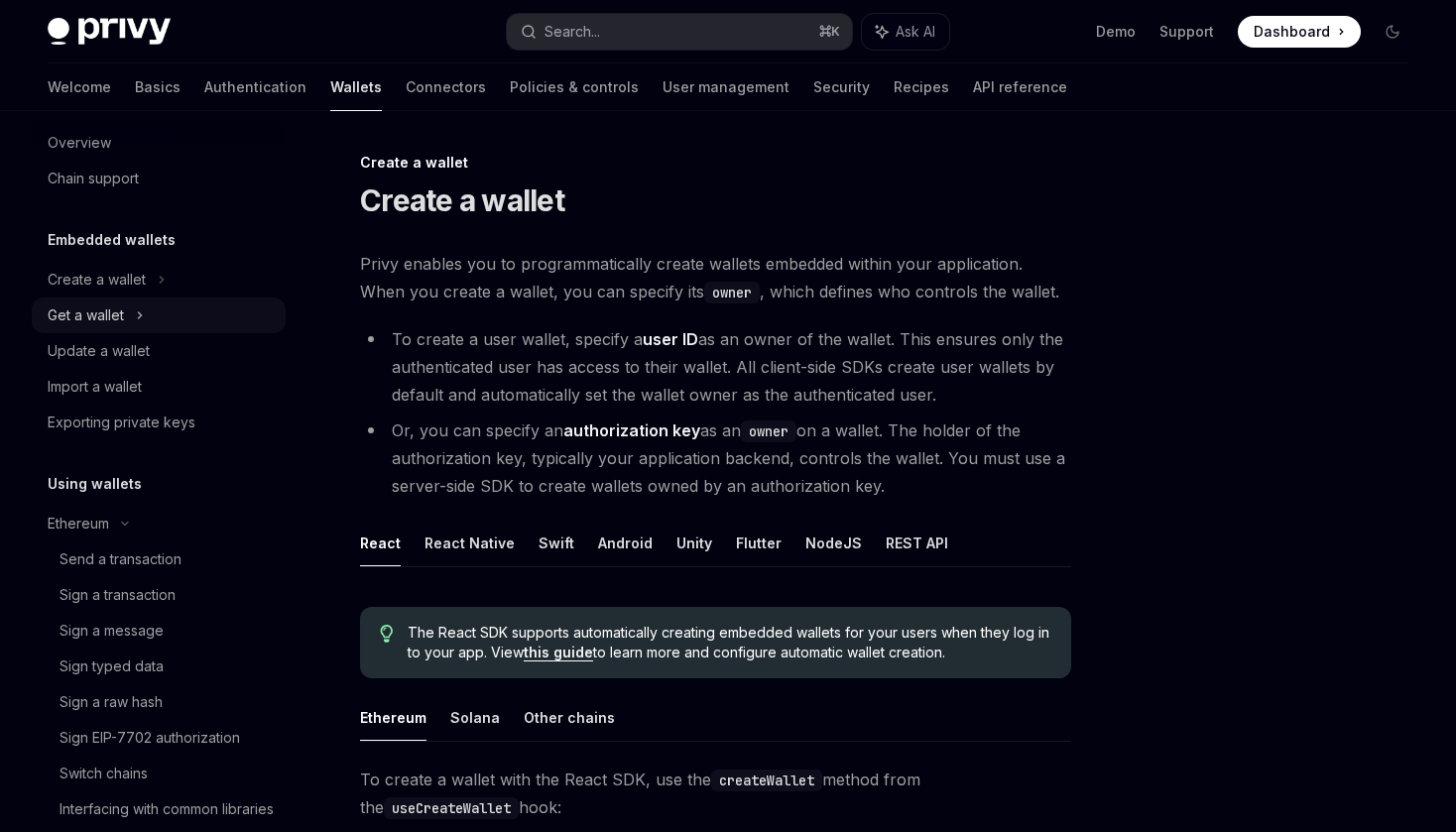 click 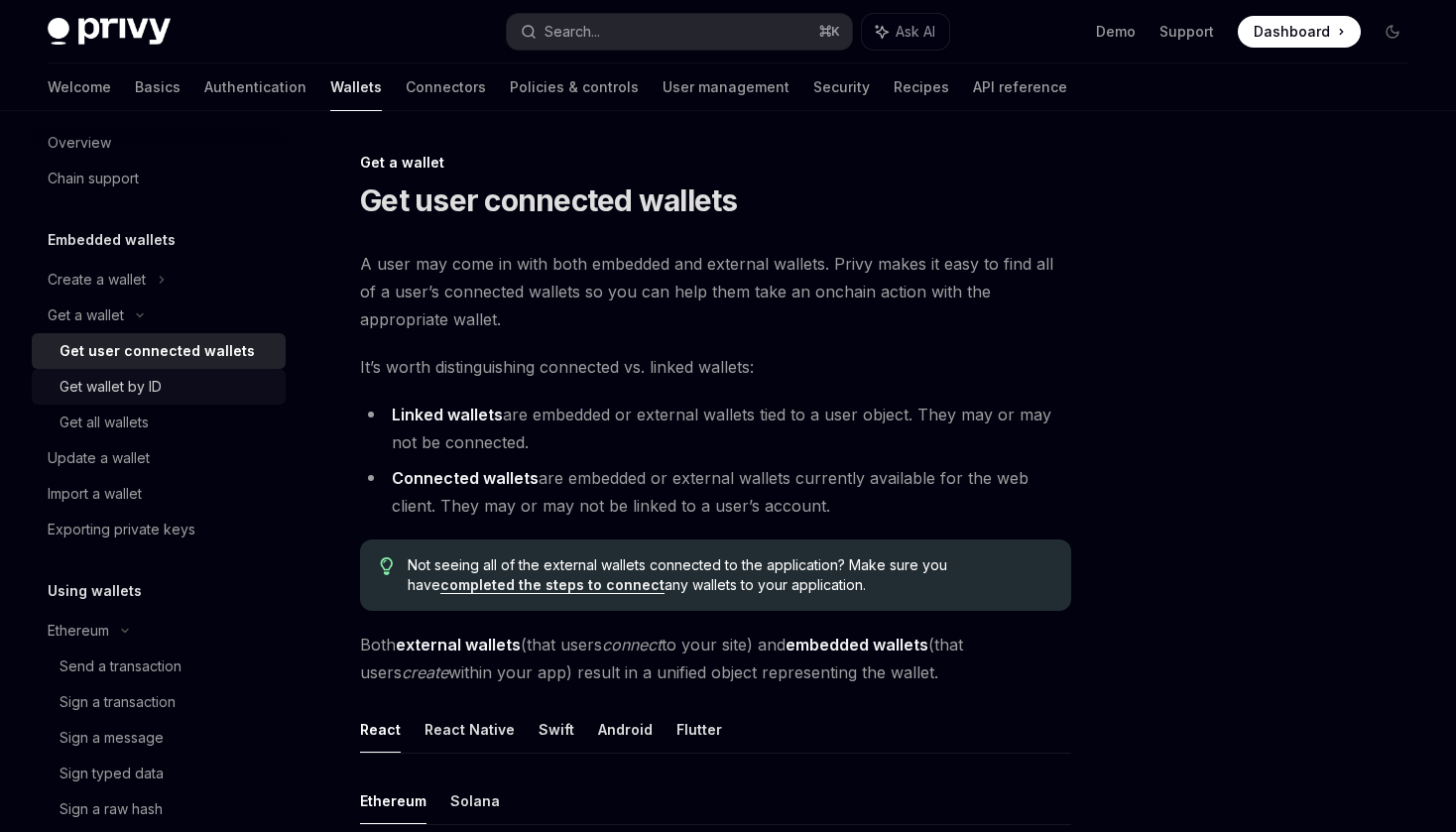 click on "Get wallet by ID" at bounding box center (110, 387) 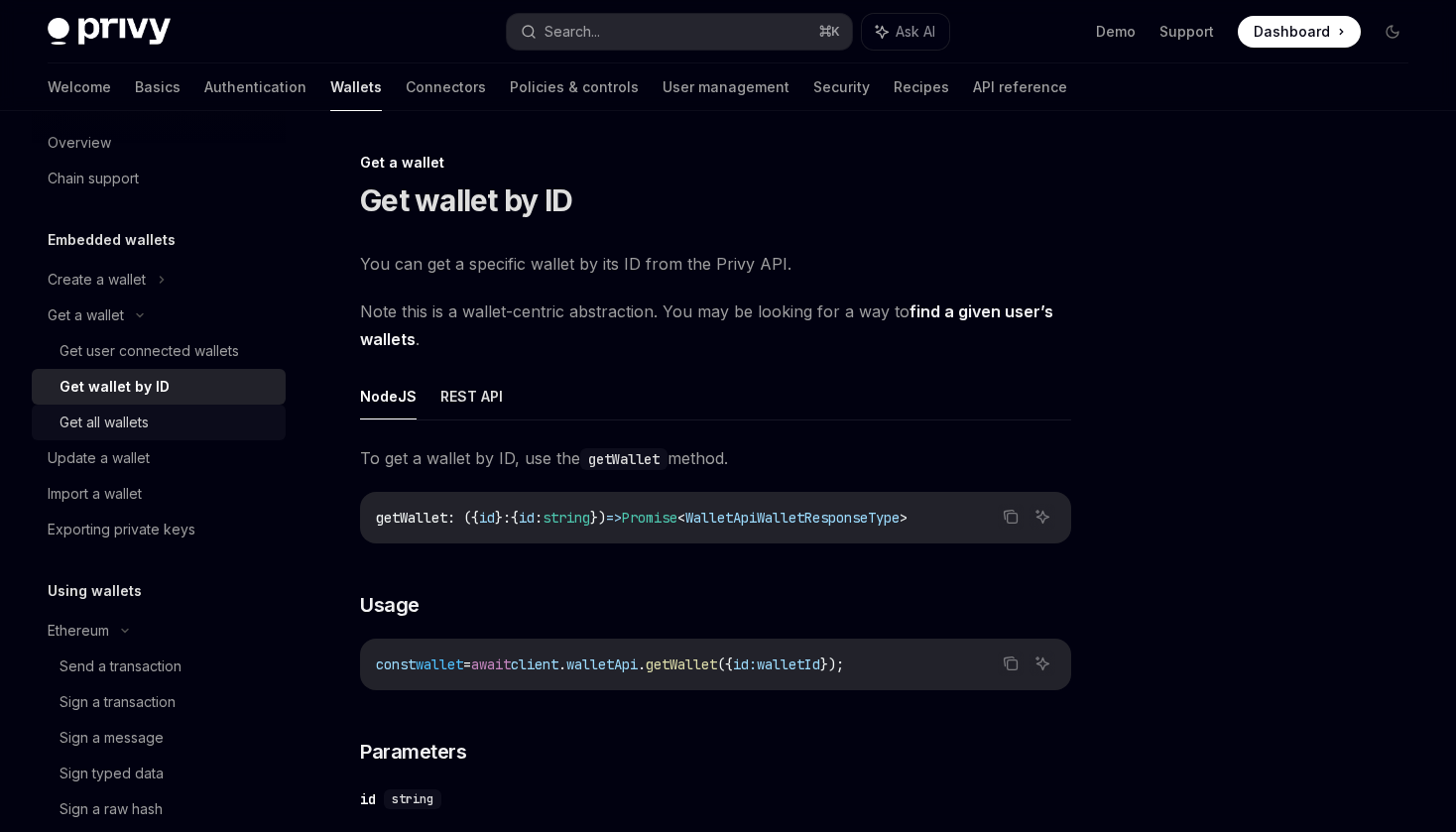 click on "Get all wallets" at bounding box center (167, 422) 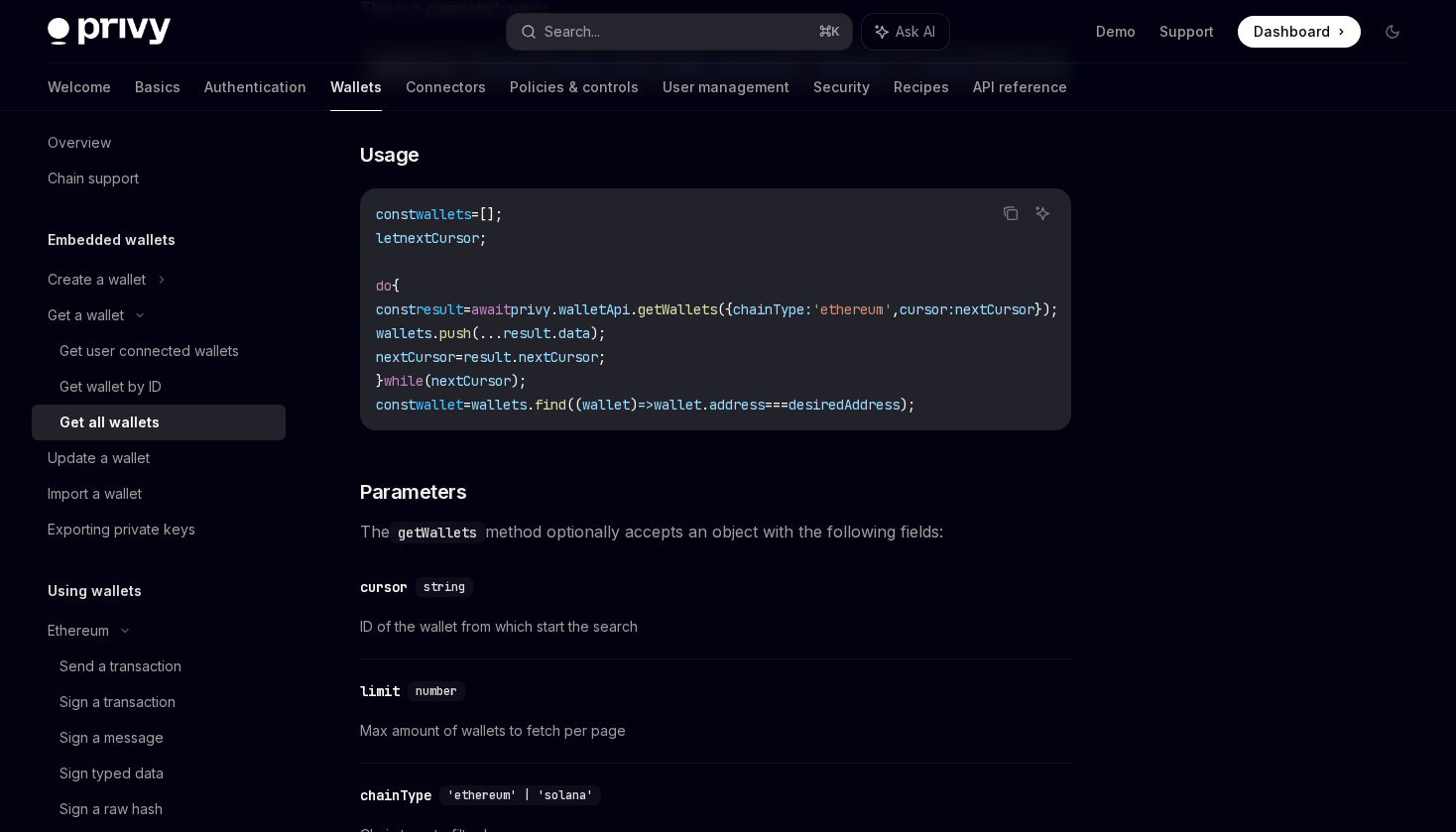 scroll, scrollTop: 406, scrollLeft: 0, axis: vertical 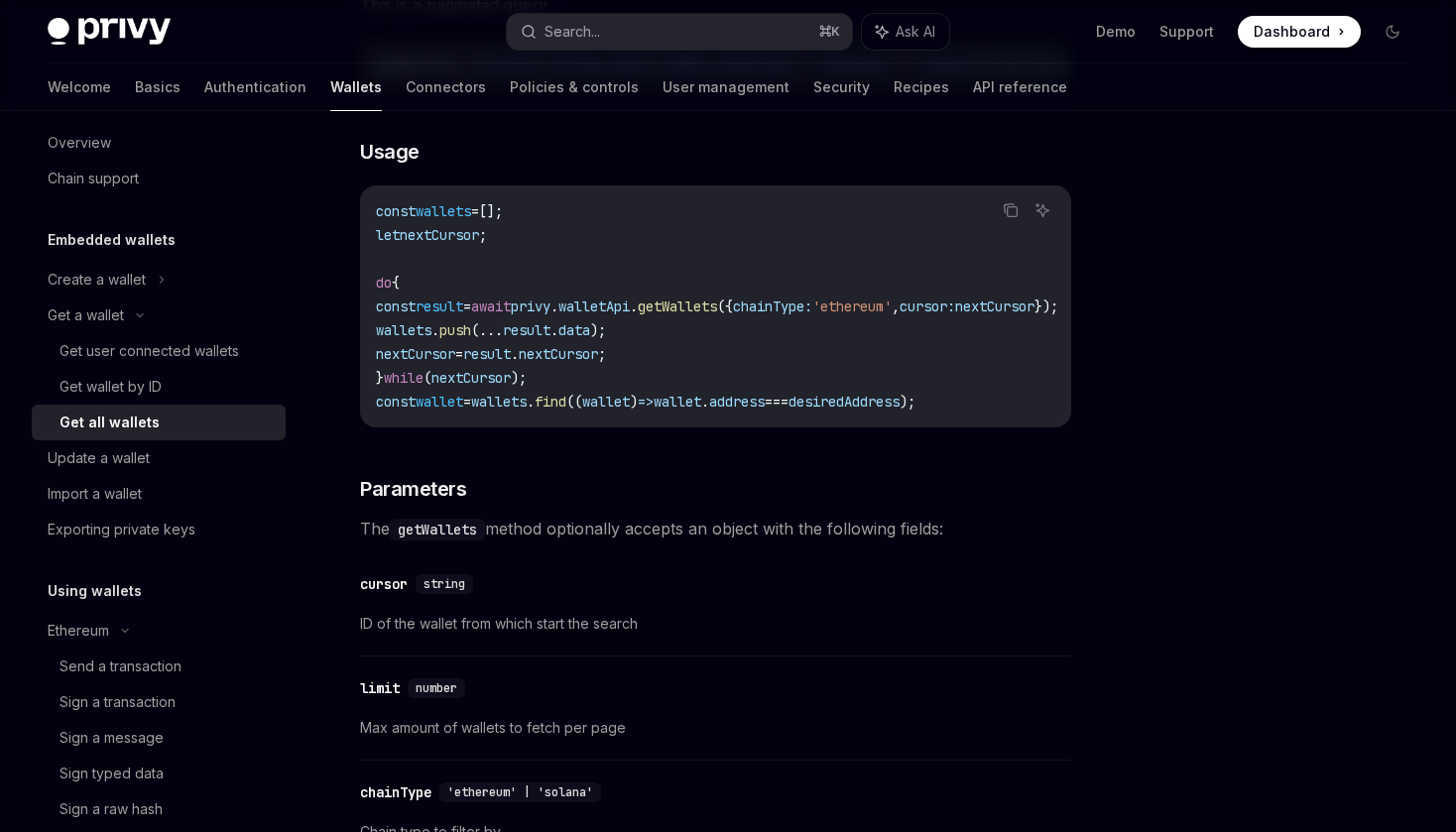 click on "const  wallets  =  [];
let  nextCursor ;
do  {
const  result  =  await  privy . walletApi . getWallets ({ chainType:  'ethereum' ,  cursor:  nextCursor });
wallets . push ( ... result . data );
nextCursor  =  result . nextCursor ;
}  while  ( nextCursor );
const  wallet  =  wallets . find (( wallet )  =>  wallet . address  ===  desiredAddress );" at bounding box center (741, 306) 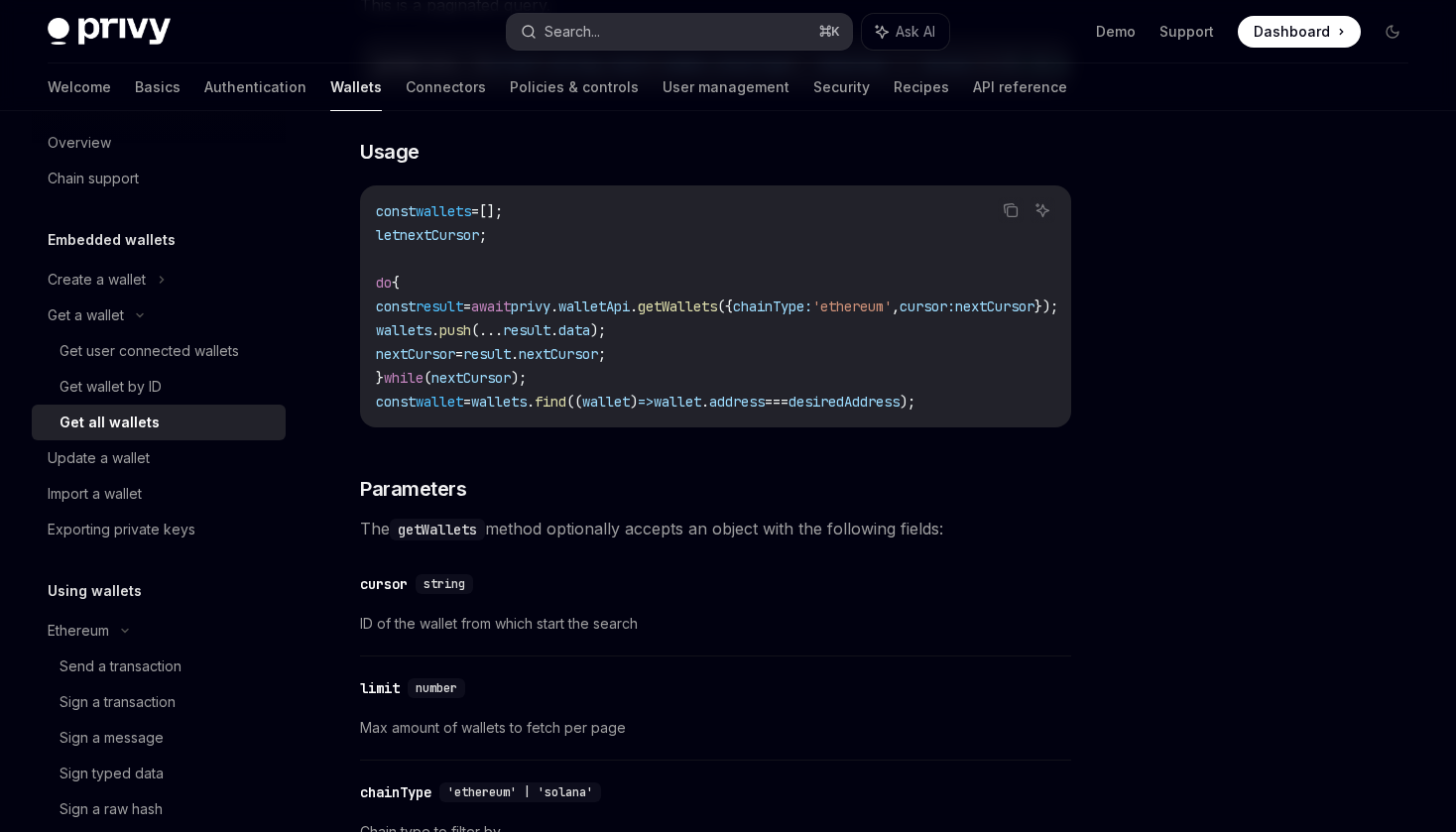 click on "Search... ⌘ K" at bounding box center (679, 32) 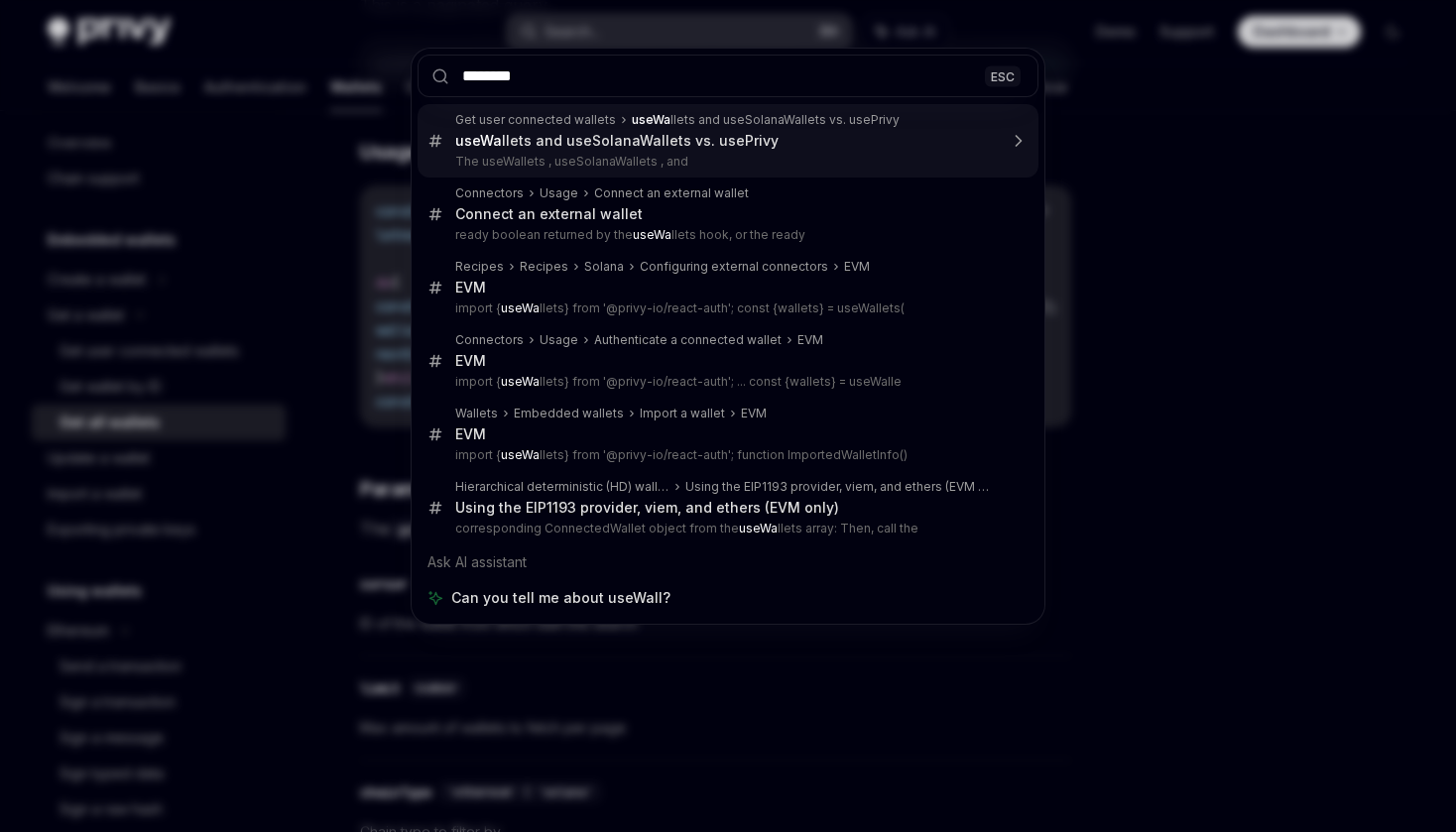 type on "*********" 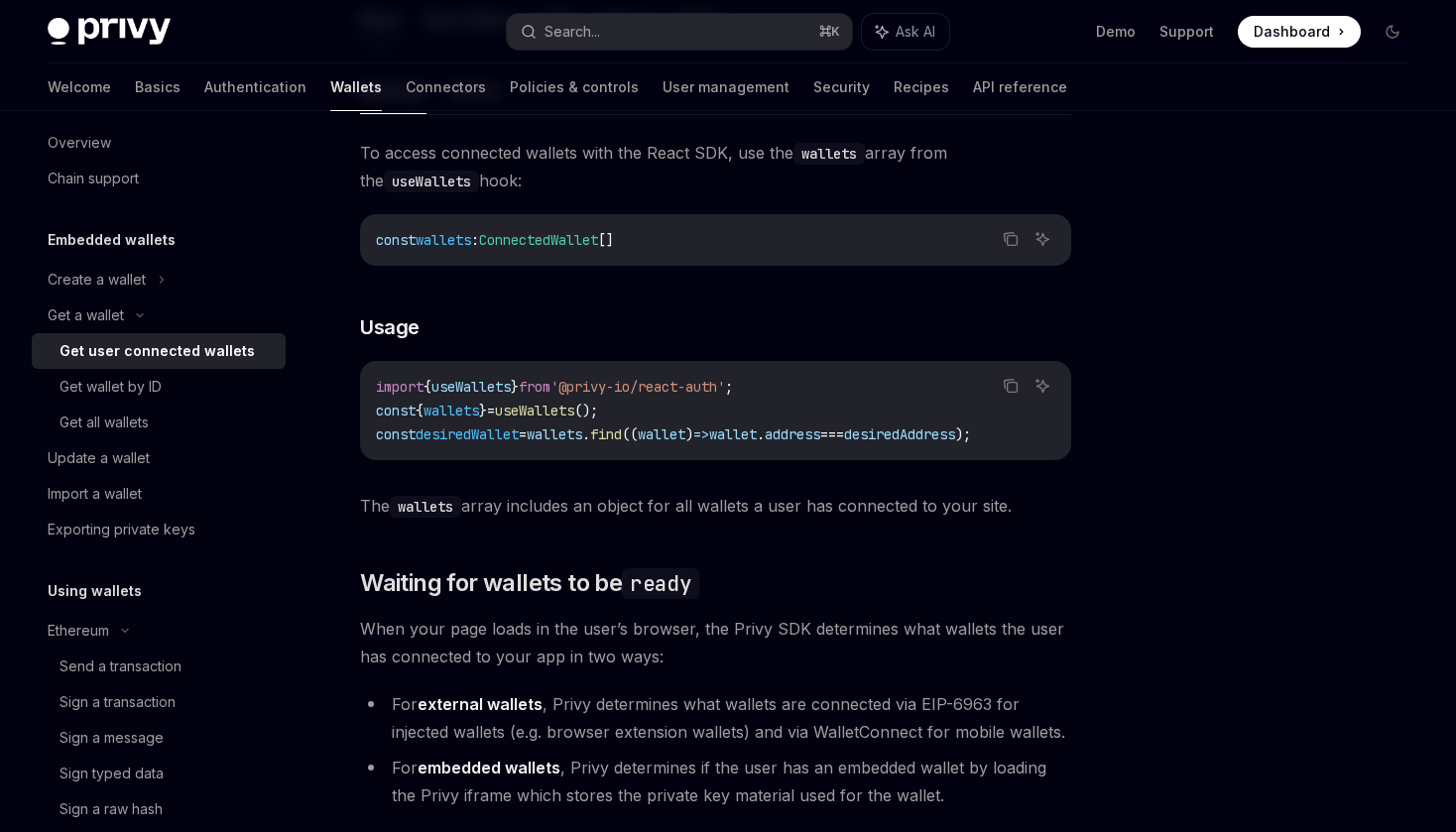 scroll, scrollTop: 689, scrollLeft: 0, axis: vertical 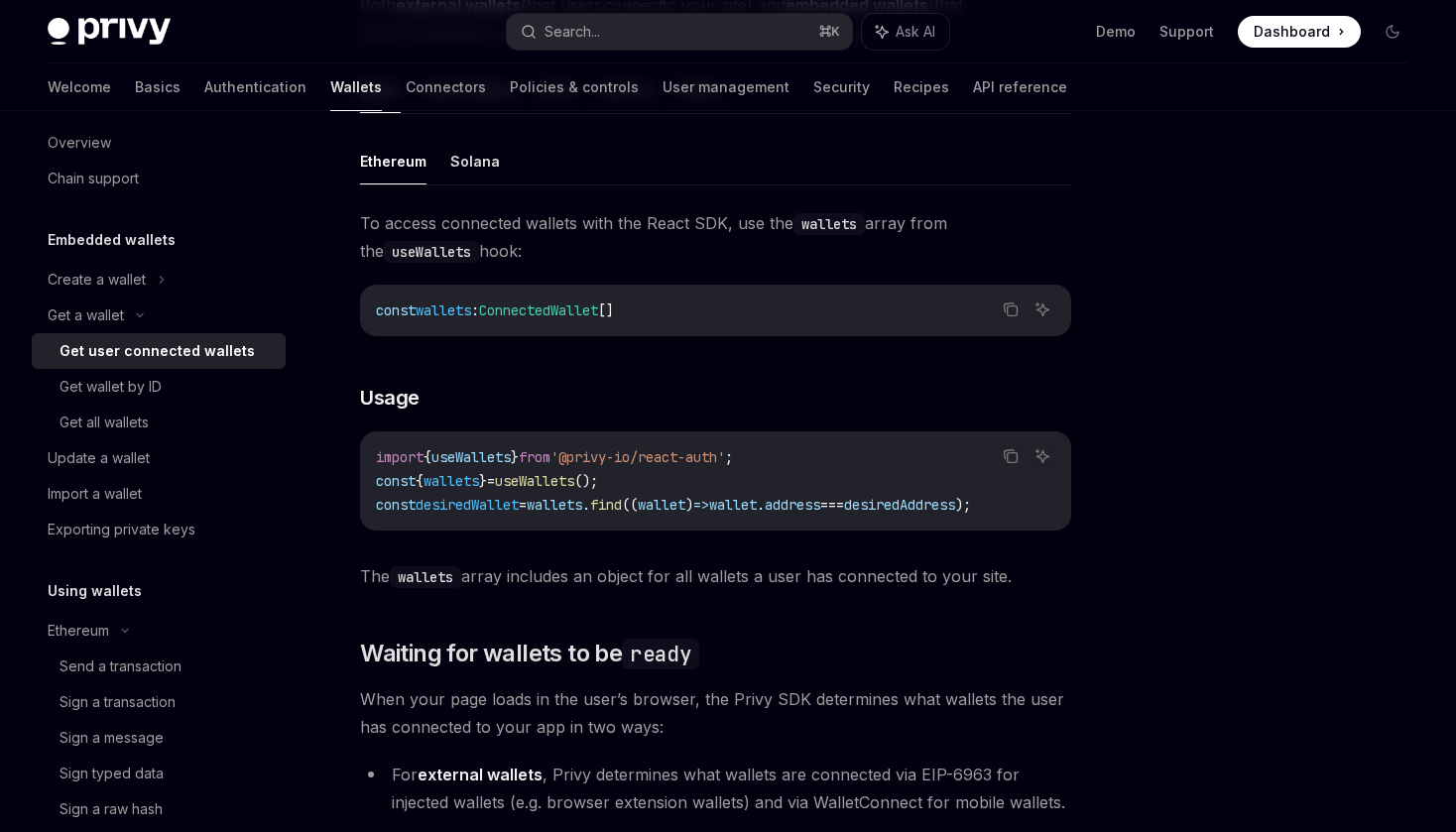 click at bounding box center [1274, 491] 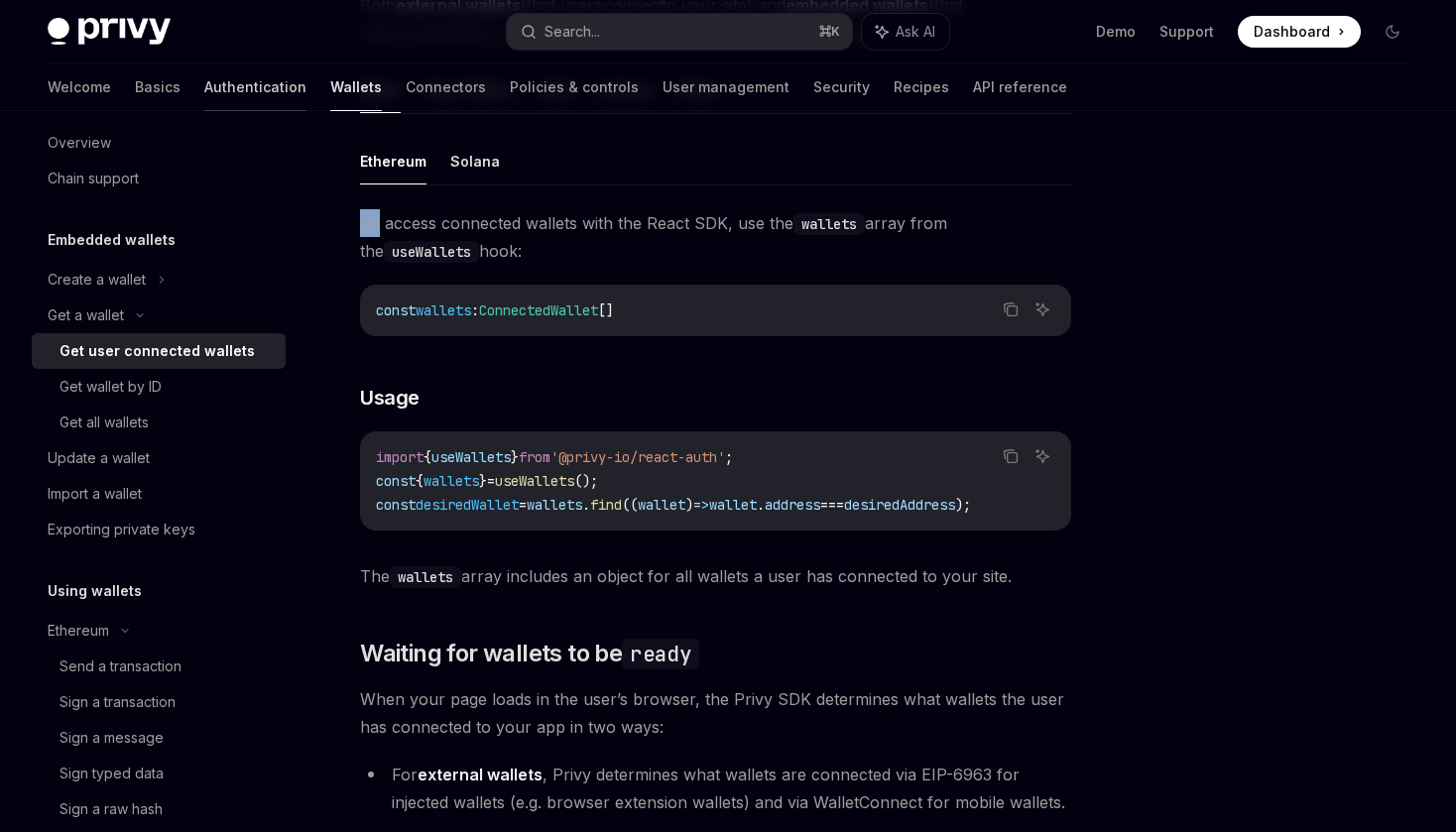 click on "Authentication" at bounding box center [255, 87] 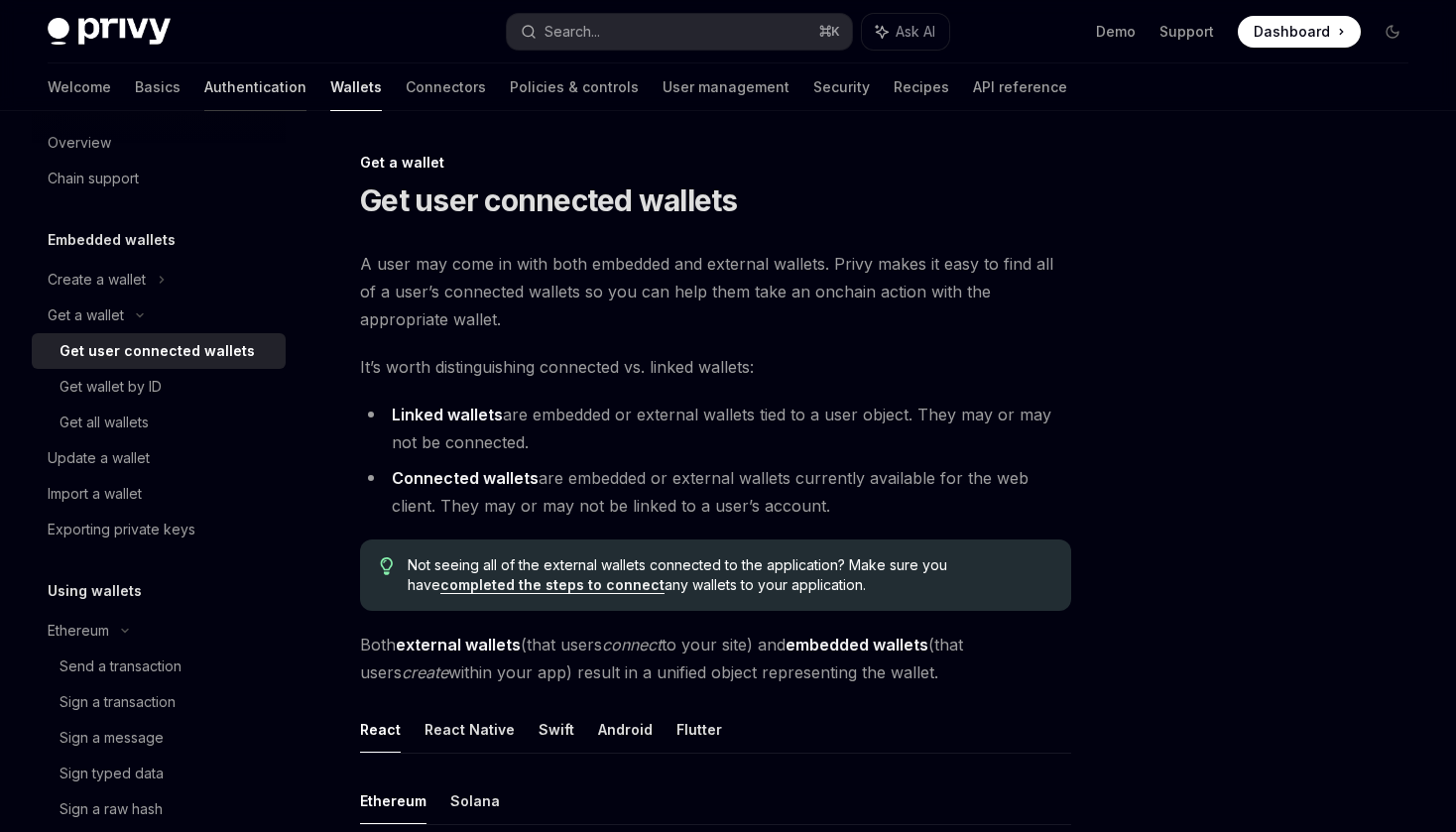 scroll, scrollTop: 0, scrollLeft: 0, axis: both 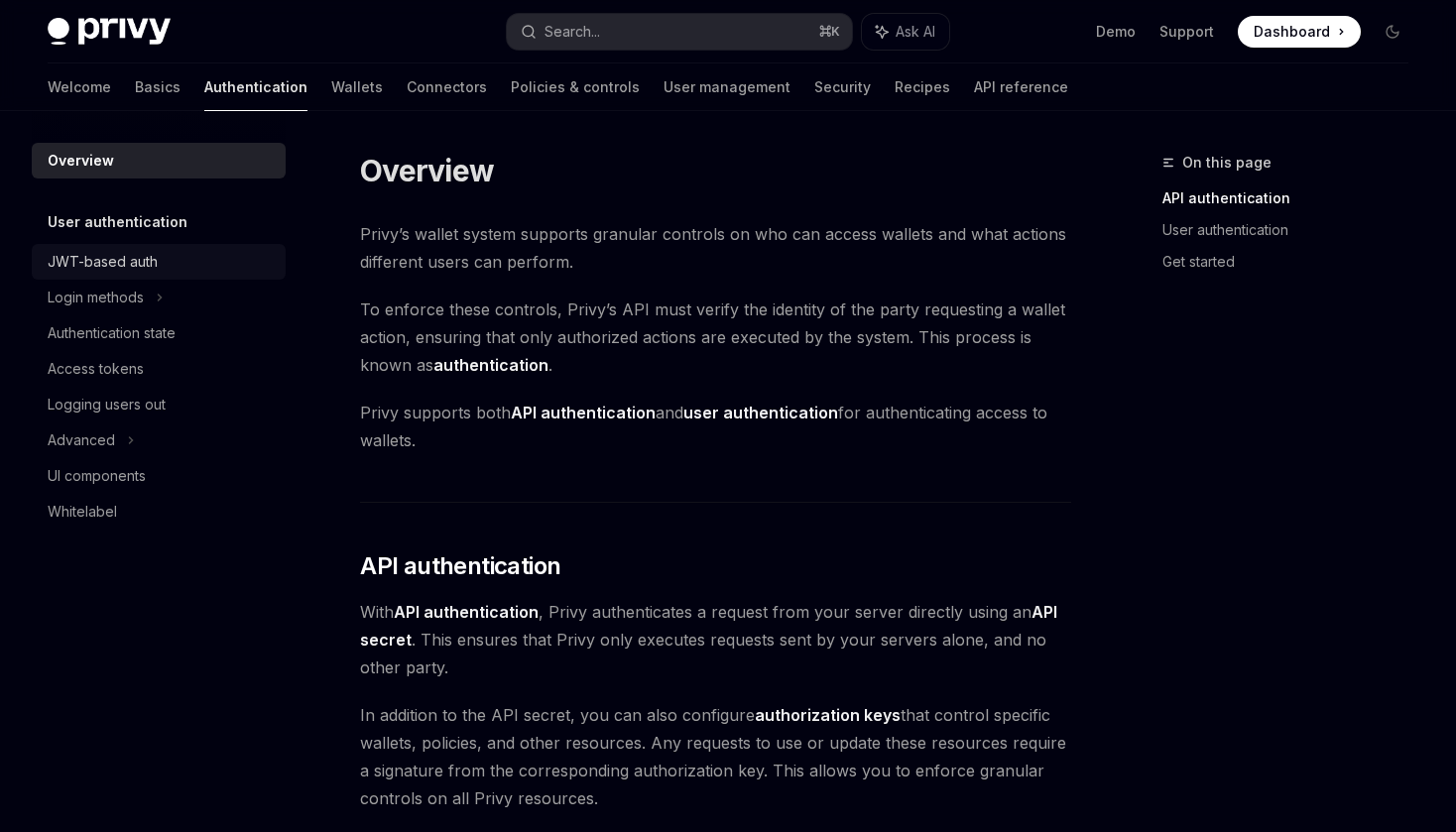 click on "JWT-based auth" at bounding box center (159, 262) 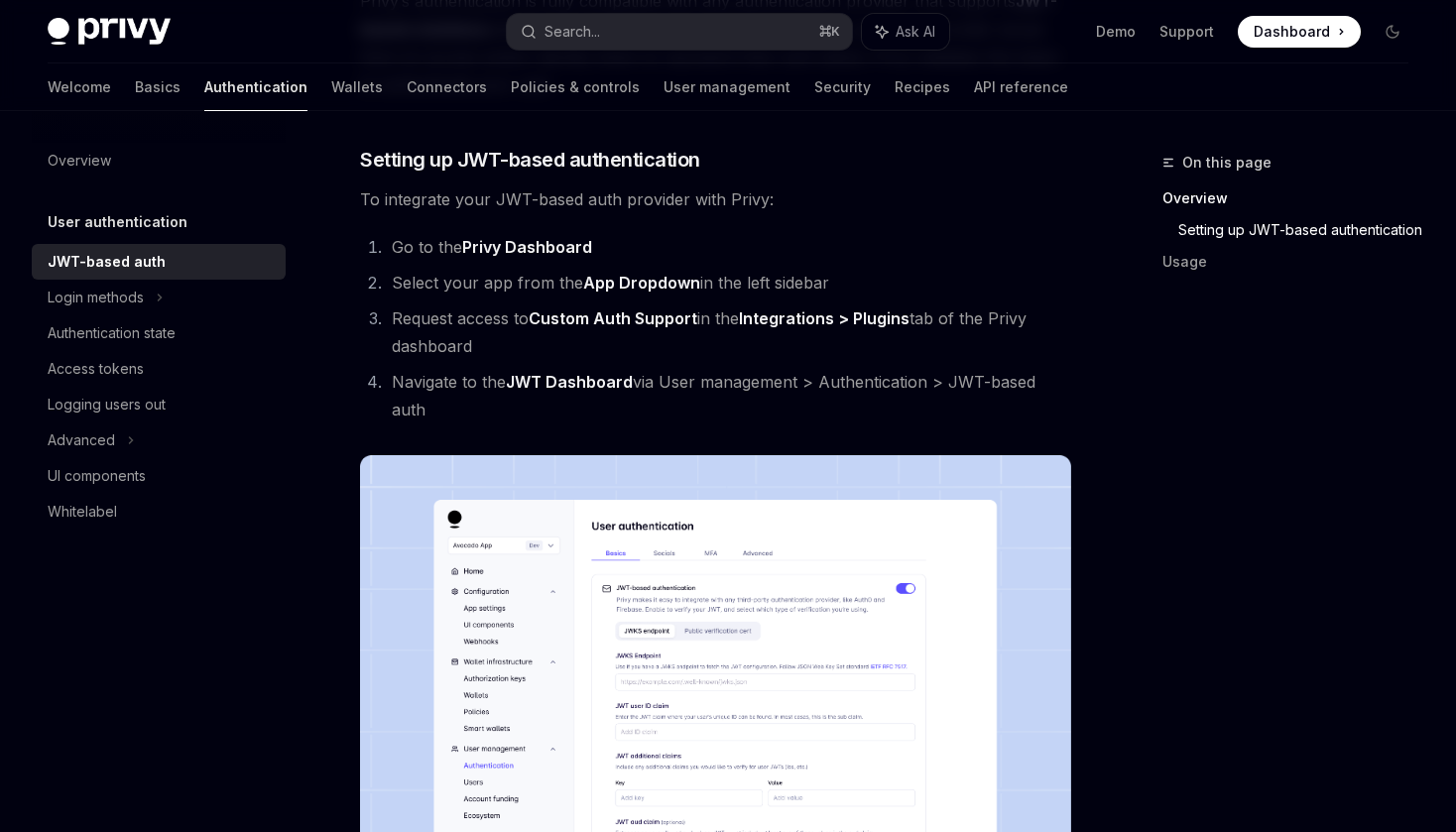 scroll, scrollTop: 544, scrollLeft: 0, axis: vertical 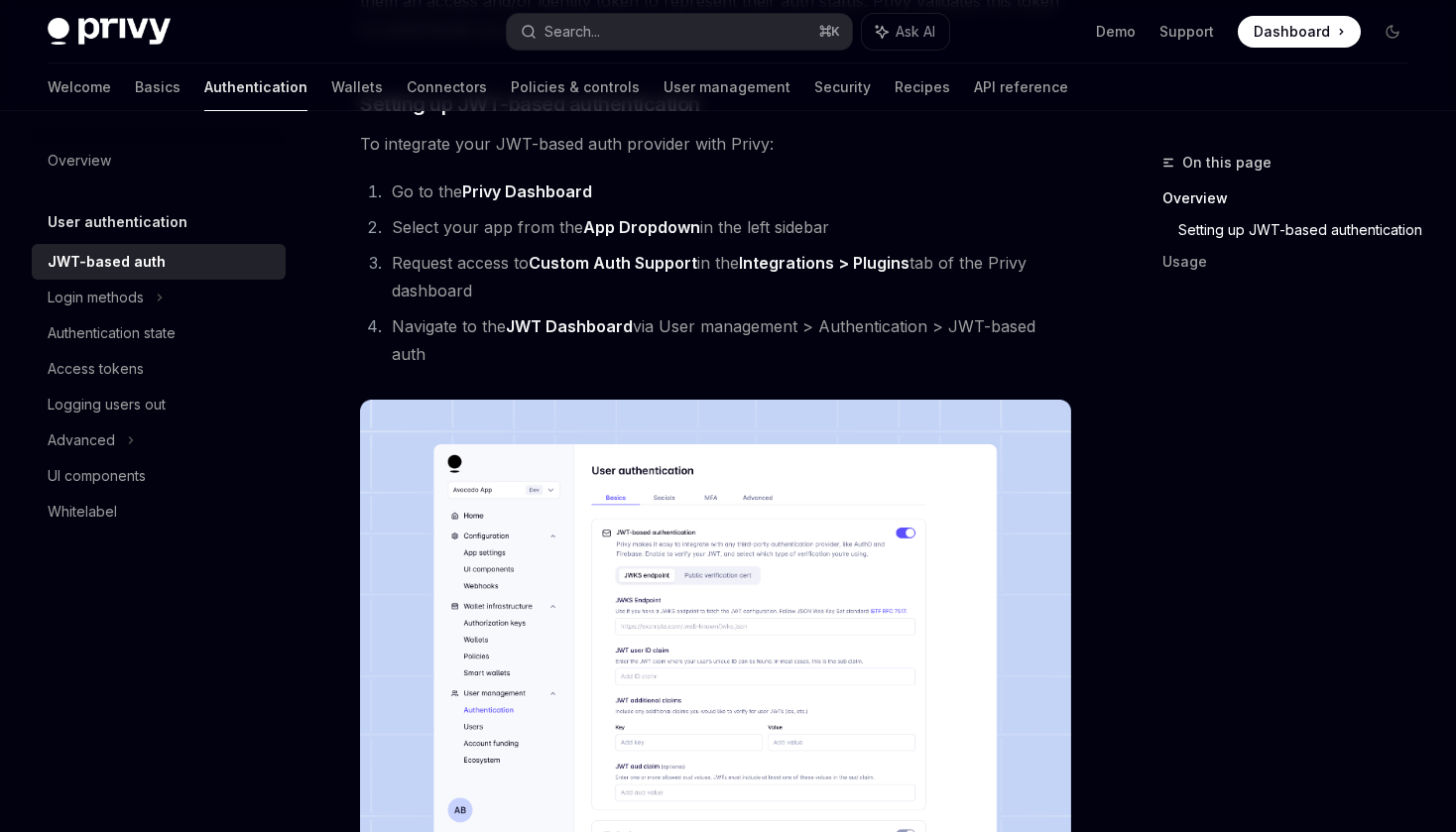 click on "On this page Overview Setting up JWT-based authentication Usage" at bounding box center (1274, 491) 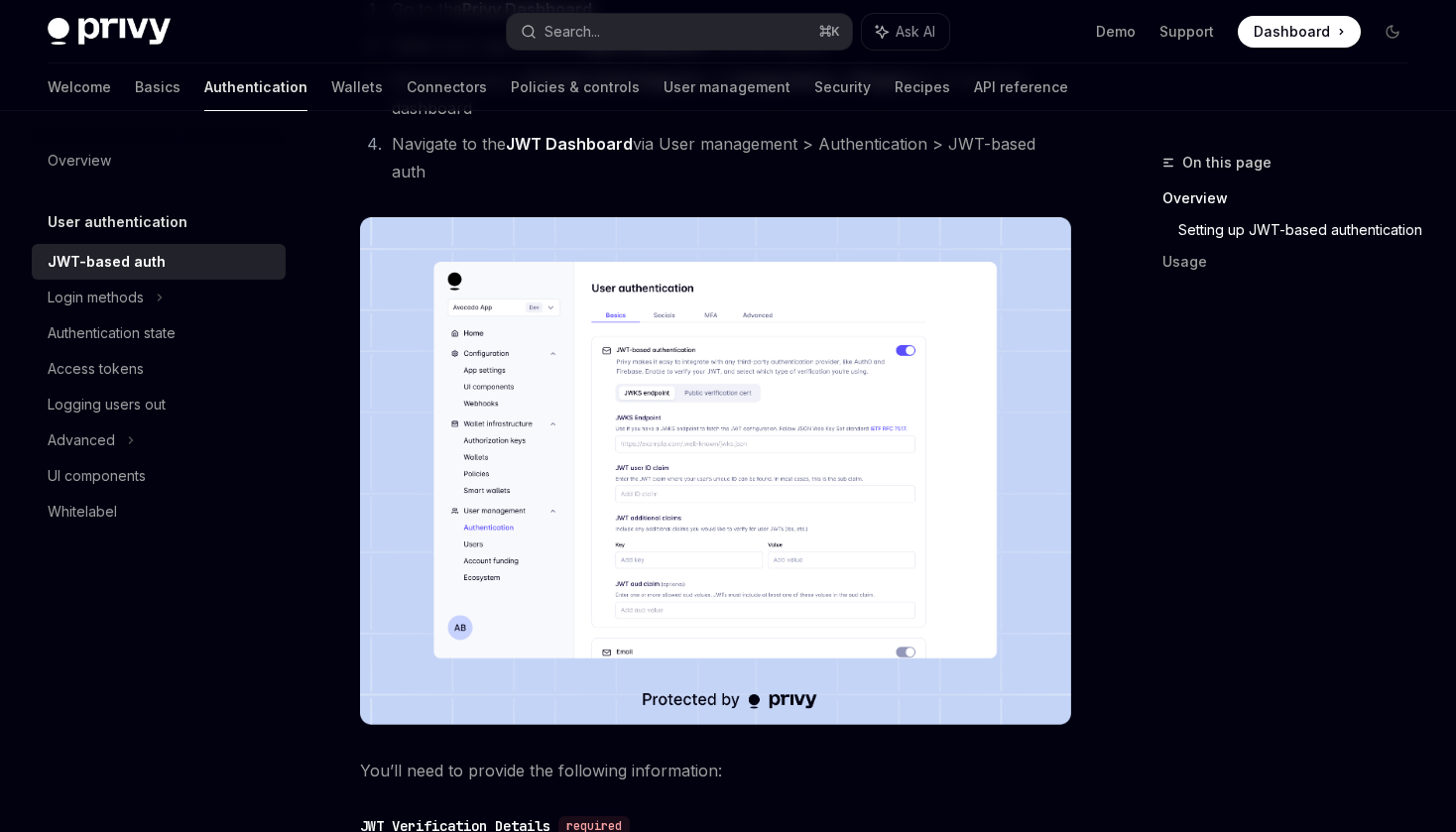 scroll, scrollTop: 714, scrollLeft: 0, axis: vertical 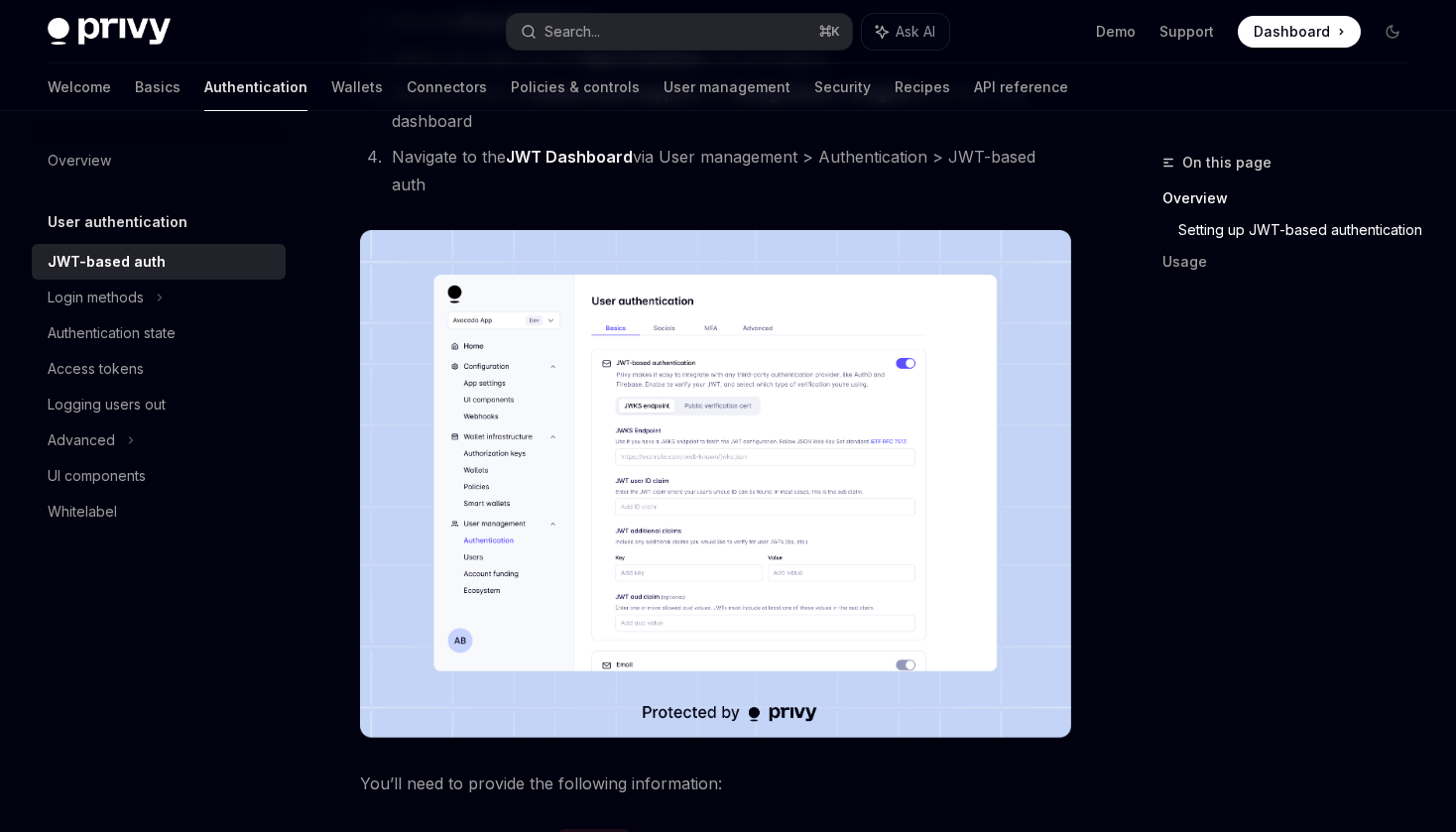 click at bounding box center (715, 484) 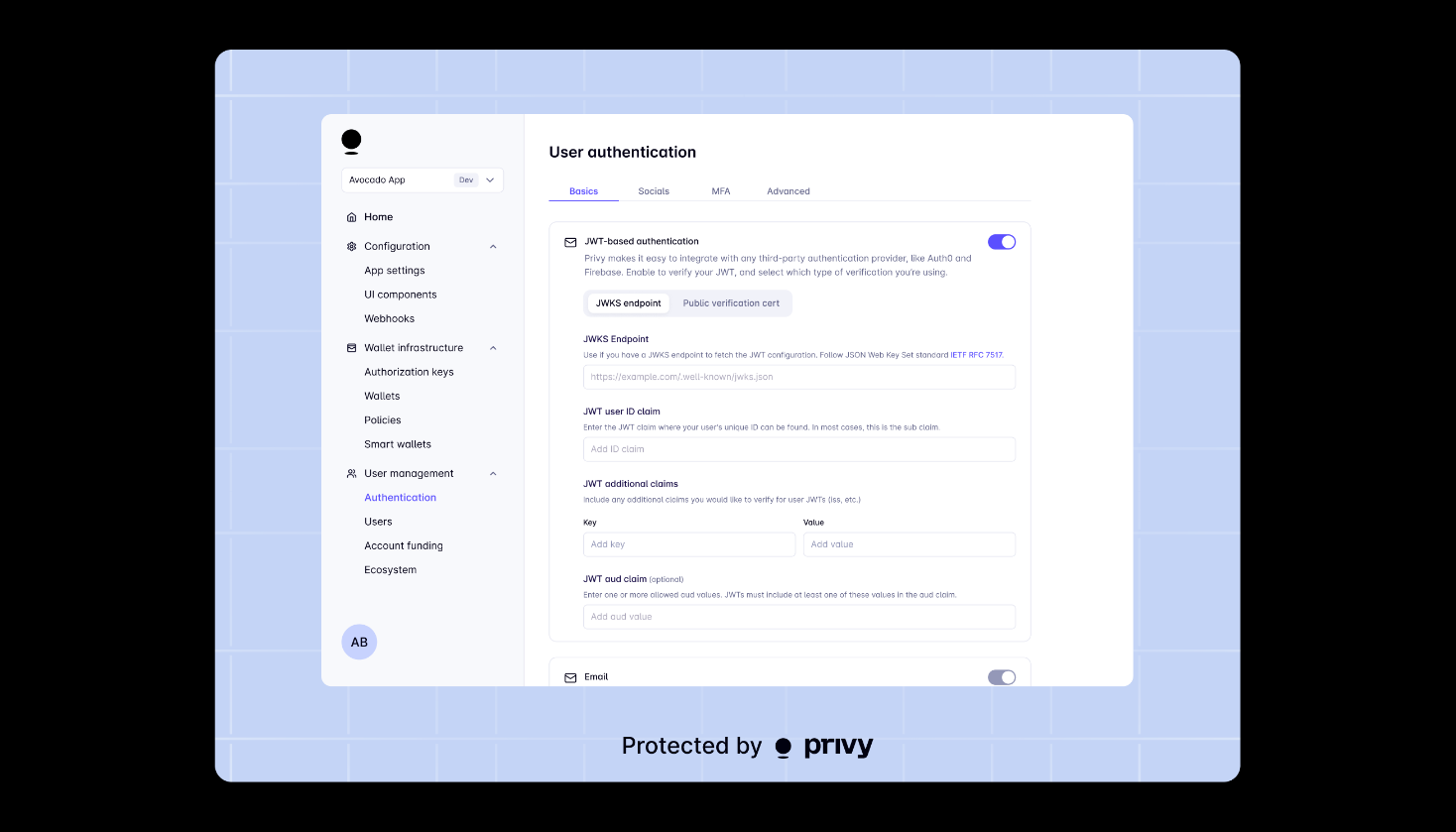 click at bounding box center [728, 416] 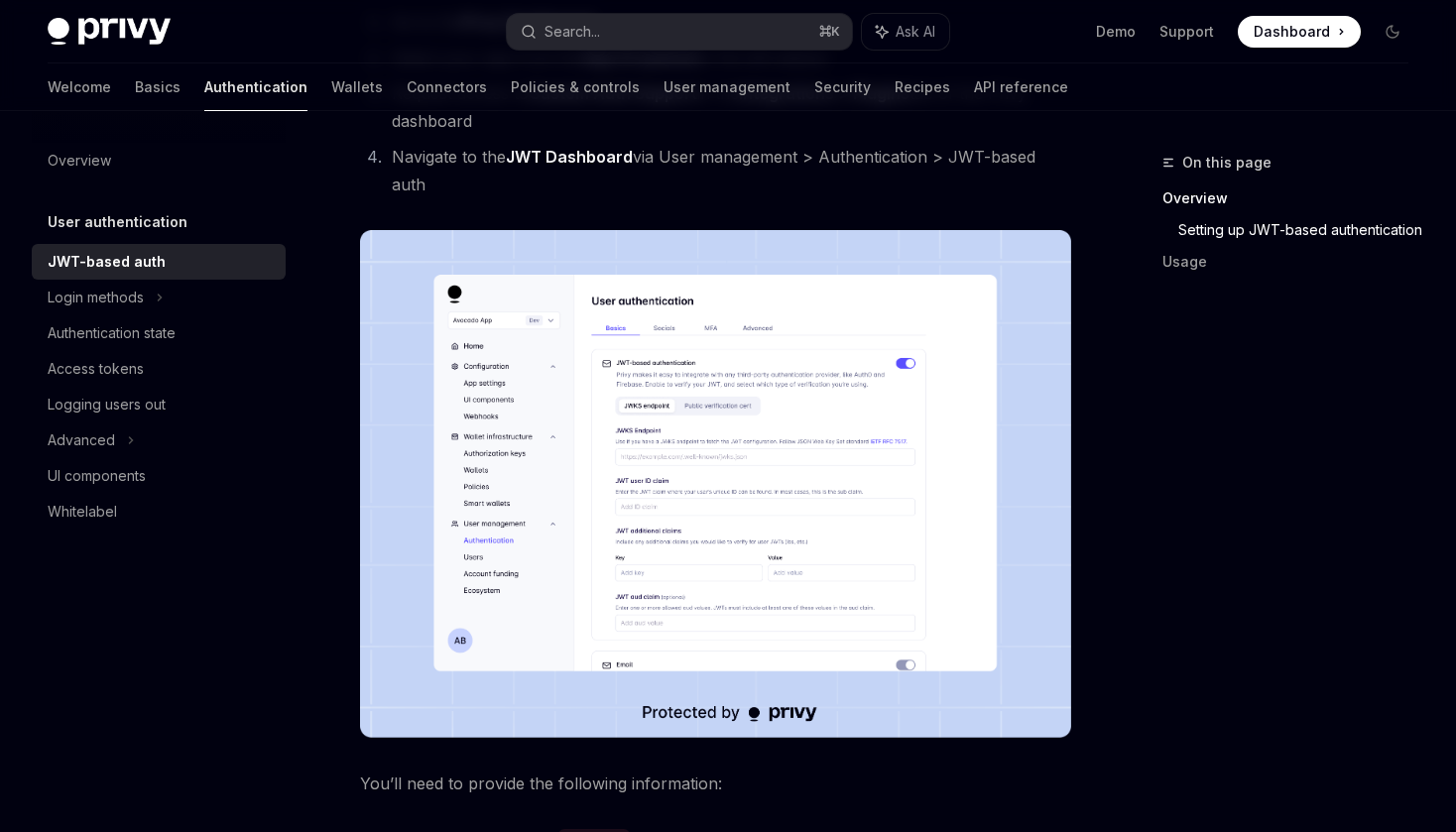 click on "On this page Overview Setting up JWT-based authentication Usage" at bounding box center [1274, 491] 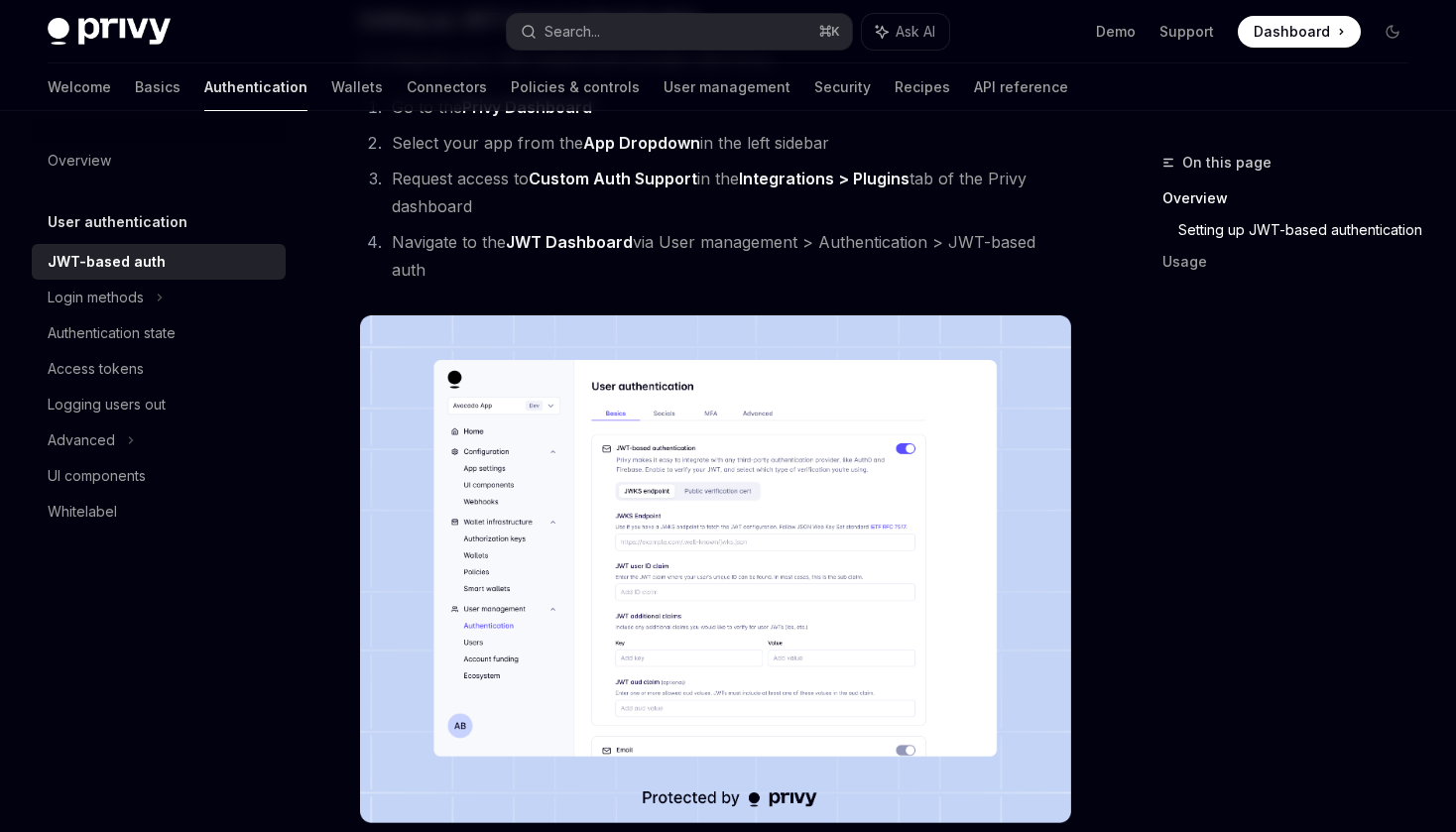 scroll, scrollTop: 650, scrollLeft: 0, axis: vertical 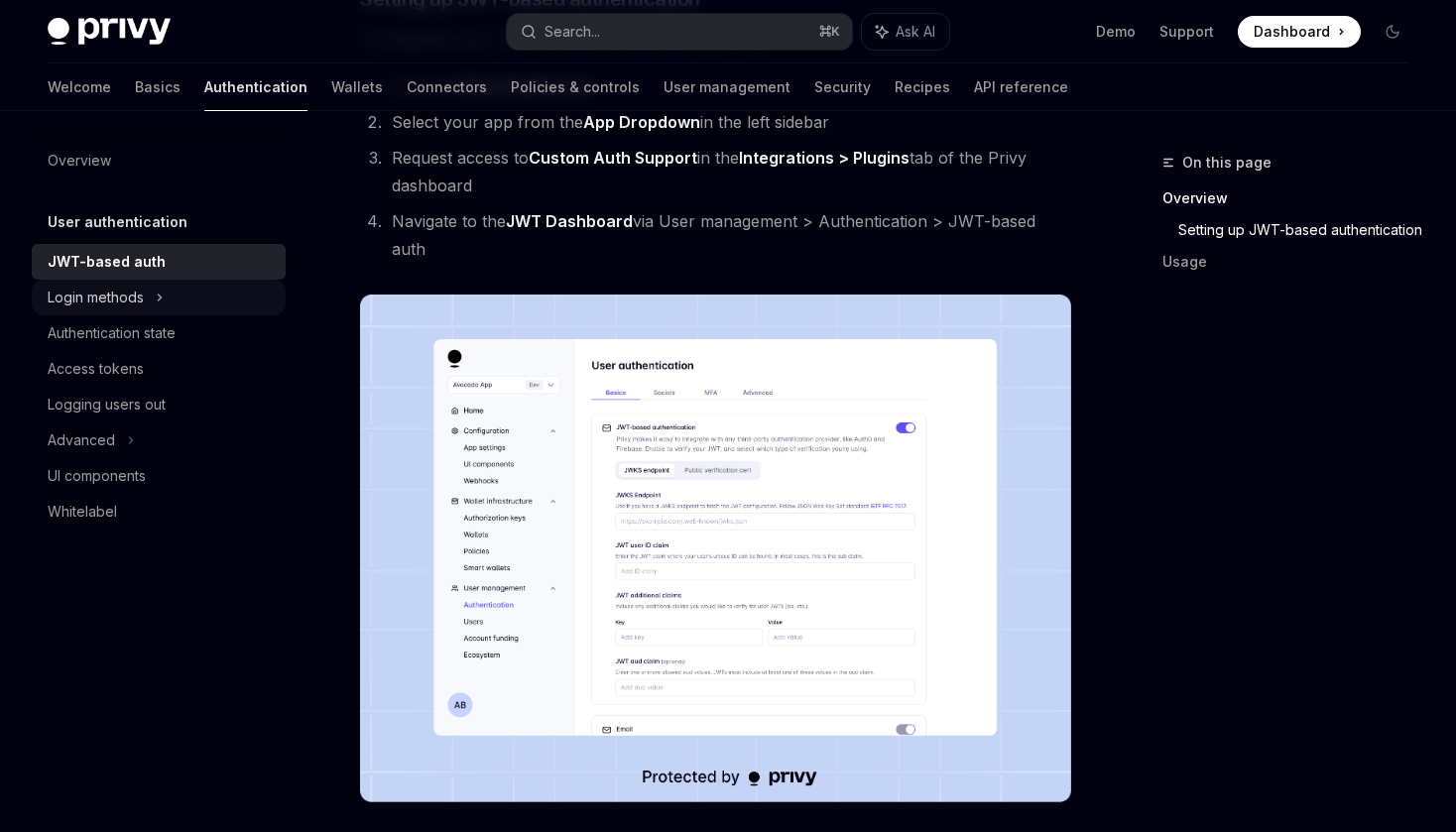 click on "Login methods" at bounding box center (95, 297) 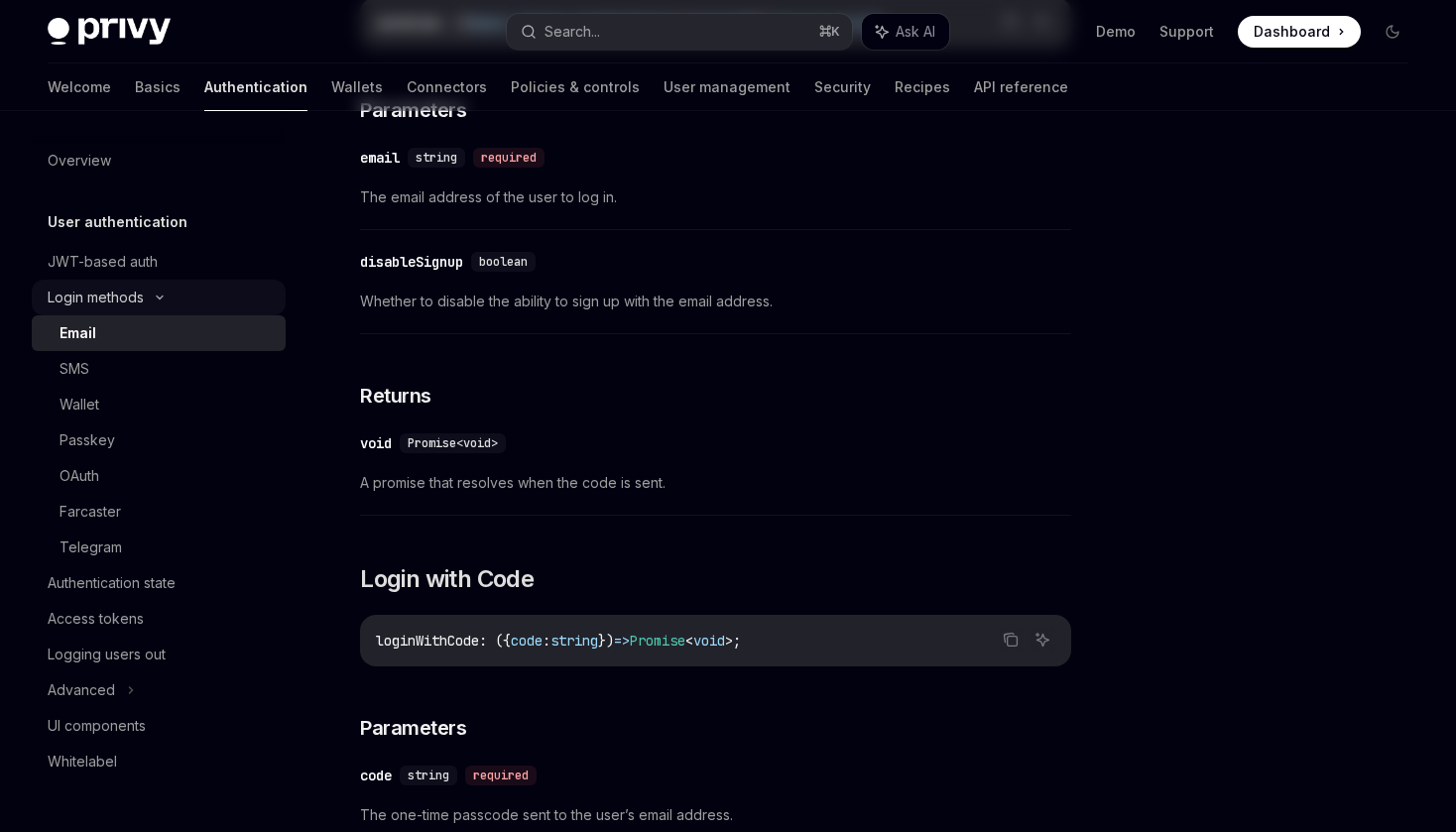 scroll, scrollTop: 0, scrollLeft: 0, axis: both 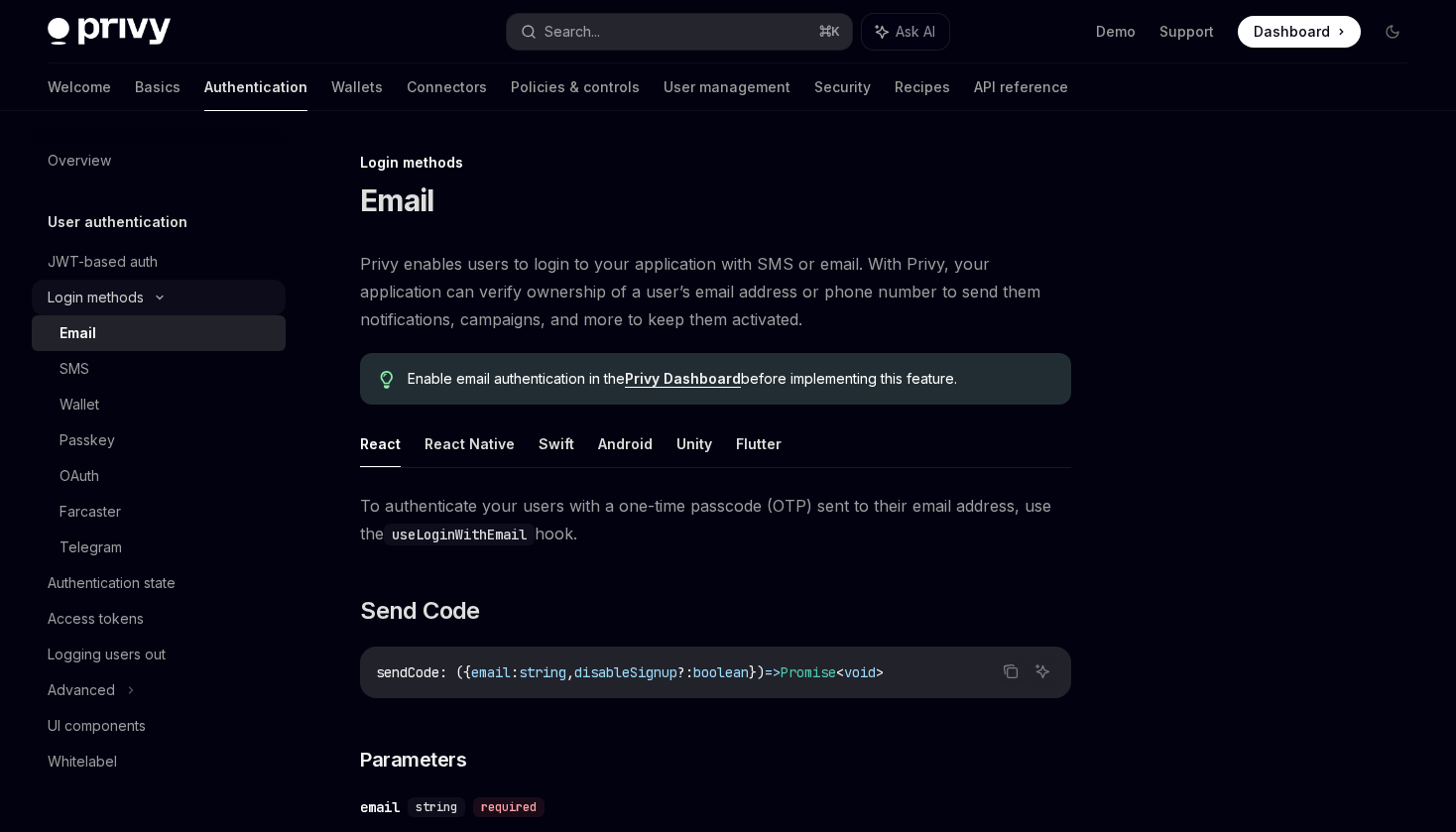 click on "Login methods" at bounding box center [95, 297] 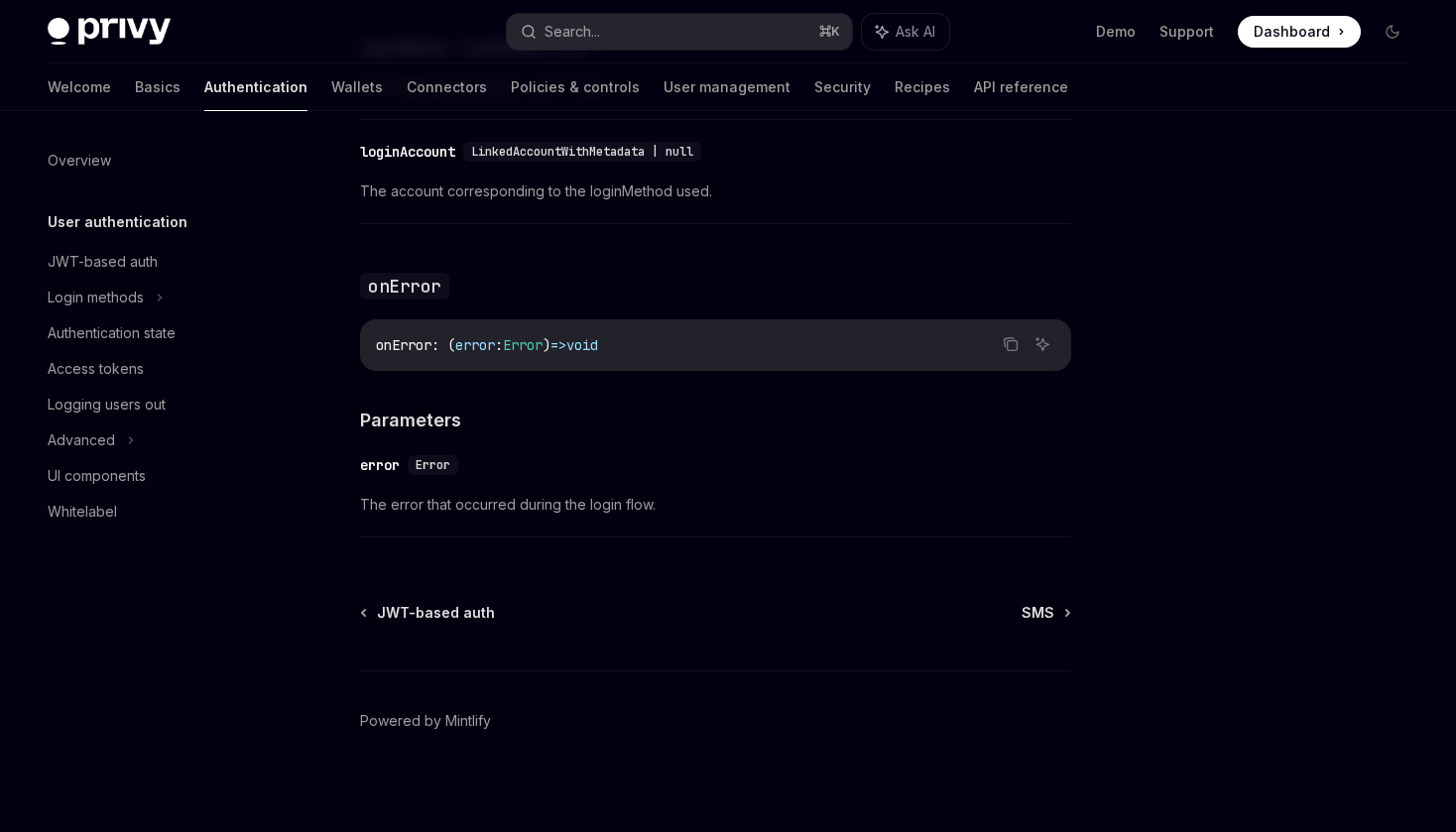 scroll, scrollTop: 3650, scrollLeft: 0, axis: vertical 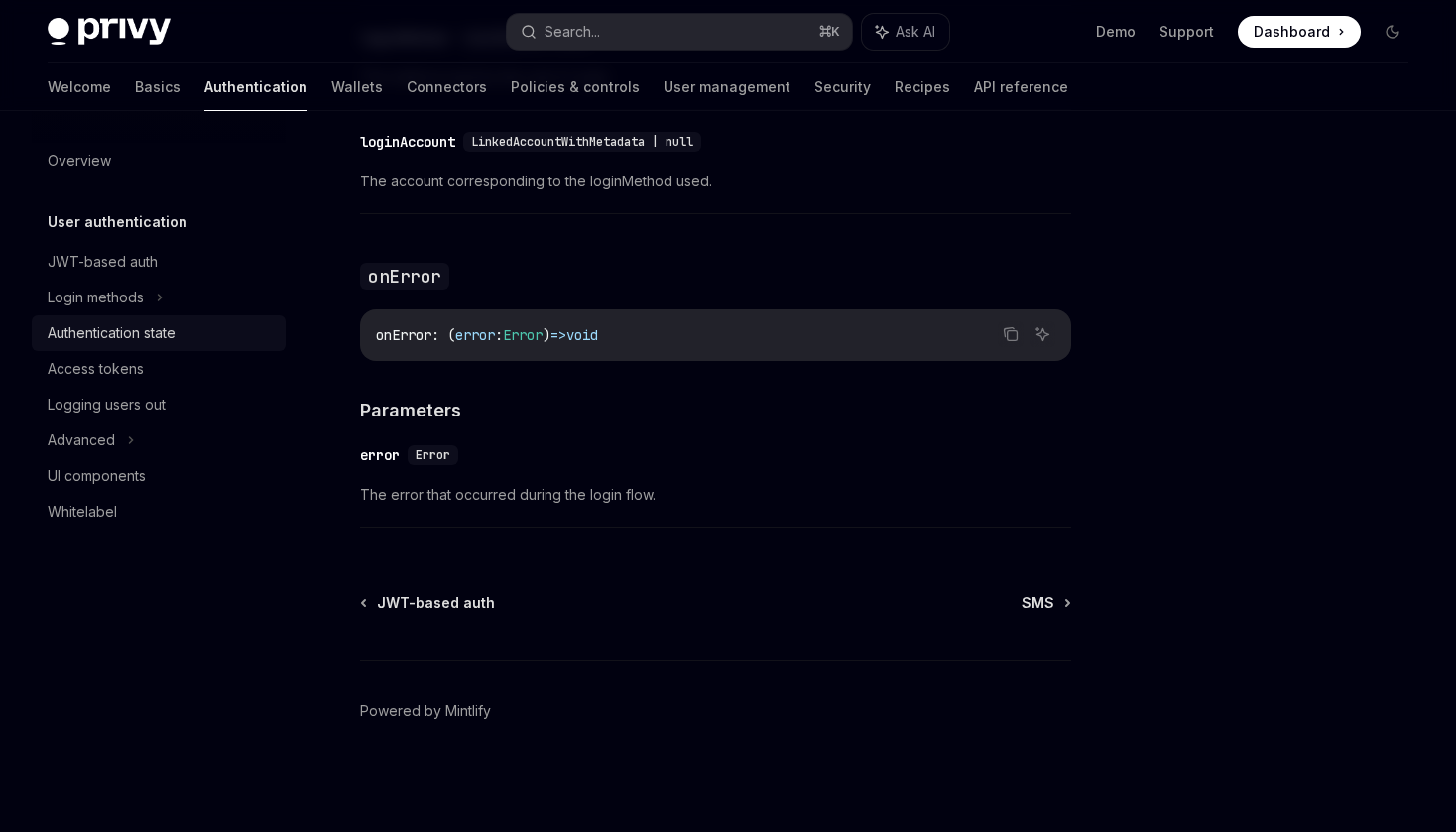 click on "Authentication state" at bounding box center [111, 333] 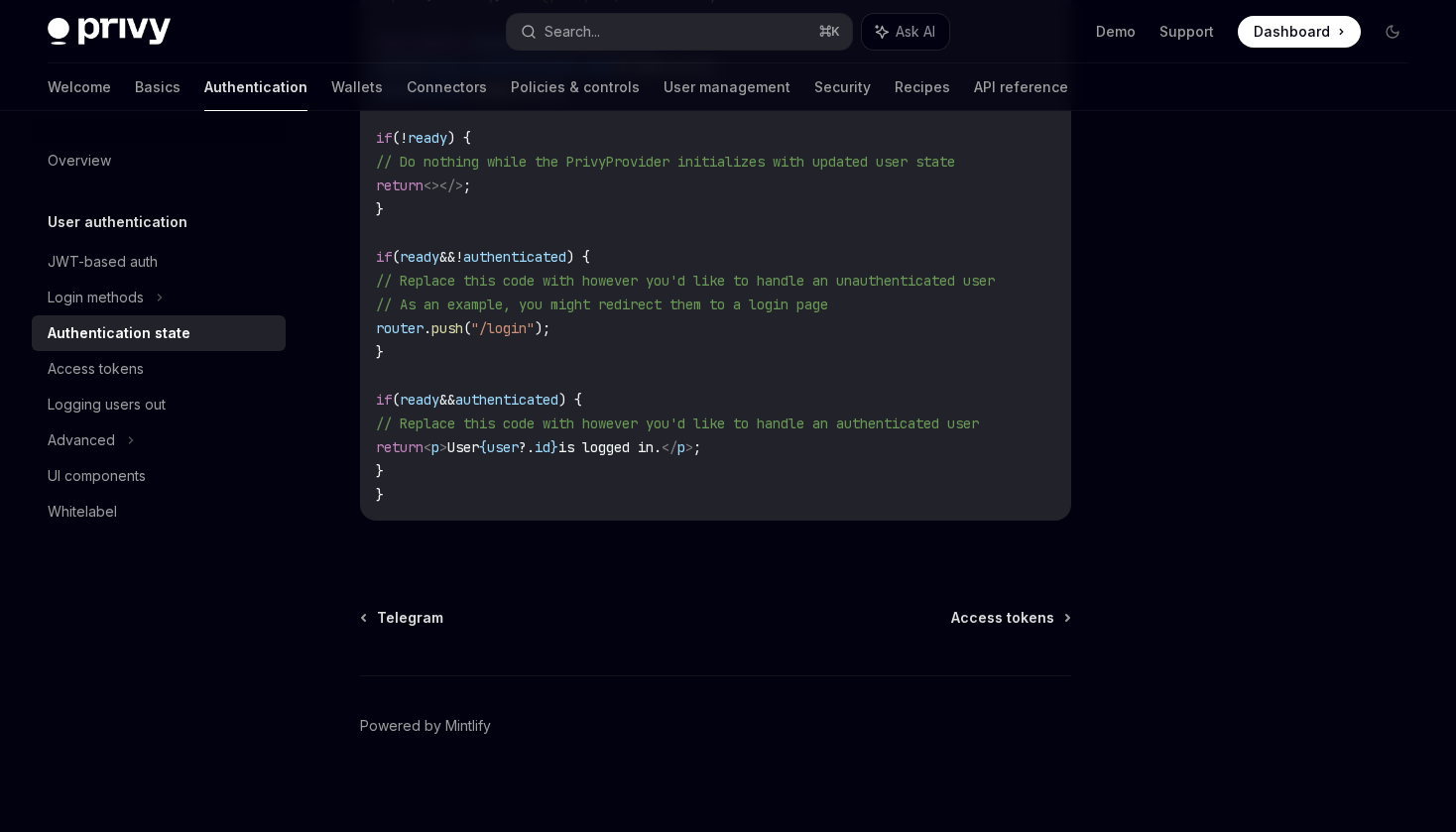 scroll, scrollTop: 844, scrollLeft: 0, axis: vertical 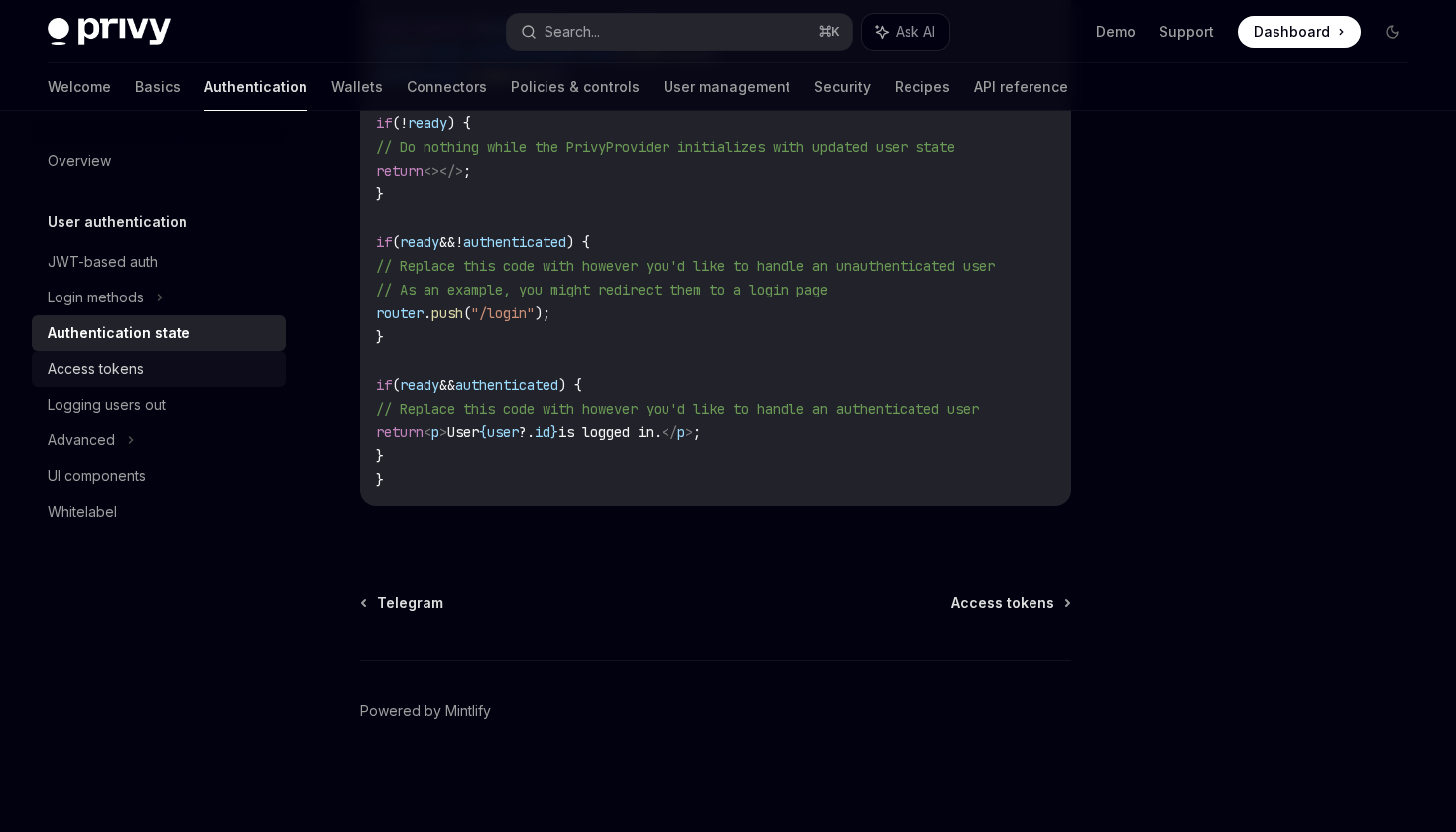 click on "Access tokens" at bounding box center [161, 369] 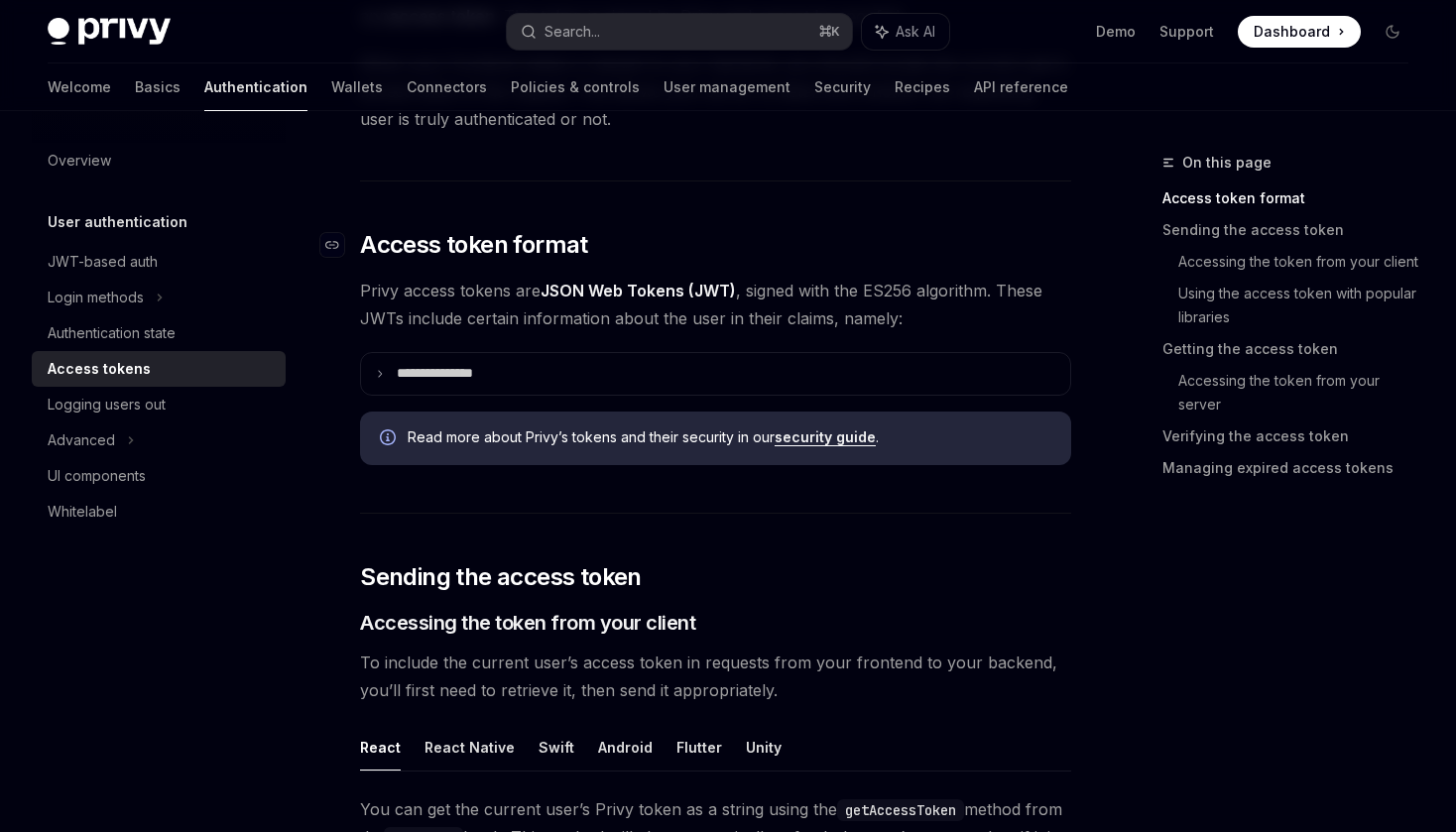 scroll, scrollTop: 281, scrollLeft: 0, axis: vertical 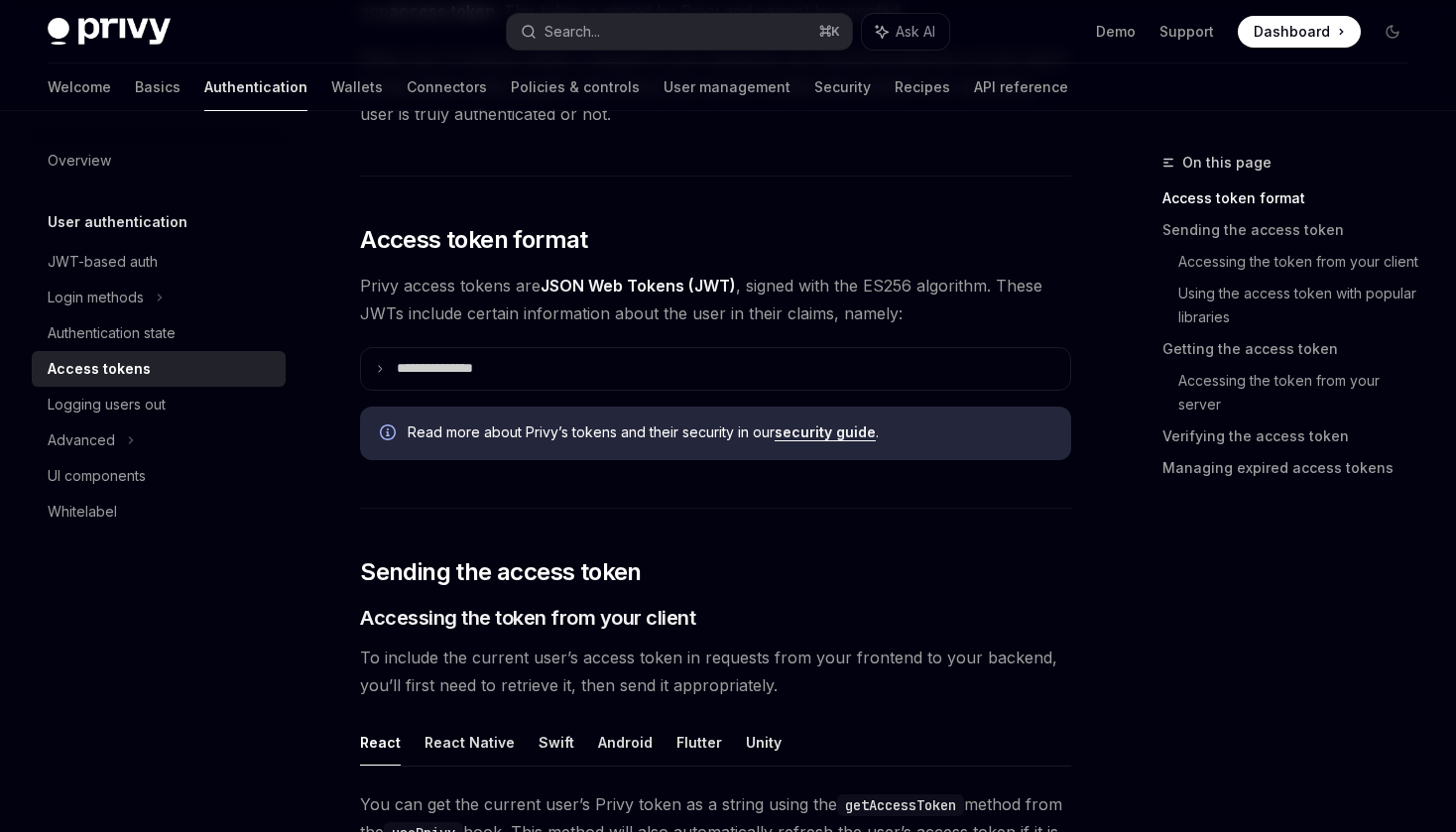 click on "**********" at bounding box center [715, 2669] 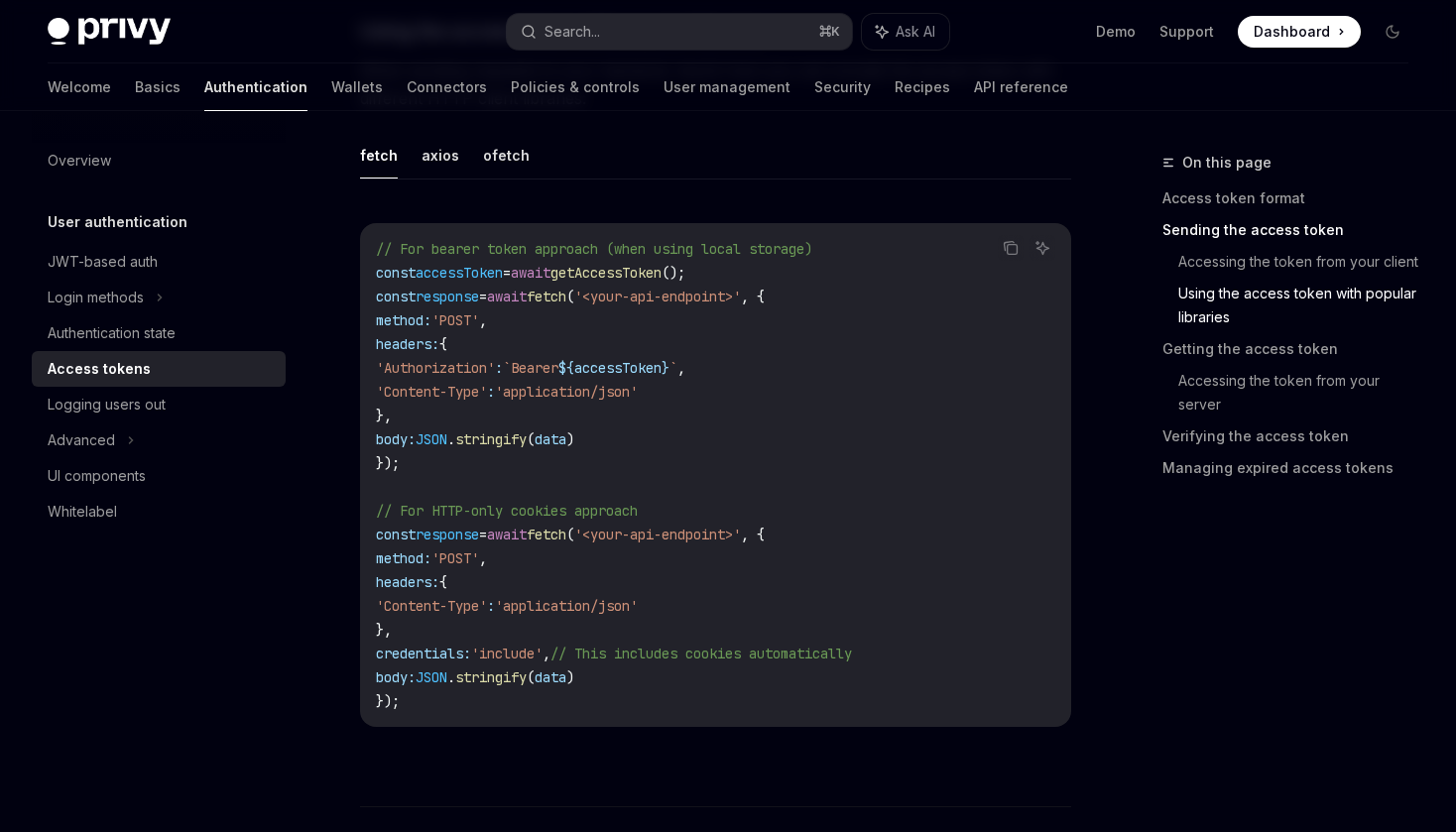 scroll, scrollTop: 1709, scrollLeft: 0, axis: vertical 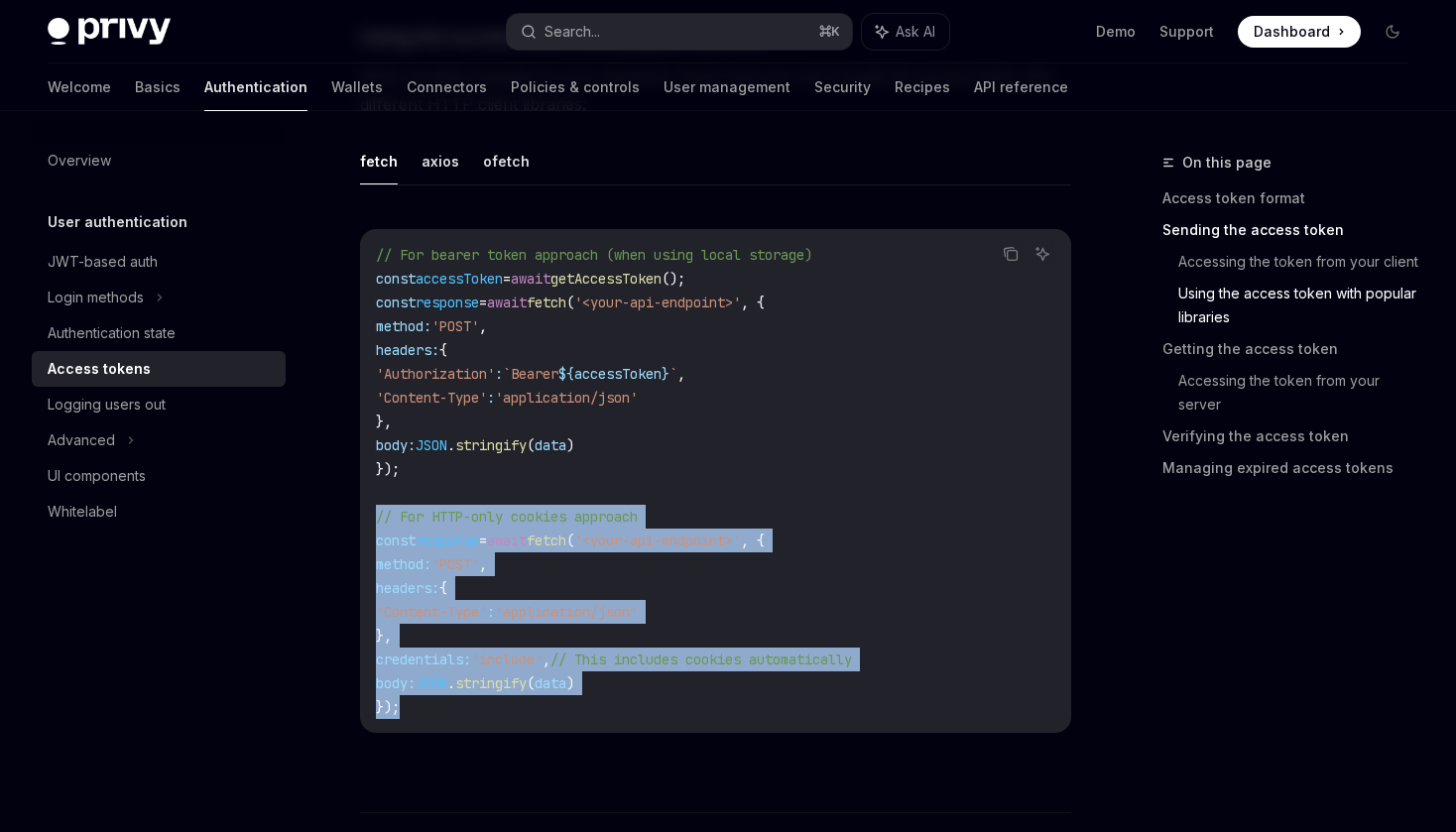 drag, startPoint x: 378, startPoint y: 511, endPoint x: 438, endPoint y: 699, distance: 197.342 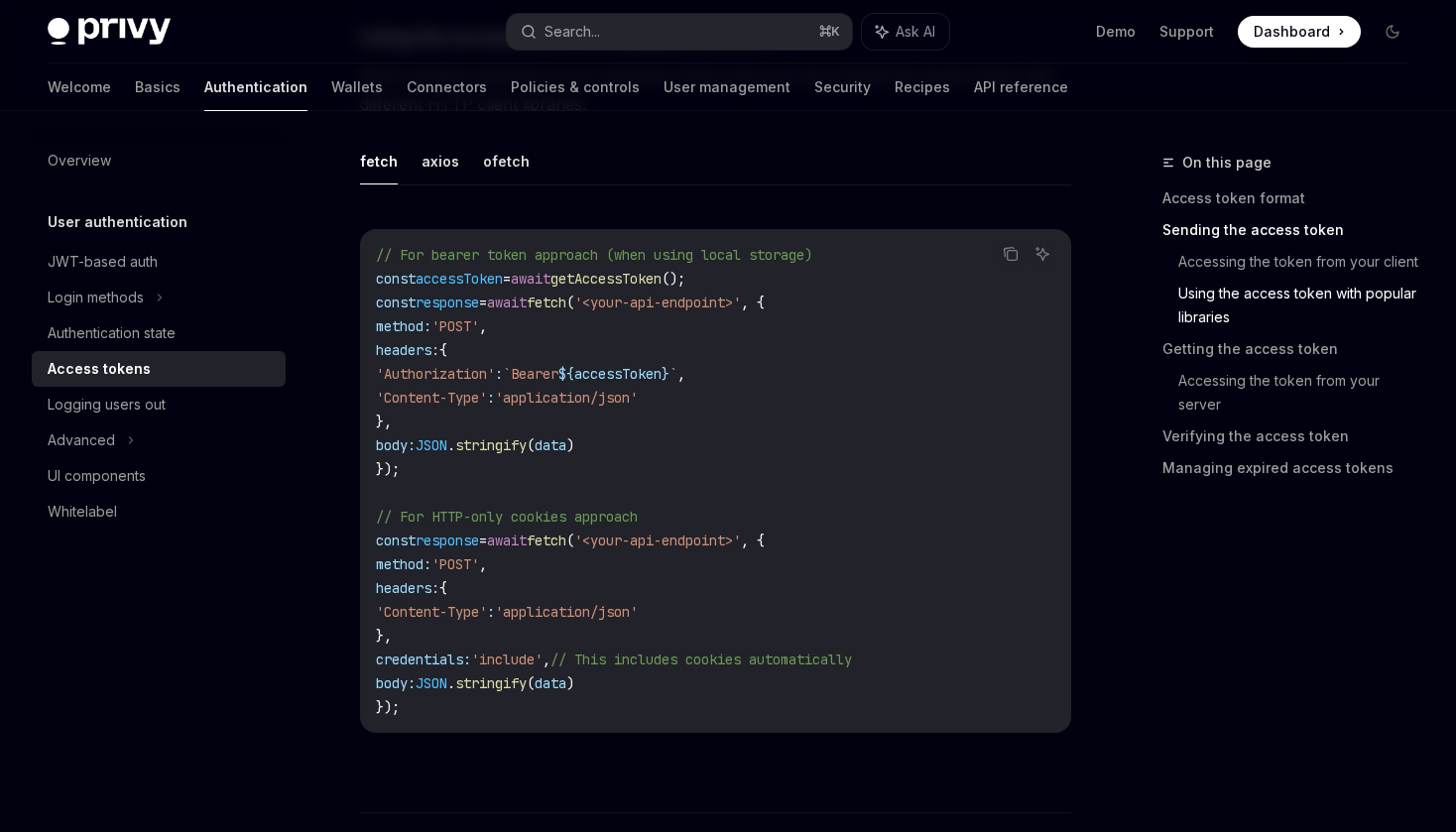 click on "// For bearer token approach (when using local storage)
const  accessToken  =  await  getAccessToken ();
const  response  =  await  fetch ( '<your-api-endpoint>' , {
method:  'POST' ,
headers:  {
'Authorization' :  `Bearer  ${ accessToken } ` ,
'Content-Type' :  'application/json'
},
body:  JSON . stringify ( data )
});
// For HTTP-only cookies approach
const  response  =  await  fetch ( '<your-api-endpoint>' , {
method:  'POST' ,
headers:  {
'Content-Type' :  'application/json'
},
credentials:  'include' ,  // This includes cookies automatically
body:  JSON . stringify ( data )
});" at bounding box center (715, 481) 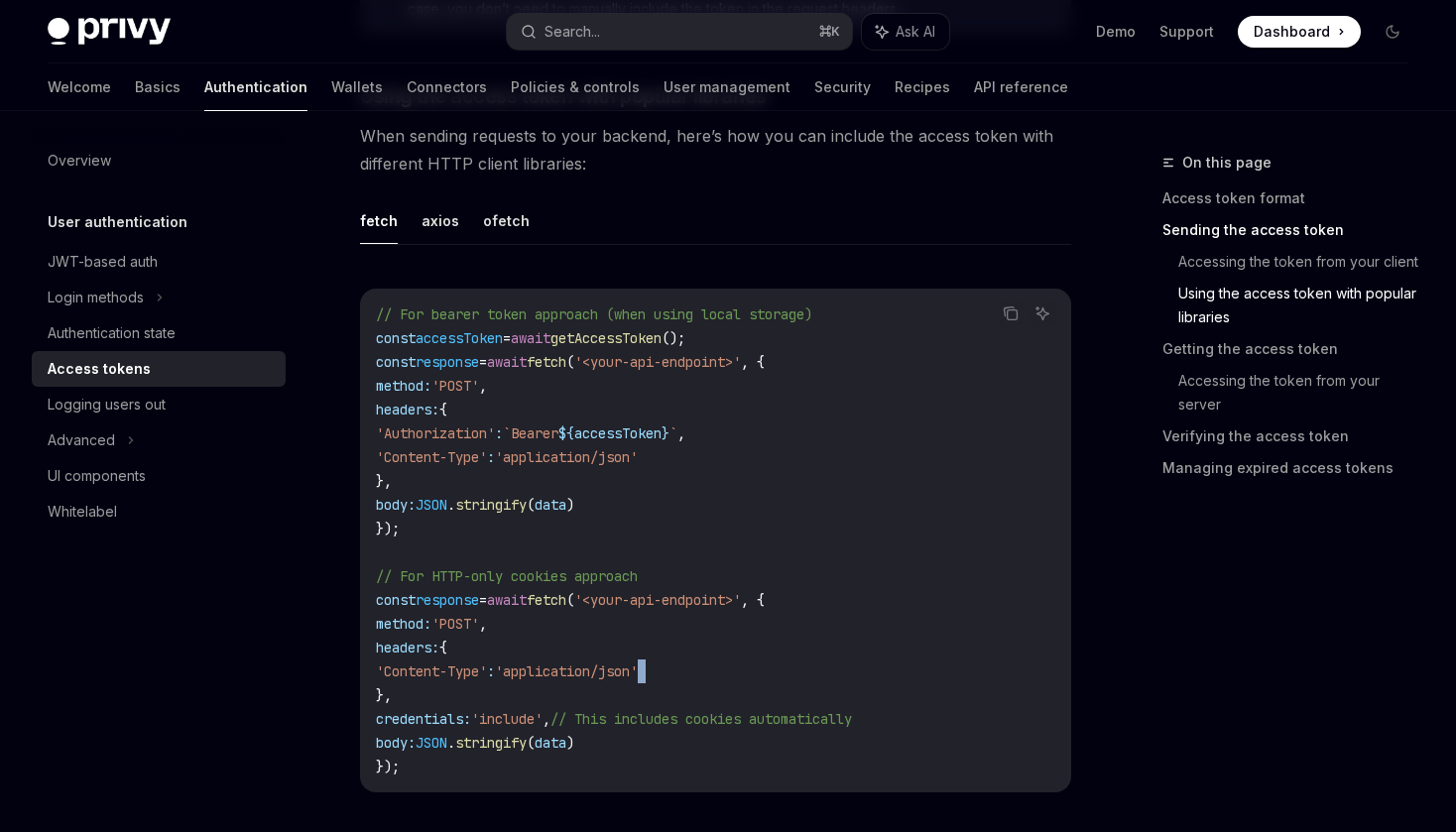 scroll, scrollTop: 1647, scrollLeft: 0, axis: vertical 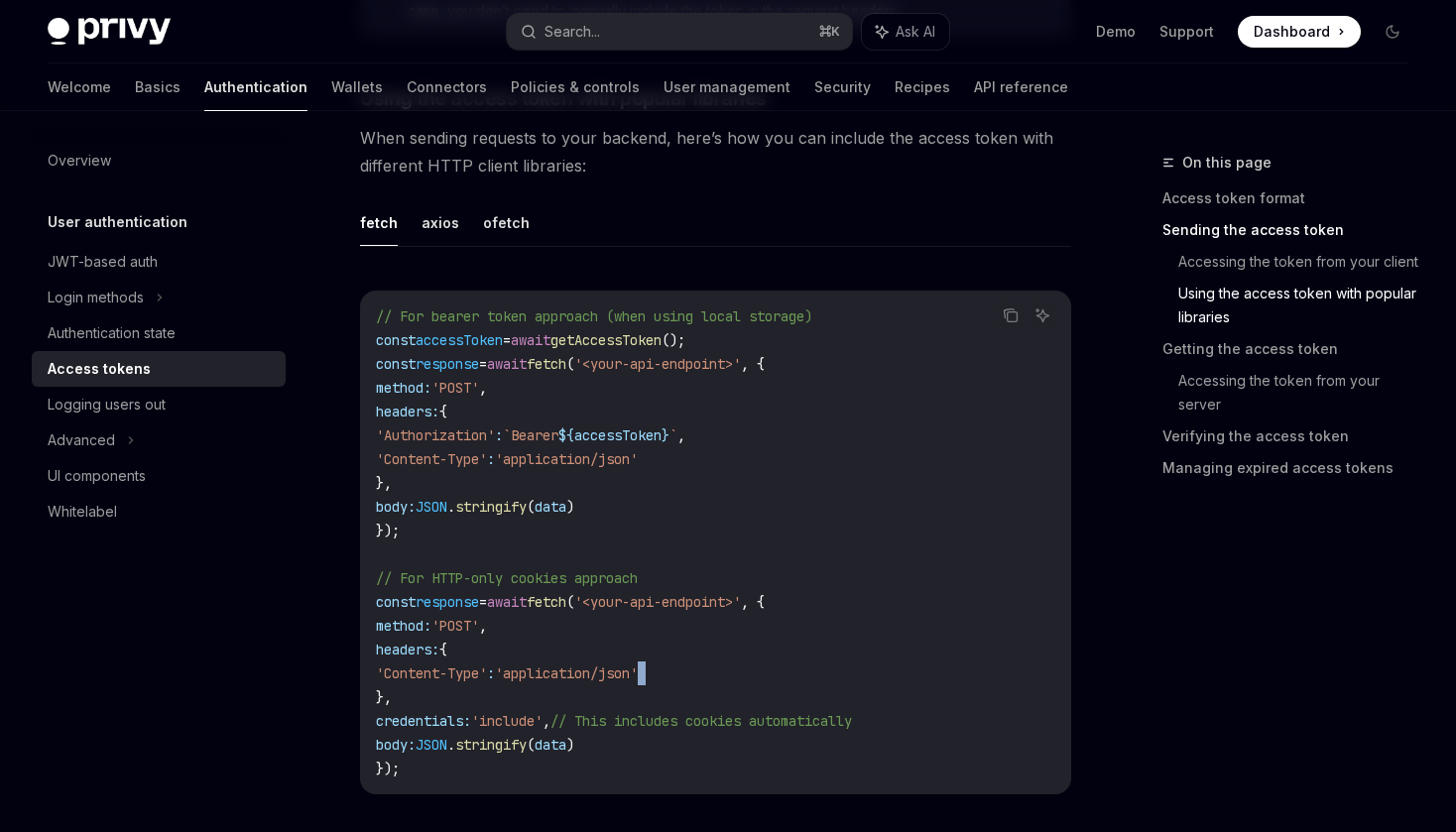 click on "// For bearer token approach (when using local storage)
const  accessToken  =  await  getAccessToken ();
const  response  =  await  fetch ( '<your-api-endpoint>' , {
method:  'POST' ,
headers:  {
'Authorization' :  `Bearer  ${ accessToken } ` ,
'Content-Type' :  'application/json'
},
body:  JSON . stringify ( data )
});
// For HTTP-only cookies approach
const  response  =  await  fetch ( '<your-api-endpoint>' , {
method:  'POST' ,
headers:  {
'Content-Type' :  'application/json'
},
credentials:  'include' ,  // This includes cookies automatically
body:  JSON . stringify ( data )
});" at bounding box center [715, 542] 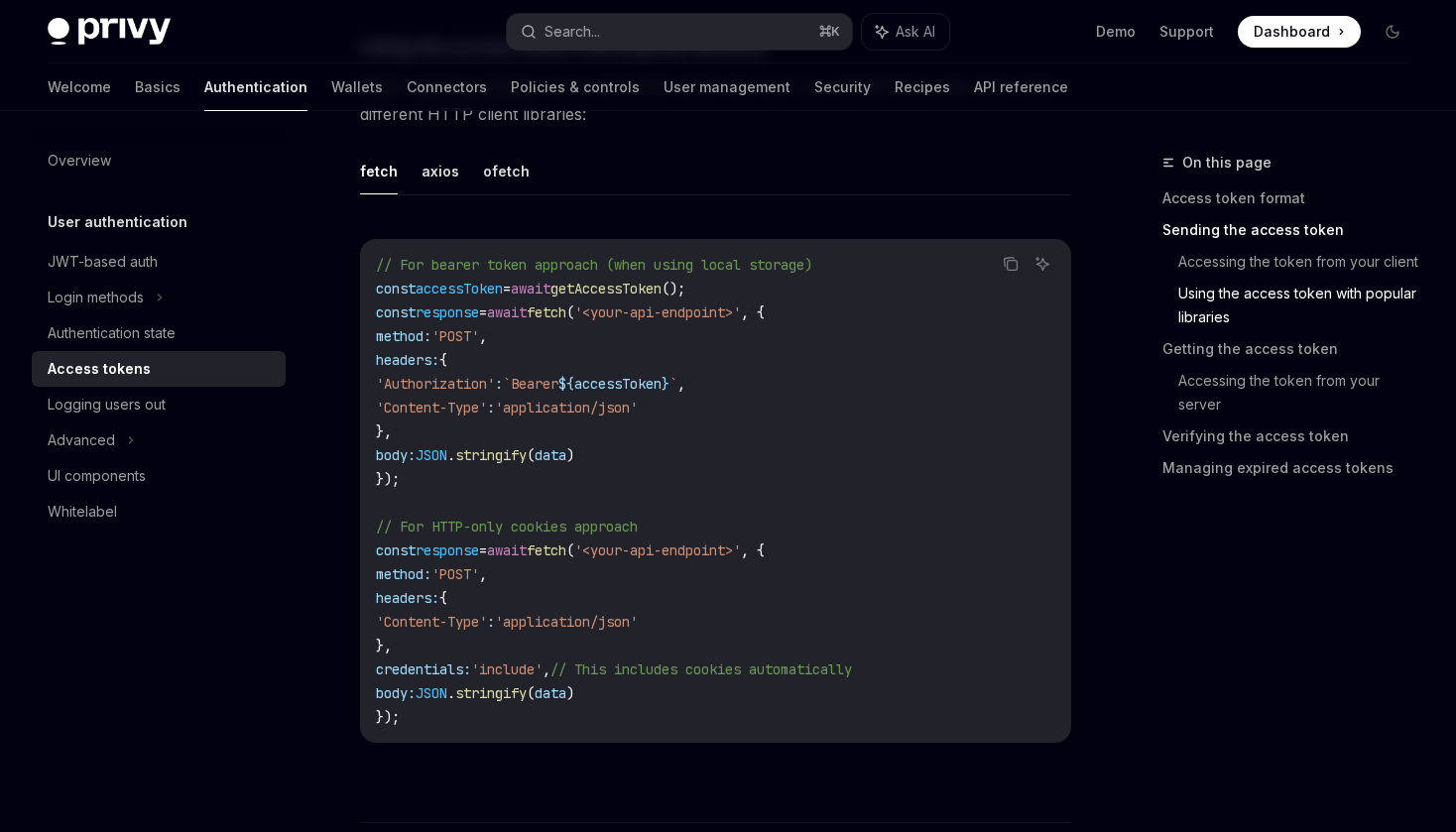 scroll, scrollTop: 1694, scrollLeft: 0, axis: vertical 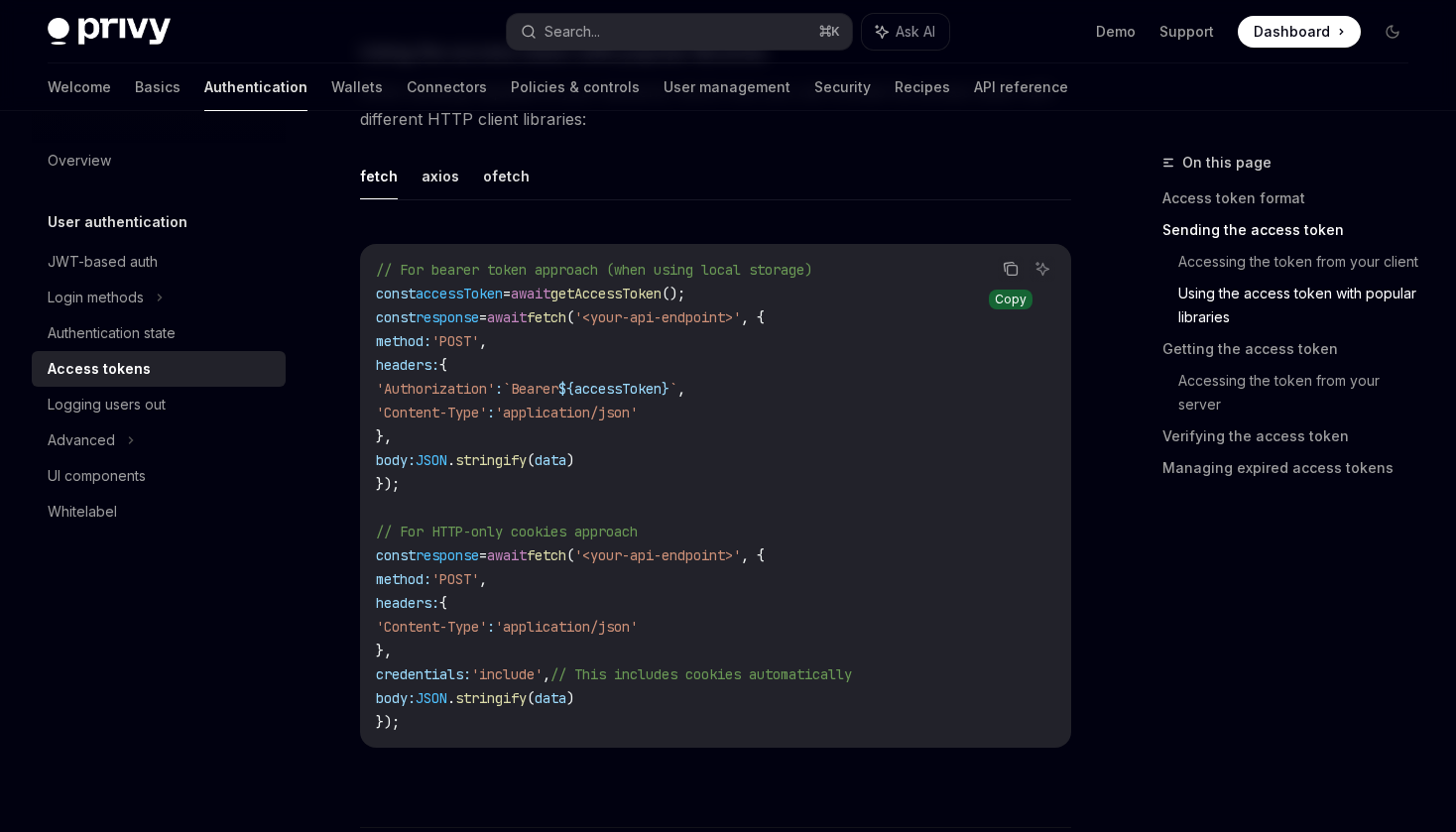 click at bounding box center [1011, 269] 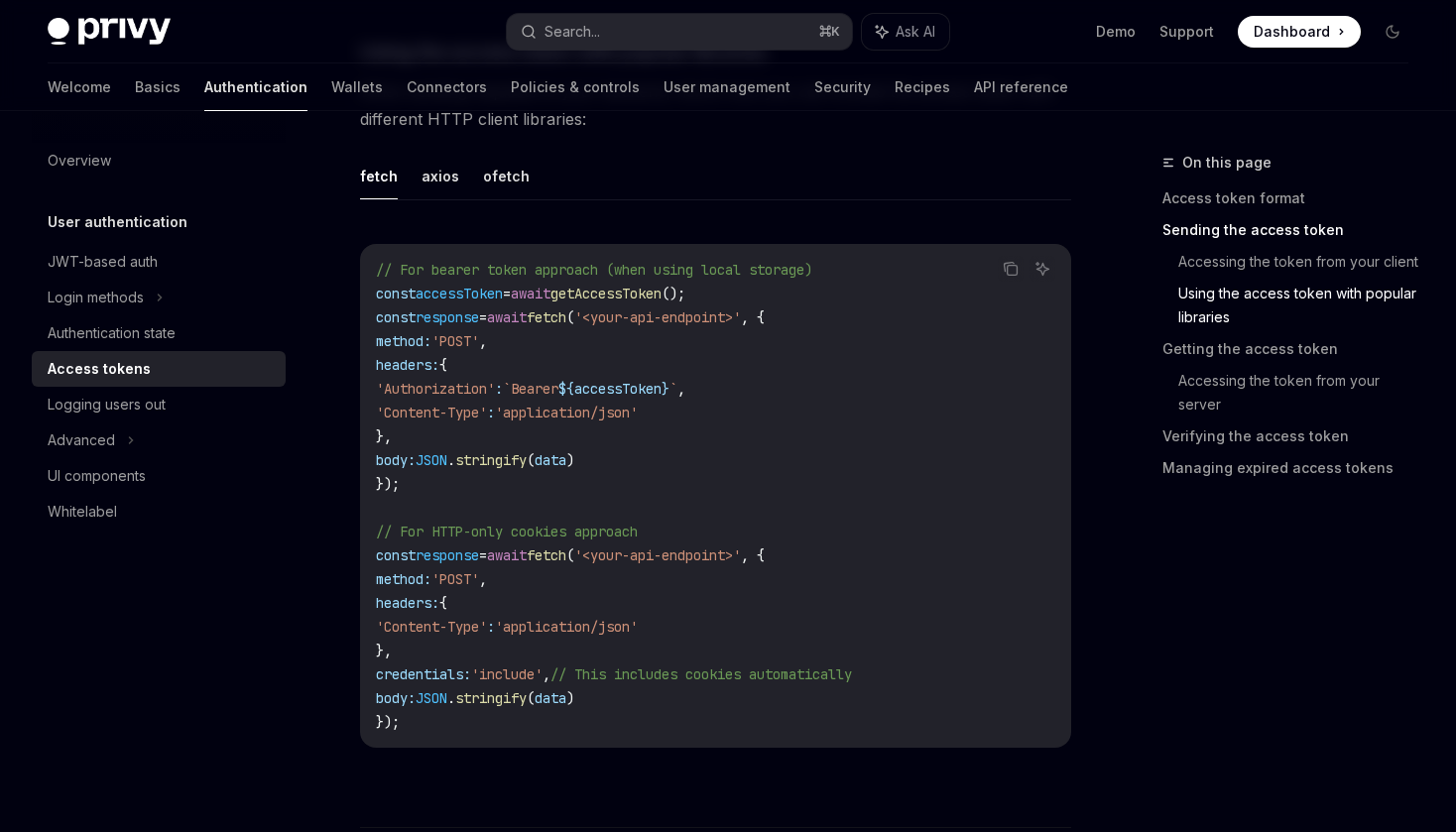 click on "// For bearer token approach (when using local storage)
const  accessToken  =  await  getAccessToken ();
const  response  =  await  fetch ( '<your-api-endpoint>' , {
method:  'POST' ,
headers:  {
'Authorization' :  `Bearer  ${ accessToken } ` ,
'Content-Type' :  'application/json'
},
body:  JSON . stringify ( data )
});
// For HTTP-only cookies approach
const  response  =  await  fetch ( '<your-api-endpoint>' , {
method:  'POST' ,
headers:  {
'Content-Type' :  'application/json'
},
credentials:  'include' ,  // This includes cookies automatically
body:  JSON . stringify ( data )
});" at bounding box center [715, 496] 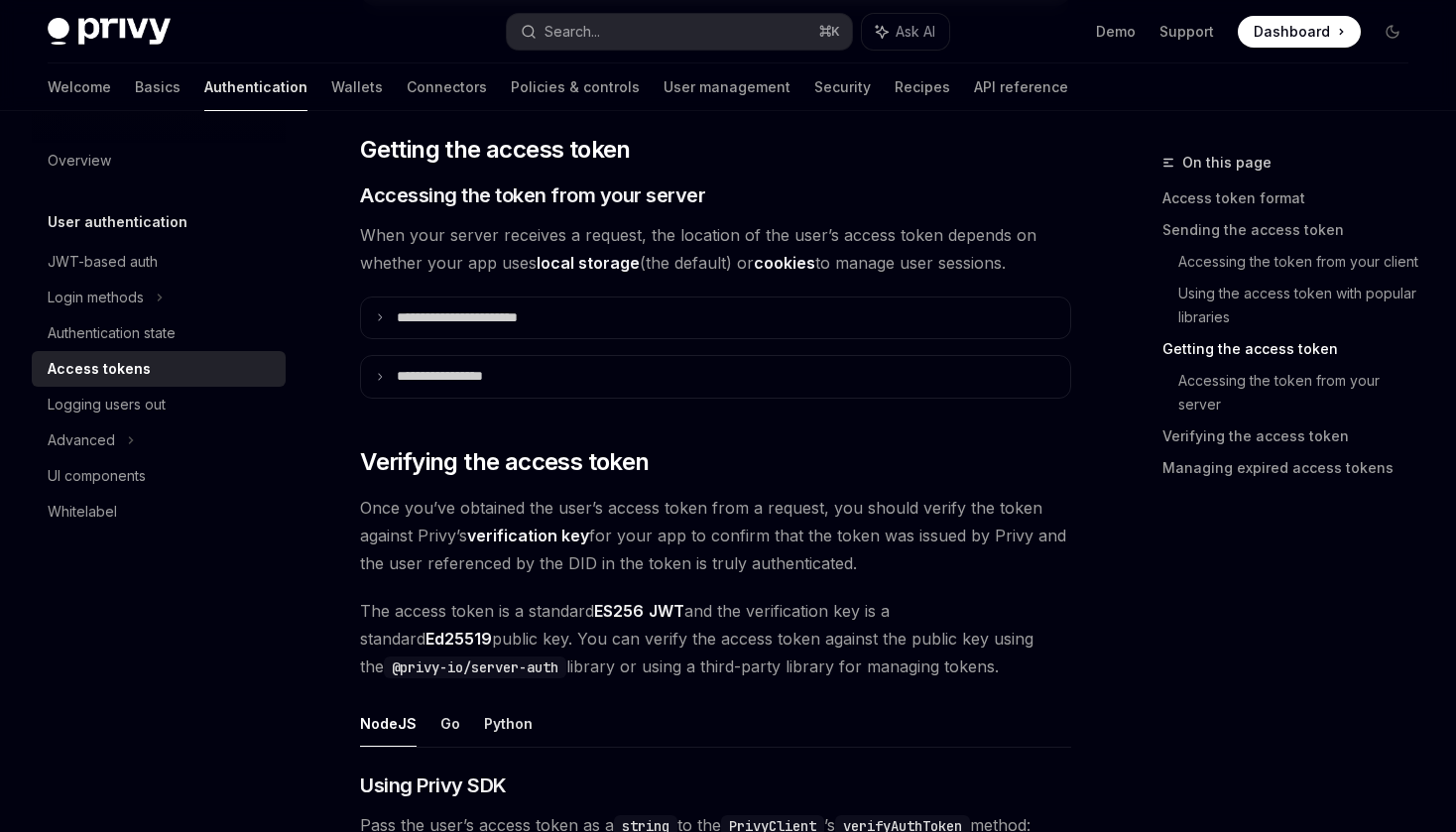 scroll, scrollTop: 2439, scrollLeft: 0, axis: vertical 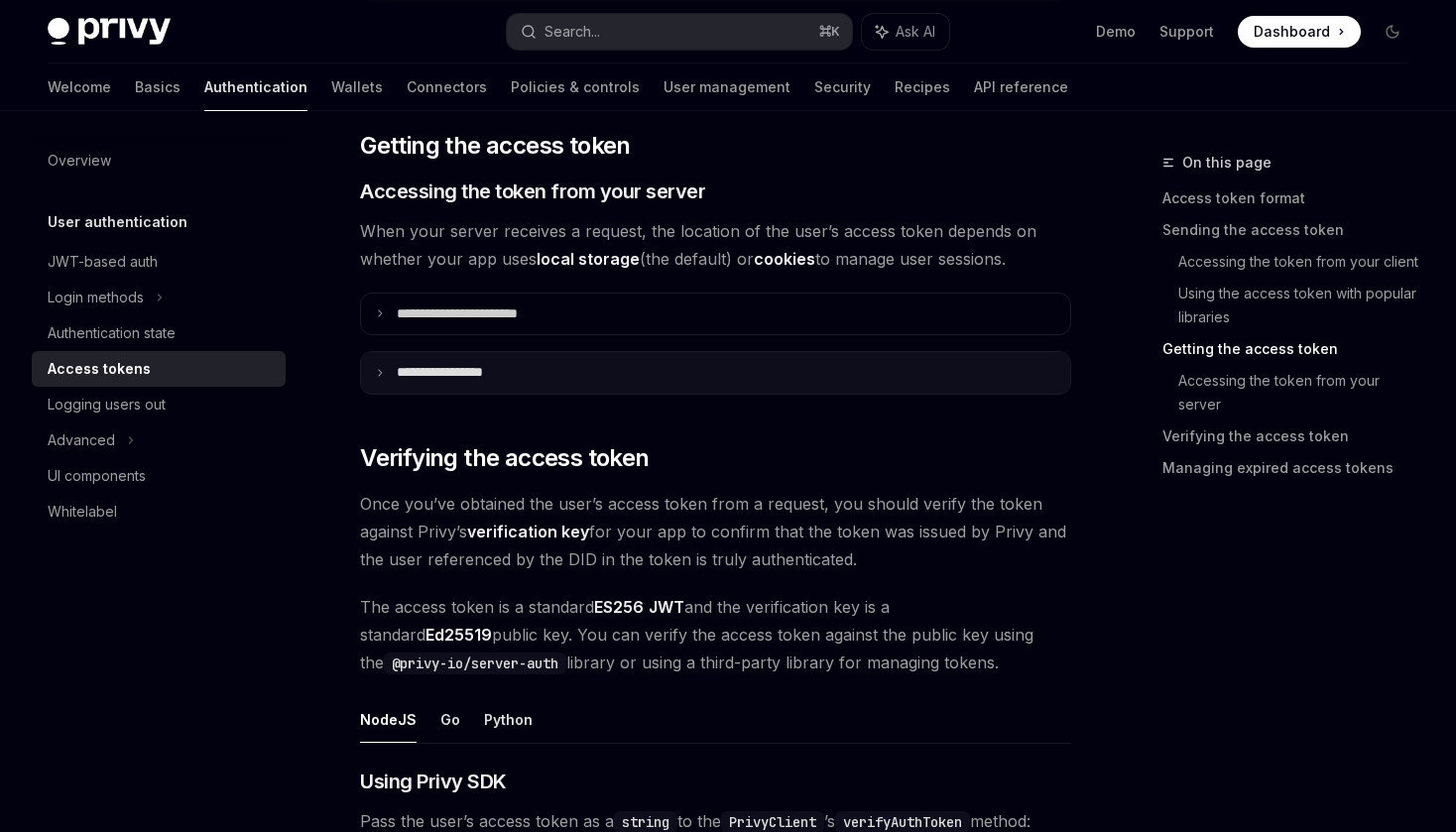 click on "**********" at bounding box center [715, 373] 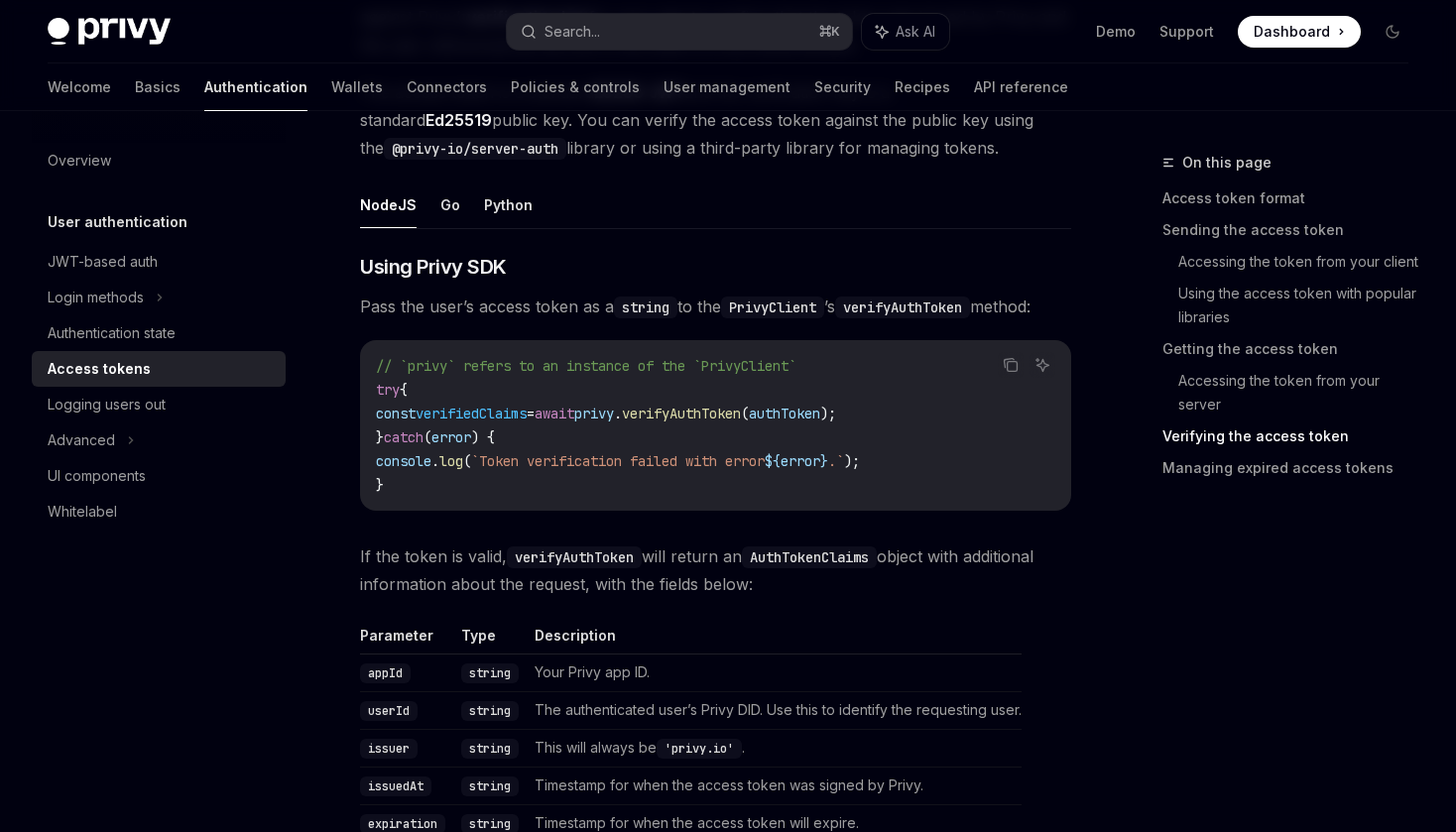 scroll, scrollTop: 3417, scrollLeft: 0, axis: vertical 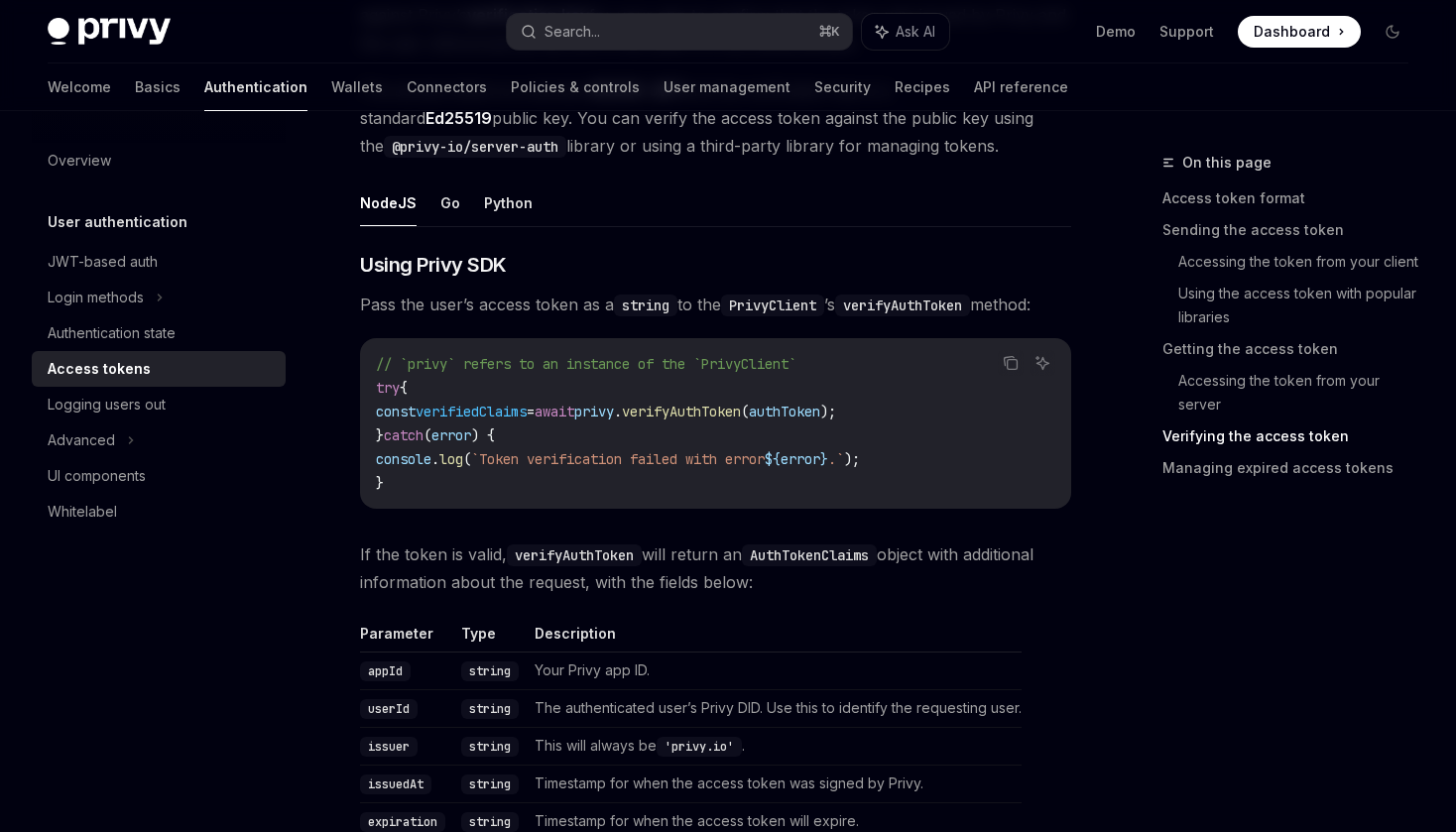 click on "**********" at bounding box center (728, -160) 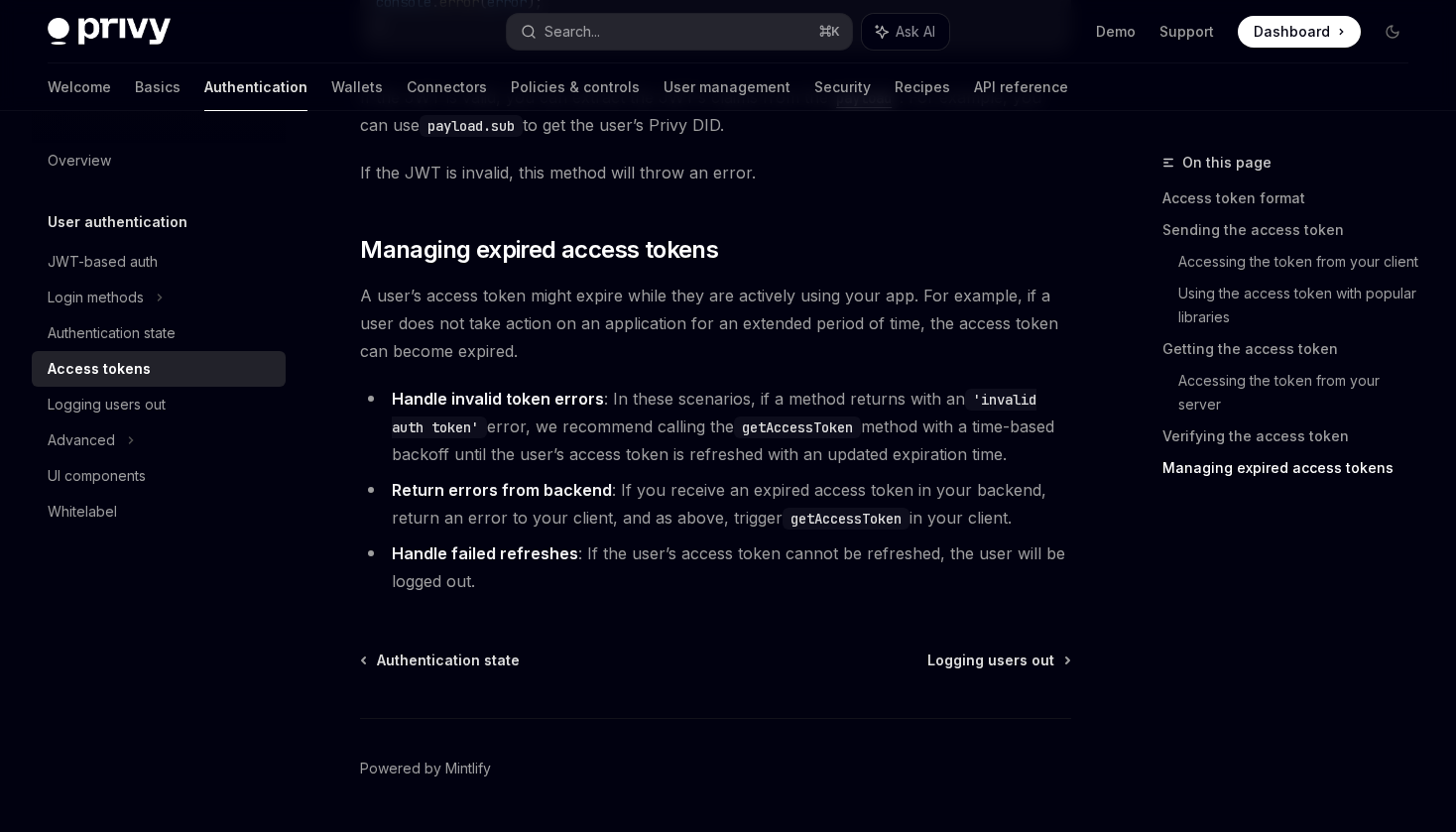 scroll, scrollTop: 5487, scrollLeft: 0, axis: vertical 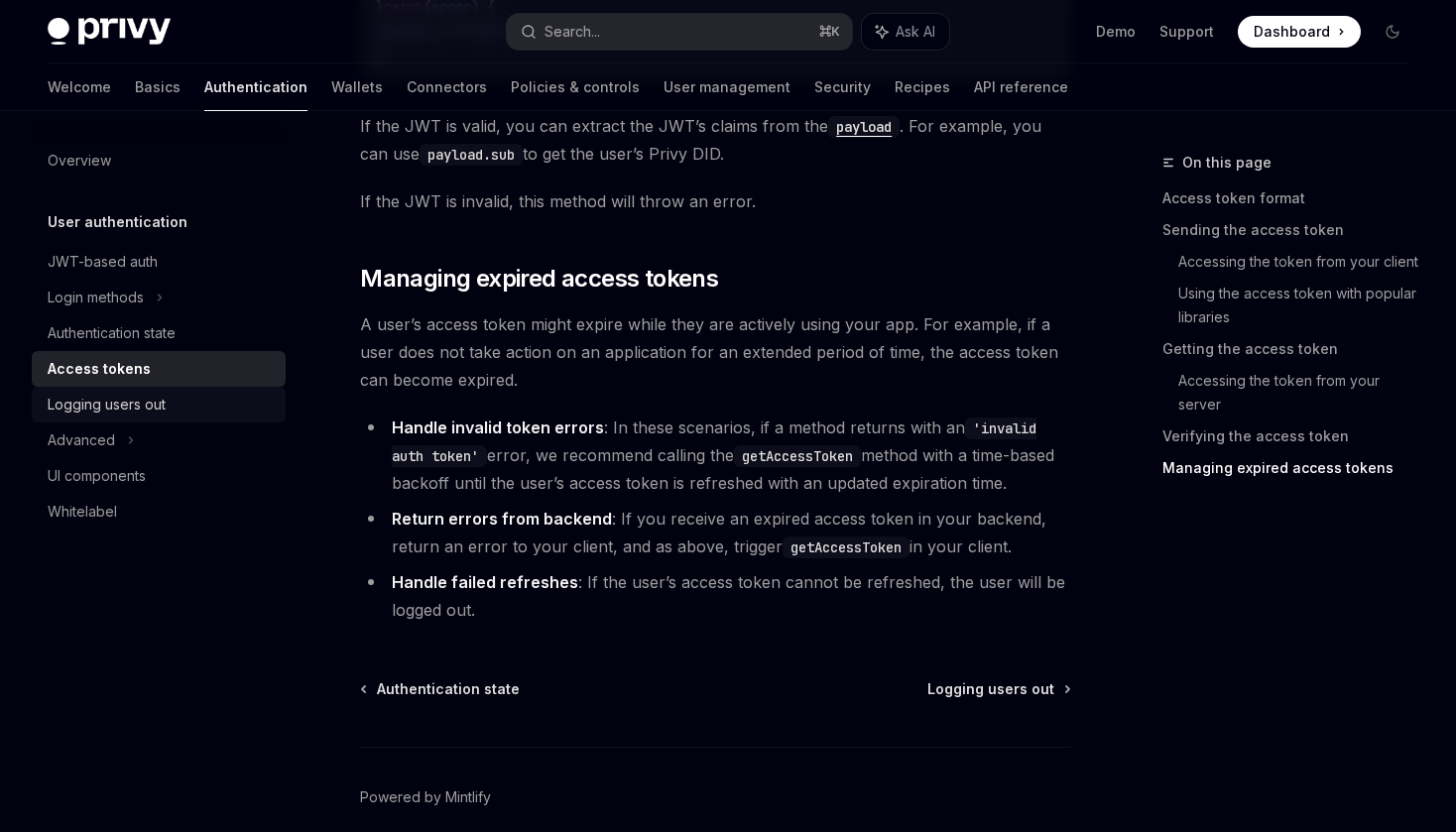 click on "Logging users out" at bounding box center [161, 405] 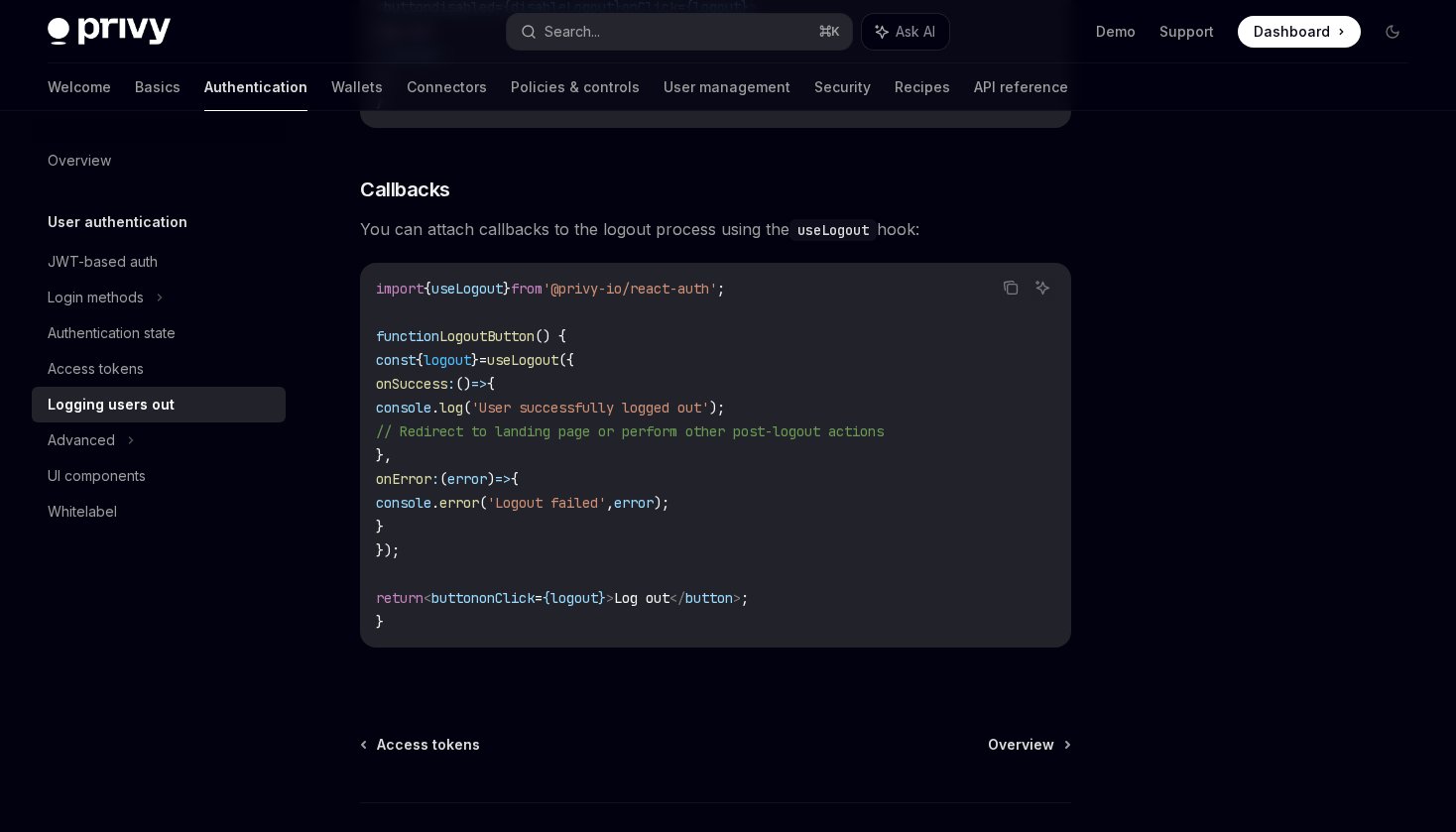 scroll, scrollTop: 847, scrollLeft: 0, axis: vertical 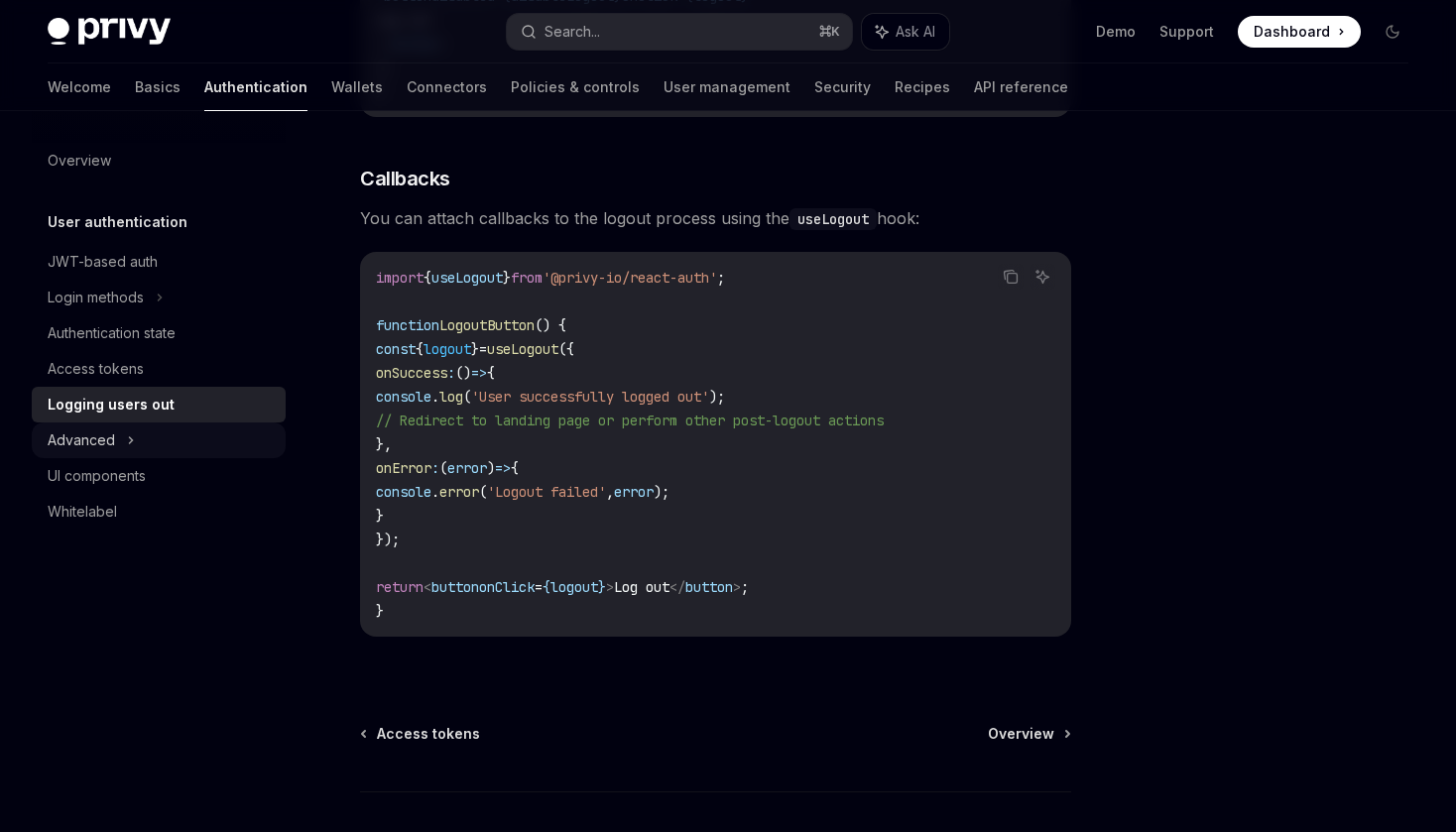 click on "Advanced" at bounding box center [159, 440] 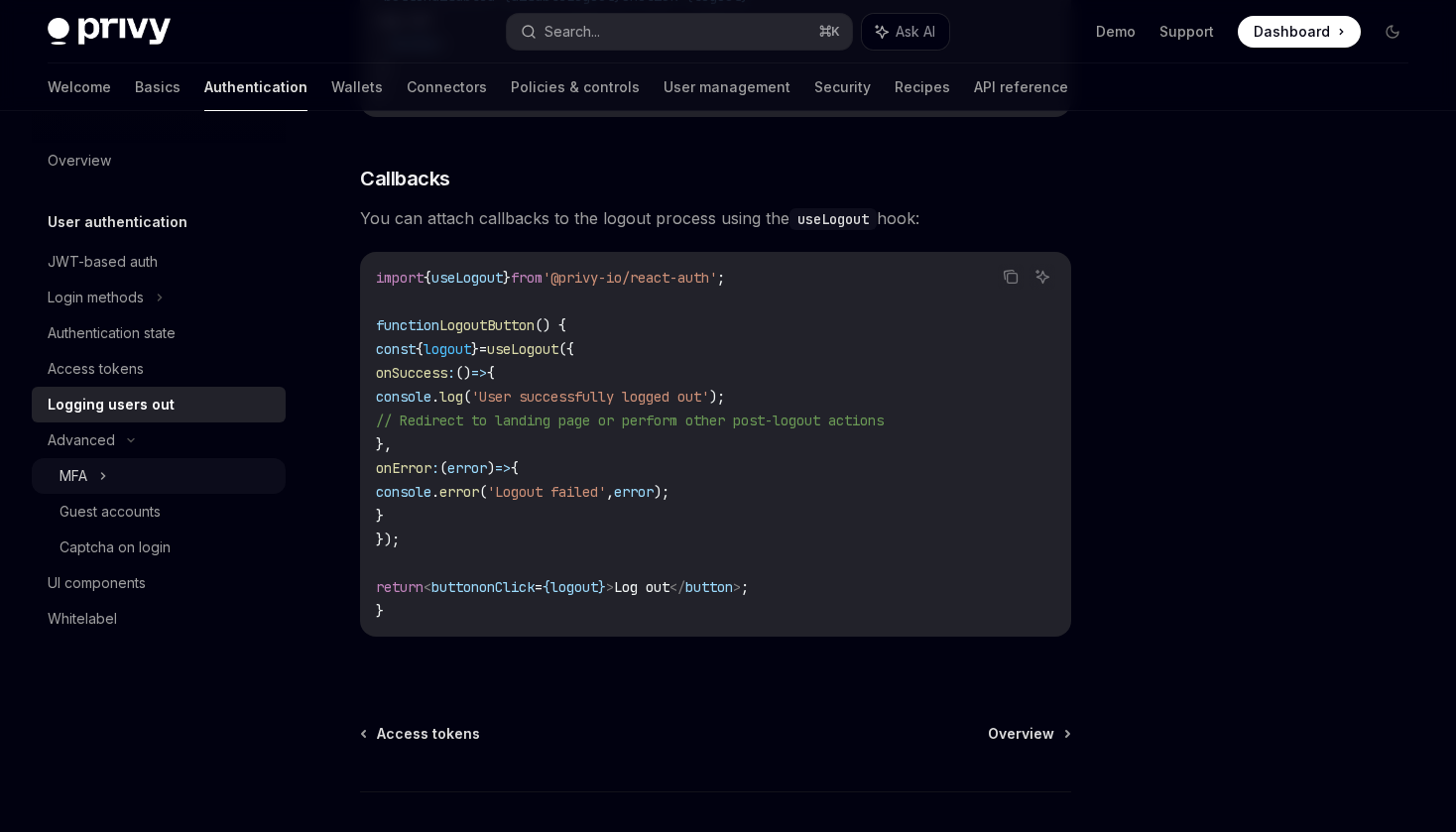 click on "MFA" at bounding box center (159, 476) 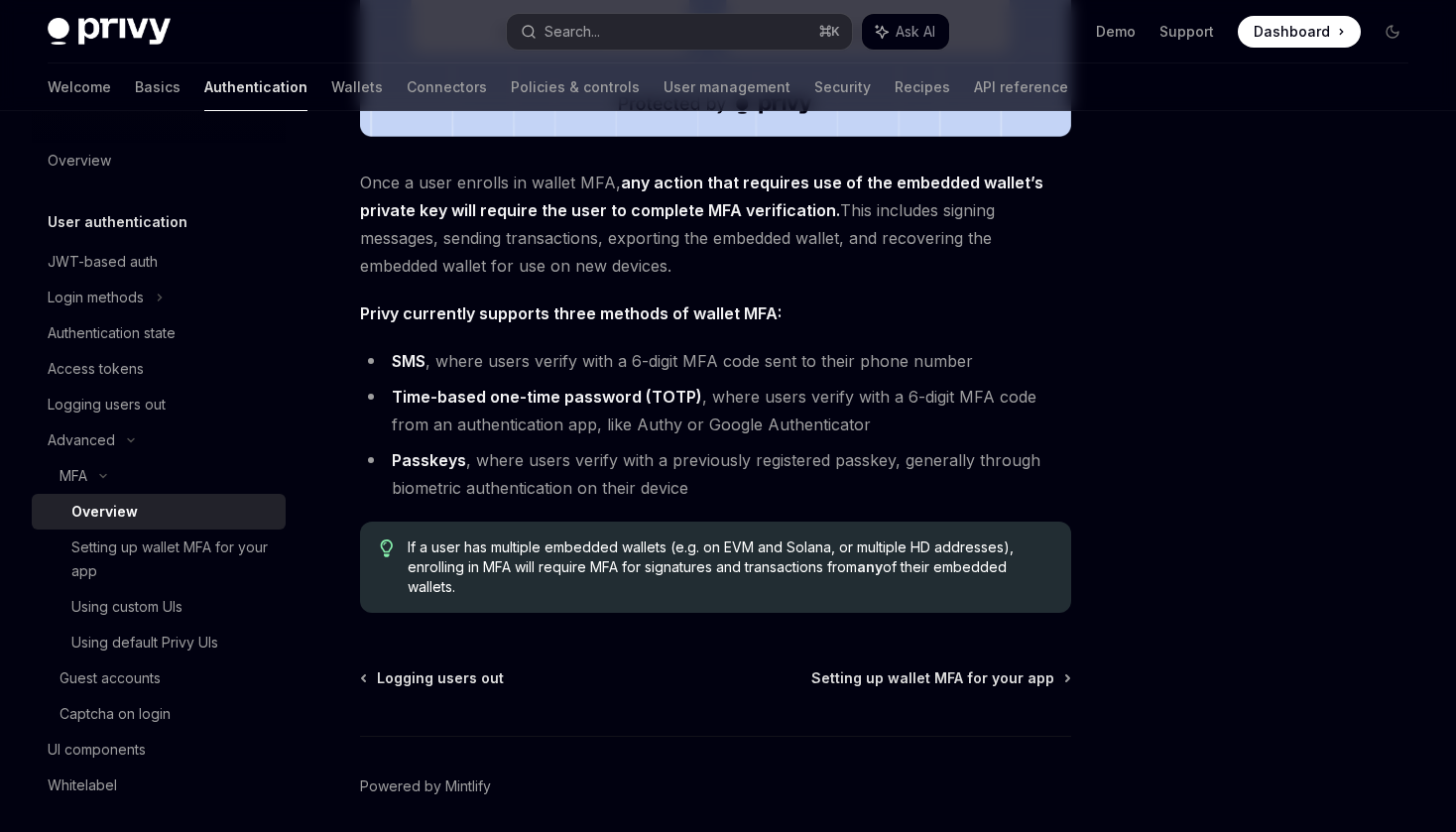 scroll, scrollTop: 737, scrollLeft: 0, axis: vertical 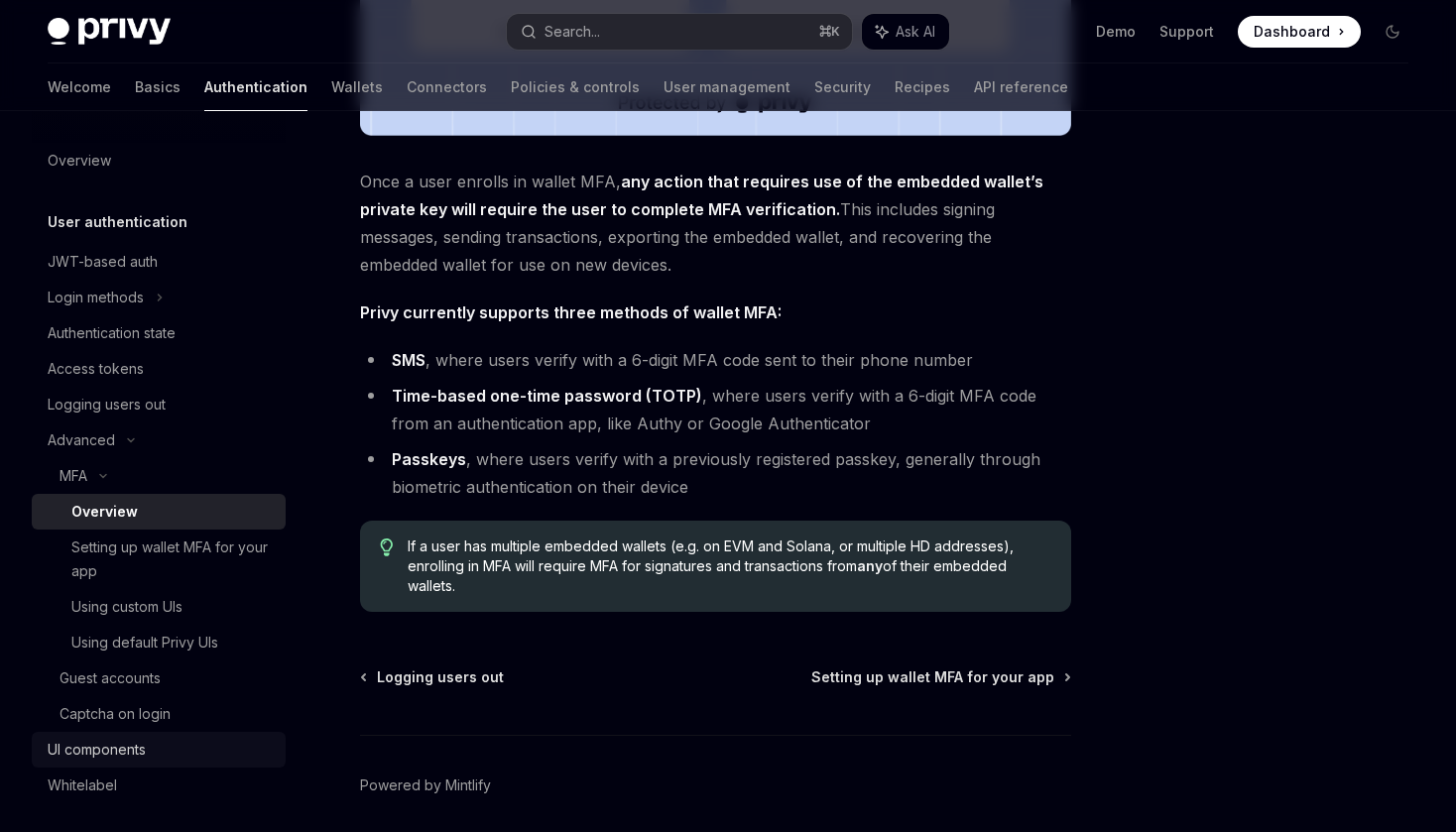 click on "UI components" at bounding box center (96, 750) 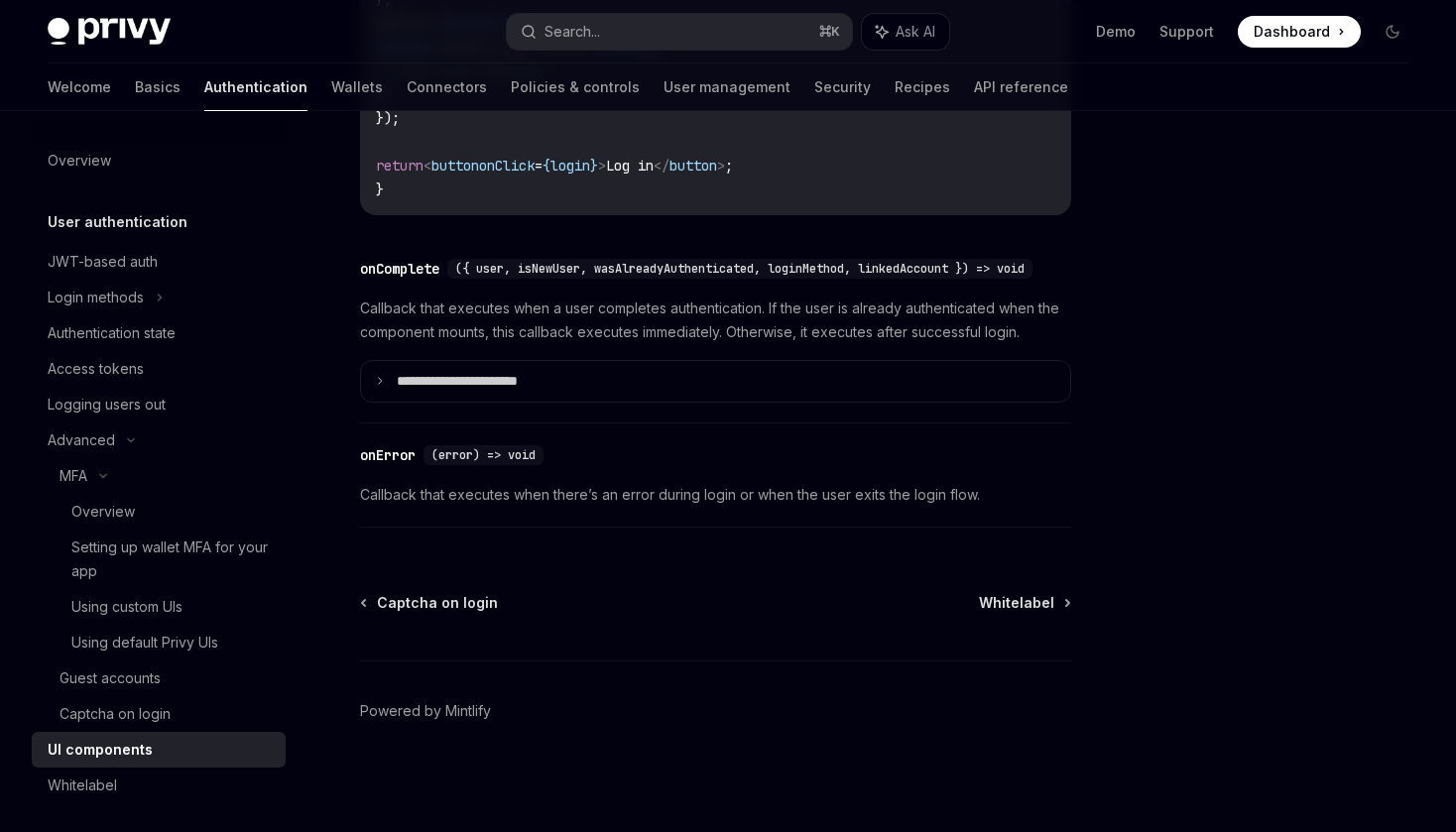 scroll, scrollTop: 2938, scrollLeft: 0, axis: vertical 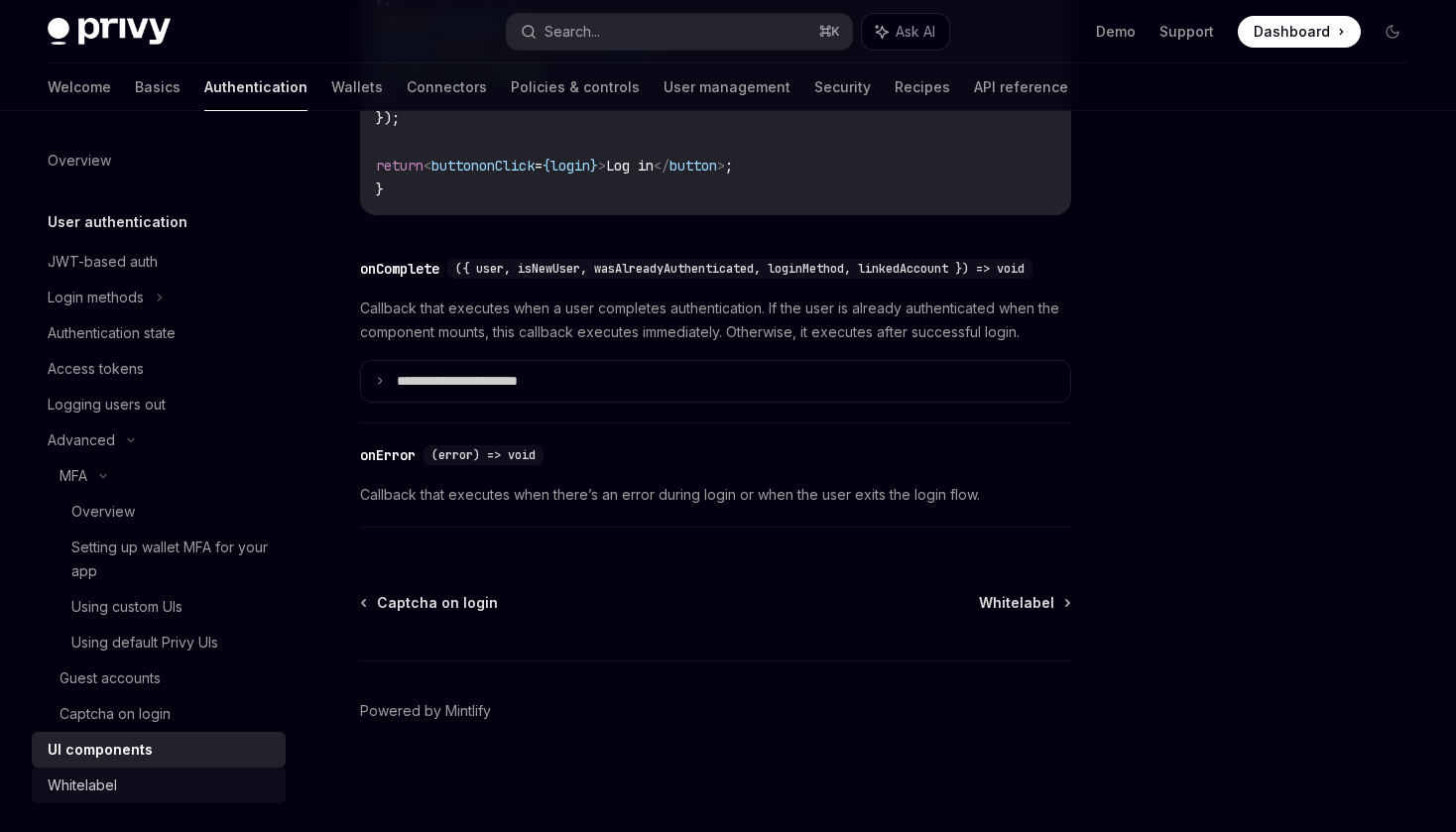click on "Whitelabel" at bounding box center (161, 785) 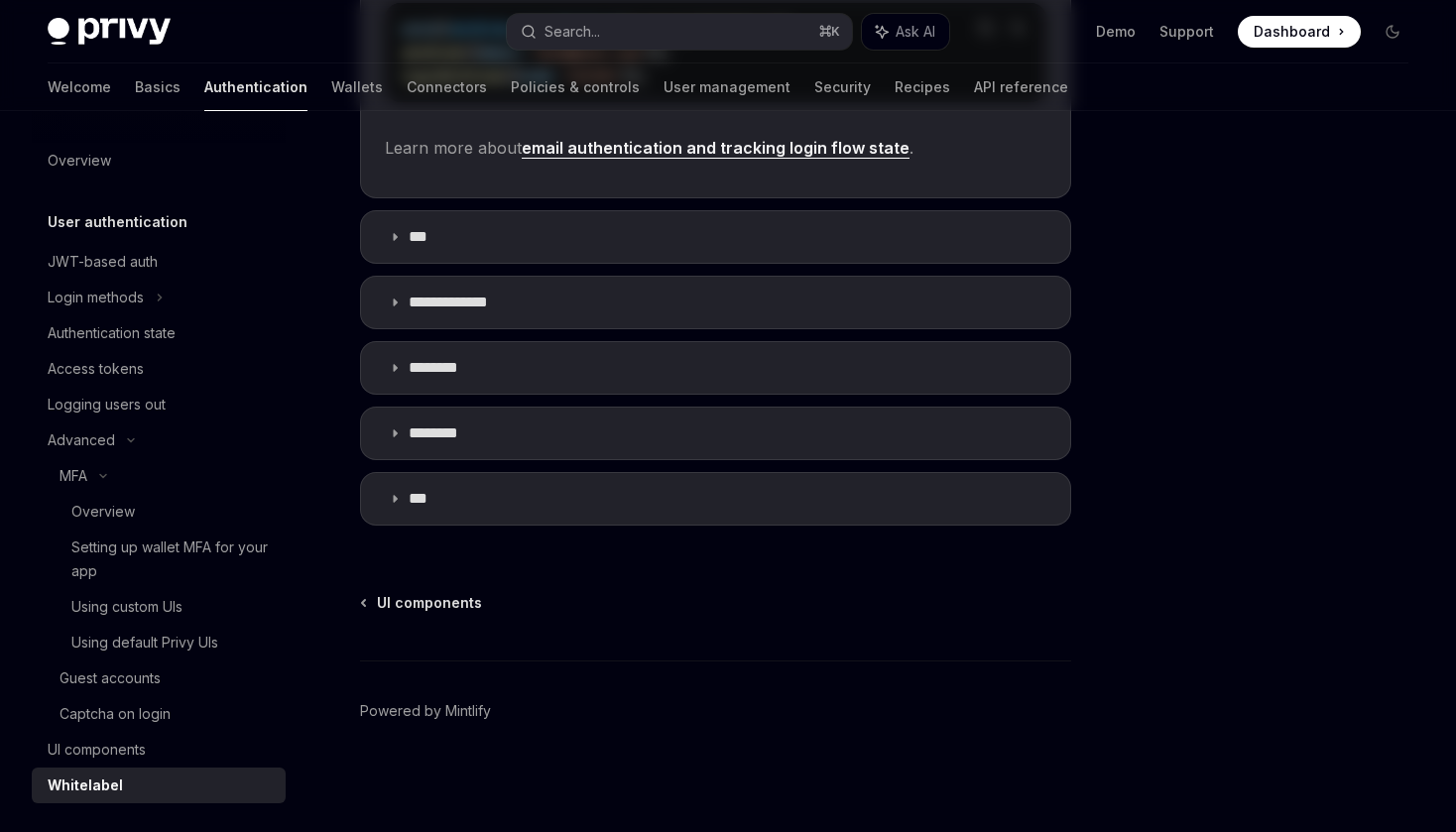 scroll, scrollTop: 0, scrollLeft: 0, axis: both 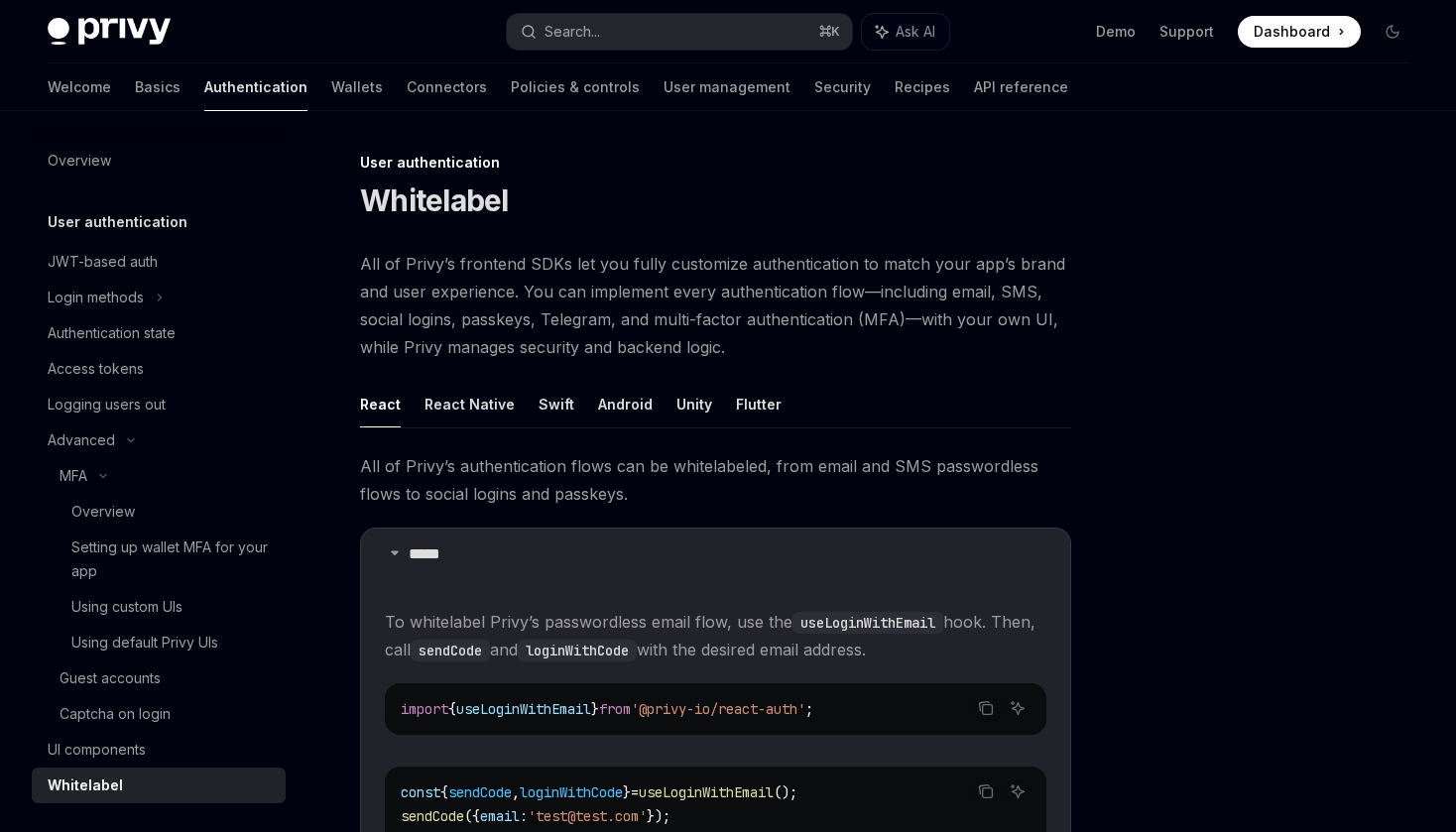 click on "Whitelabel" at bounding box center (161, 785) 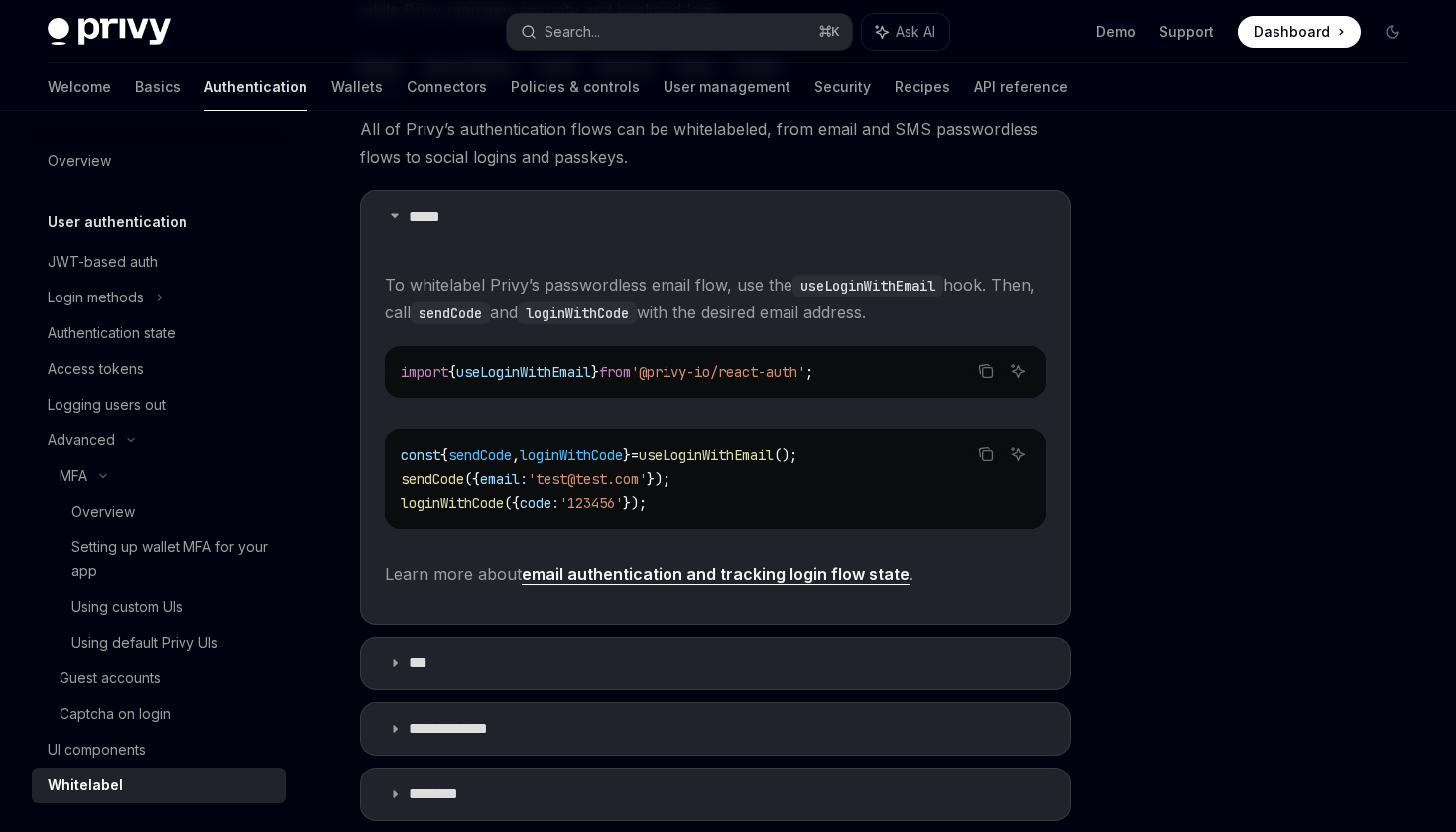 scroll, scrollTop: 305, scrollLeft: 0, axis: vertical 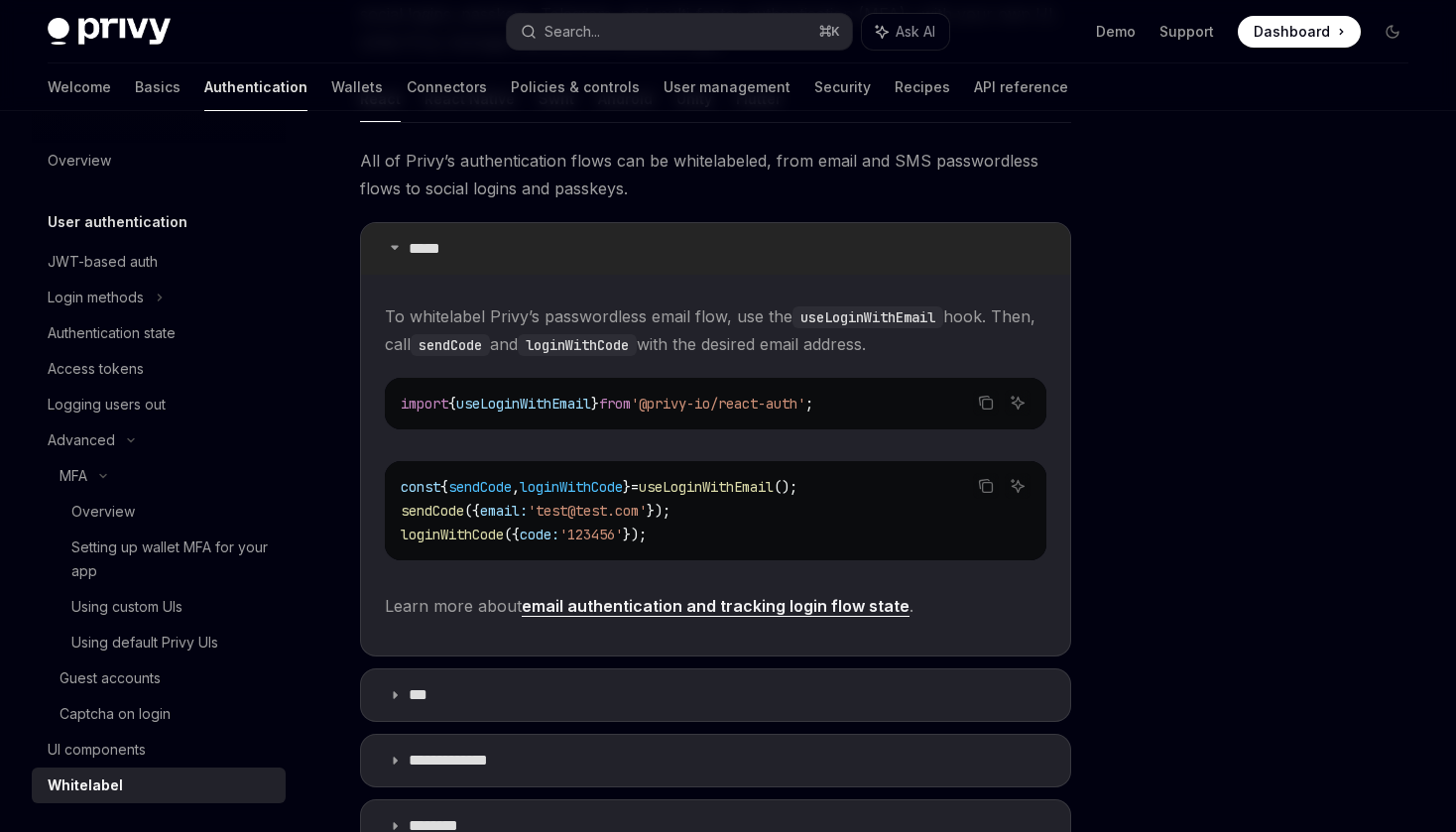 click on "*****" at bounding box center [715, 249] 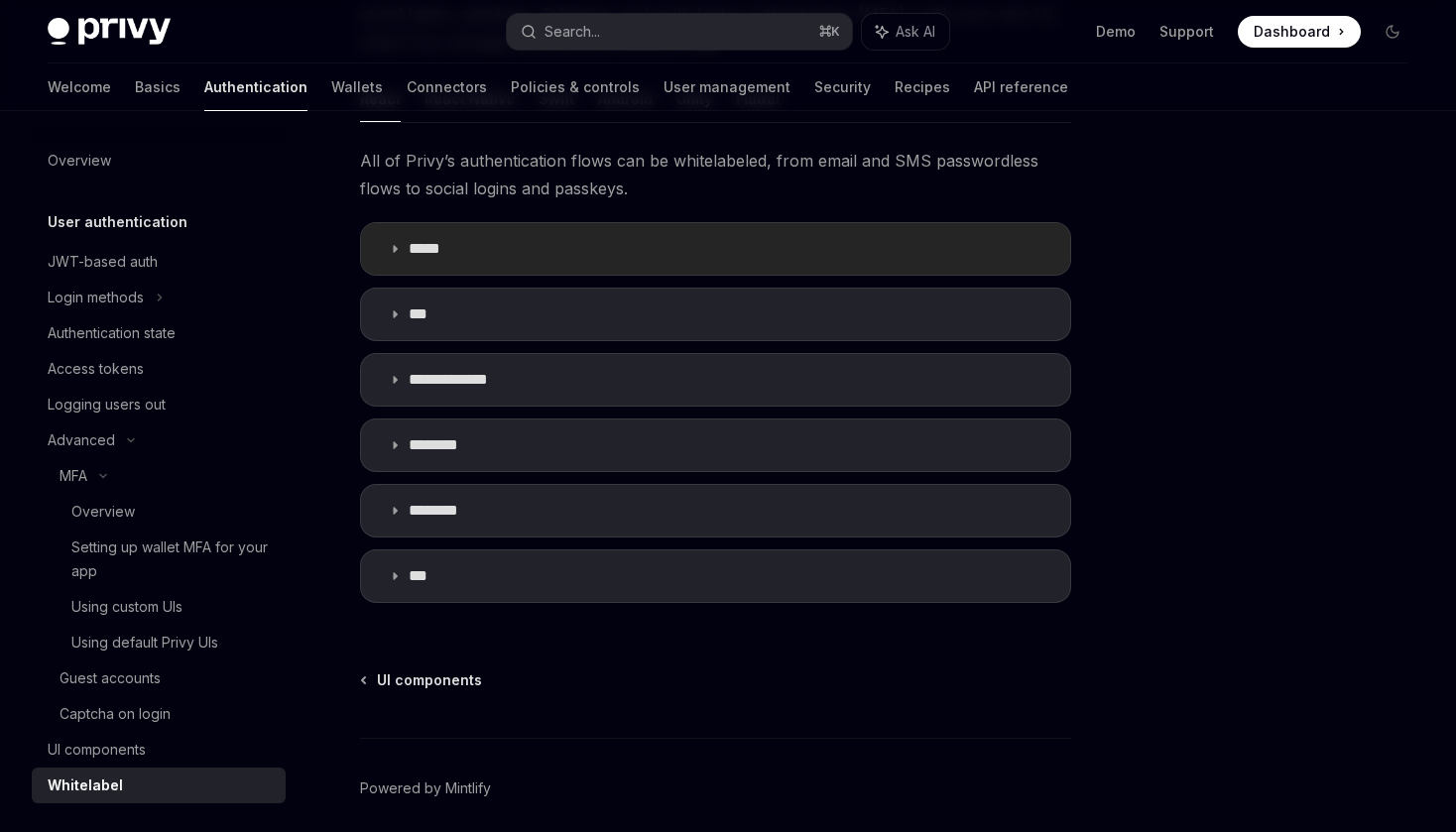 click on "*****" at bounding box center (715, 249) 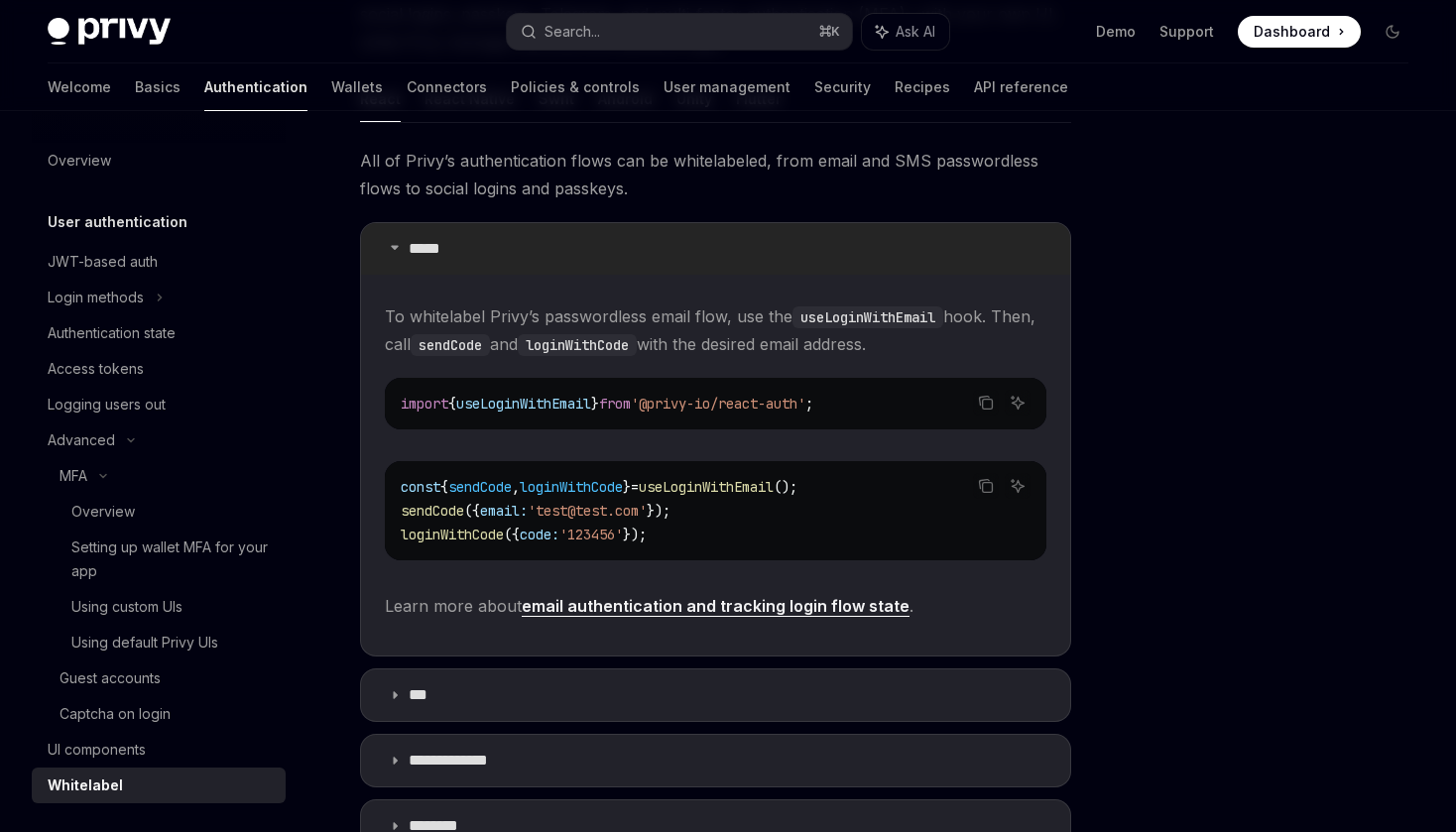 click on "*****" at bounding box center [715, 249] 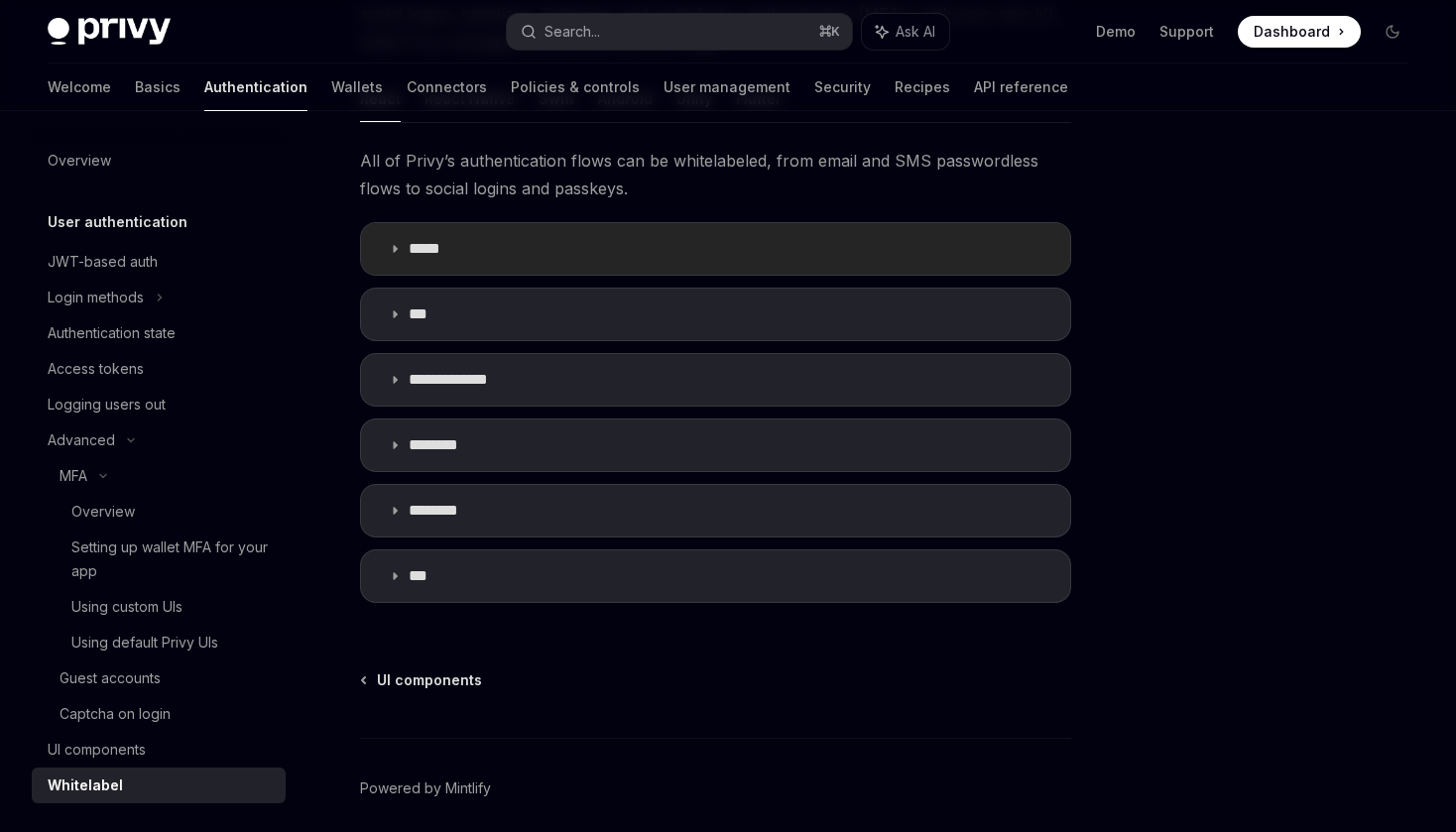 click on "*****" at bounding box center (715, 249) 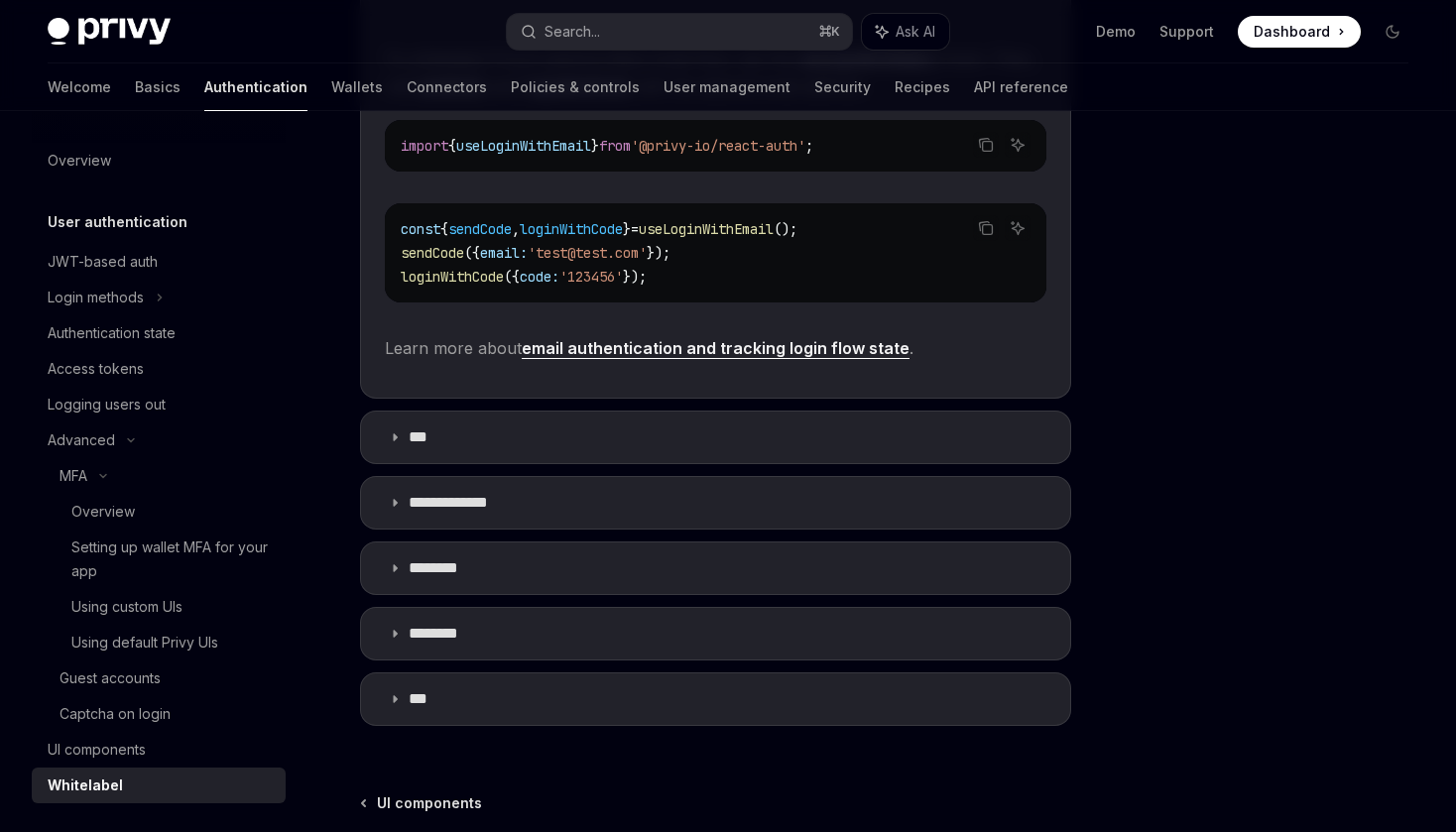 scroll, scrollTop: 636, scrollLeft: 0, axis: vertical 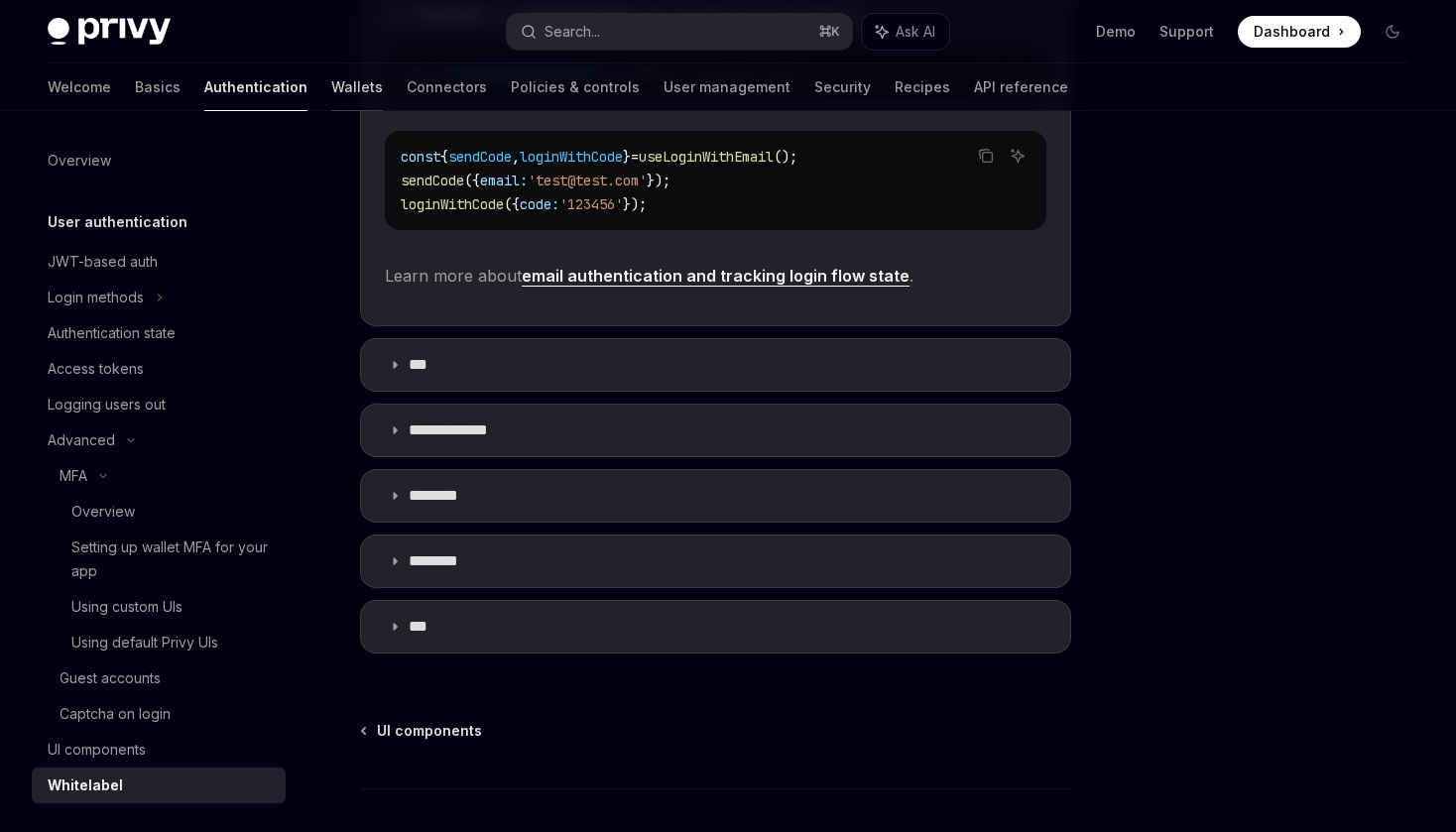 click on "Wallets" at bounding box center [357, 87] 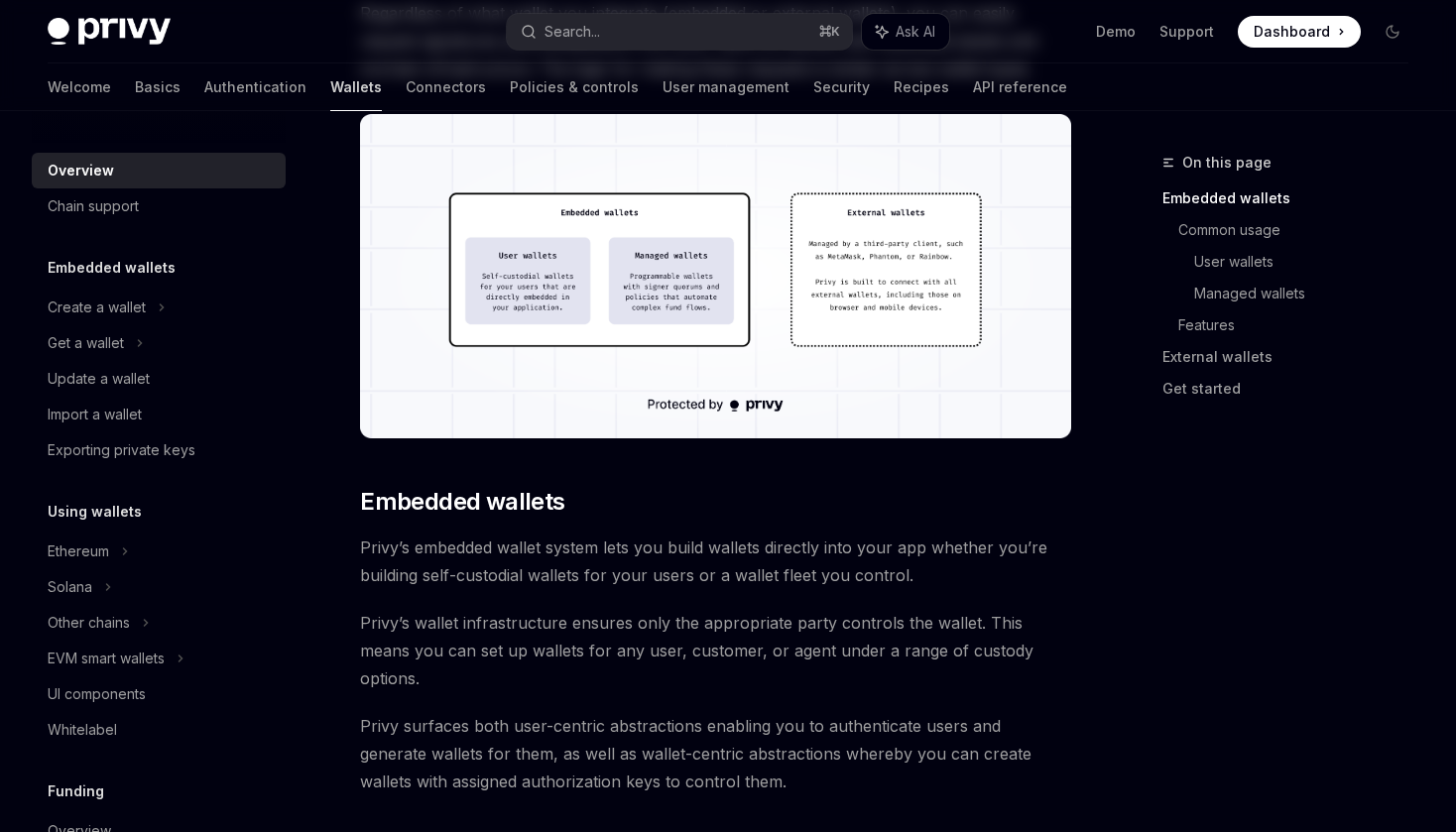 scroll, scrollTop: 0, scrollLeft: 0, axis: both 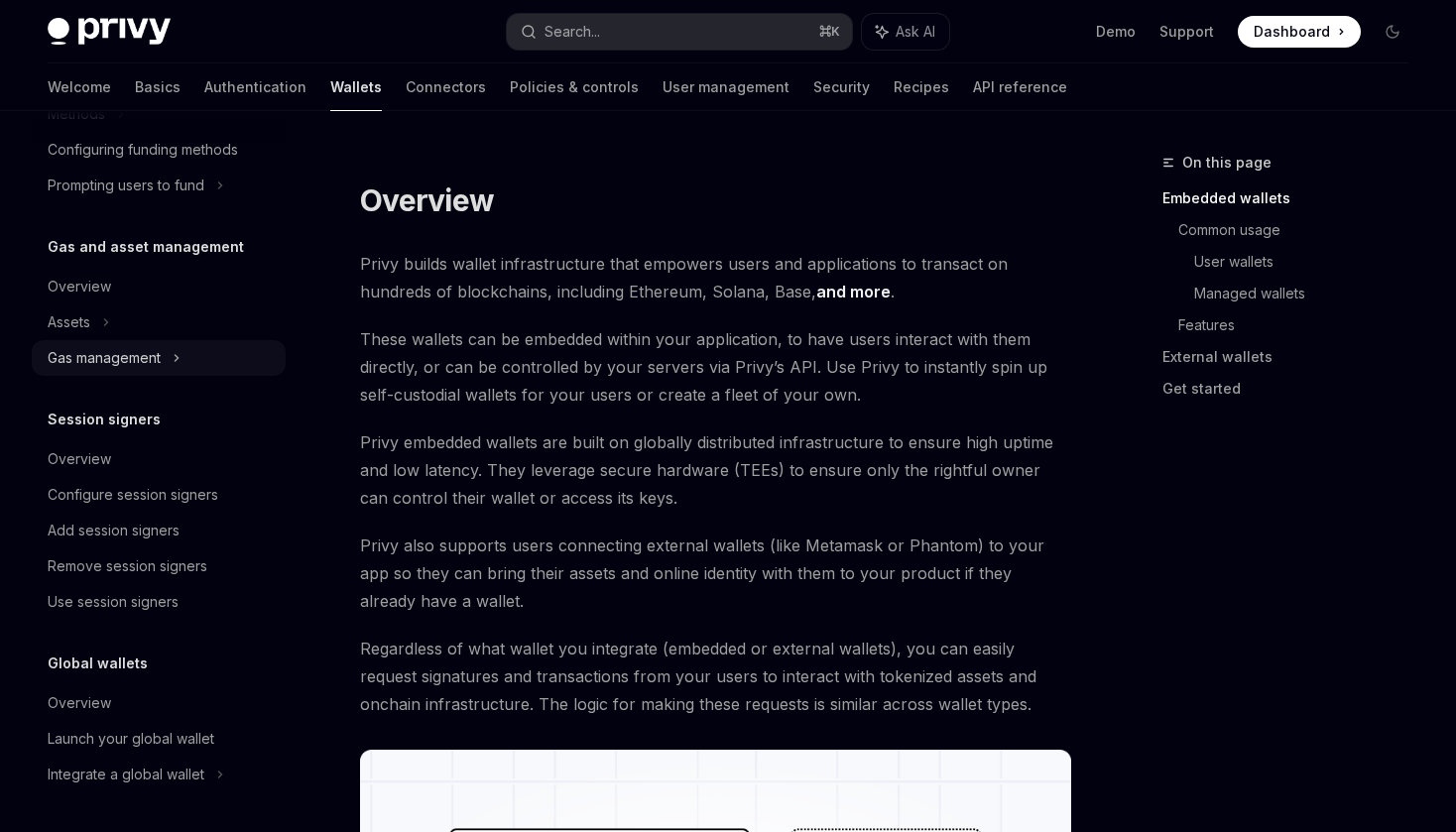 click on "Gas management" at bounding box center (159, -130) 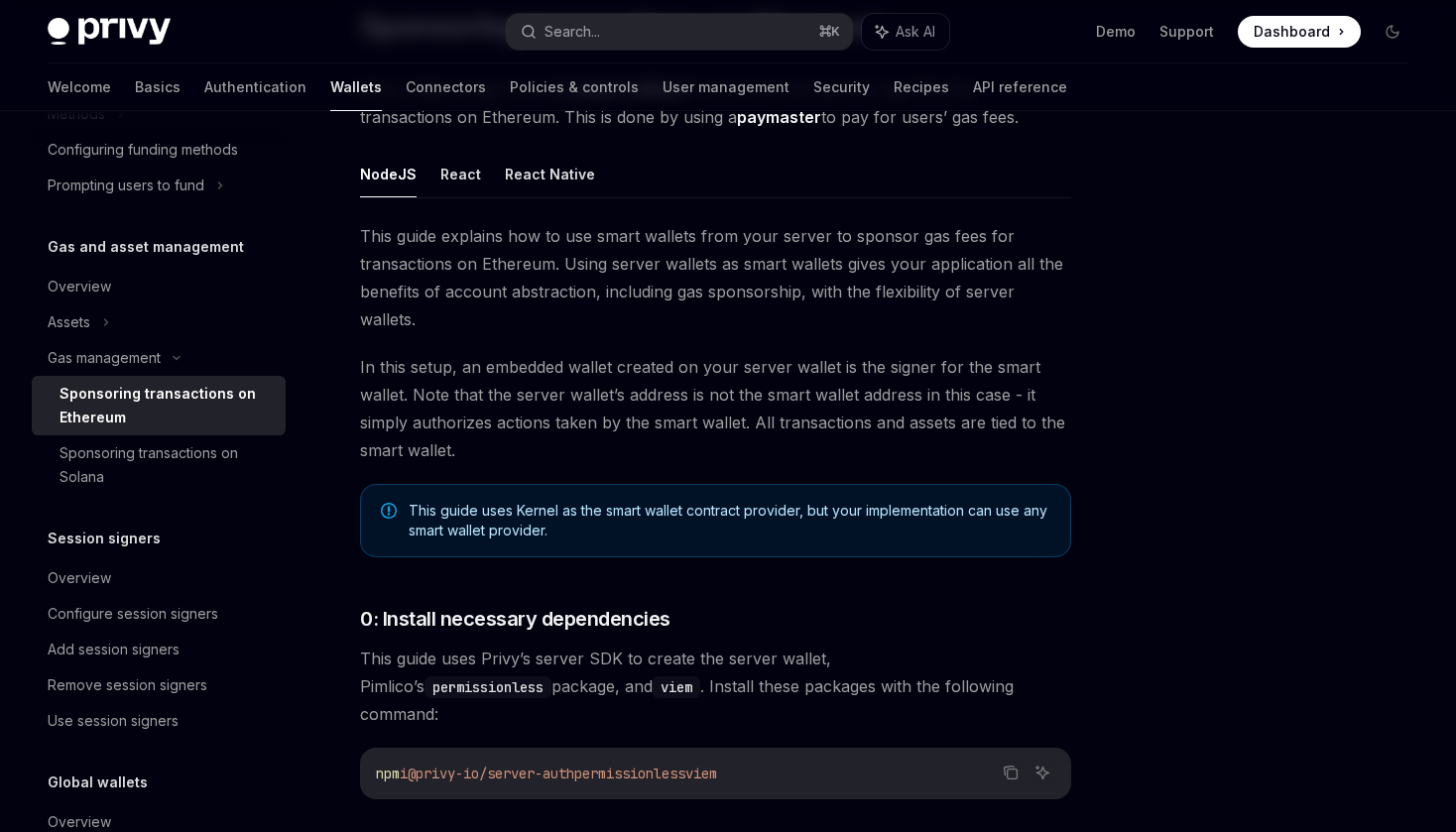 scroll, scrollTop: 158, scrollLeft: 0, axis: vertical 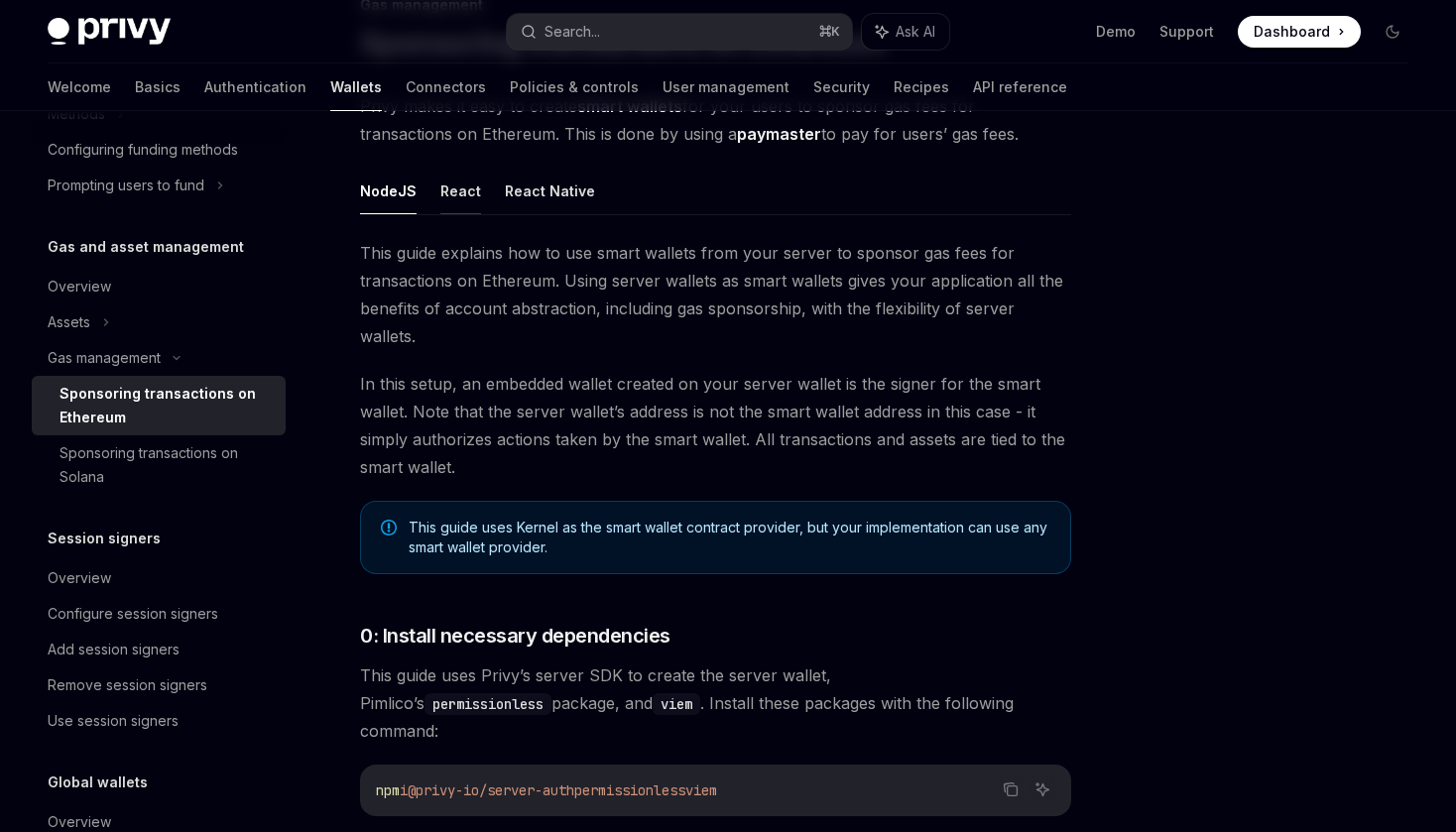 click on "React" at bounding box center (460, 190) 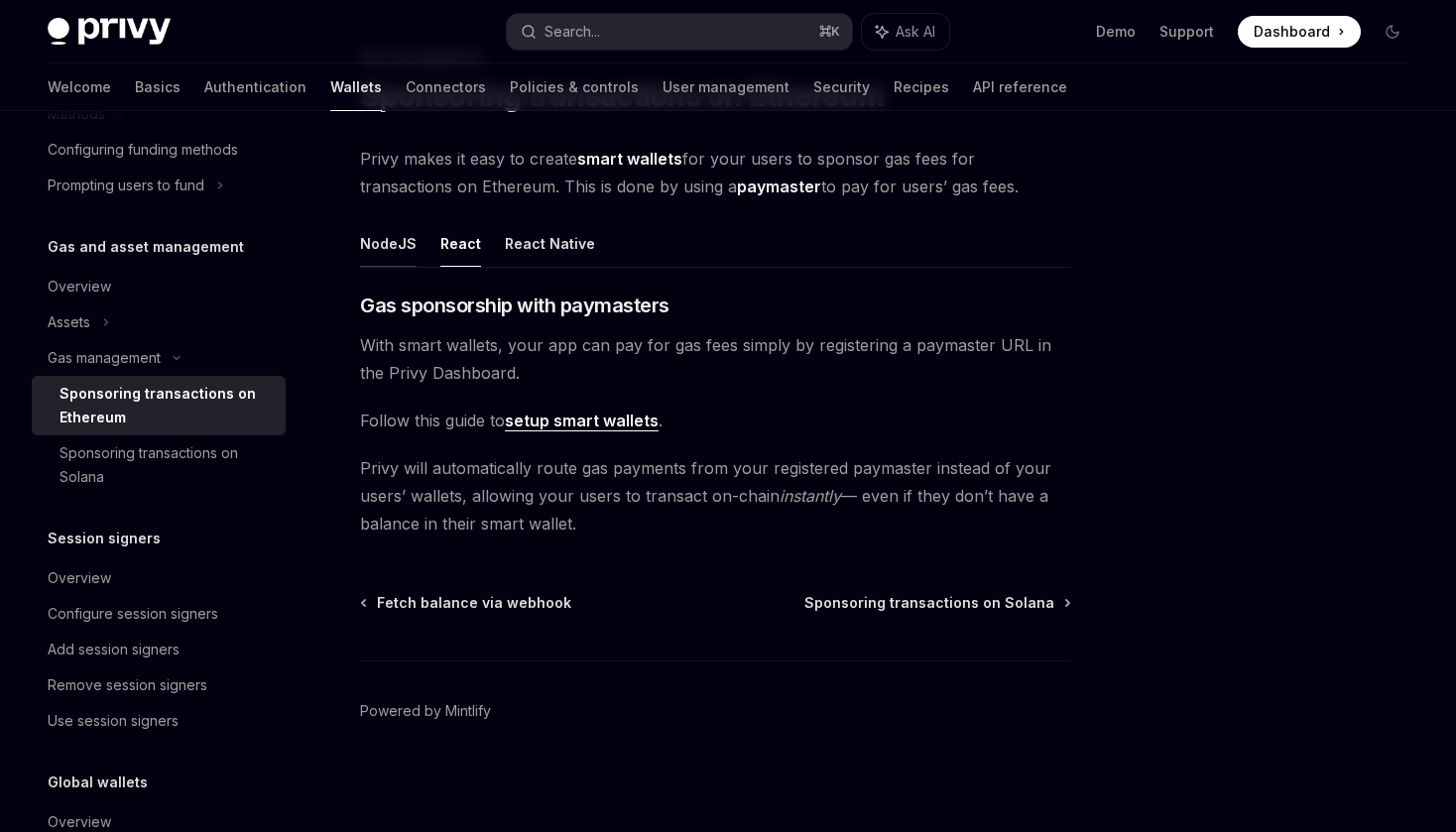 click on "NodeJS" at bounding box center [388, 243] 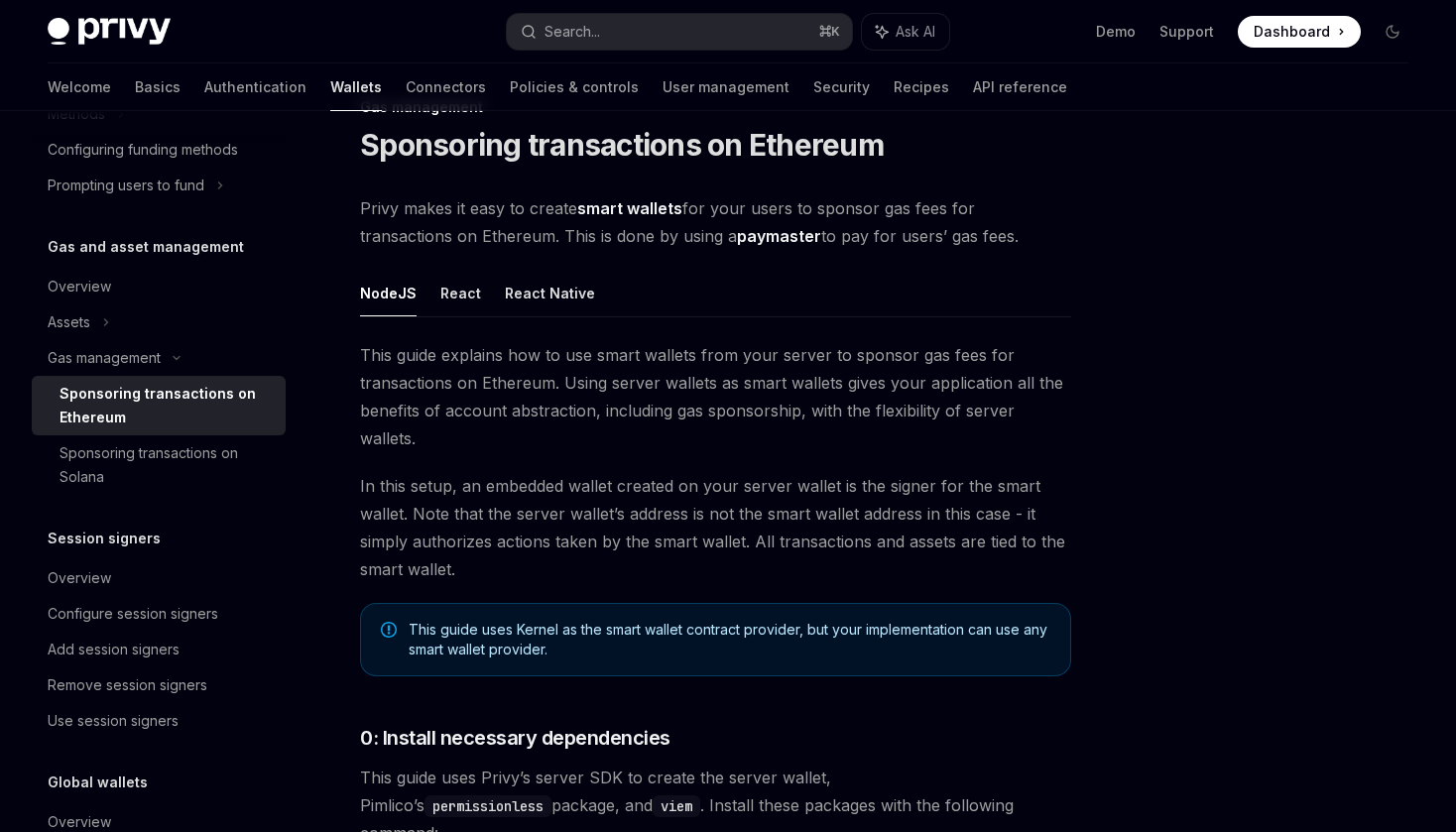 scroll, scrollTop: 0, scrollLeft: 0, axis: both 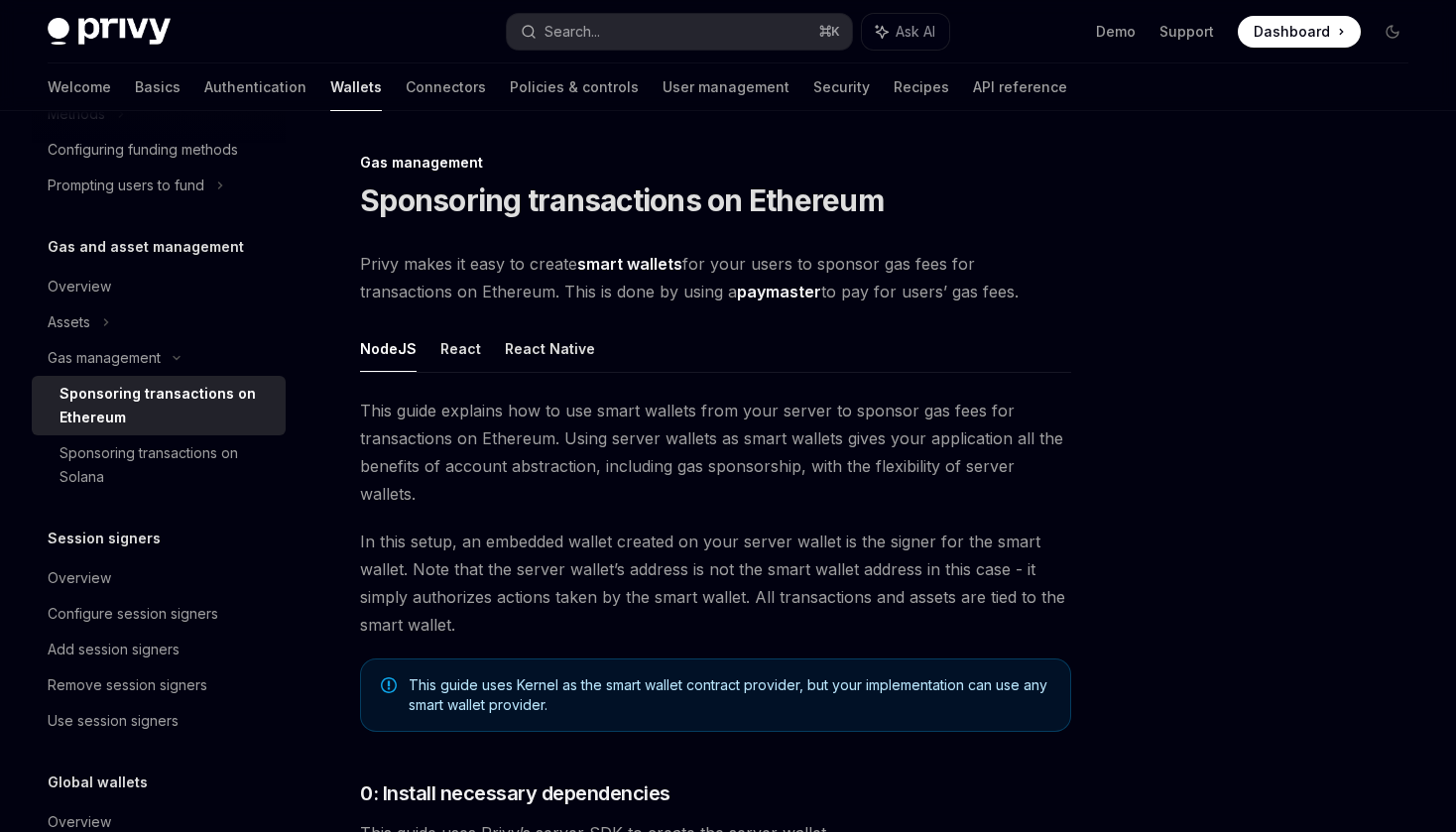 click on "NodeJS React React Native" at bounding box center (715, 349) 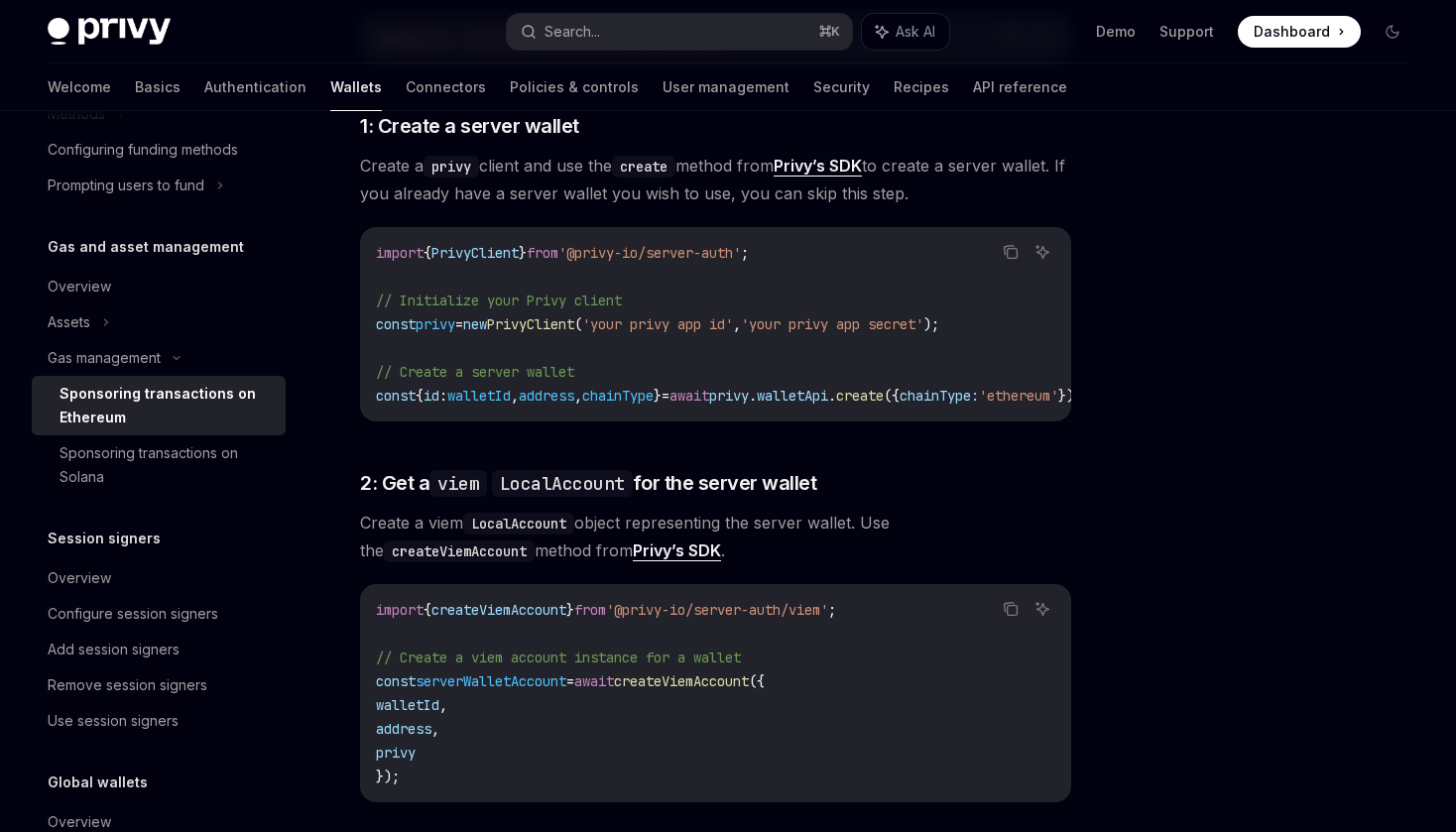 scroll, scrollTop: 0, scrollLeft: 0, axis: both 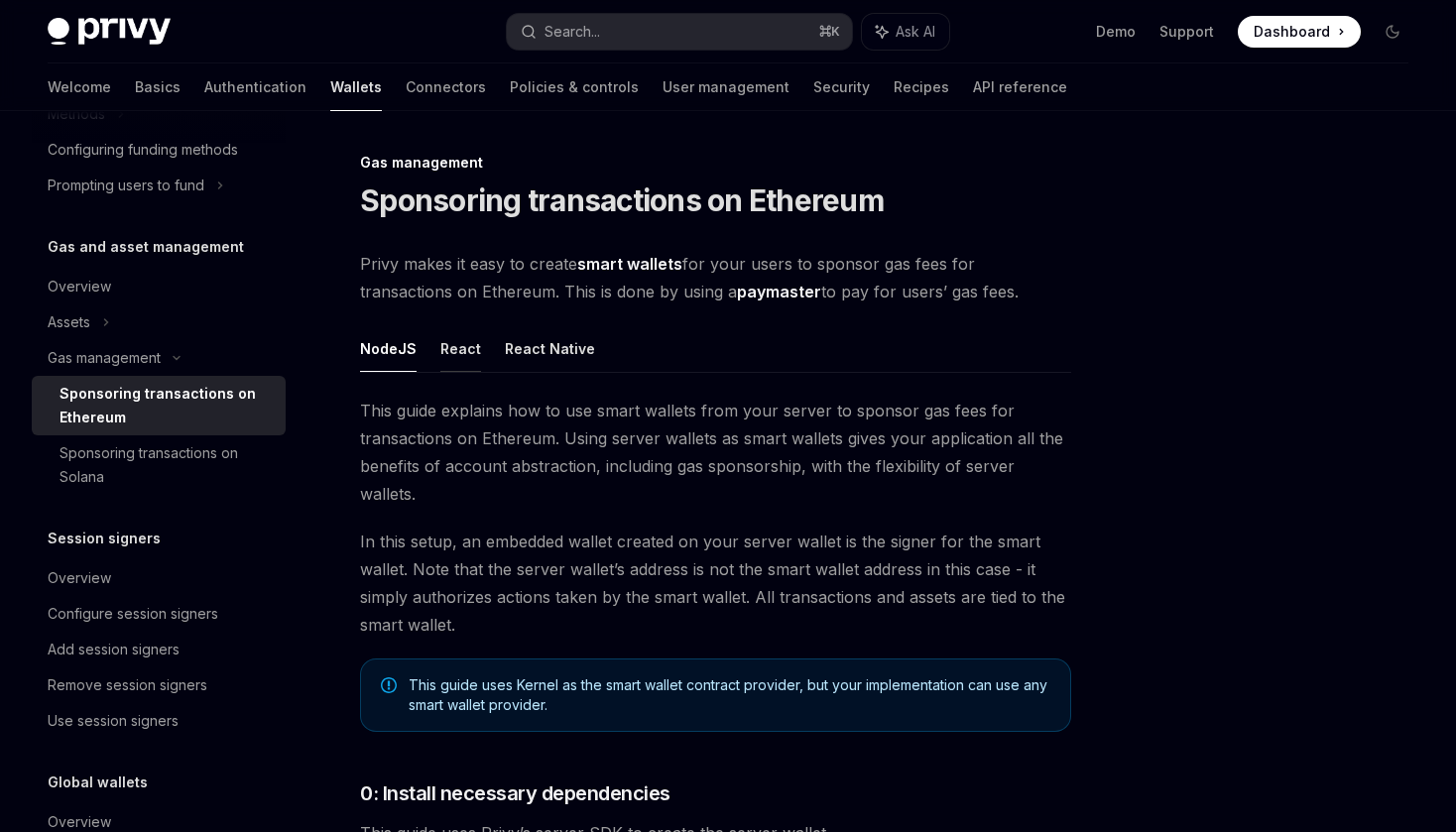 click on "React" at bounding box center [460, 348] 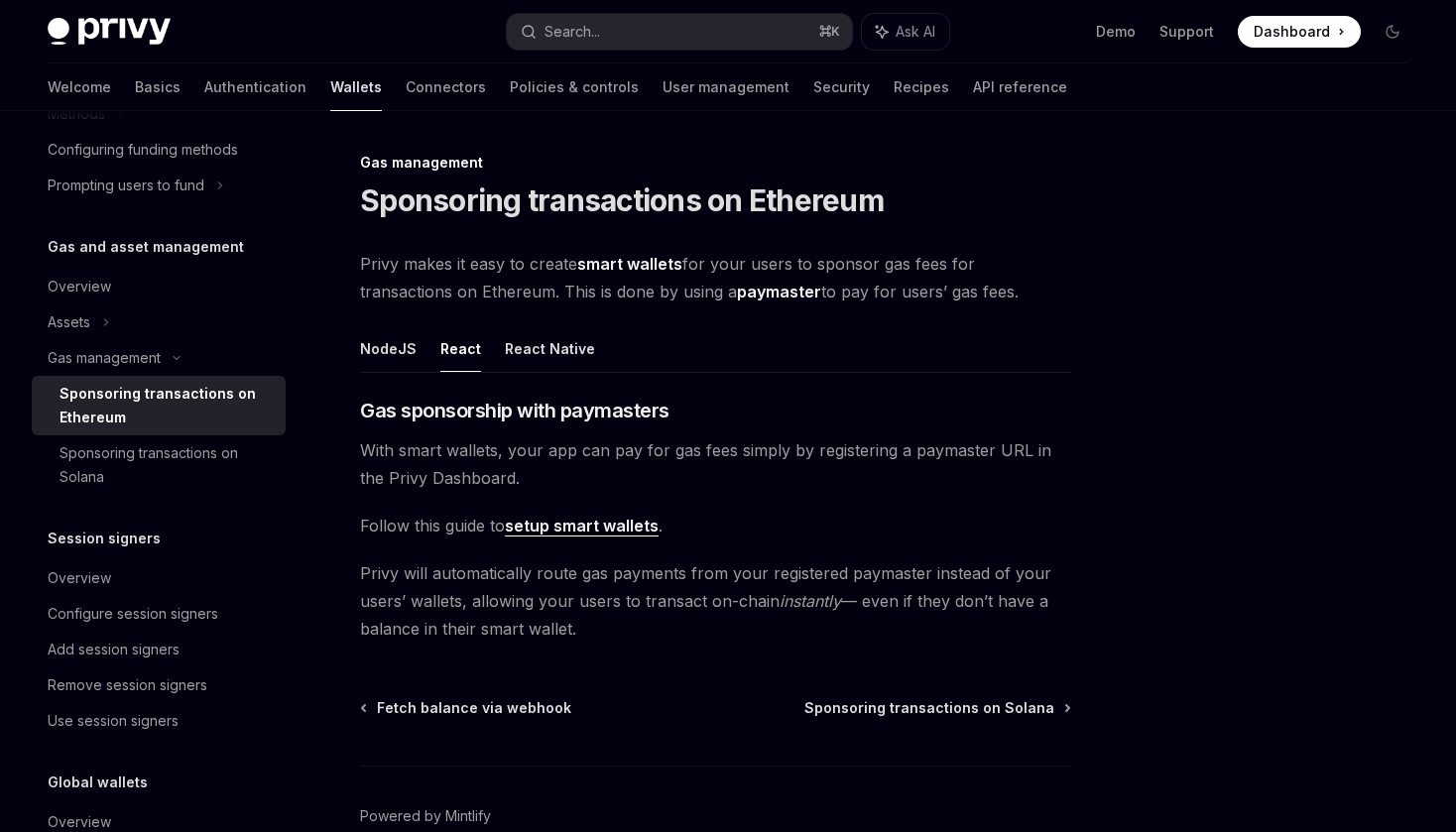 scroll, scrollTop: 105, scrollLeft: 0, axis: vertical 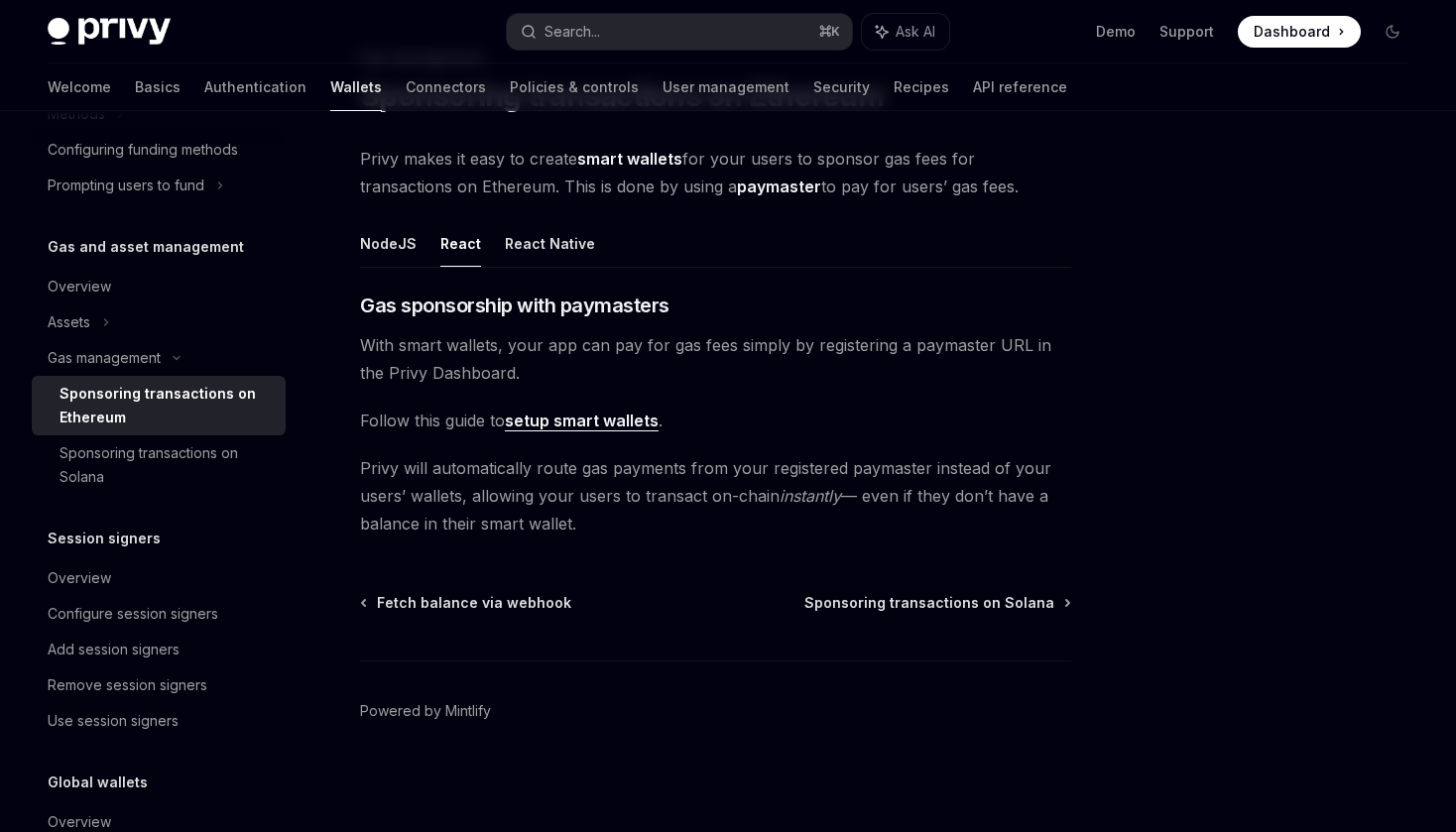 click on "setup smart wallets" at bounding box center (581, 420) 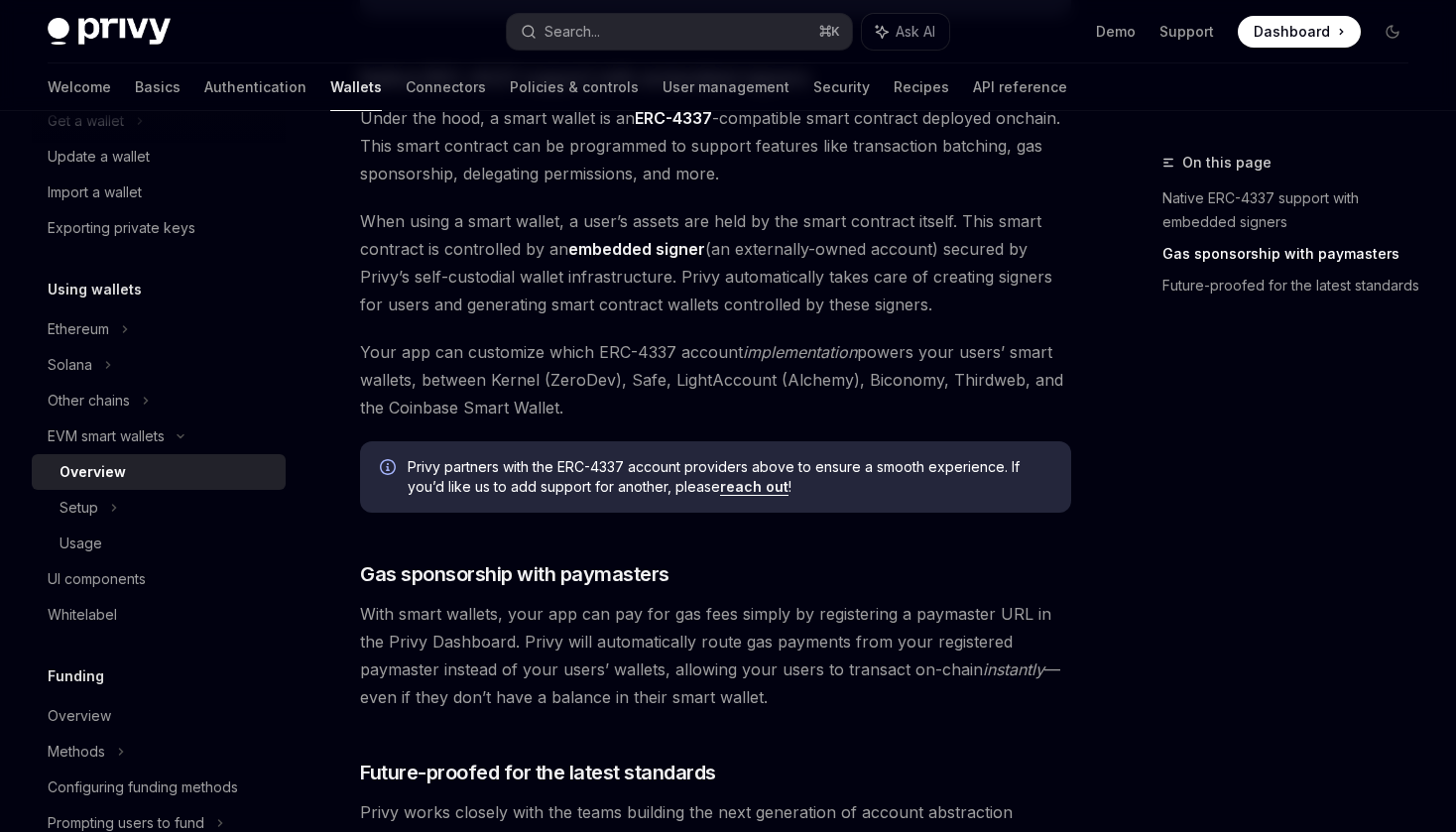 scroll, scrollTop: 917, scrollLeft: 0, axis: vertical 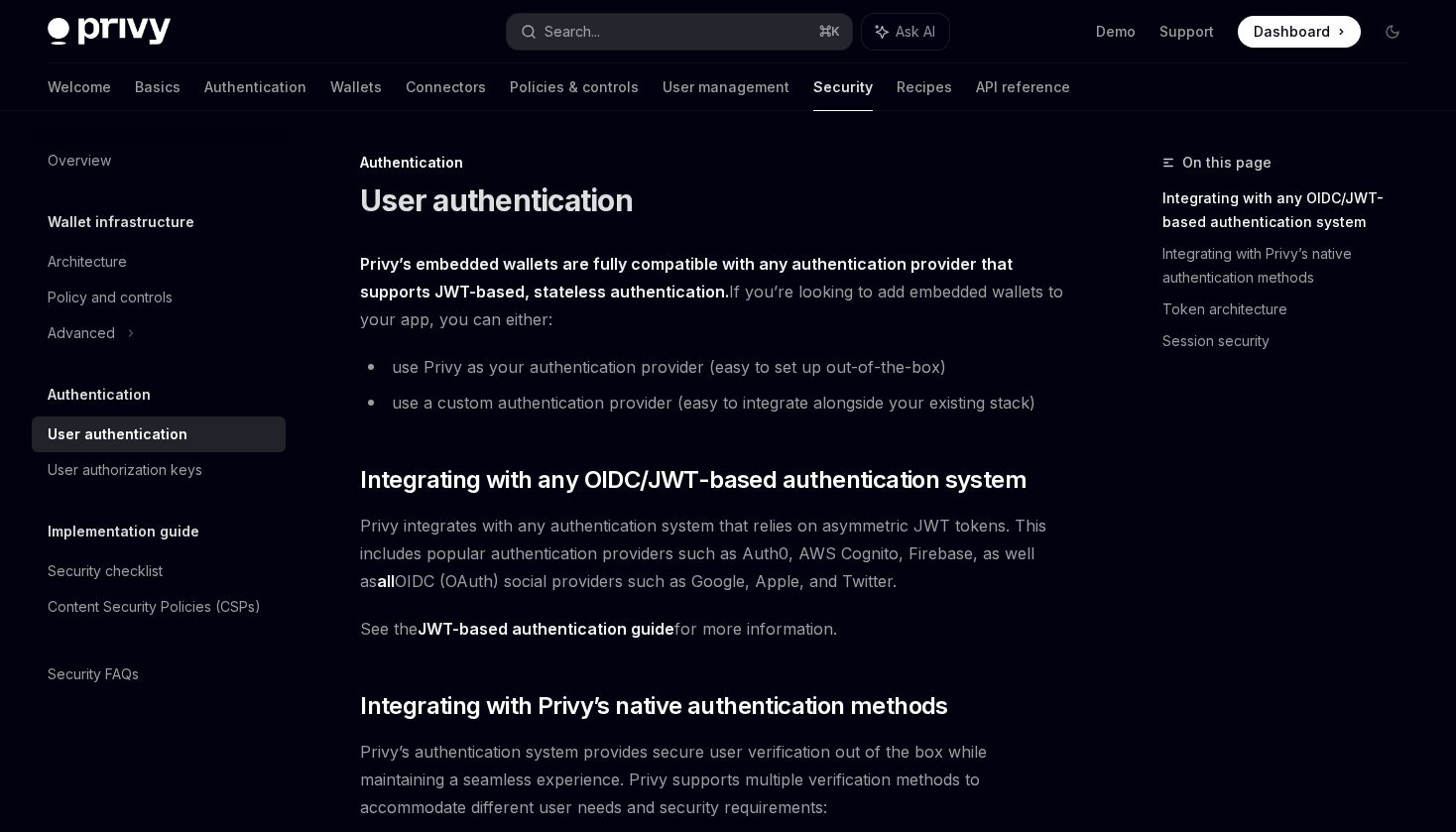 click on "use a custom authentication provider (easy to integrate alongside your existing stack)" at bounding box center [715, 403] 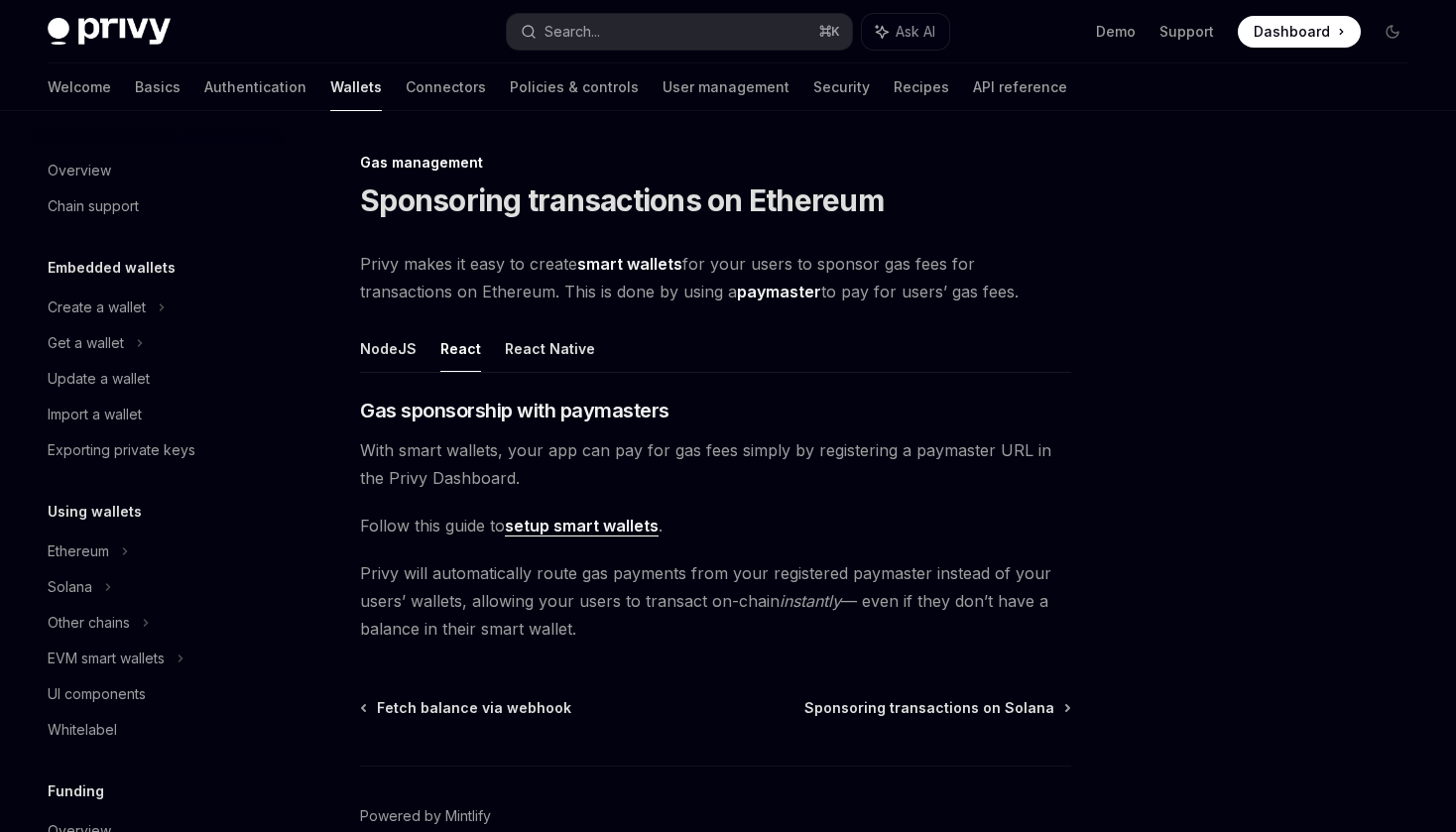 scroll, scrollTop: 0, scrollLeft: 0, axis: both 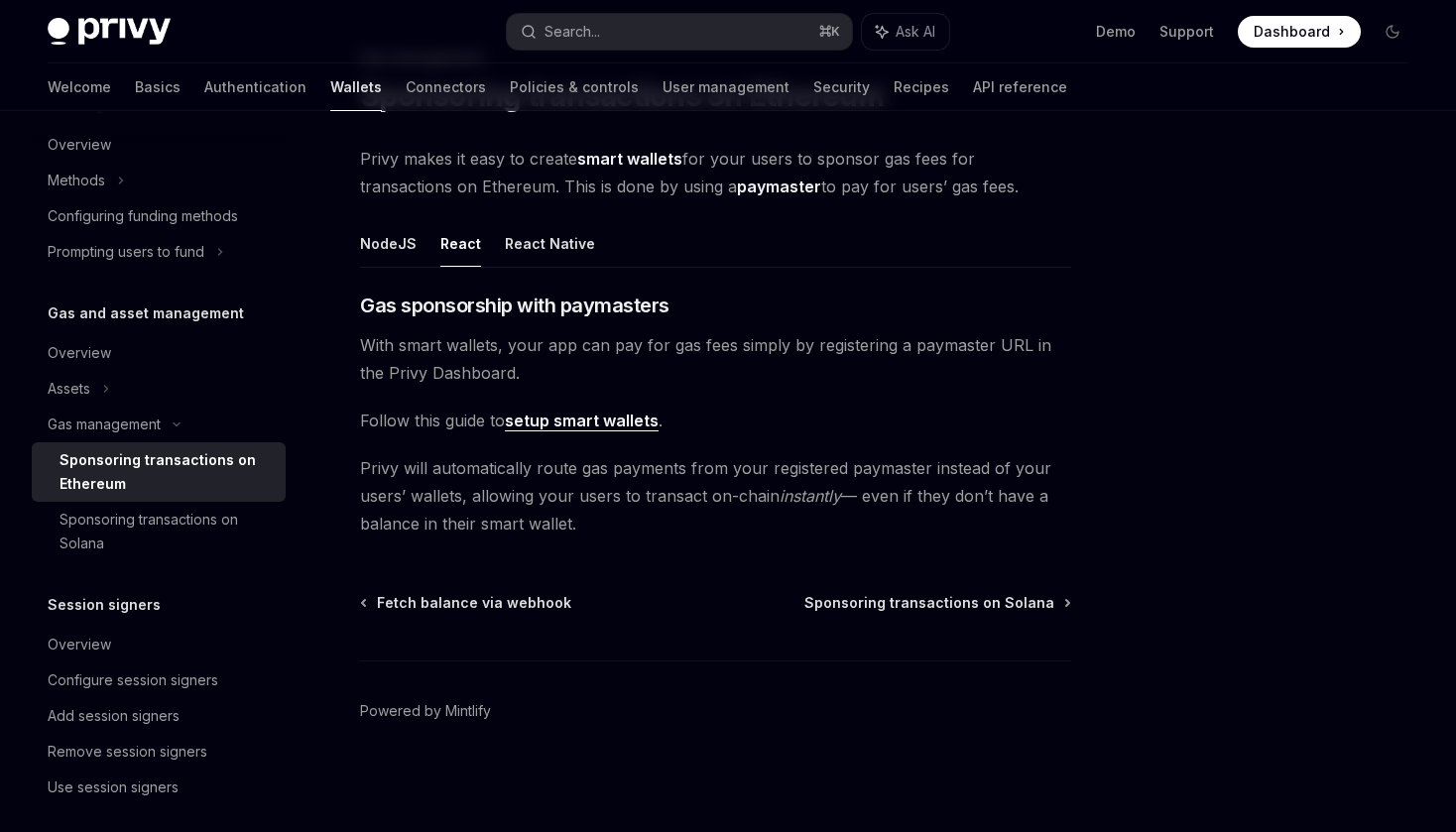 click on "Privy will automatically route gas payments from your registered paymaster instead of your users’ wallets, allowing your users to transact on-chain  instantly  –– even if they don’t have a balance in their smart wallet." at bounding box center [715, 496] 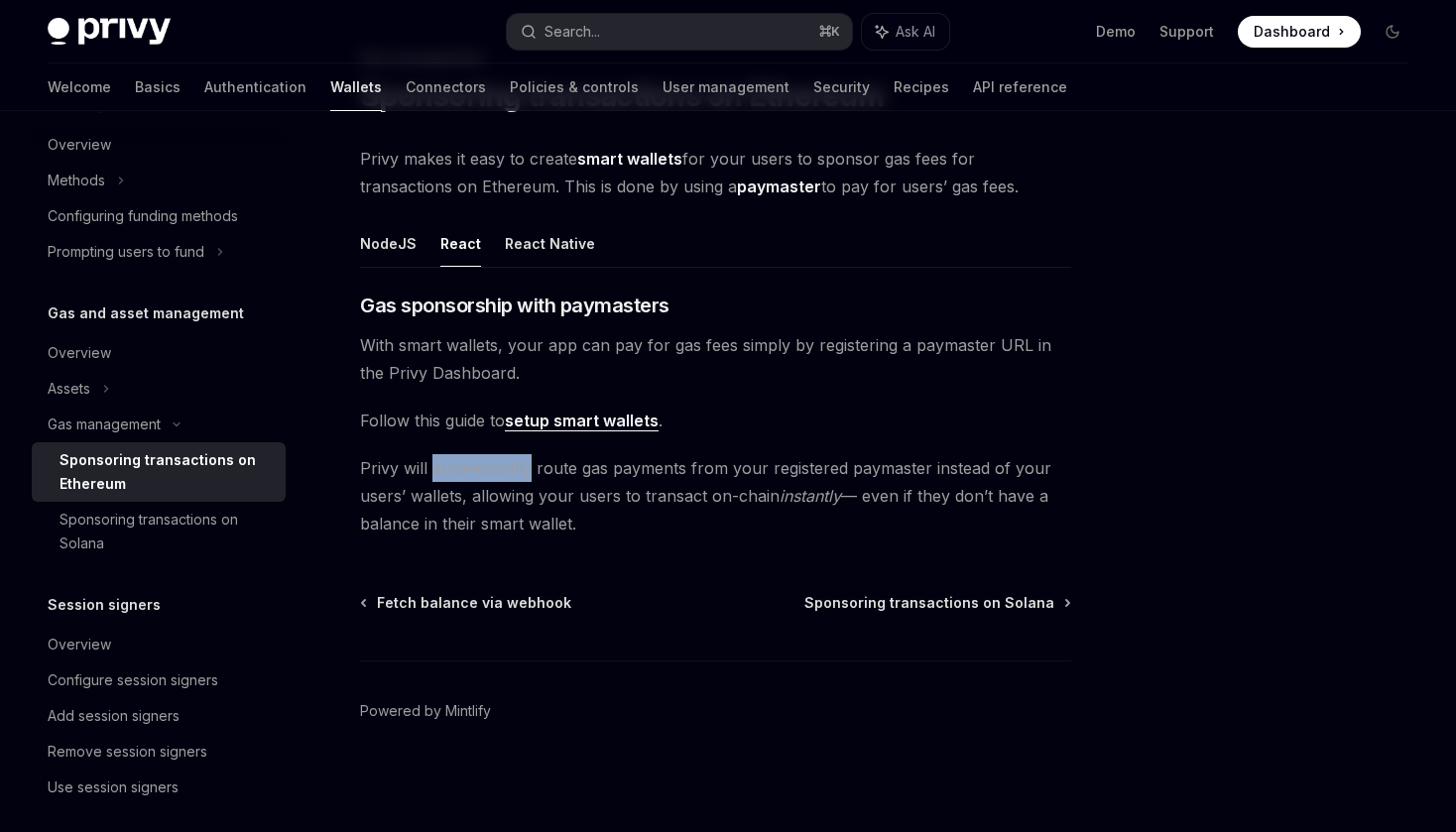click on "Privy will automatically route gas payments from your registered paymaster instead of your users’ wallets, allowing your users to transact on-chain  instantly  –– even if they don’t have a balance in their smart wallet." at bounding box center (715, 496) 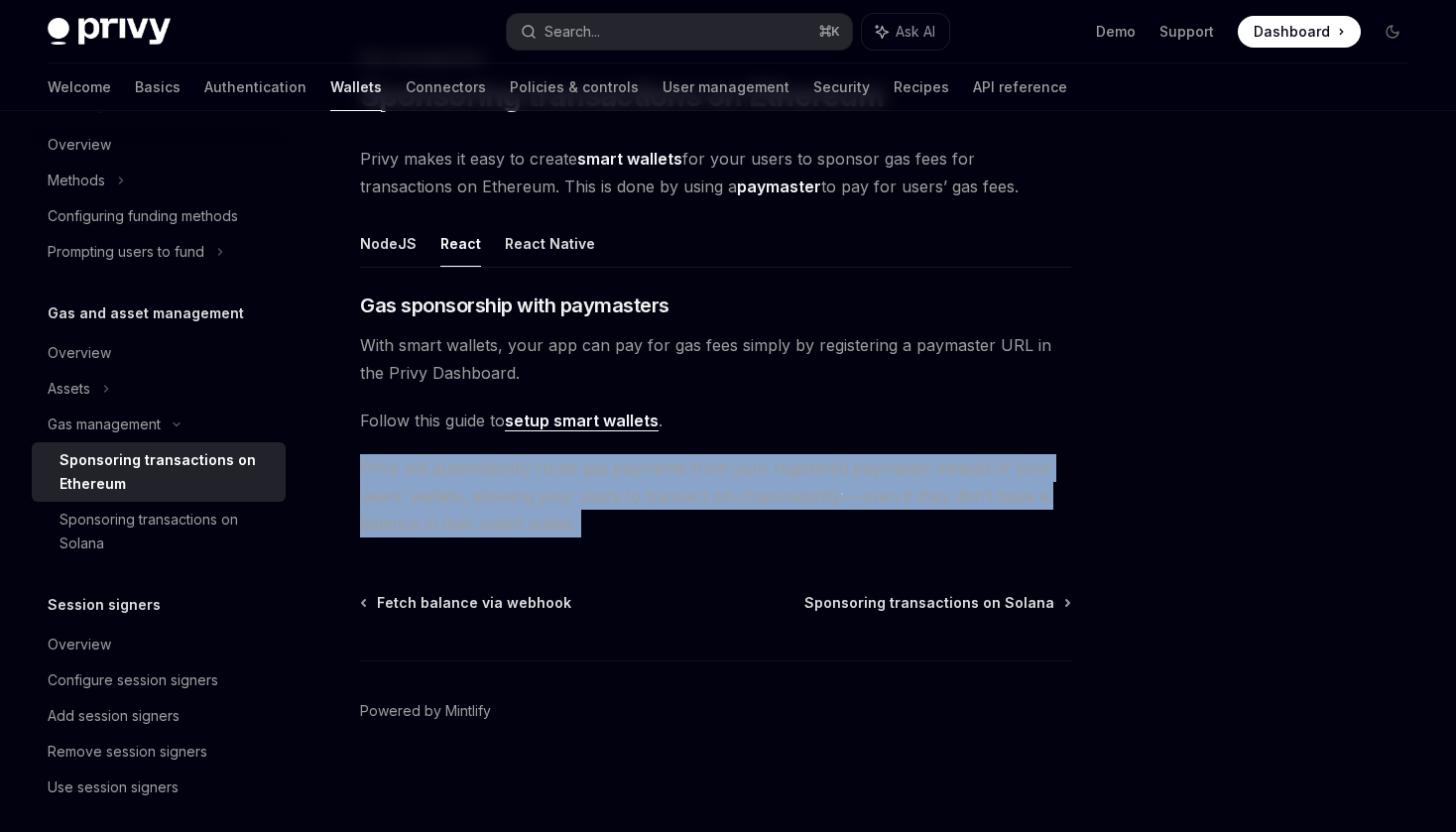 click on "Privy will automatically route gas payments from your registered paymaster instead of your users’ wallets, allowing your users to transact on-chain  instantly  –– even if they don’t have a balance in their smart wallet." at bounding box center [715, 496] 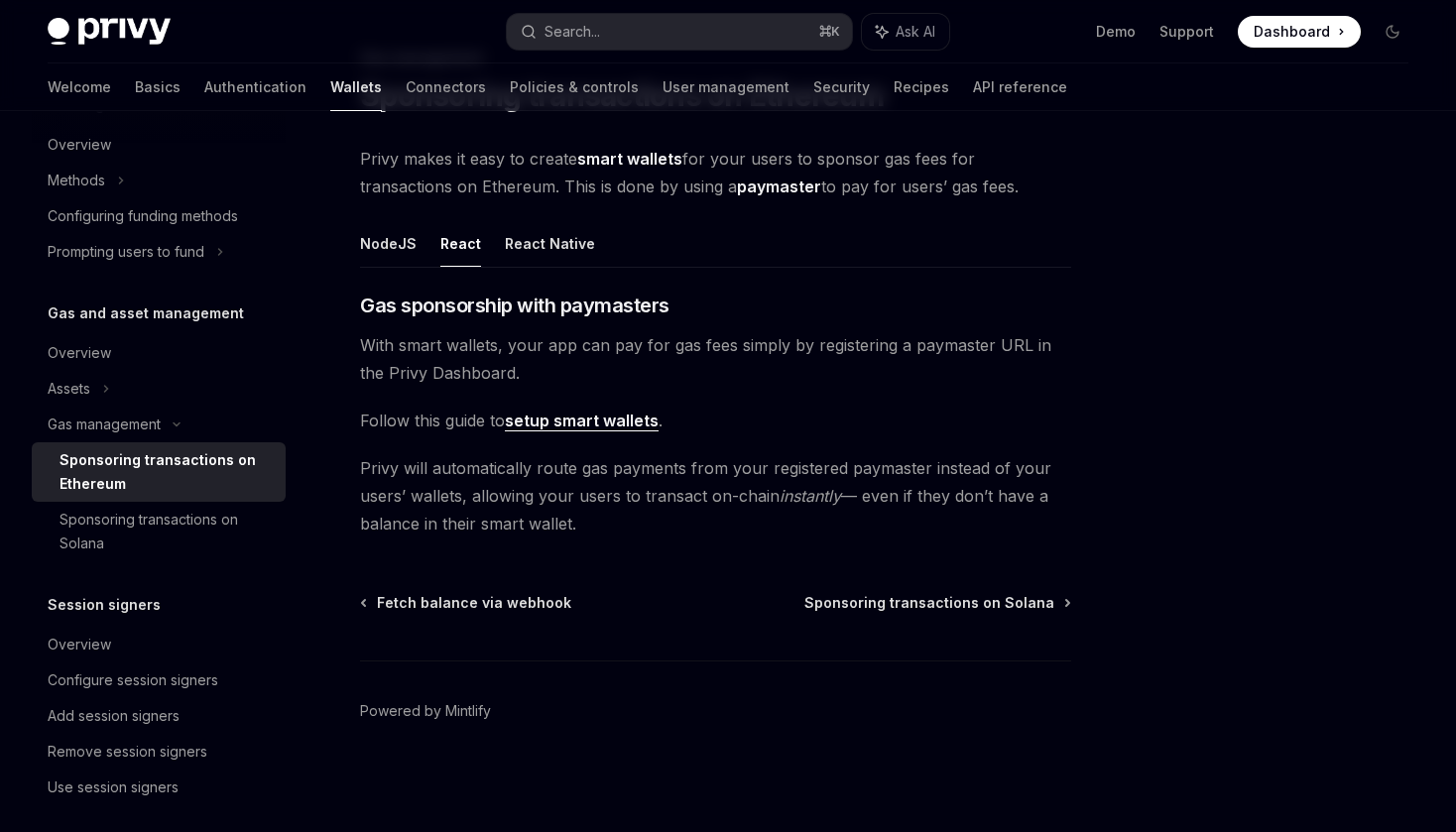 drag, startPoint x: 573, startPoint y: 476, endPoint x: 821, endPoint y: 534, distance: 254.69197 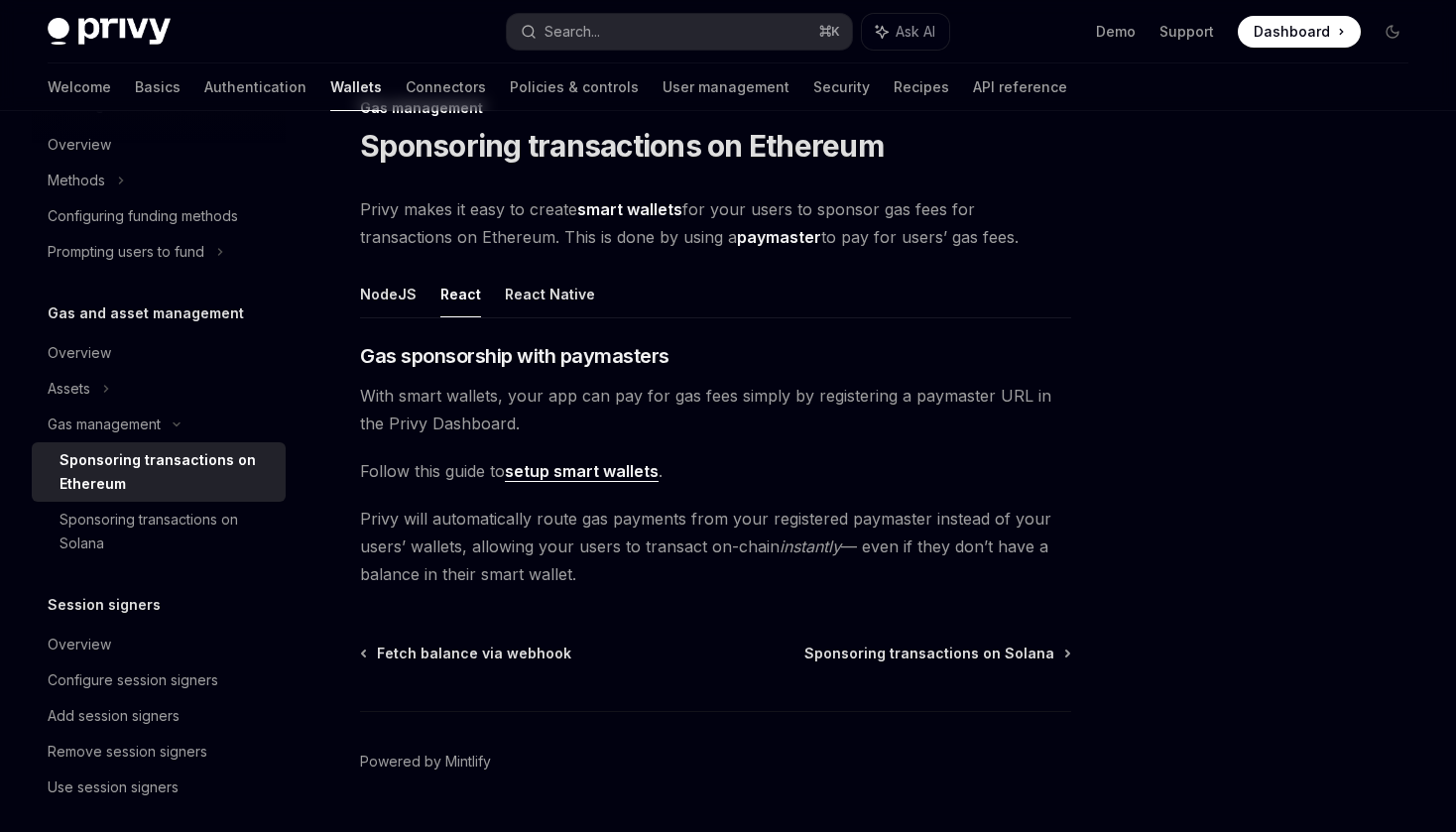 scroll, scrollTop: 0, scrollLeft: 0, axis: both 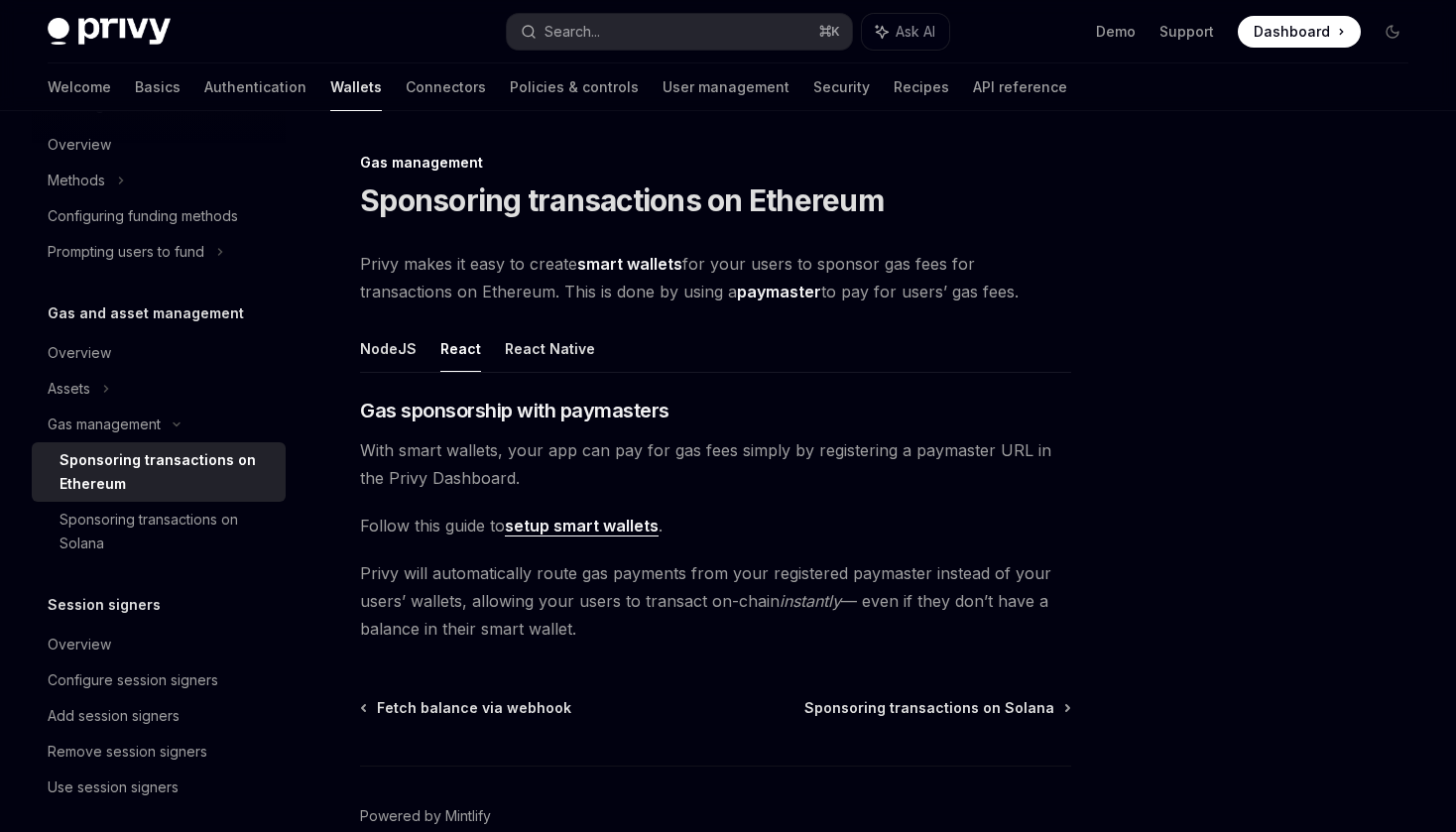 click on "​ Gas sponsorship with paymasters With smart wallets, your app can pay for gas fees simply by registering a paymaster URL in the Privy Dashboard. Follow this guide to  setup smart wallets . Privy will automatically route gas payments from your registered paymaster instead of your users’ wallets, allowing your users to transact on-chain  instantly  –– even if they don’t have a balance in their smart wallet." at bounding box center (715, 520) 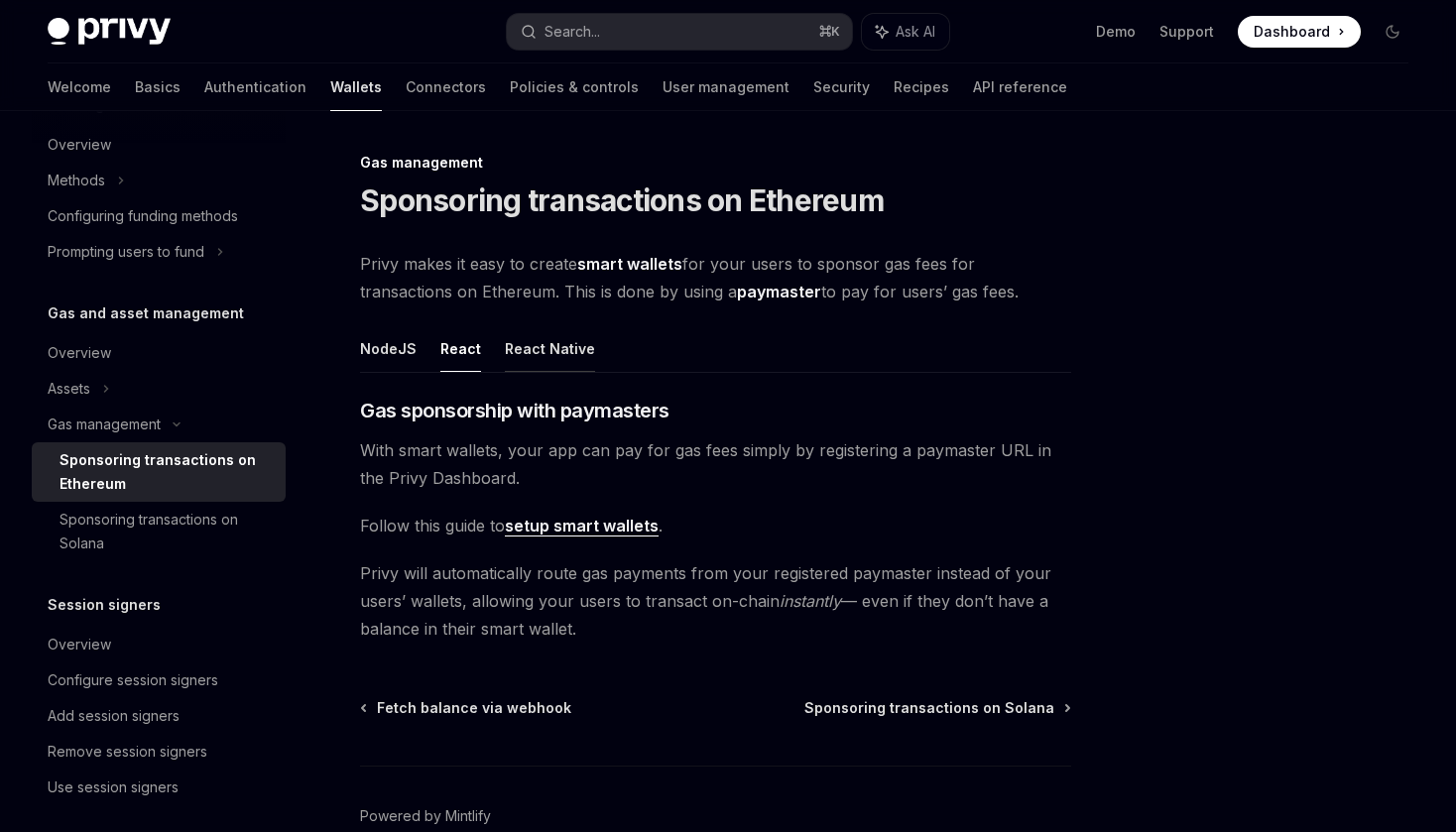 click on "React Native" at bounding box center [549, 348] 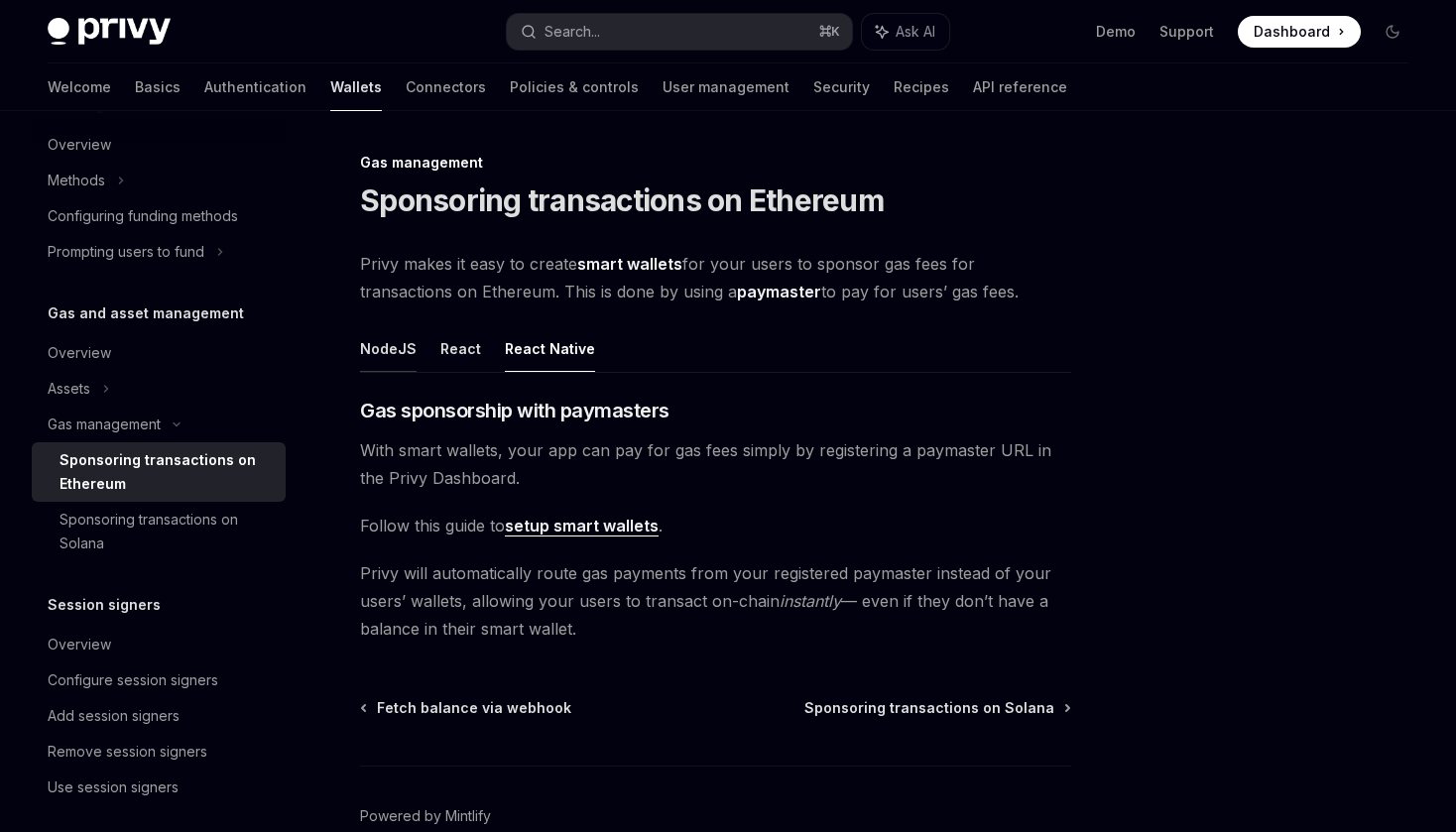 click on "NodeJS" at bounding box center (388, 348) 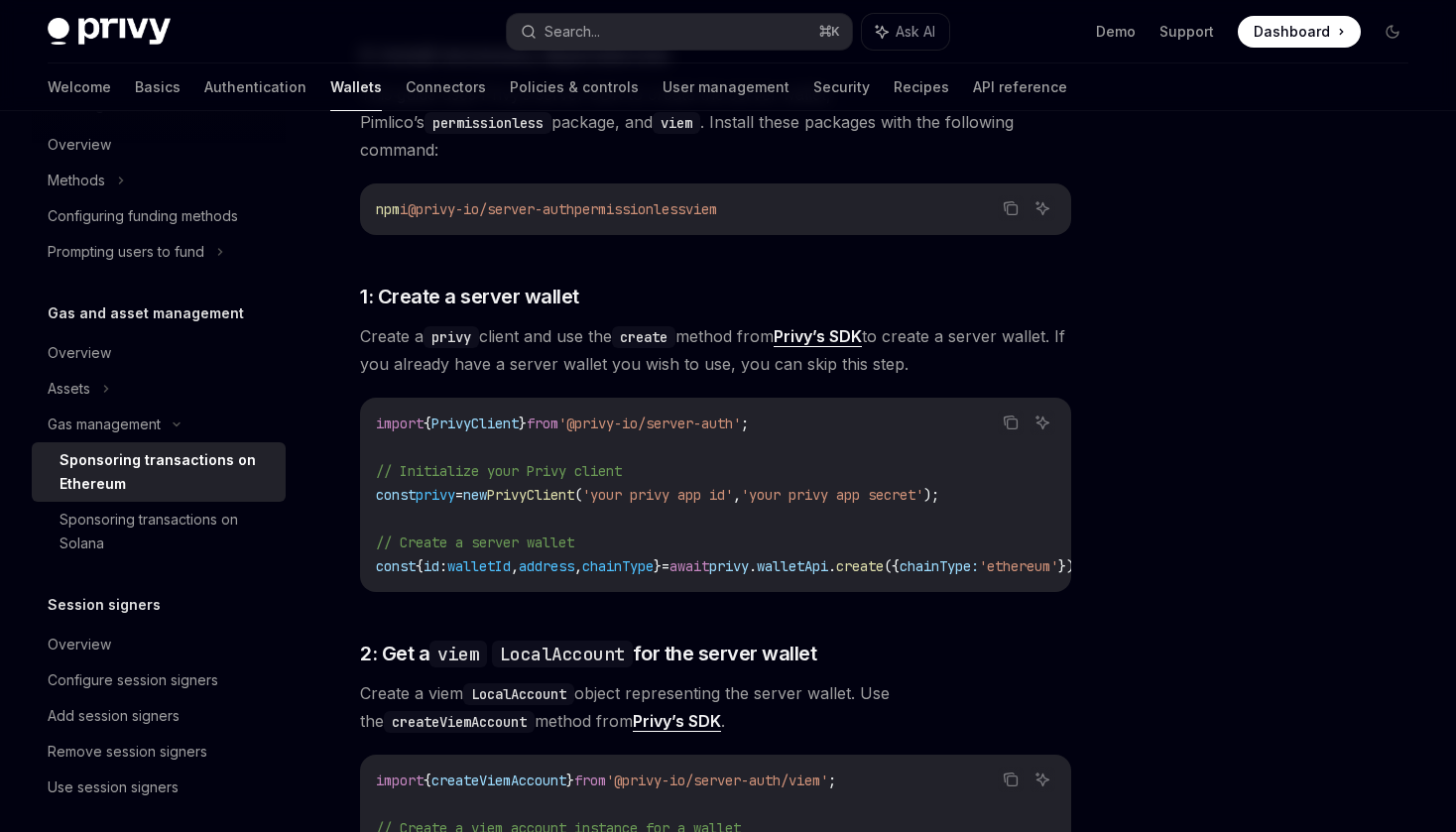 scroll, scrollTop: 740, scrollLeft: 0, axis: vertical 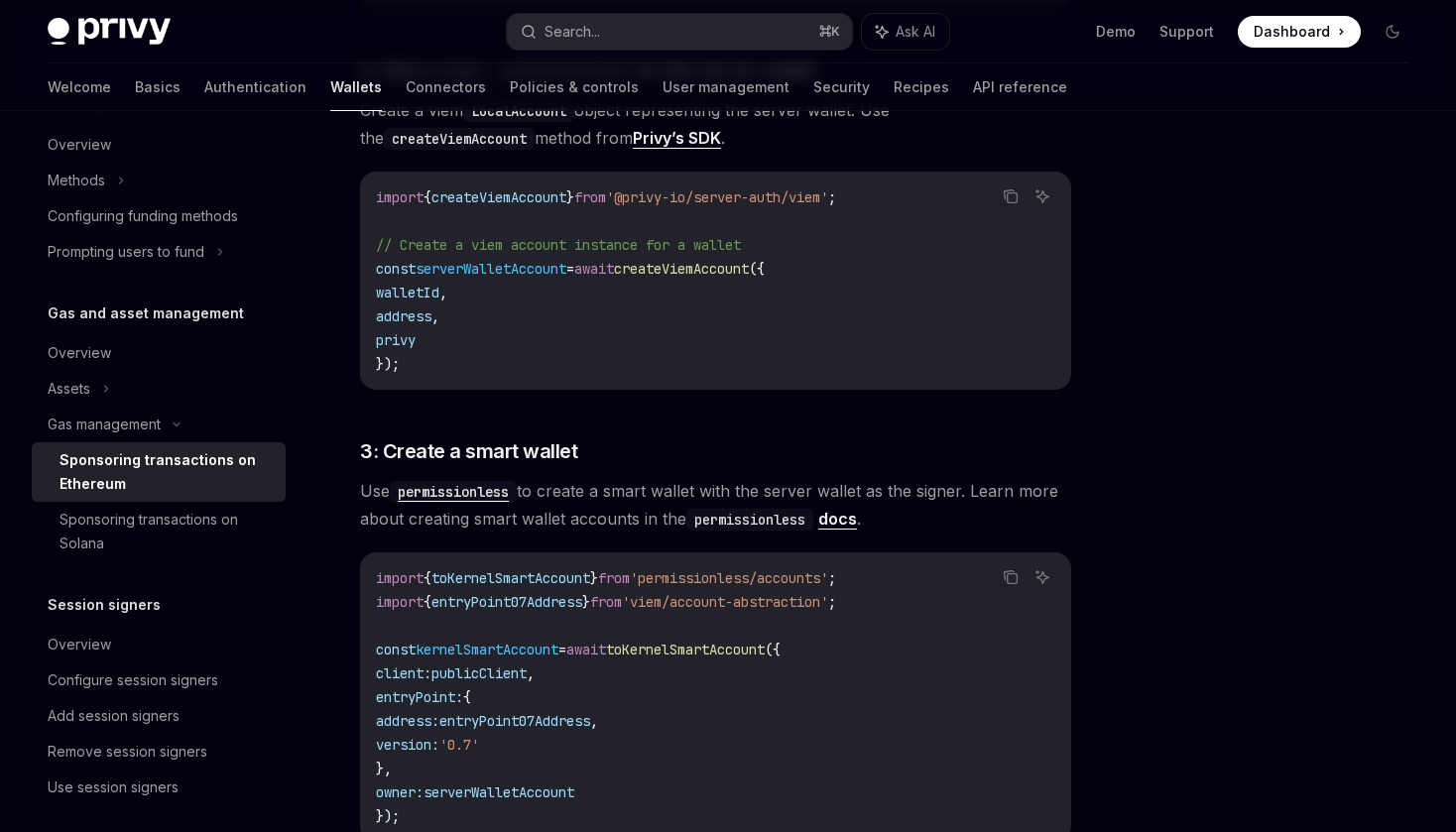 type on "*" 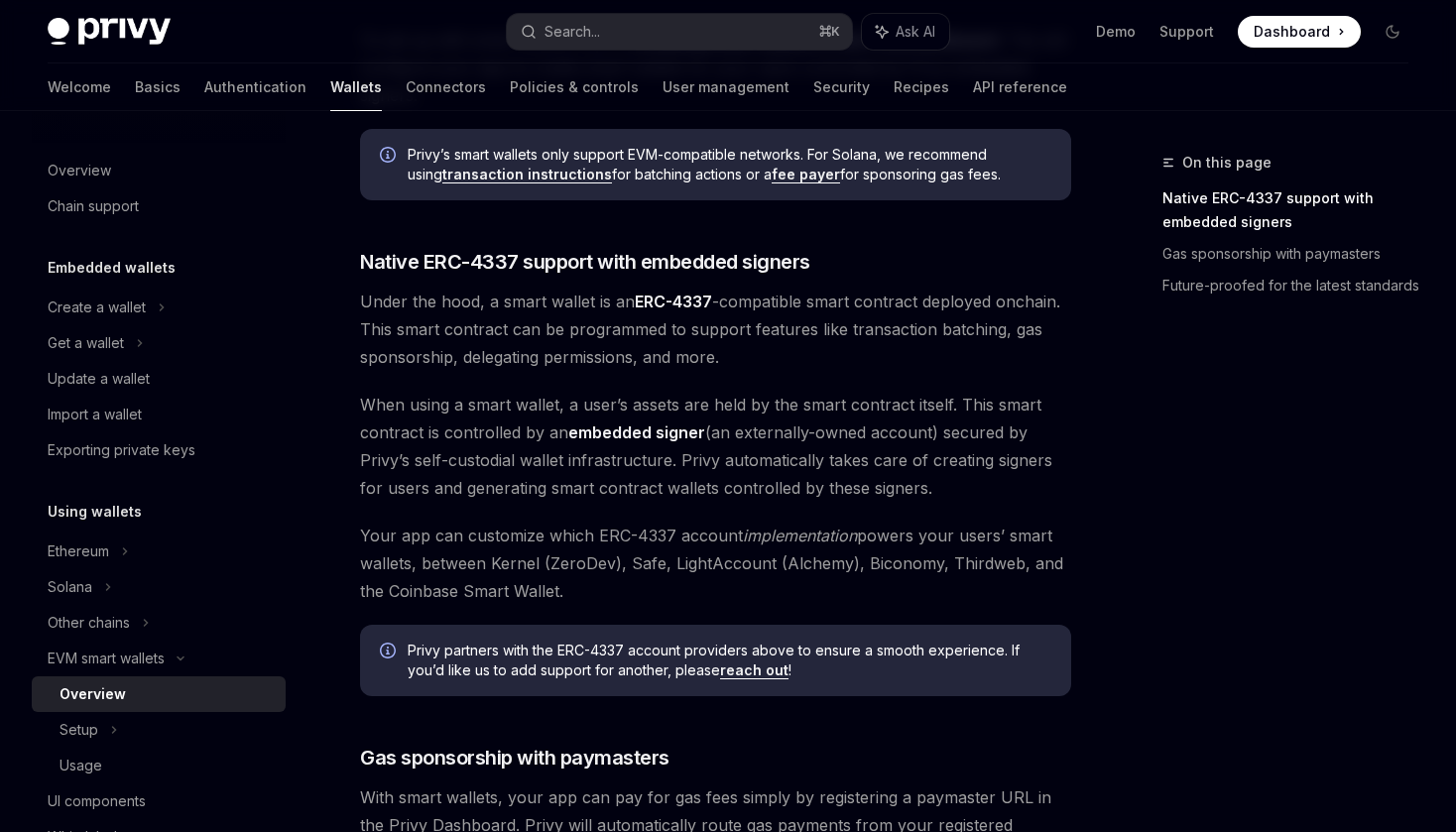 scroll, scrollTop: 1003, scrollLeft: 0, axis: vertical 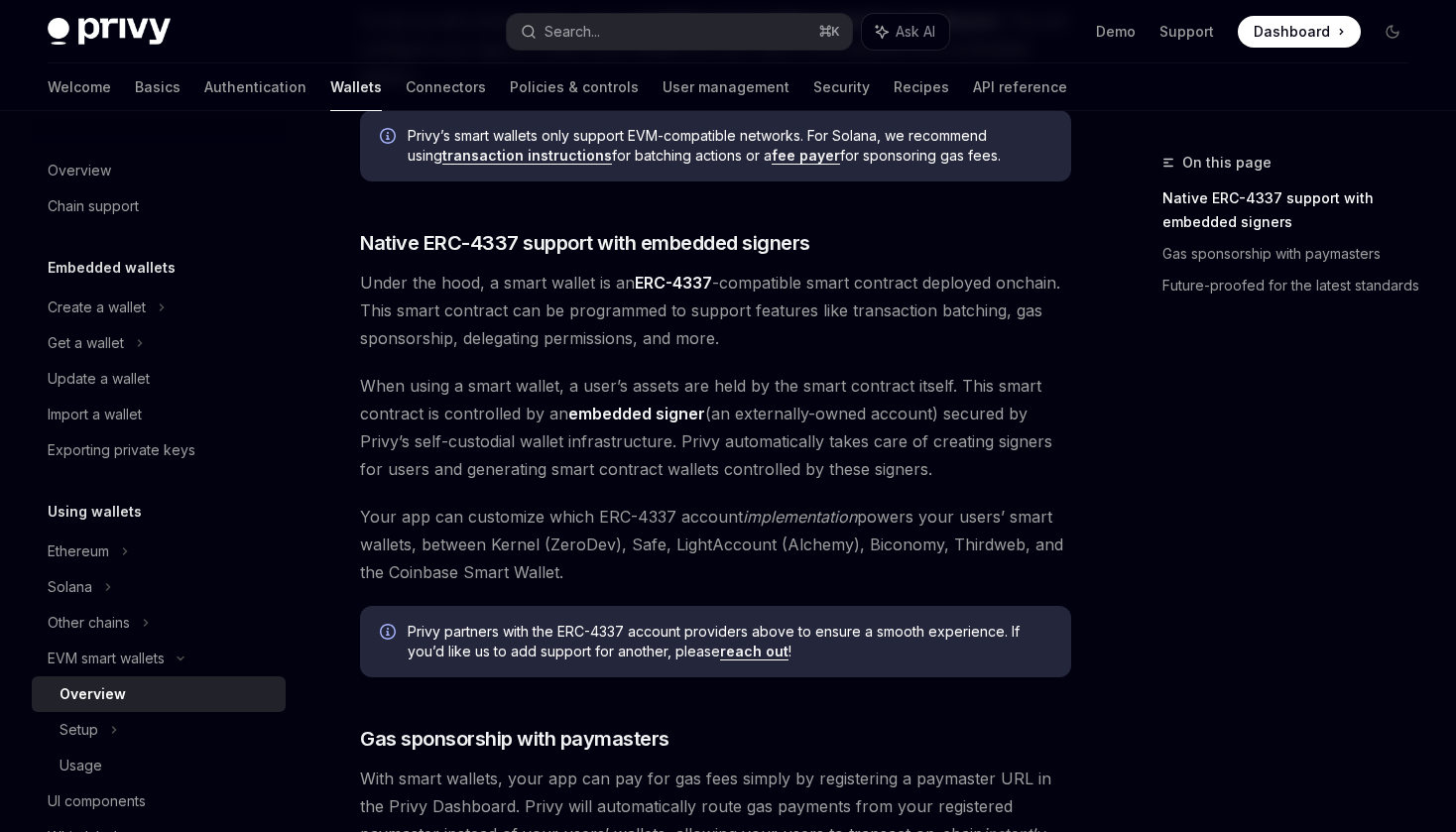 click at bounding box center (1299, 32) 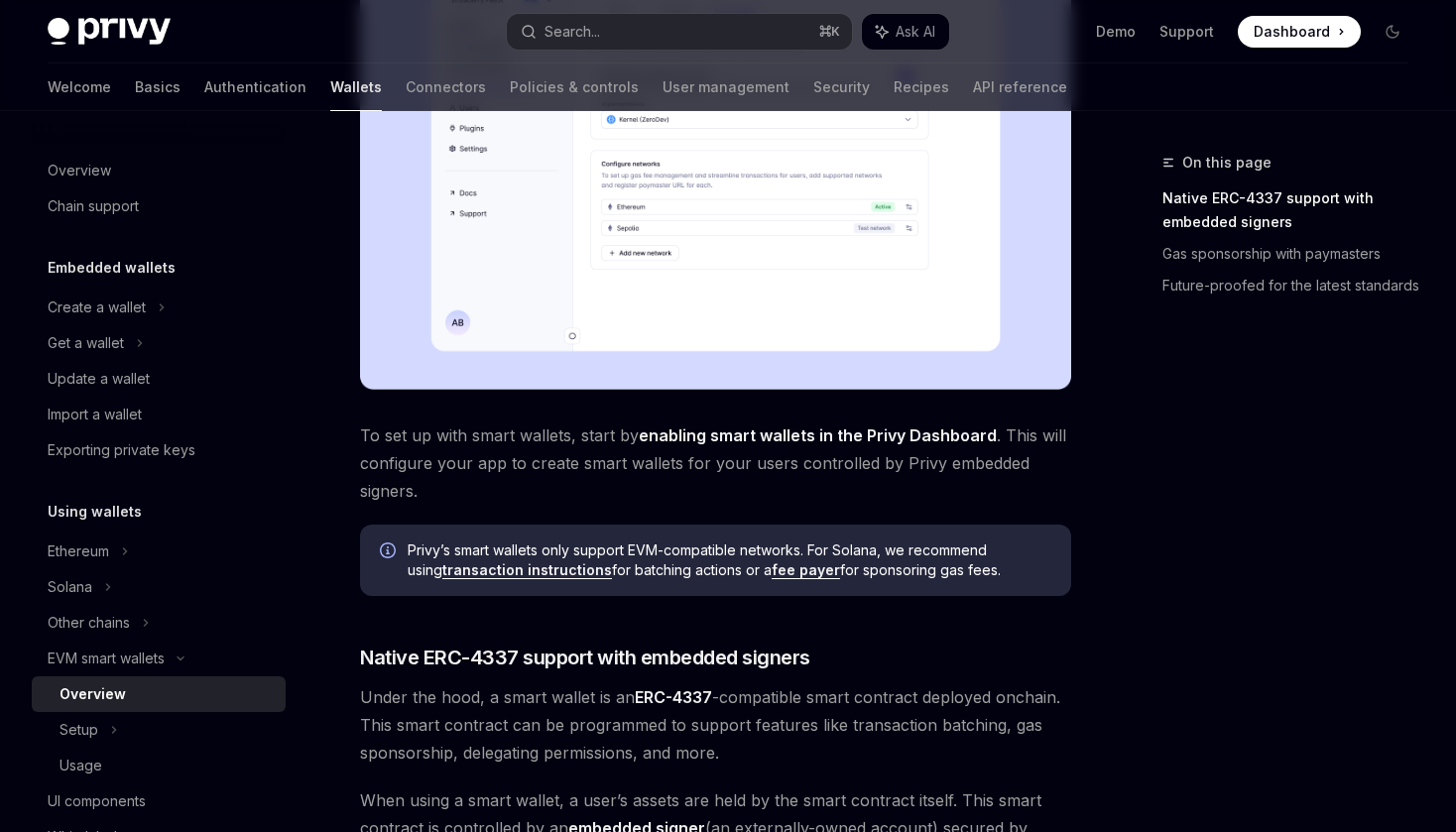 scroll, scrollTop: 561, scrollLeft: 0, axis: vertical 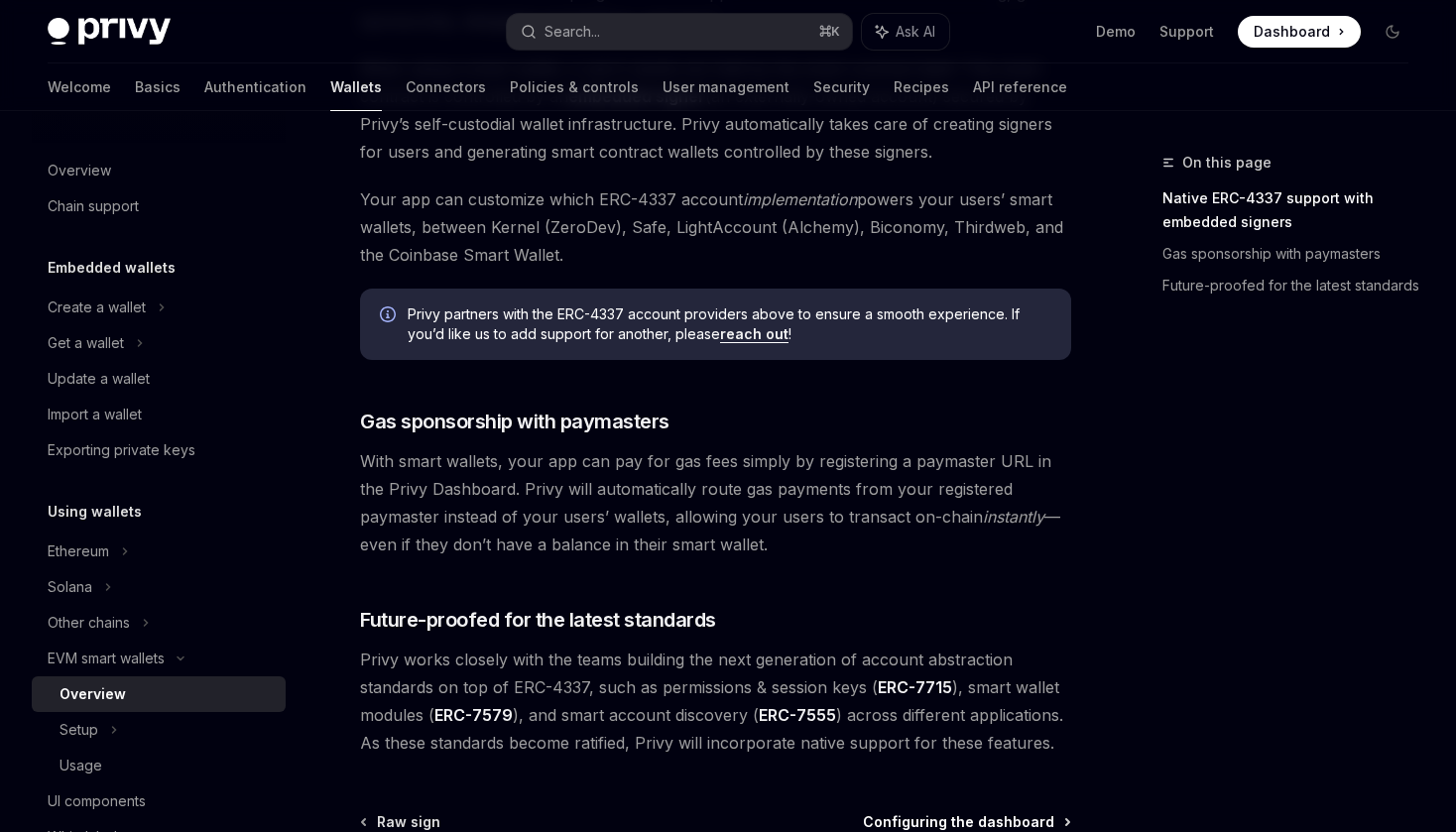 click on "Configuring the dashboard" at bounding box center [958, 822] 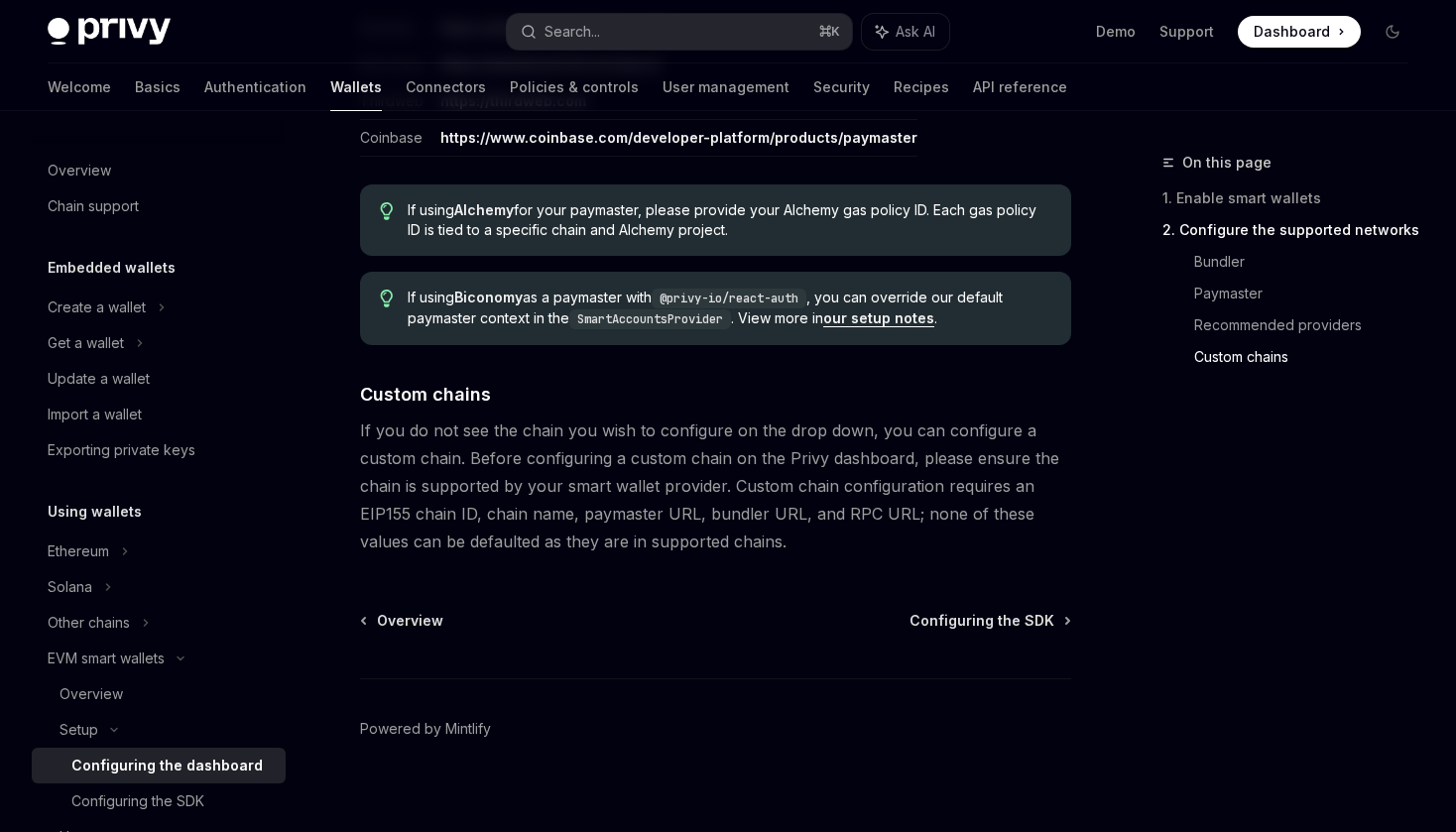 scroll, scrollTop: 2650, scrollLeft: 0, axis: vertical 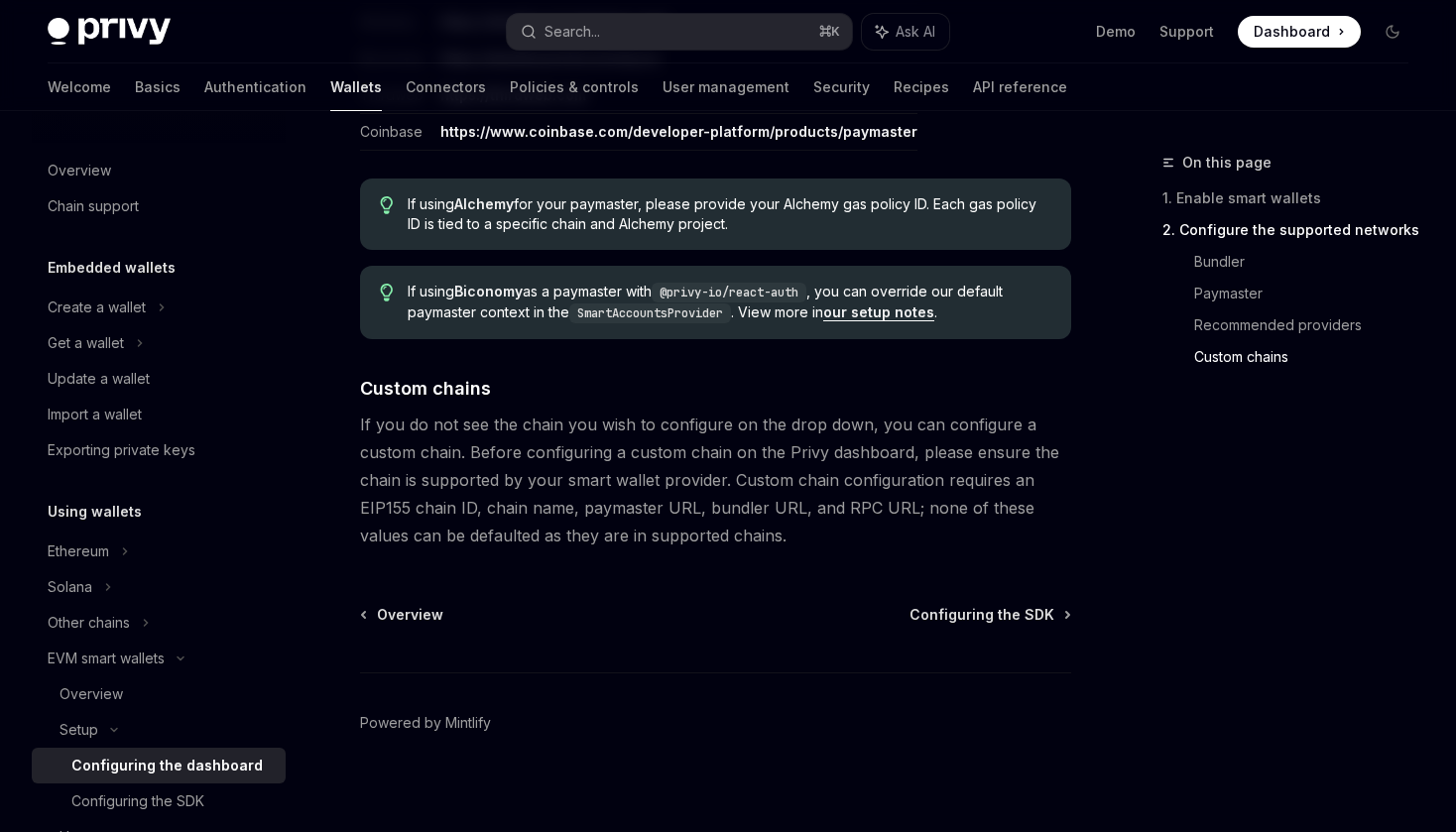 click on "If you do not see the chain you wish to configure on the drop down, you can configure a custom chain. Before configuring a custom chain on the Privy dashboard, please ensure the chain is supported by your smart wallet provider. Custom chain configuration requires an EIP155 chain ID, chain name, paymaster URL, bundler URL, and RPC URL; none of these values can be defaulted as they are in supported chains." at bounding box center (715, 480) 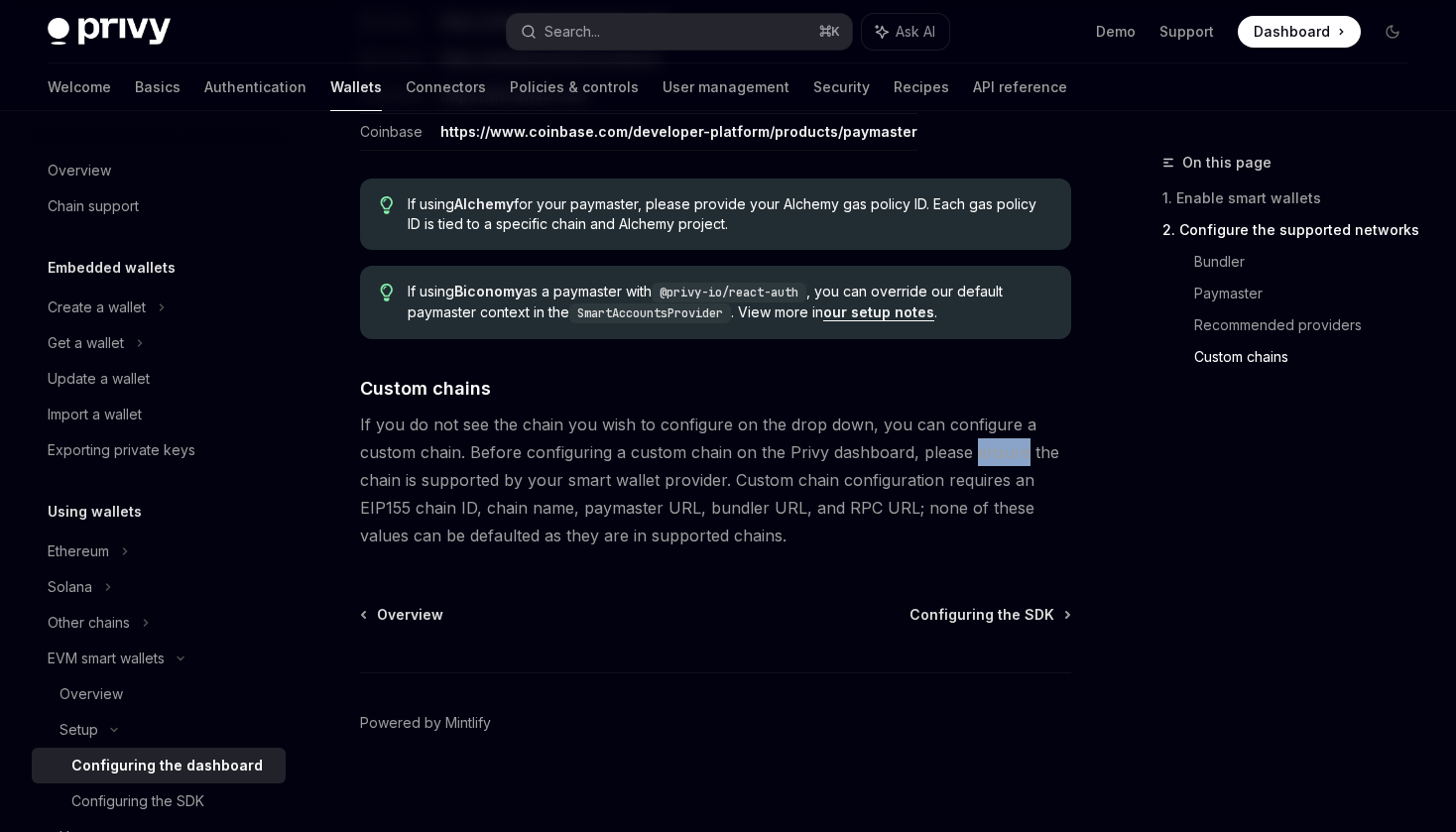 click on "If you do not see the chain you wish to configure on the drop down, you can configure a custom chain. Before configuring a custom chain on the Privy dashboard, please ensure the chain is supported by your smart wallet provider. Custom chain configuration requires an EIP155 chain ID, chain name, paymaster URL, bundler URL, and RPC URL; none of these values can be defaulted as they are in supported chains." at bounding box center (715, 480) 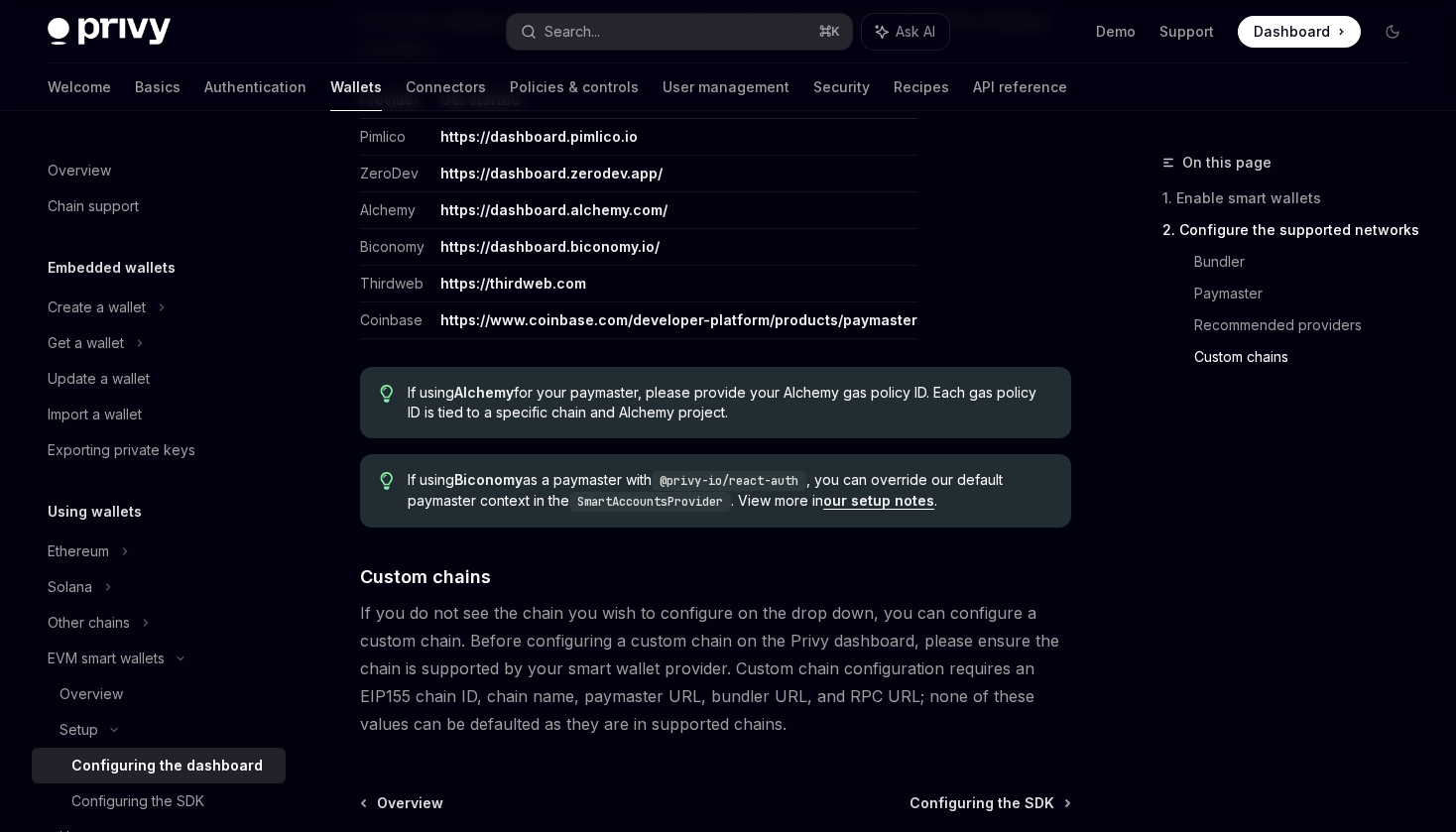 scroll, scrollTop: 2449, scrollLeft: 0, axis: vertical 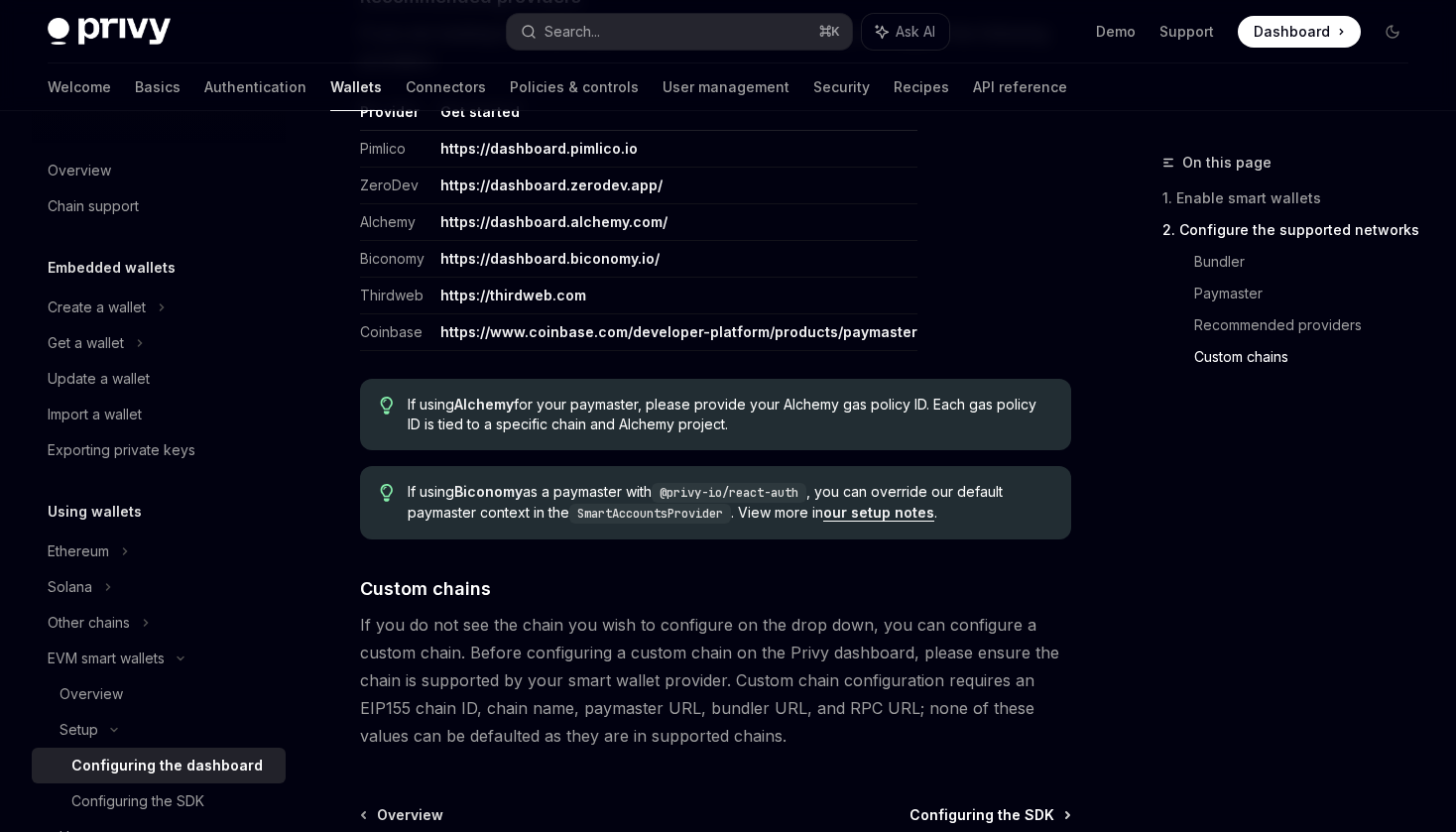 click on "Configuring the SDK" at bounding box center [982, 815] 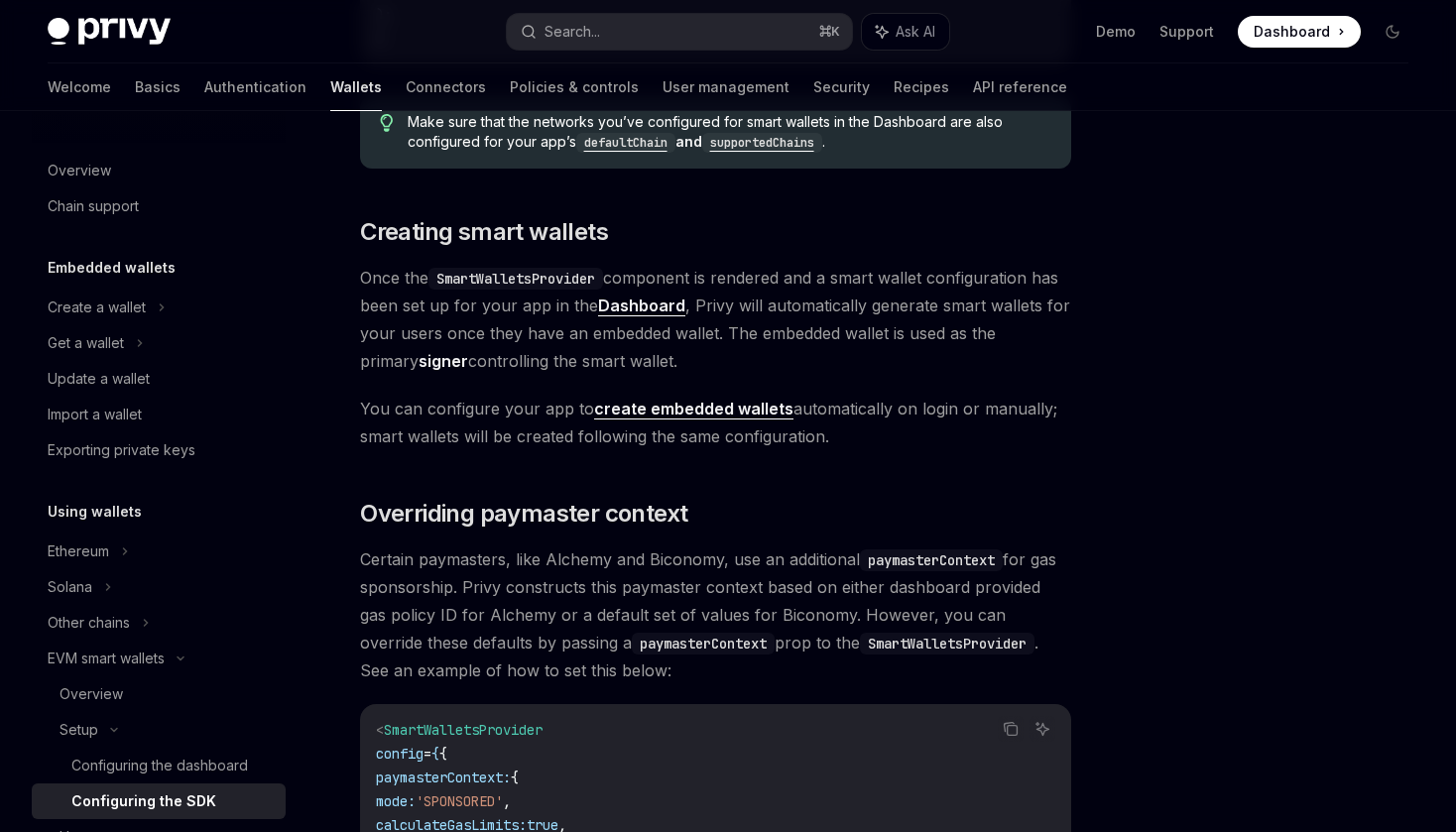 scroll, scrollTop: 1053, scrollLeft: 0, axis: vertical 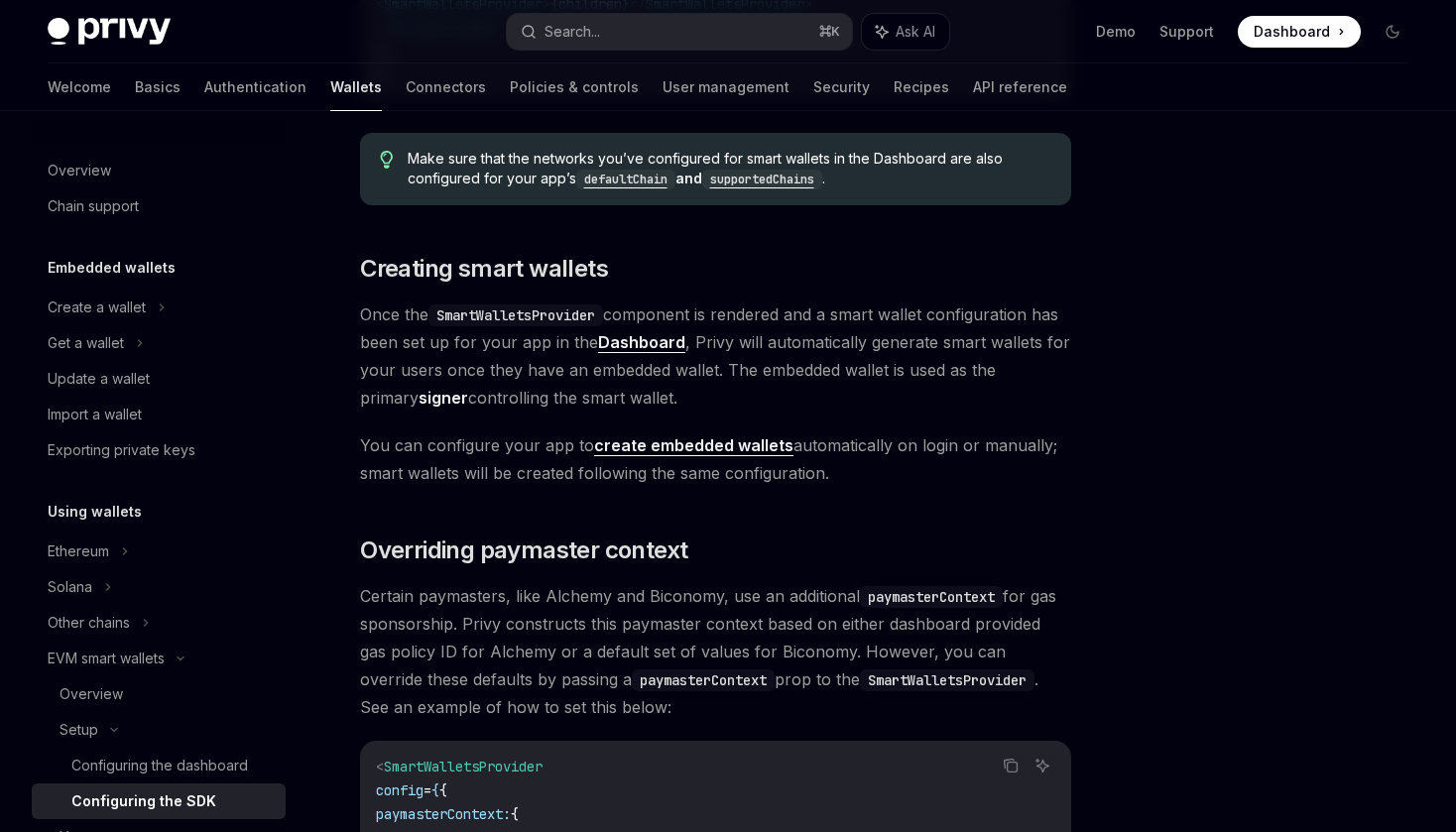 click on "Once the  SmartWalletsProvider  component is rendered and a smart wallet configuration has been set up for your app in the  Dashboard , Privy will automatically generate smart wallets for your users once they have an embedded wallet. The embedded wallet is used as the primary  signer  controlling the smart wallet." at bounding box center [715, 356] 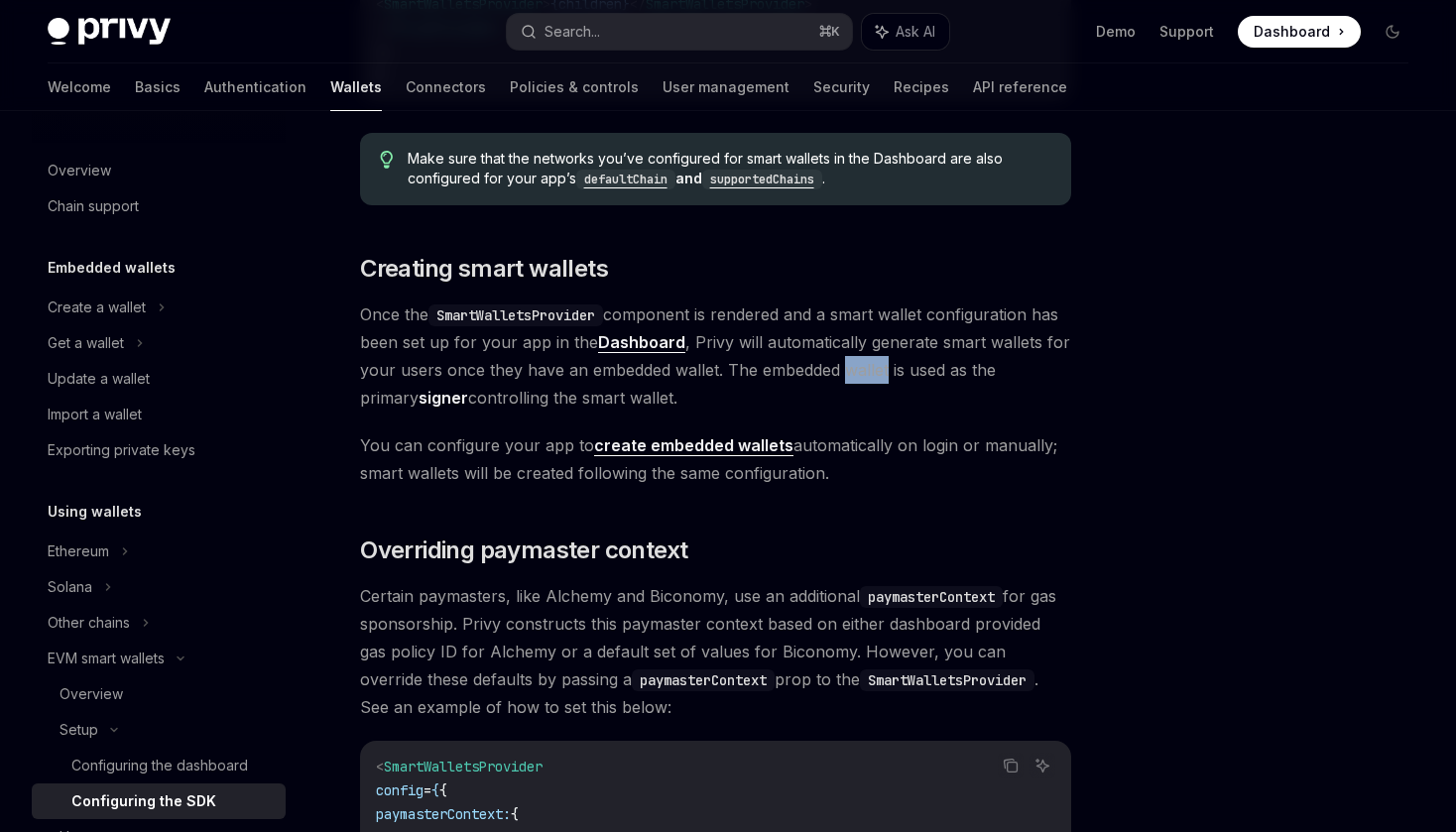 click on "Once the  SmartWalletsProvider  component is rendered and a smart wallet configuration has been set up for your app in the  Dashboard , Privy will automatically generate smart wallets for your users once they have an embedded wallet. The embedded wallet is used as the primary  signer  controlling the smart wallet." at bounding box center (715, 356) 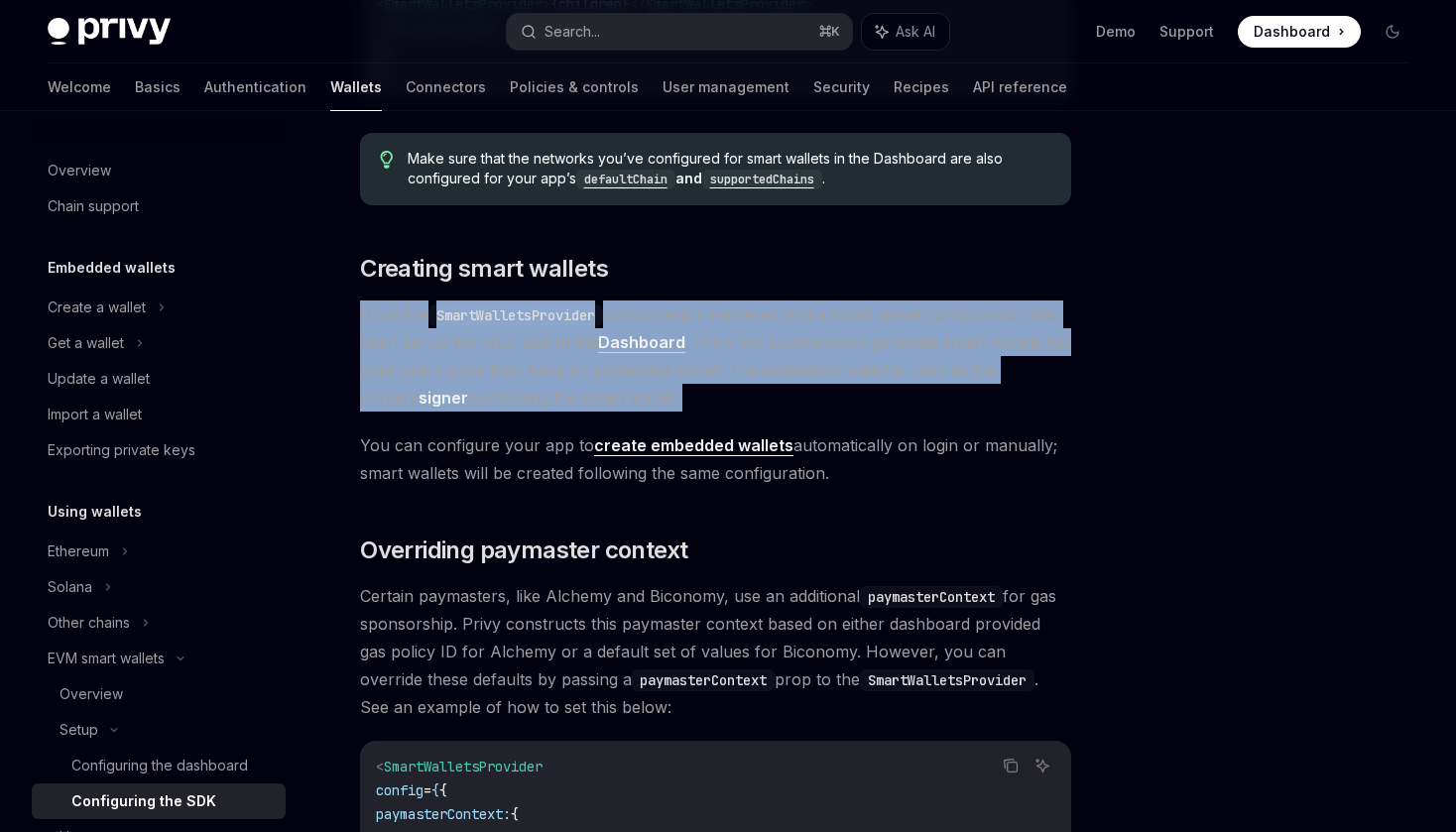 click on "Looking to get started quickly? Check out our  Smart Wallets starter
repo . You can see a deployed version of the
starter app  here . ​ Setup First install the necessary peer dependencies: Copy Ask AI npm  install  permissionless  viem
To set up your app with smart wallets, first import the  SmartWalletsProvider  component from  @privy-io/react-auth/smart-wallets  and wrap your app with it. The  SmartWalletsProvider  must wrap any component or page that will use smart wallets. We recommend rendering it as close to the root of your application as possible, nested  within  your  PrivyProvider . Copy Ask AI import  { PrivyProvider }  from  '@privy-io/react-auth' ;
import  { SmartWalletsProvider }  from  '@privy-io/react-auth/smart-wallets' ;
export  default  function  Providers ({ children } :  { children :  React . ReactNode })  {
return  (
< PrivyProvider  appId = "your-privy-app-id" >
< SmartWalletsProvider > { children } </ SmartWalletsProvider >
</ PrivyProvider >
);" at bounding box center (715, 286) 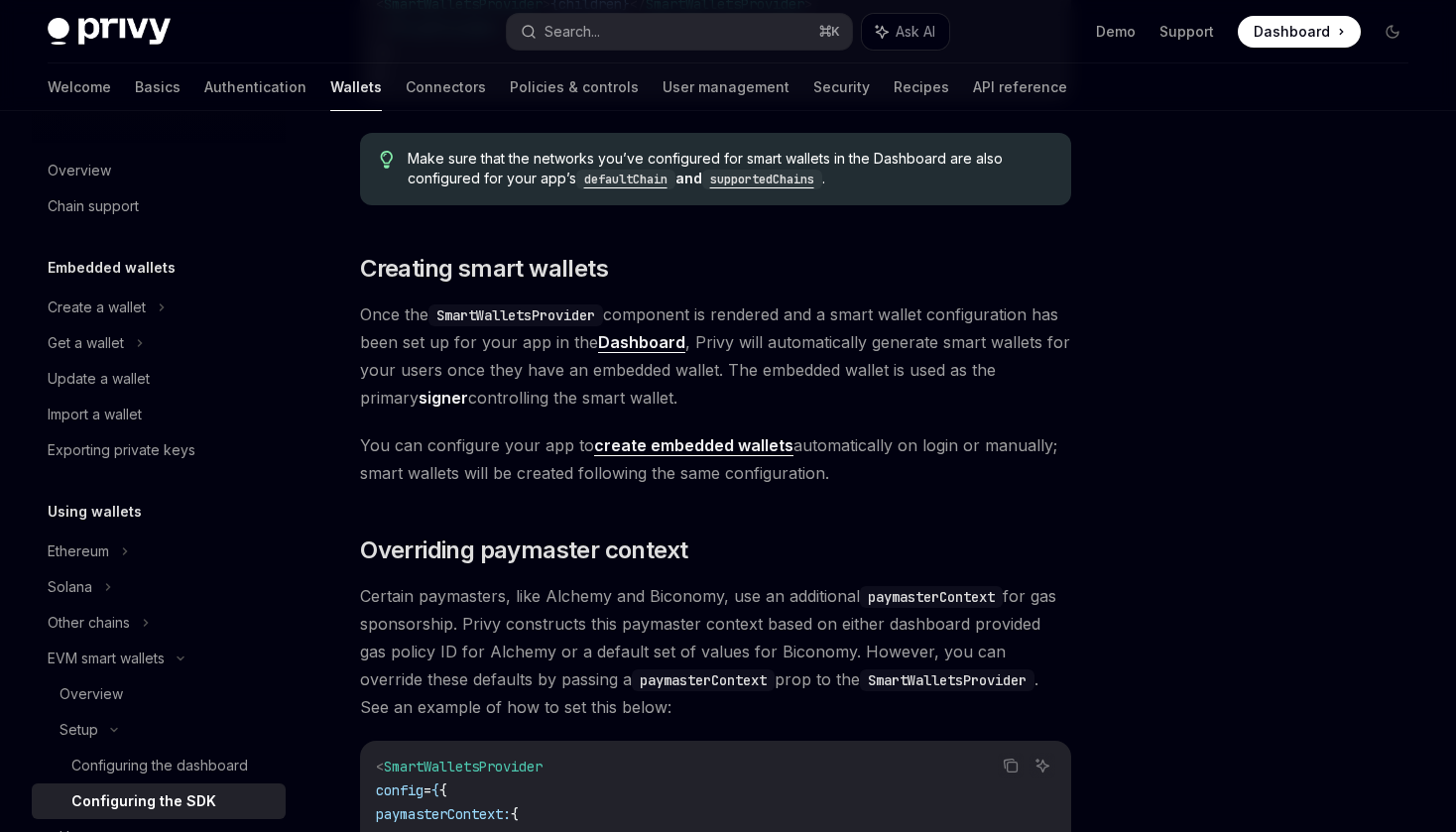 click on "Once the  SmartWalletsProvider  component is rendered and a smart wallet configuration has been set up for your app in the  Dashboard , Privy will automatically generate smart wallets for your users once they have an embedded wallet. The embedded wallet is used as the primary  signer  controlling the smart wallet." at bounding box center [715, 356] 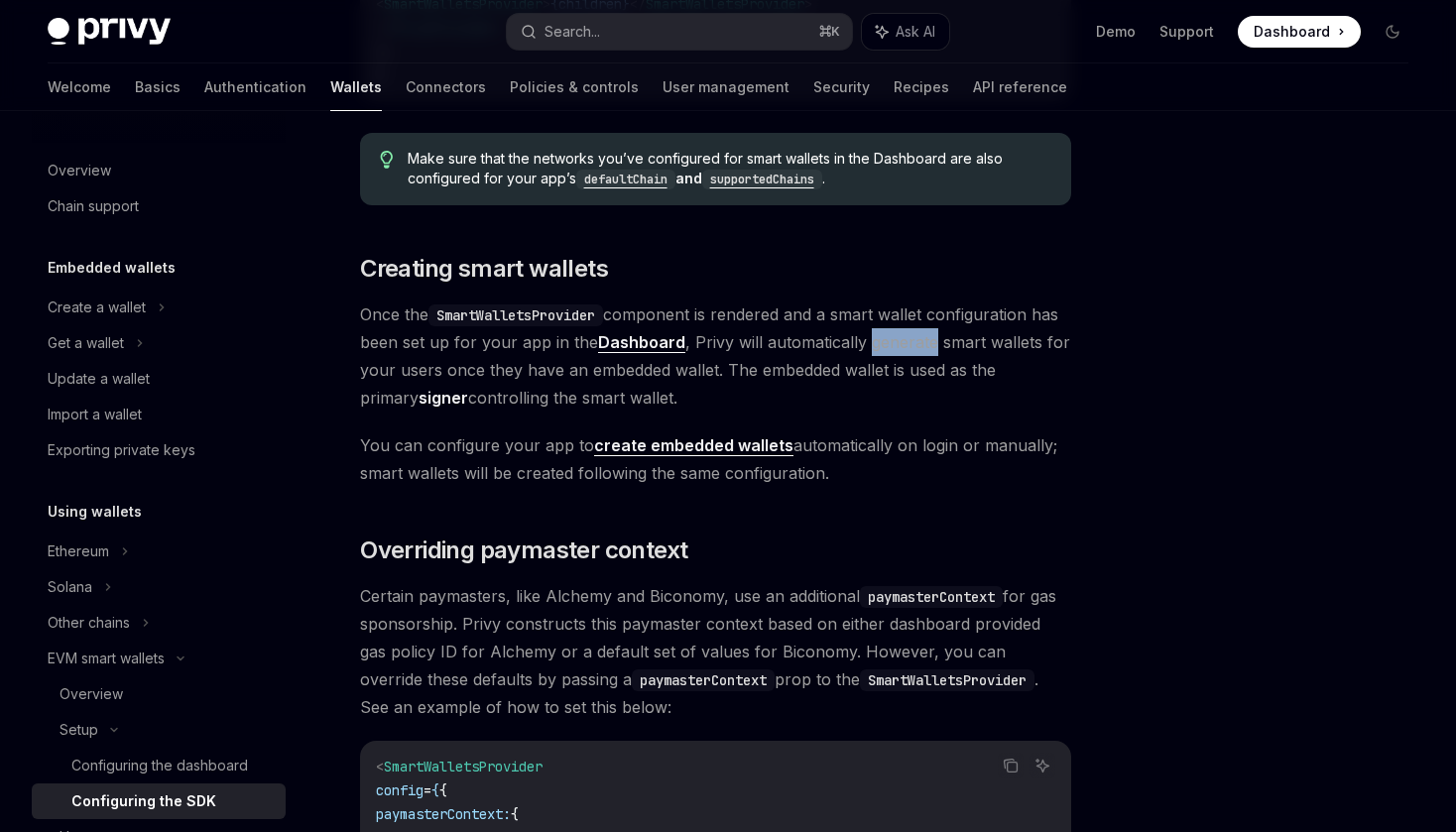 click on "Once the  SmartWalletsProvider  component is rendered and a smart wallet configuration has been set up for your app in the  Dashboard , Privy will automatically generate smart wallets for your users once they have an embedded wallet. The embedded wallet is used as the primary  signer  controlling the smart wallet." at bounding box center [715, 356] 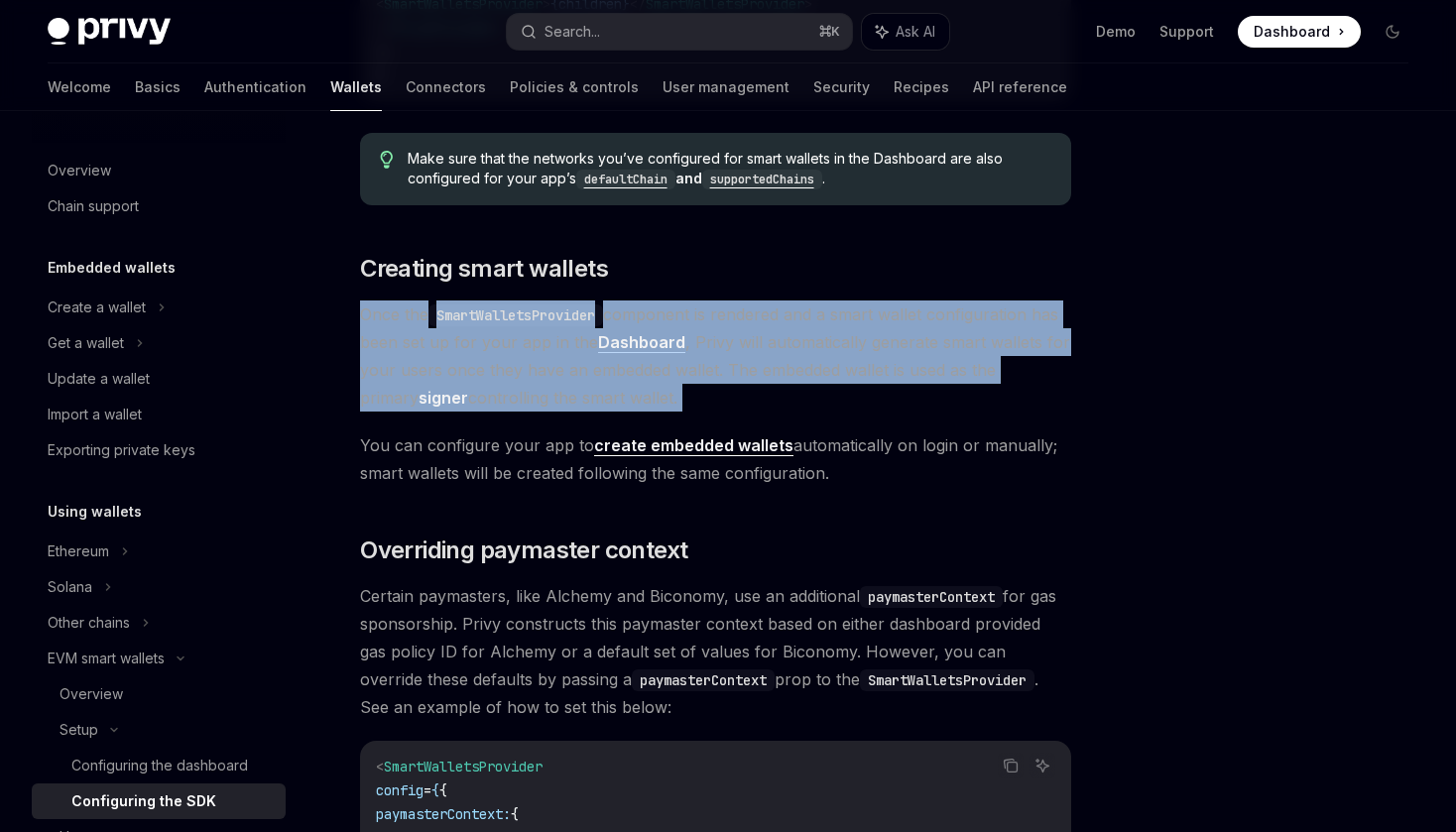 click on "Once the  SmartWalletsProvider  component is rendered and a smart wallet configuration has been set up for your app in the  Dashboard , Privy will automatically generate smart wallets for your users once they have an embedded wallet. The embedded wallet is used as the primary  signer  controlling the smart wallet." at bounding box center (715, 356) 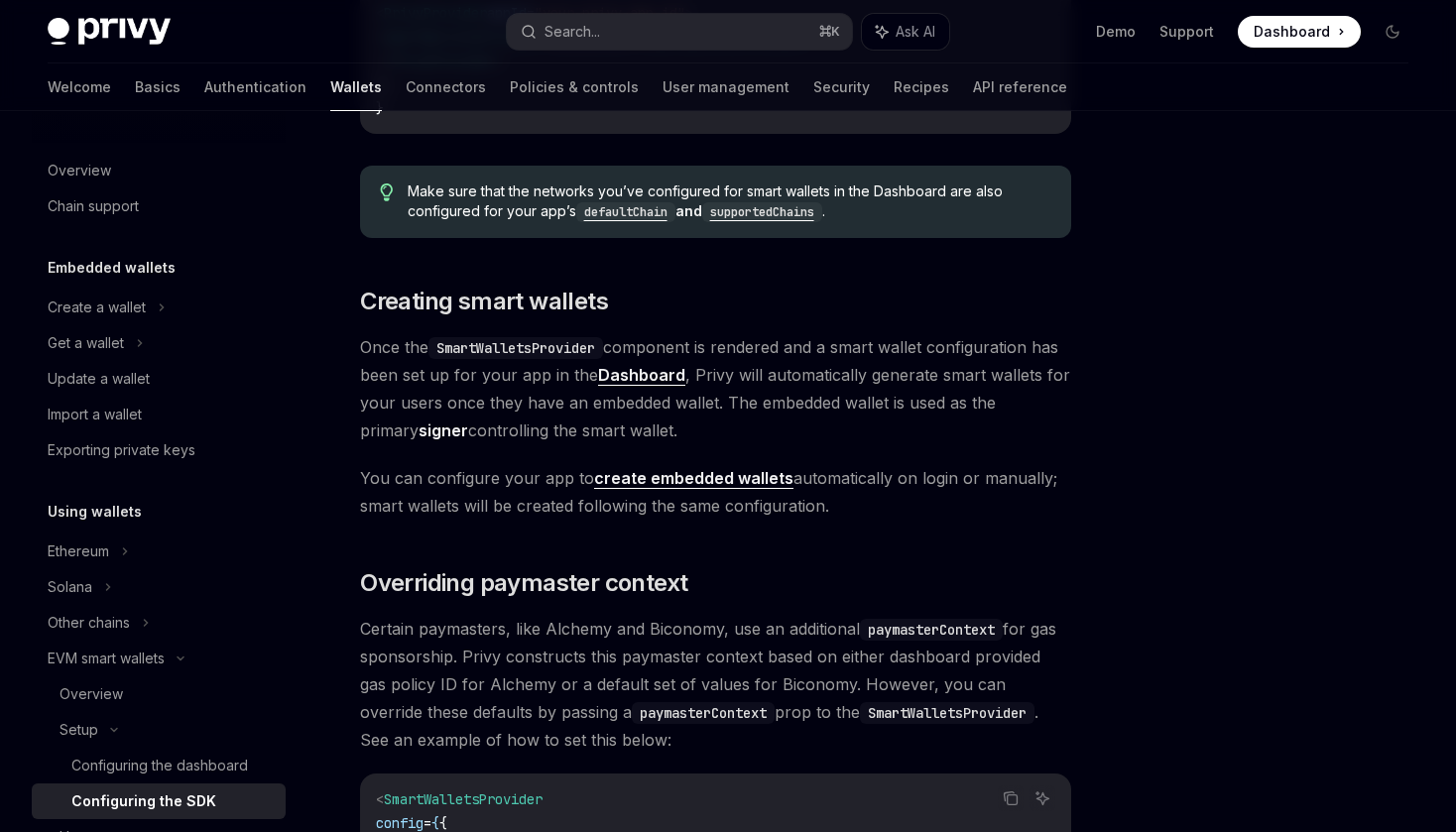 scroll, scrollTop: 1052, scrollLeft: 0, axis: vertical 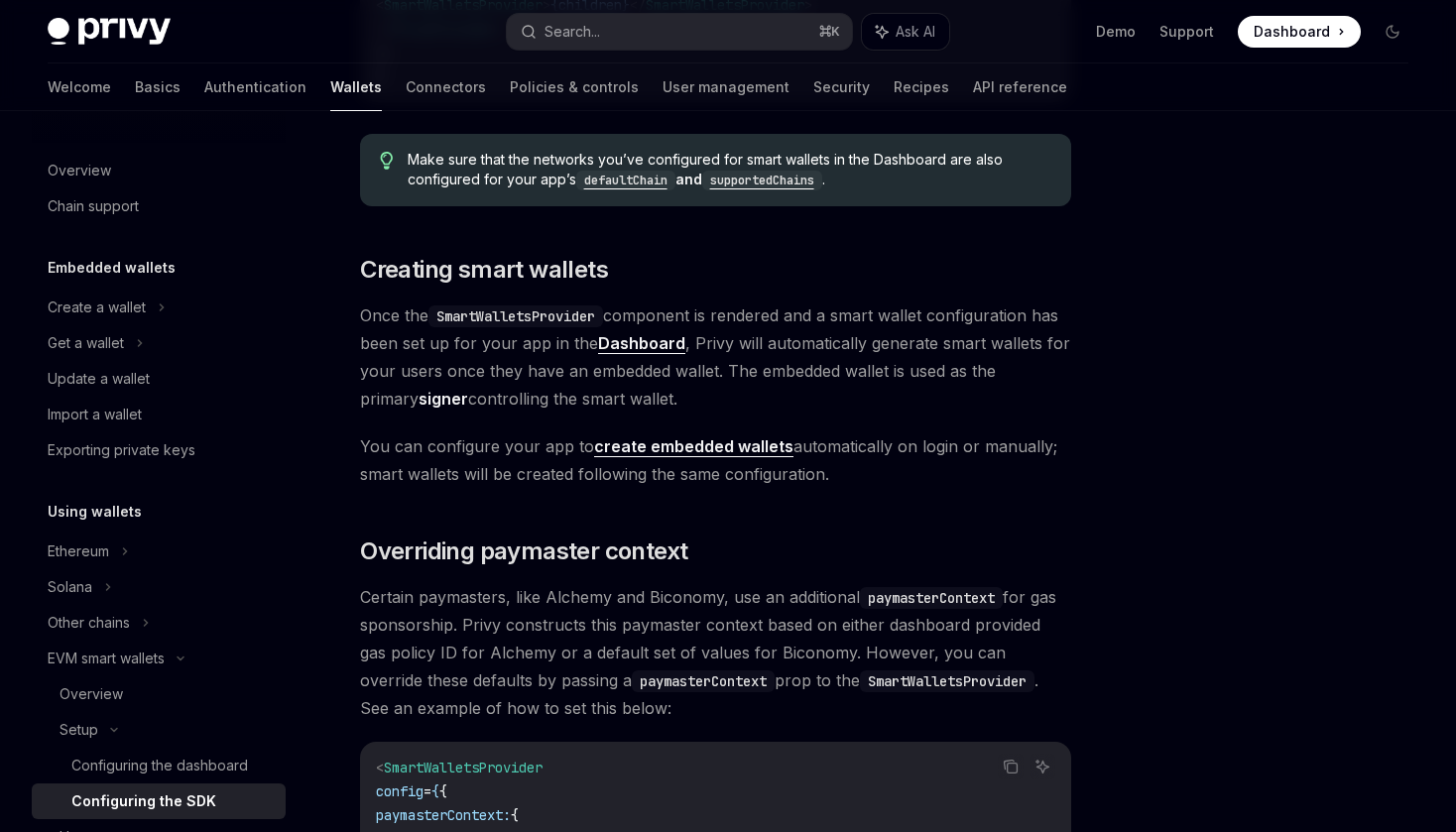 click on "You can configure your app to  create embedded wallets  automatically on login or manually; smart wallets will be created following the same configuration." at bounding box center [715, 460] 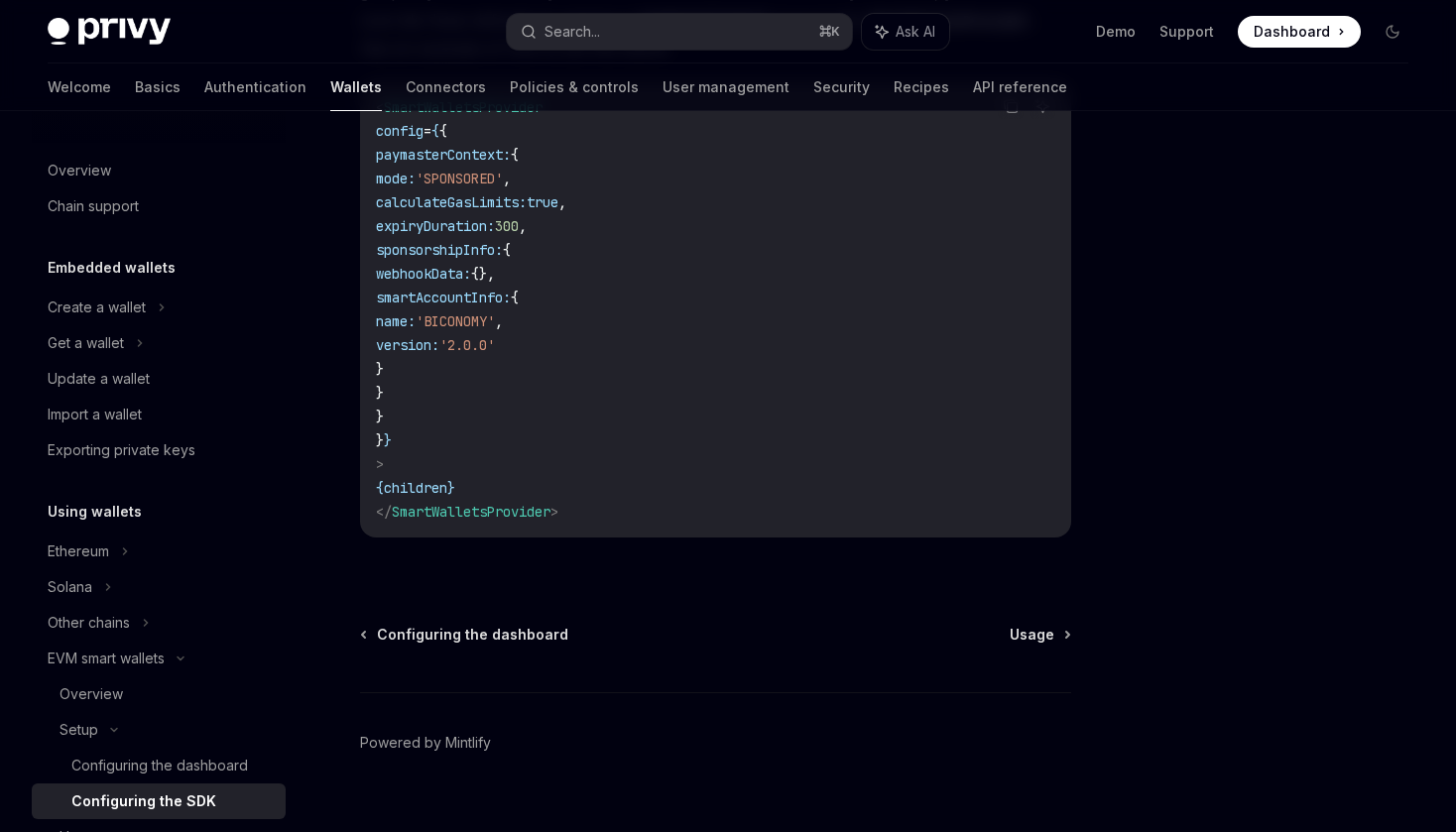 scroll, scrollTop: 1743, scrollLeft: 0, axis: vertical 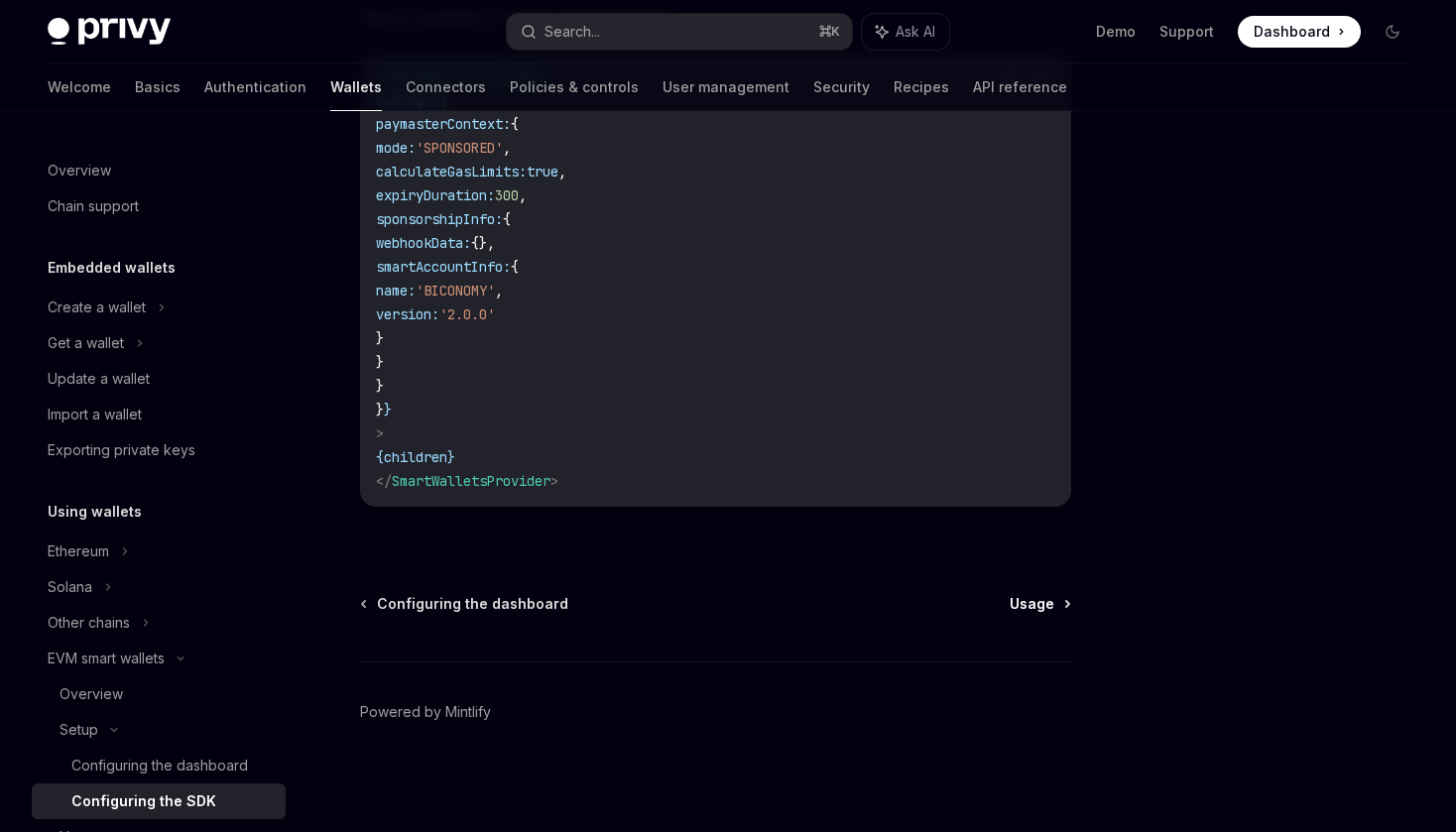 click on "Usage" at bounding box center (1039, 604) 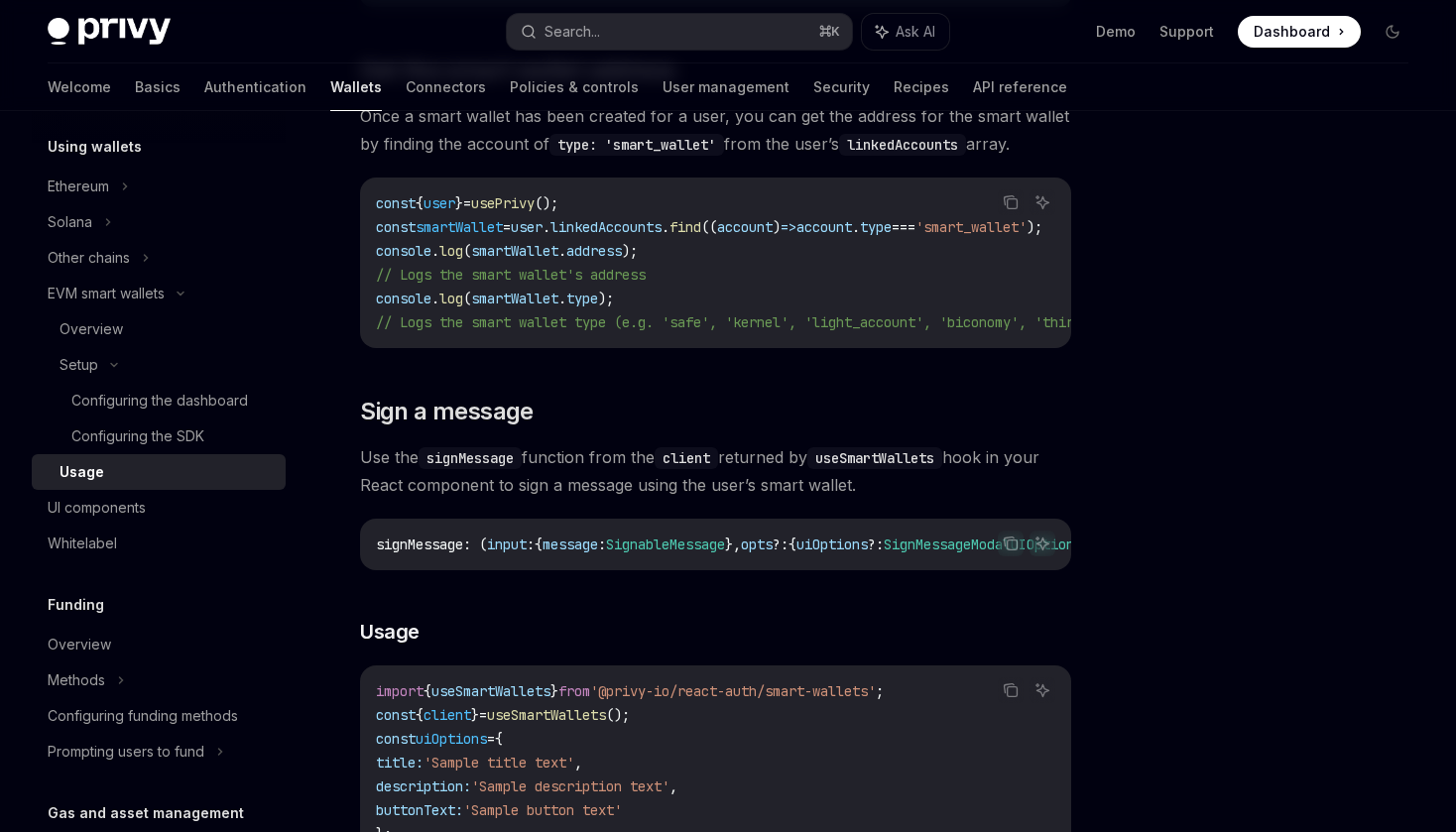 scroll, scrollTop: 387, scrollLeft: 0, axis: vertical 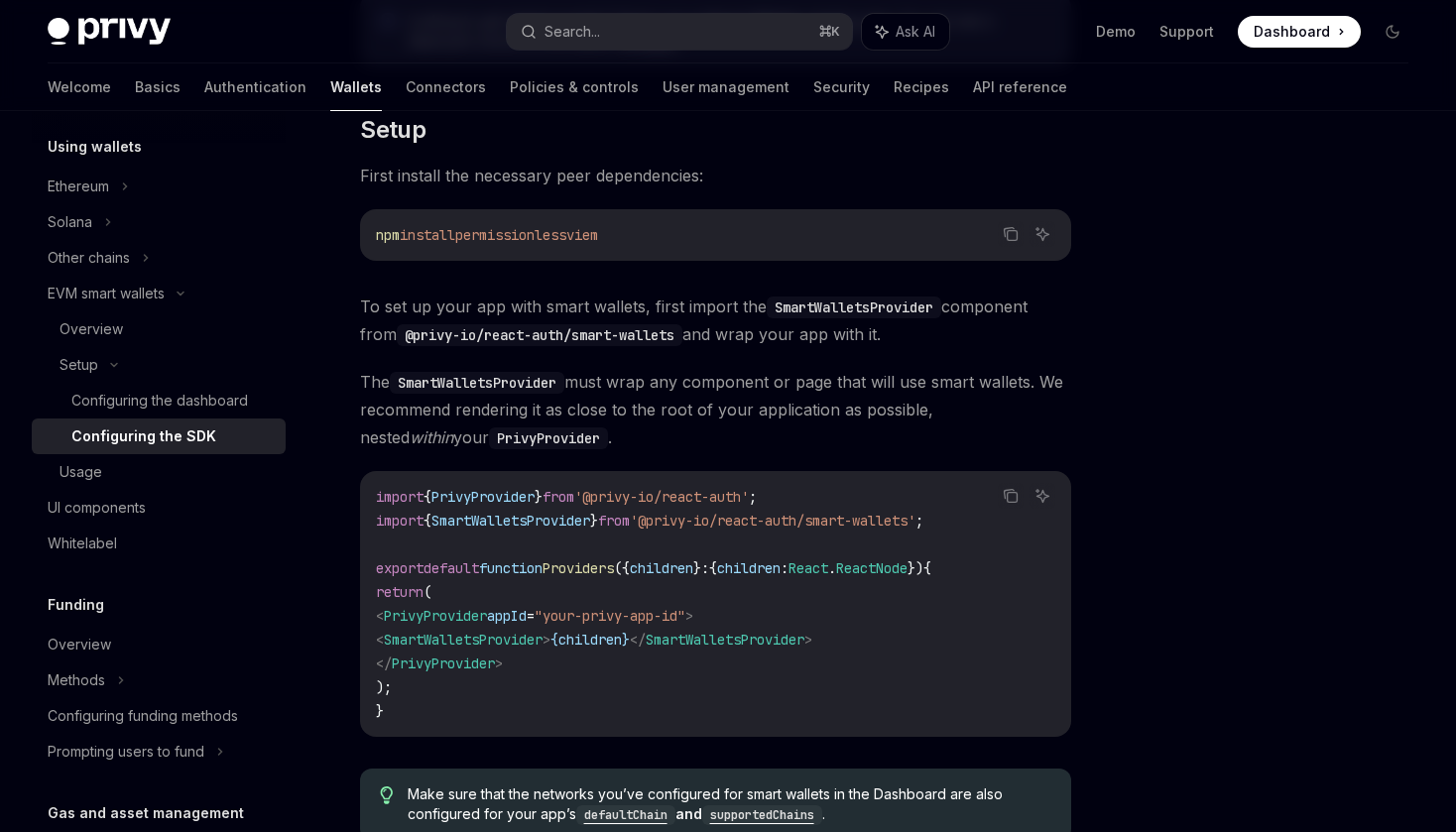 drag, startPoint x: 595, startPoint y: 231, endPoint x: 377, endPoint y: 239, distance: 218.1467 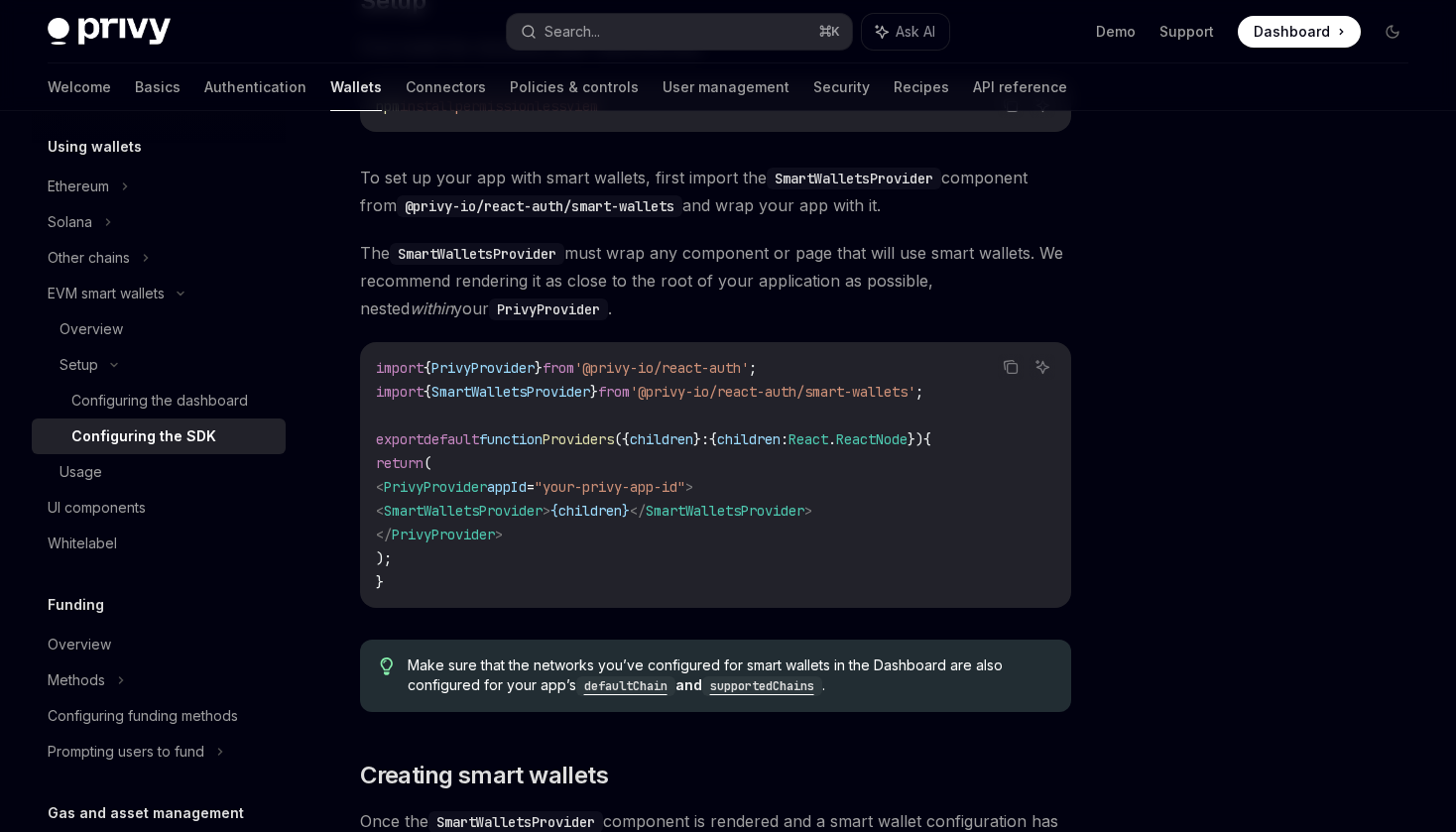 click on "'@privy-io/react-auth/smart-wallets'" at bounding box center (773, 392) 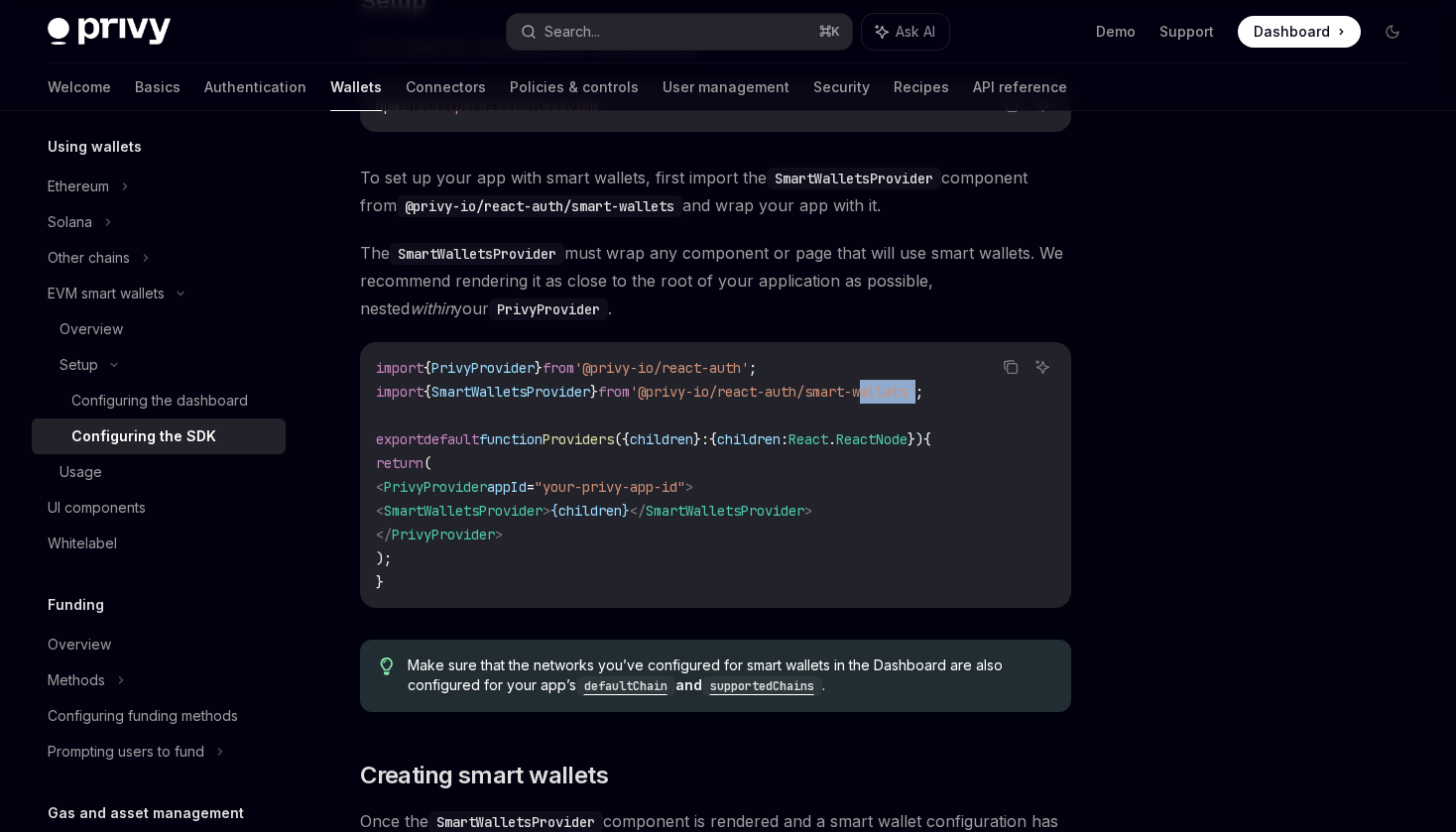 click on "'@privy-io/react-auth/smart-wallets'" at bounding box center [773, 392] 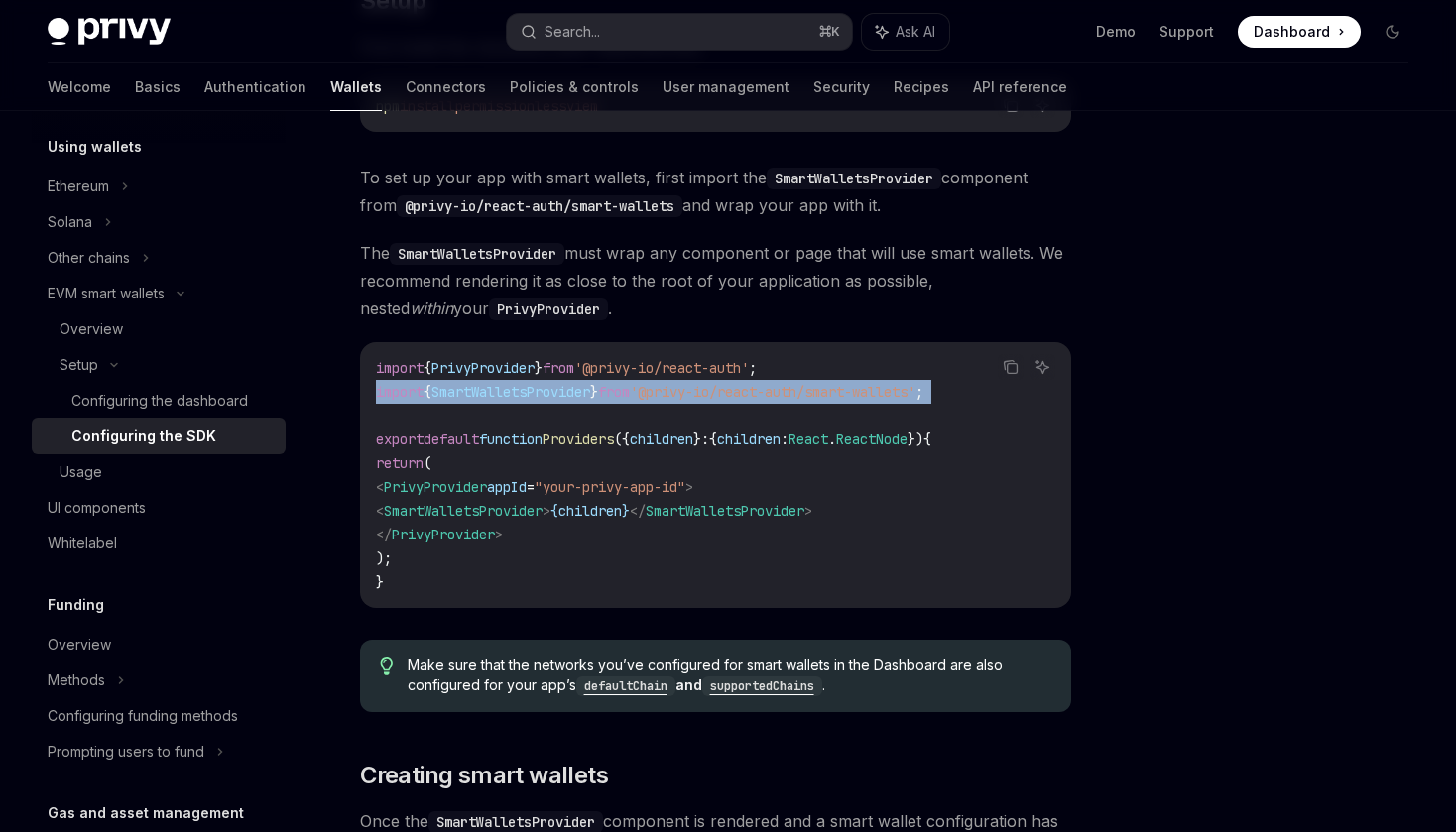 click on "'@privy-io/react-auth/smart-wallets'" at bounding box center (773, 392) 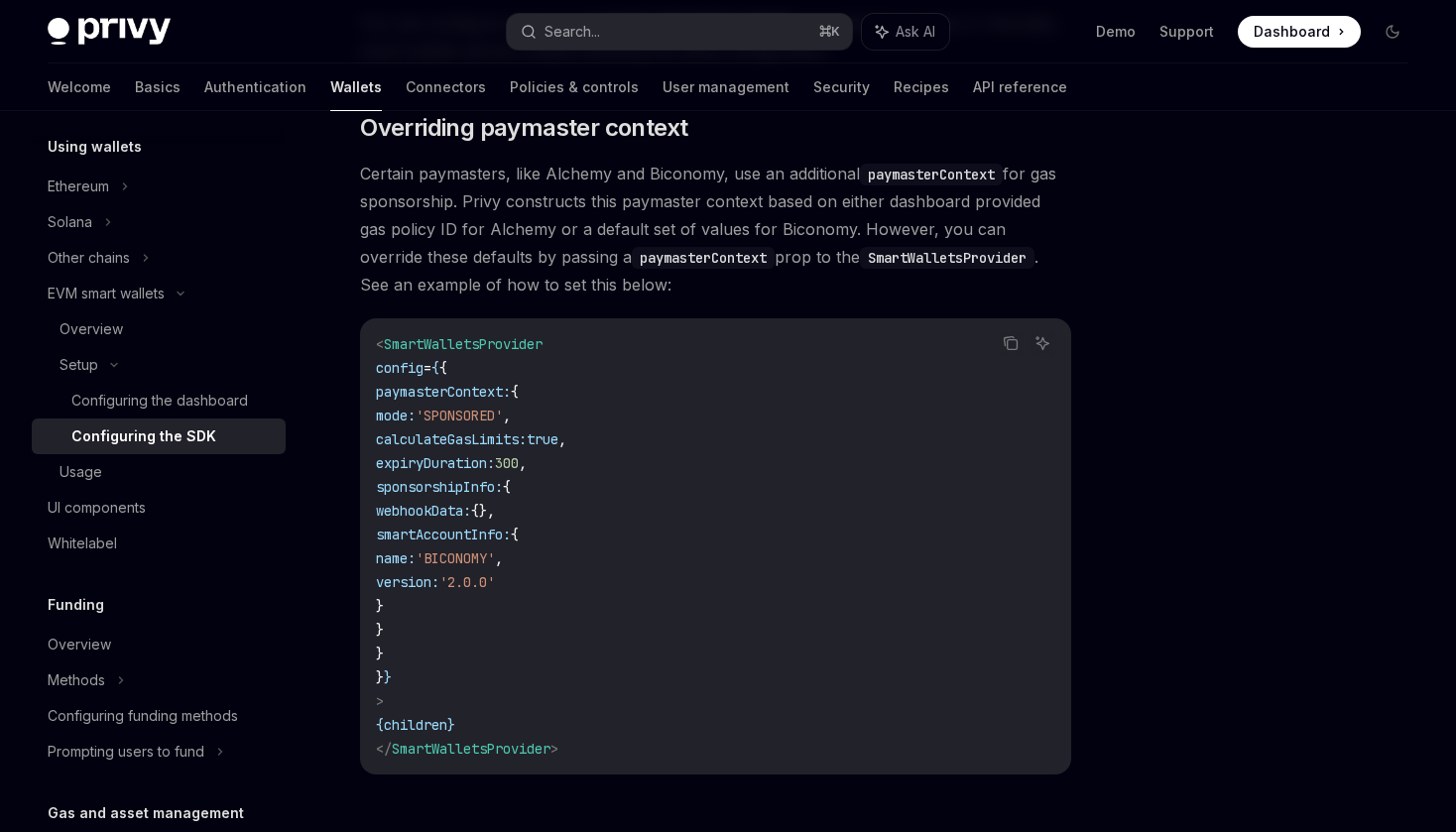 scroll, scrollTop: 1743, scrollLeft: 0, axis: vertical 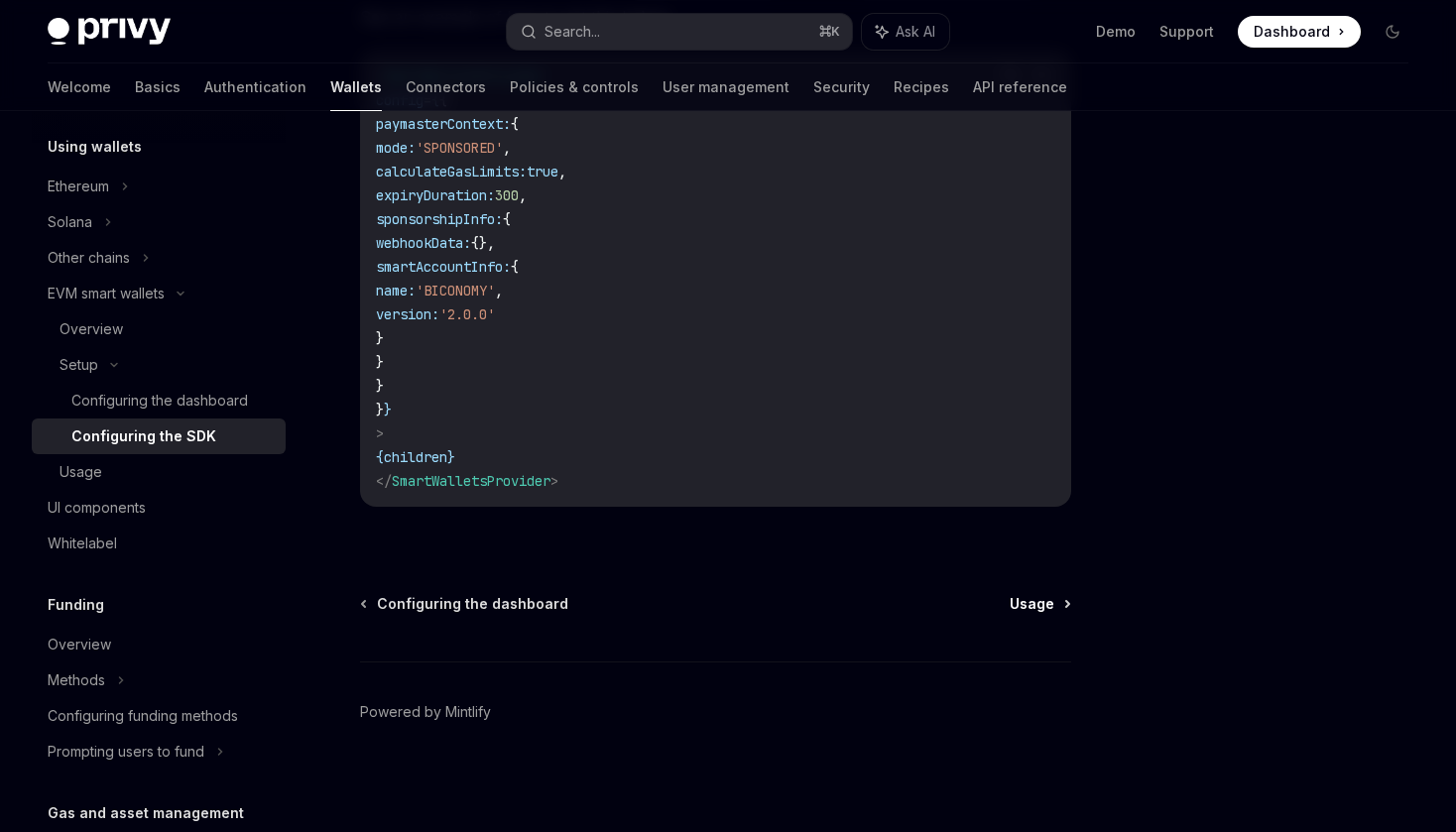 click on "Usage" at bounding box center [1031, 604] 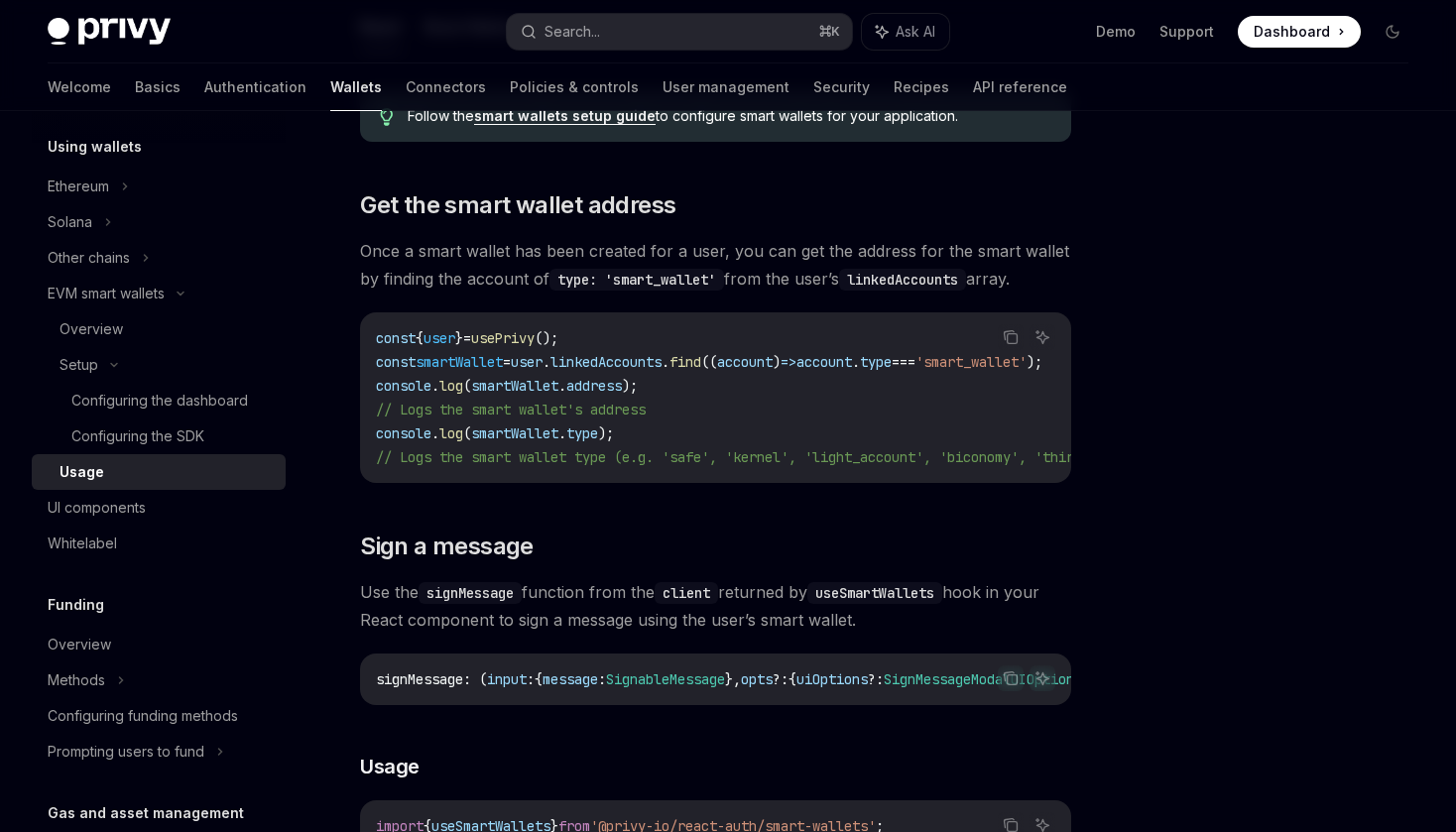 scroll, scrollTop: 251, scrollLeft: 0, axis: vertical 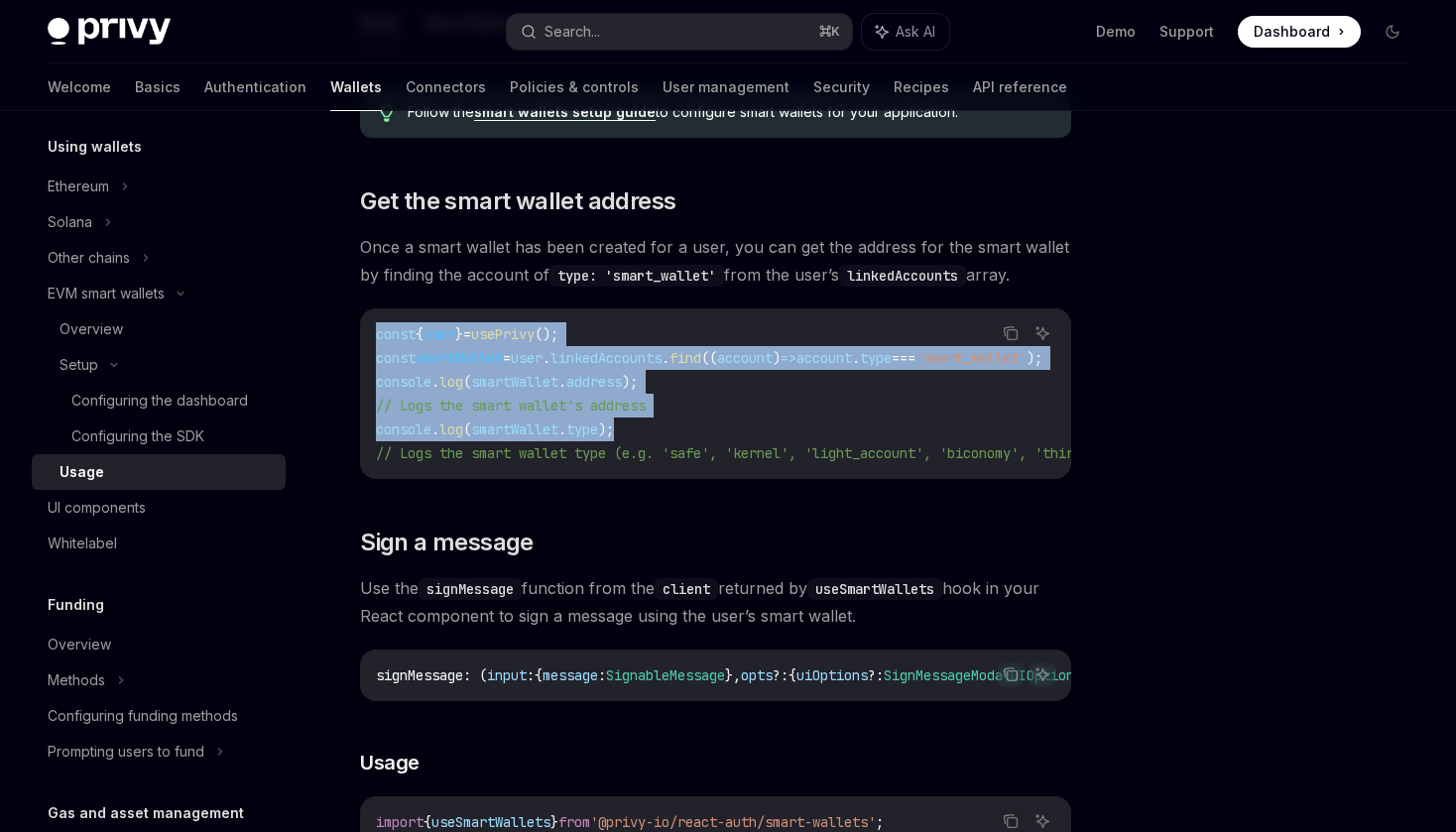 drag, startPoint x: 376, startPoint y: 336, endPoint x: 672, endPoint y: 436, distance: 312.43559 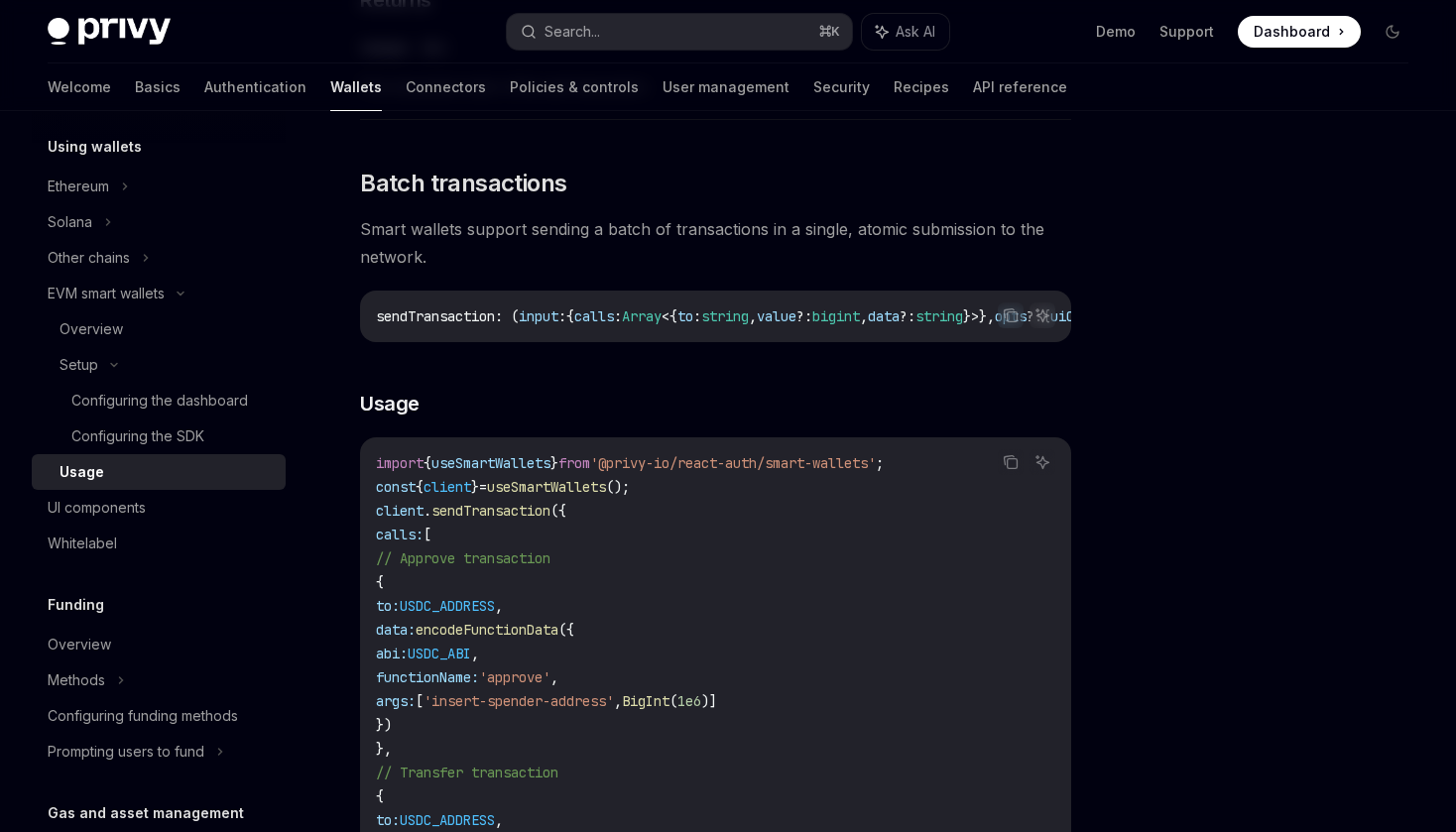 scroll, scrollTop: 4038, scrollLeft: 0, axis: vertical 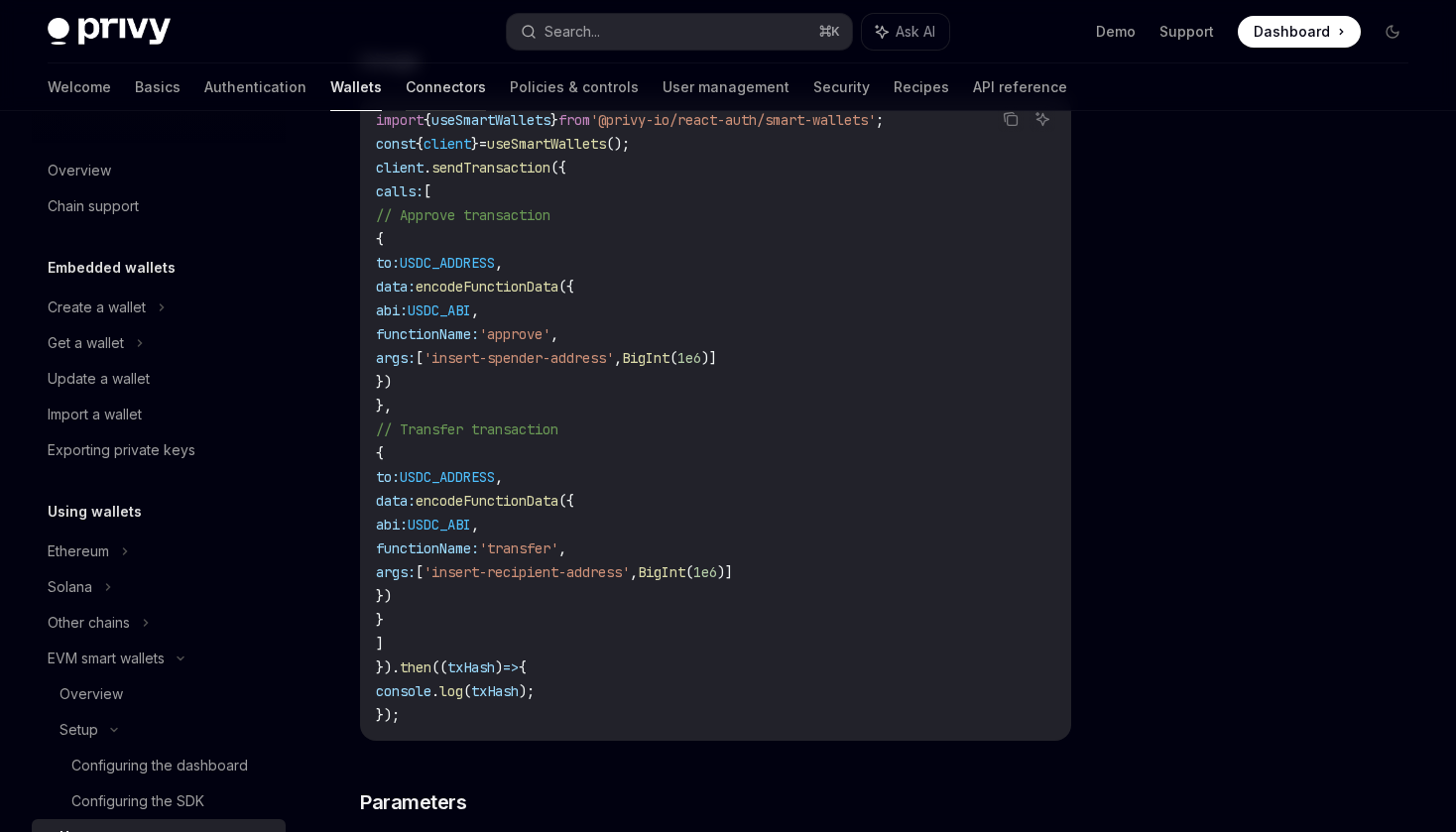 click on "Connectors" at bounding box center [445, 87] 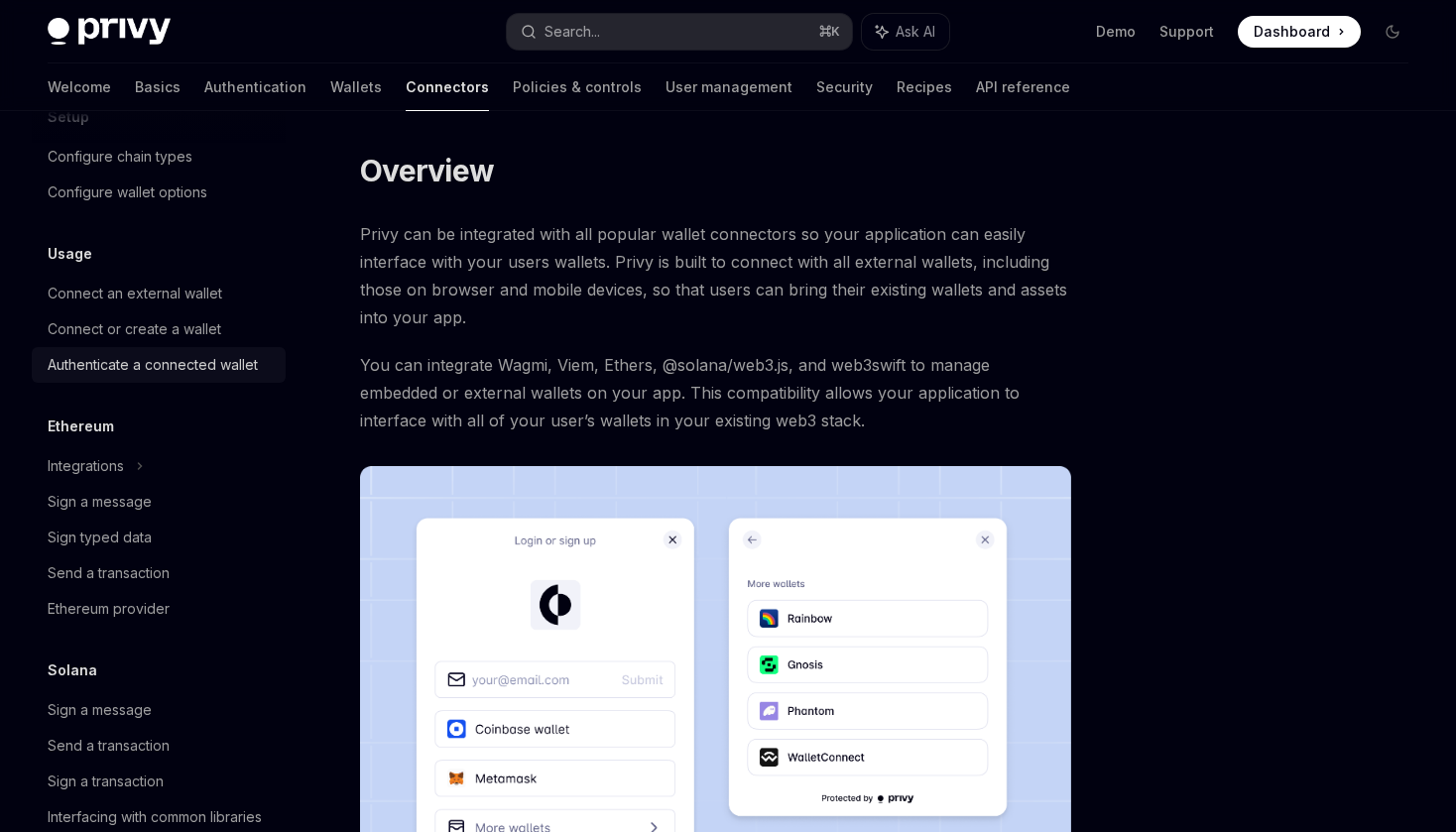 scroll, scrollTop: 148, scrollLeft: 0, axis: vertical 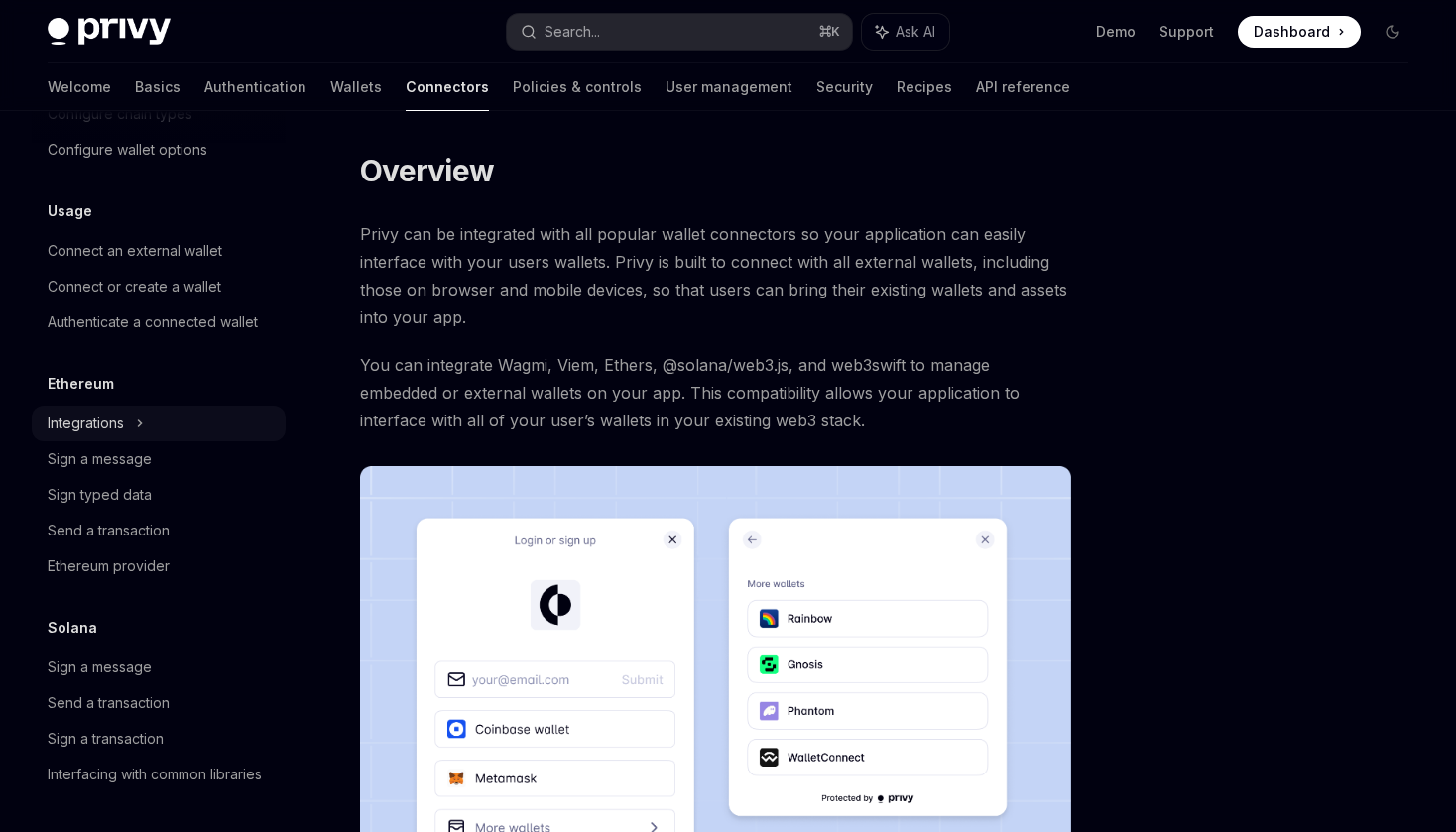 click on "Integrations" at bounding box center (159, 423) 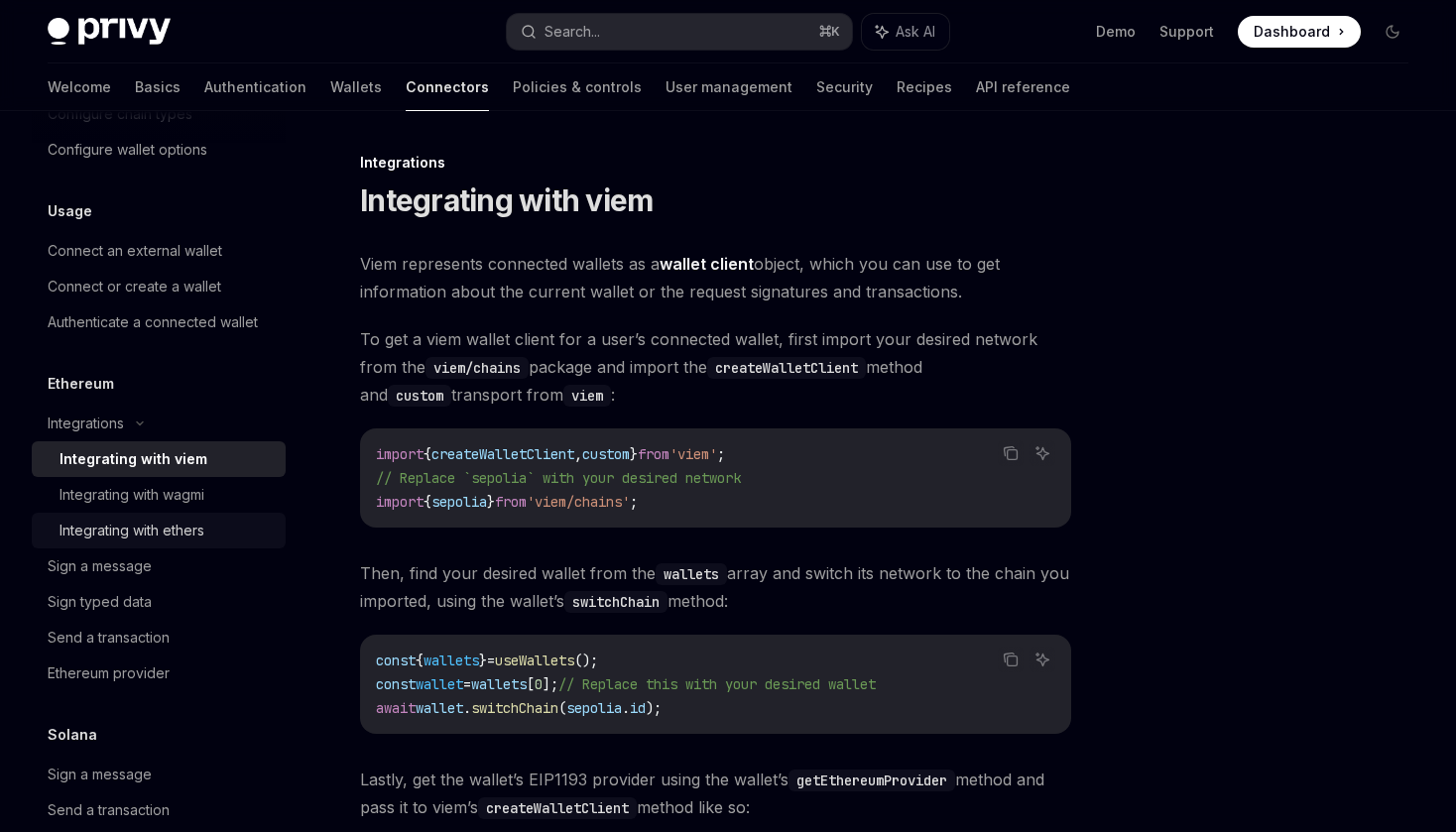 click on "Integrating with ethers" at bounding box center (132, 531) 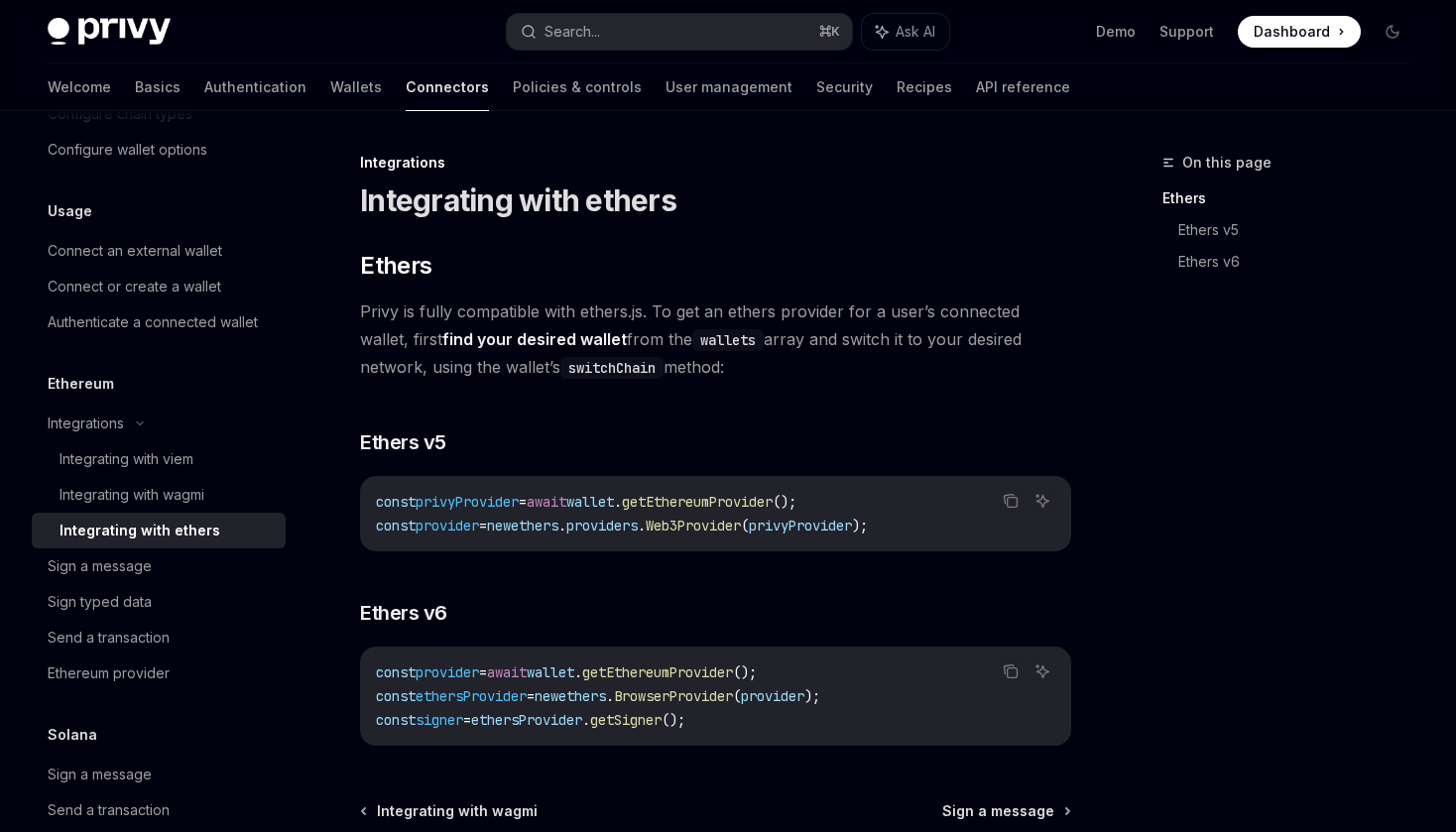 scroll, scrollTop: 208, scrollLeft: 0, axis: vertical 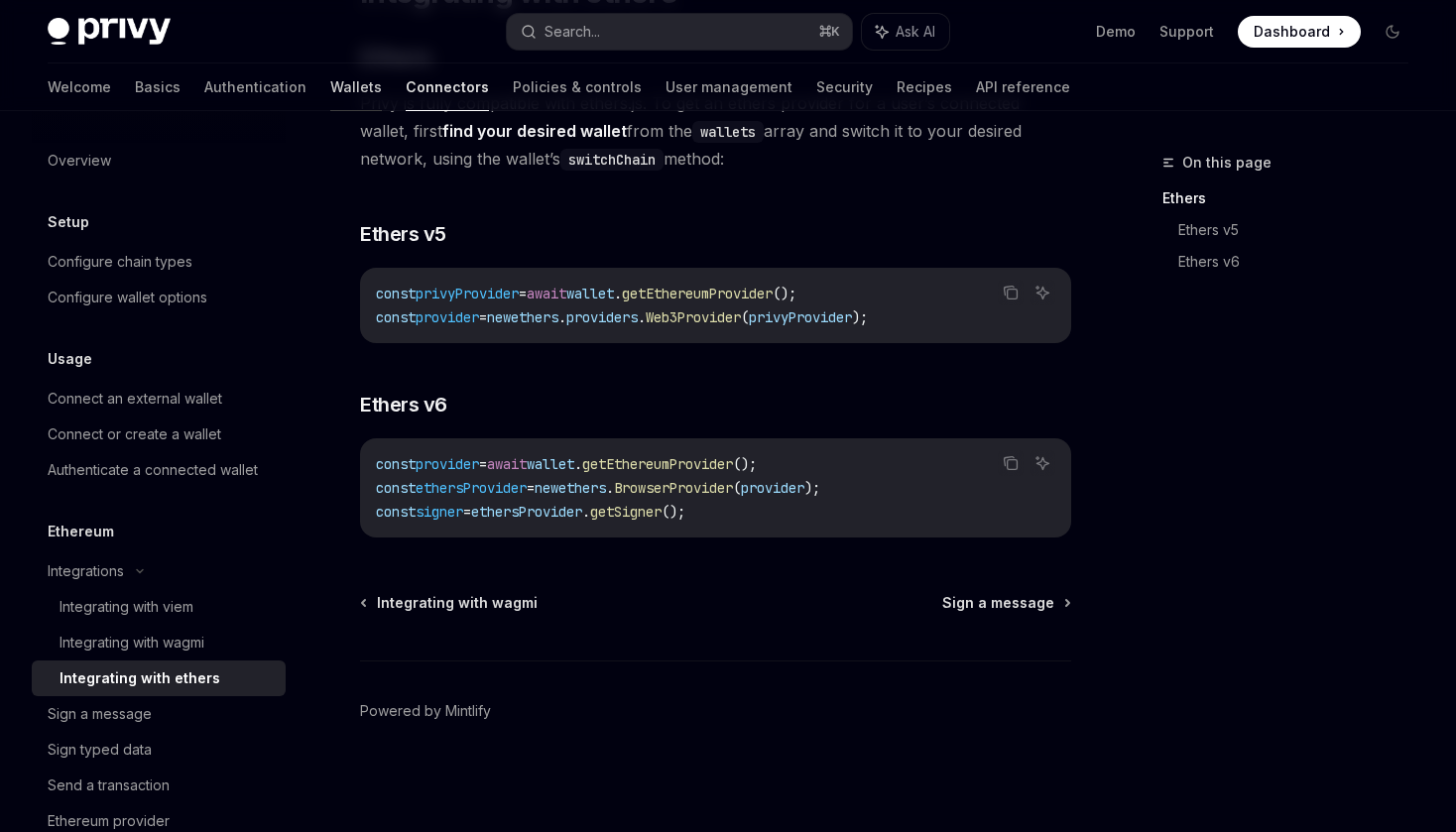click on "Wallets" at bounding box center (356, 87) 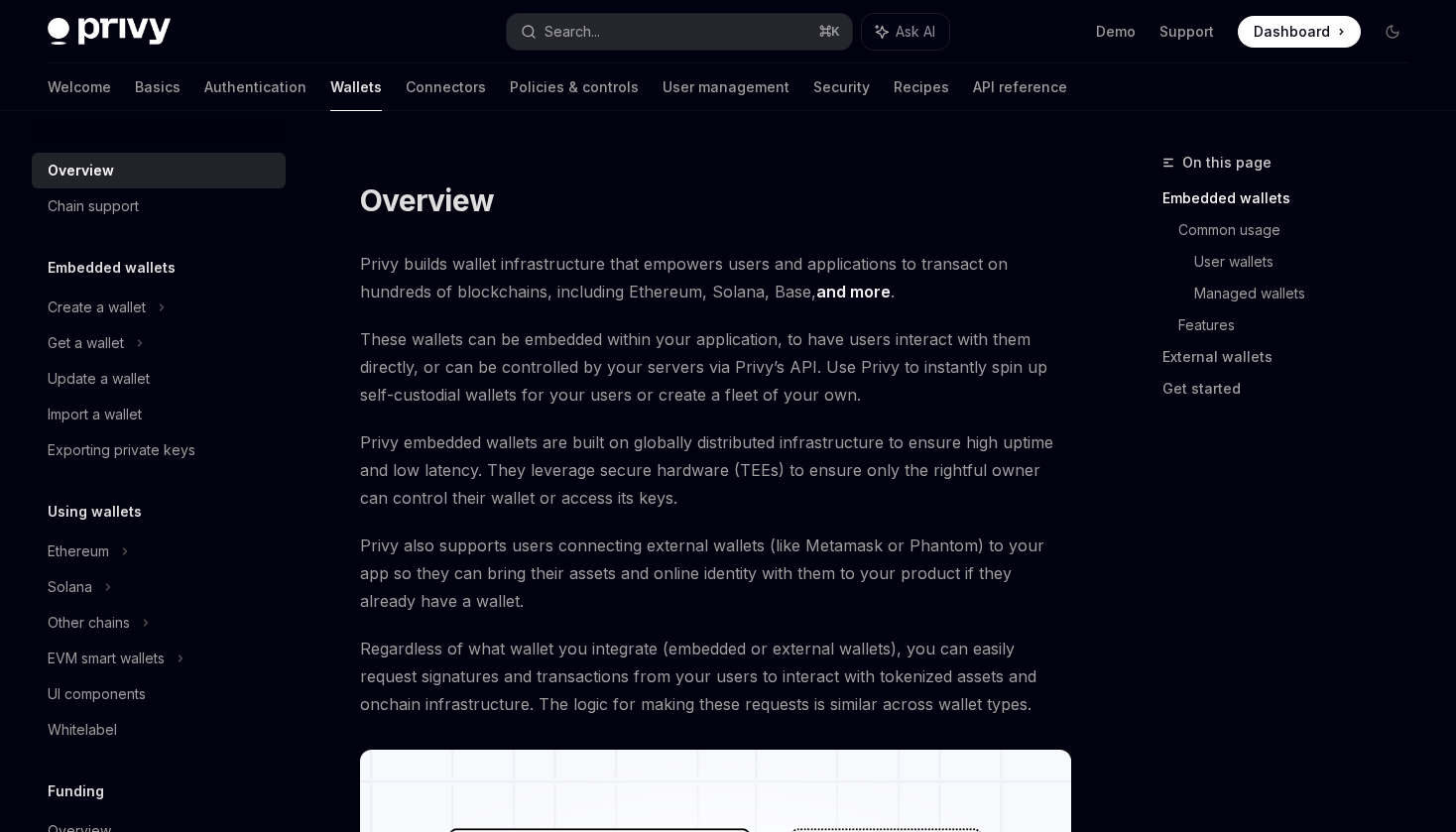click on "Overview Privy builds wallet infrastructure that empowers users and applications to transact on hundreds of blockchains, including Ethereum, Solana, Base,  and more .
These wallets can be embedded within your application, to have users interact with them directly, or can be controlled by your servers via Privy’s API. Use Privy to instantly spin up self-custodial wallets for your users or create a fleet of your own.
Privy embedded wallets are built on globally distributed infrastructure to ensure high uptime and low latency. They leverage secure hardware (TEEs) to ensure only the rightful owner can control their wallet or access its keys.
Privy also supports users connecting external wallets (like Metamask or Phantom) to your app so they can bring their assets and online identity with them to your product if they already have a wallet.
​ Embedded wallets
​ Common usage
​ User wallets
pregenerate wallets export the key
​ Managed wallets
​ Features" at bounding box center (530, 2104) 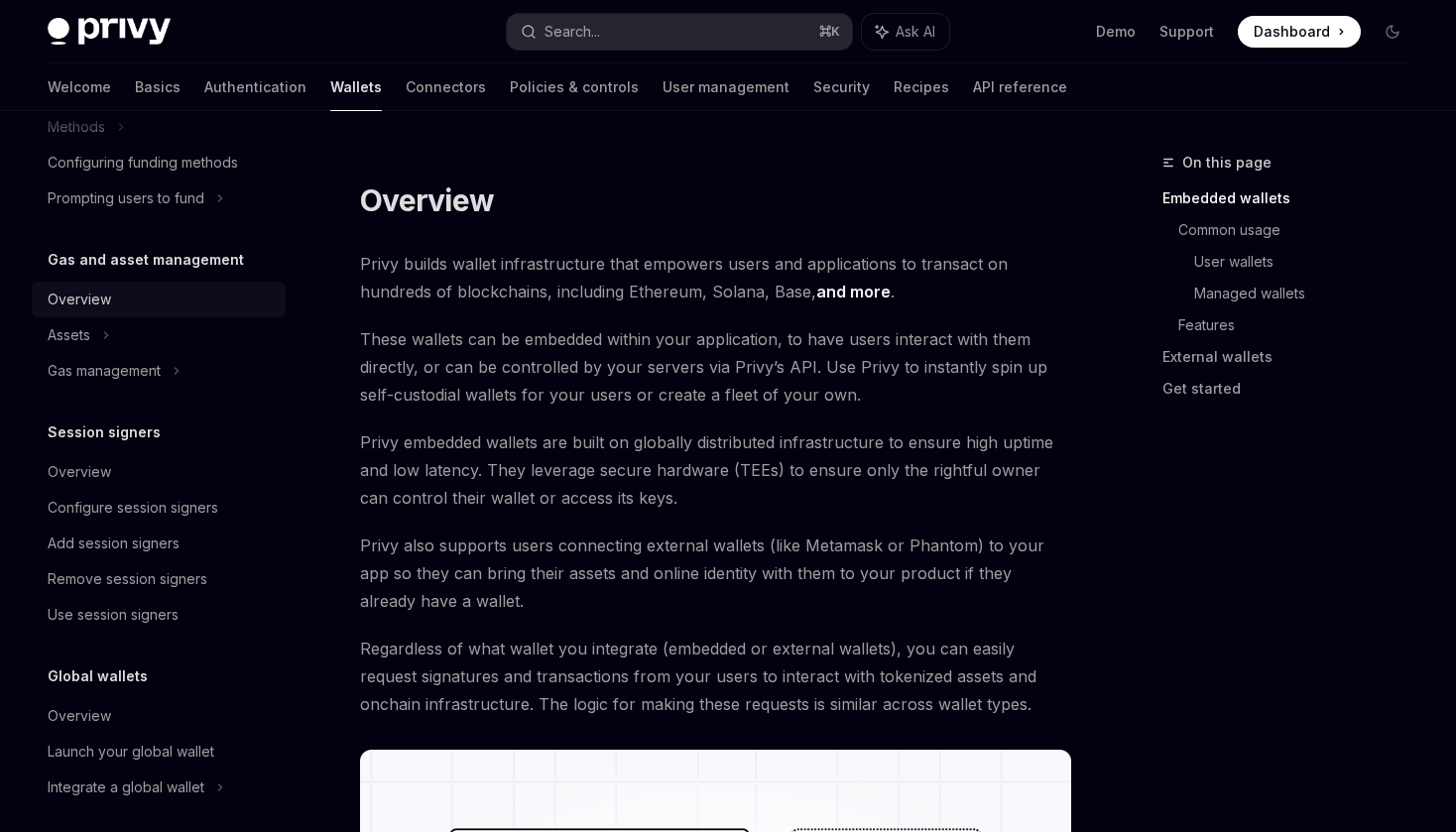 scroll, scrollTop: 753, scrollLeft: 0, axis: vertical 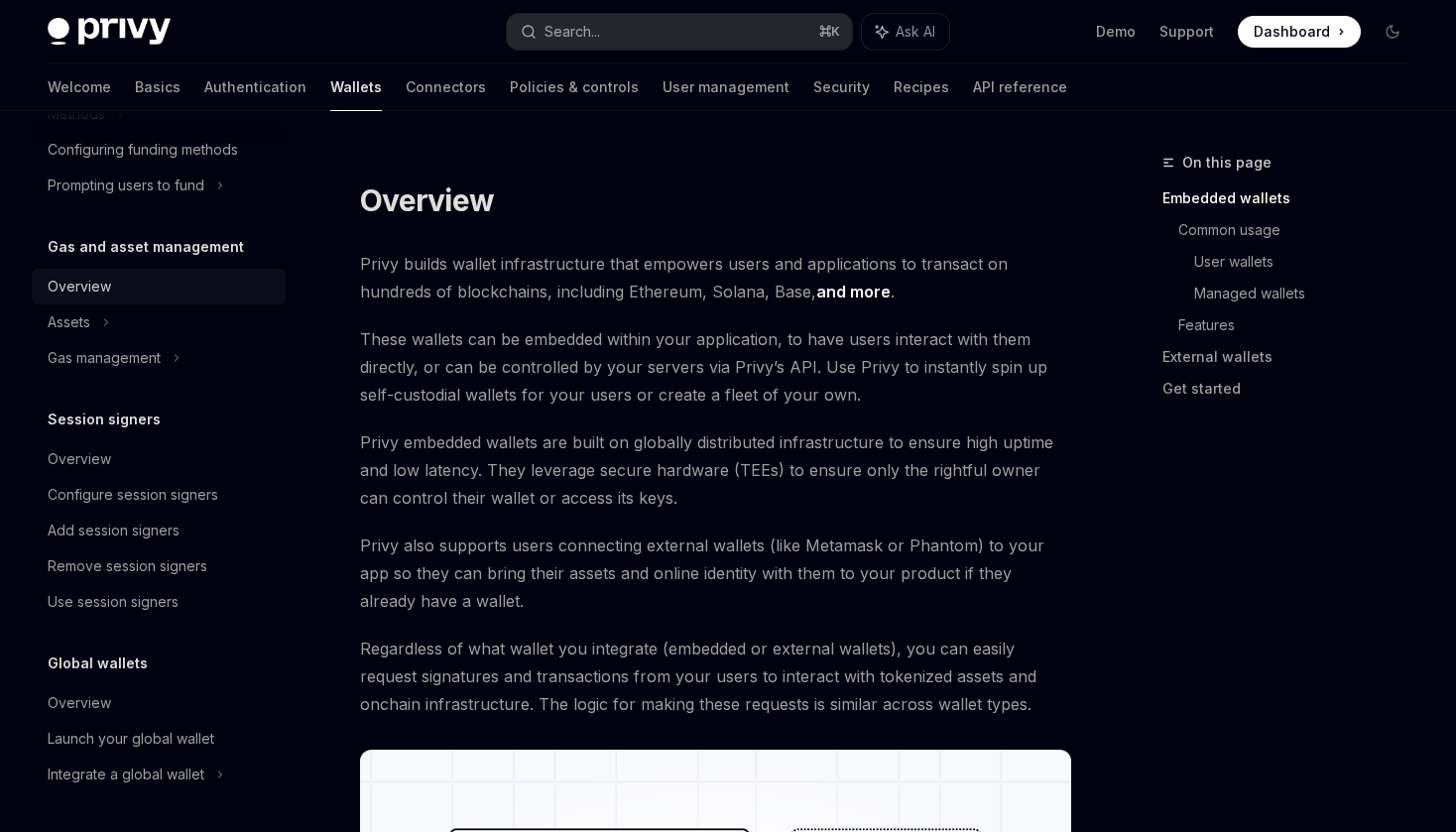 click on "Overview" at bounding box center (161, 287) 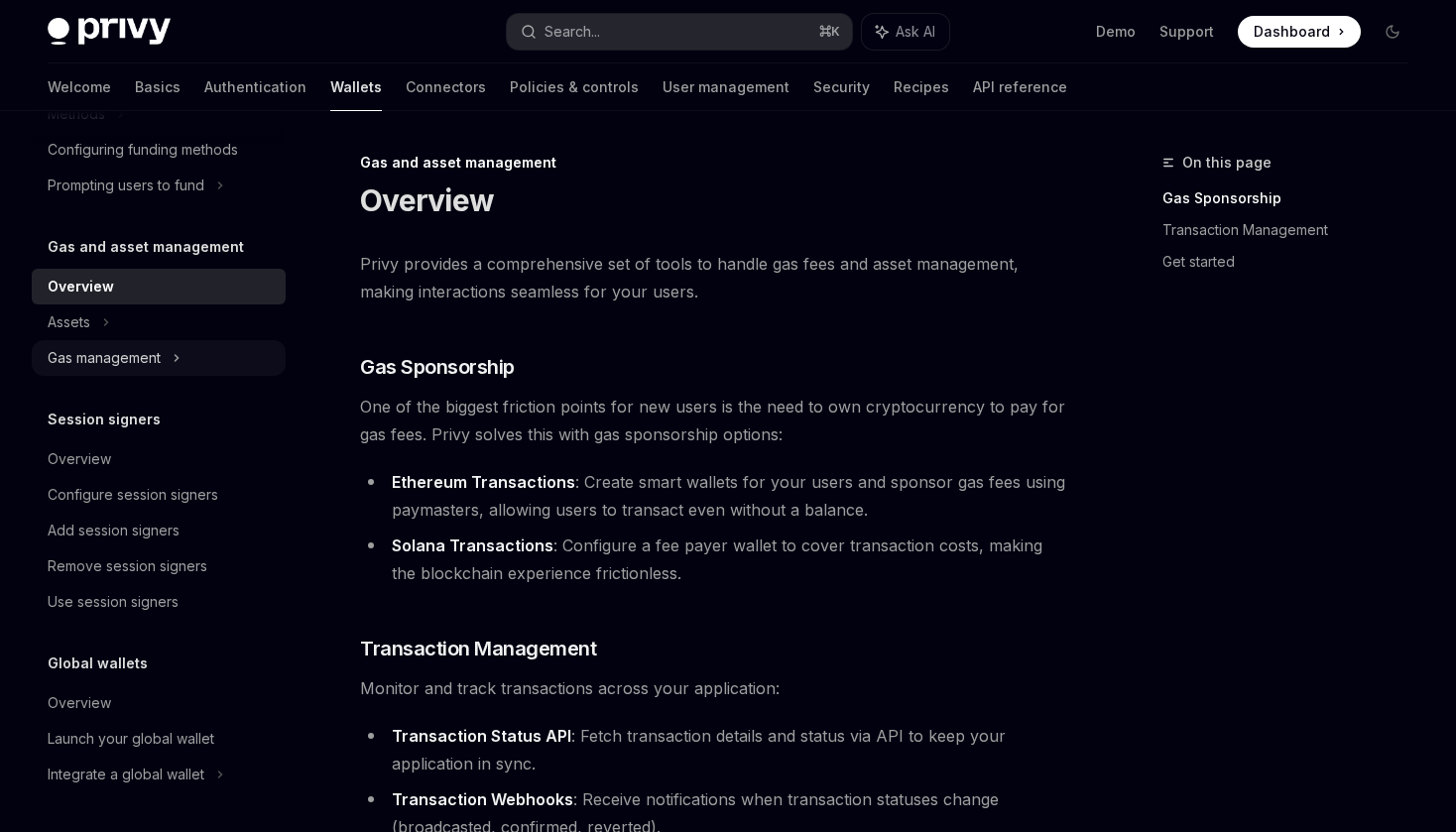 click 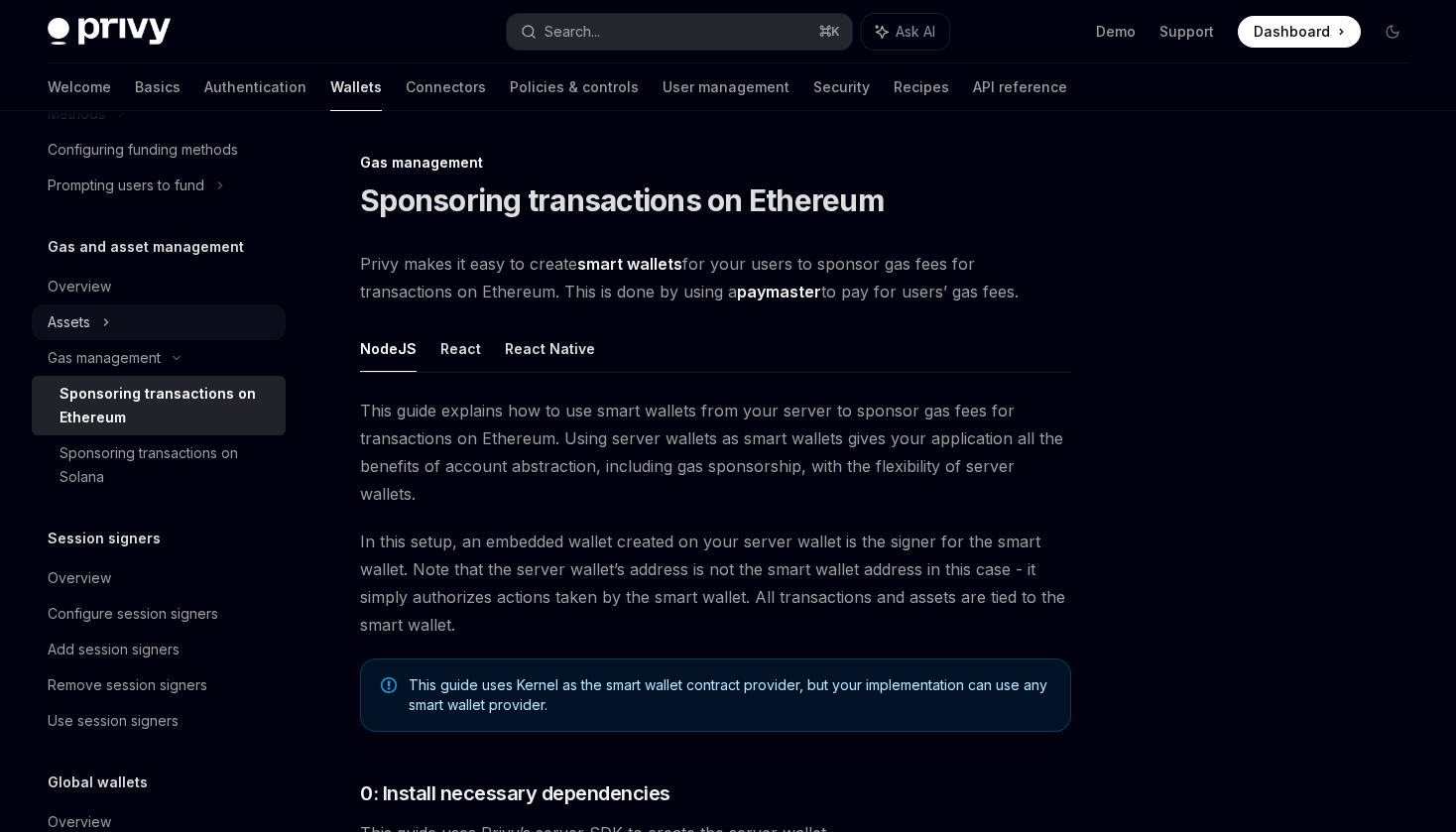 click on "Assets" at bounding box center [159, -410] 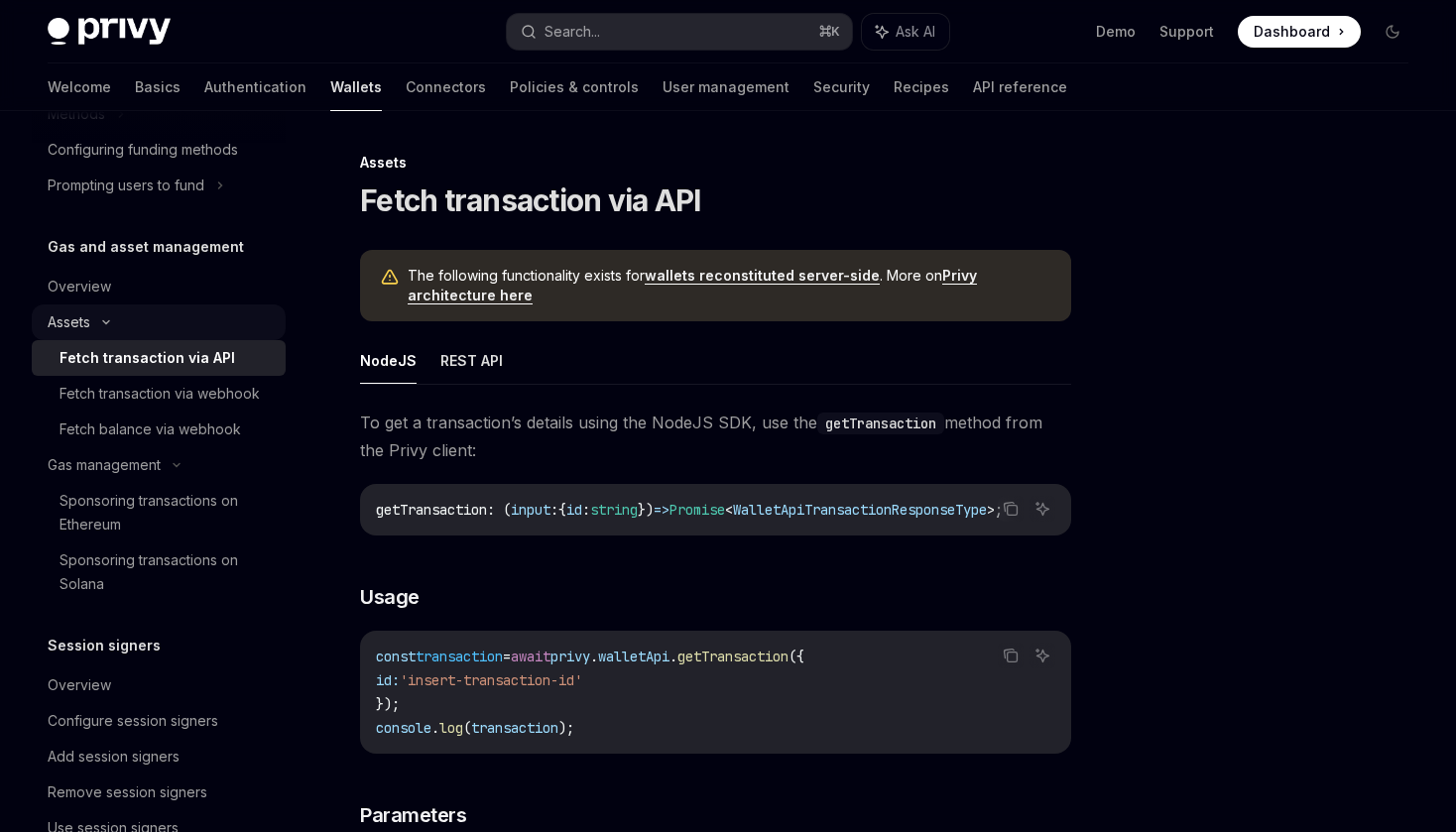 click 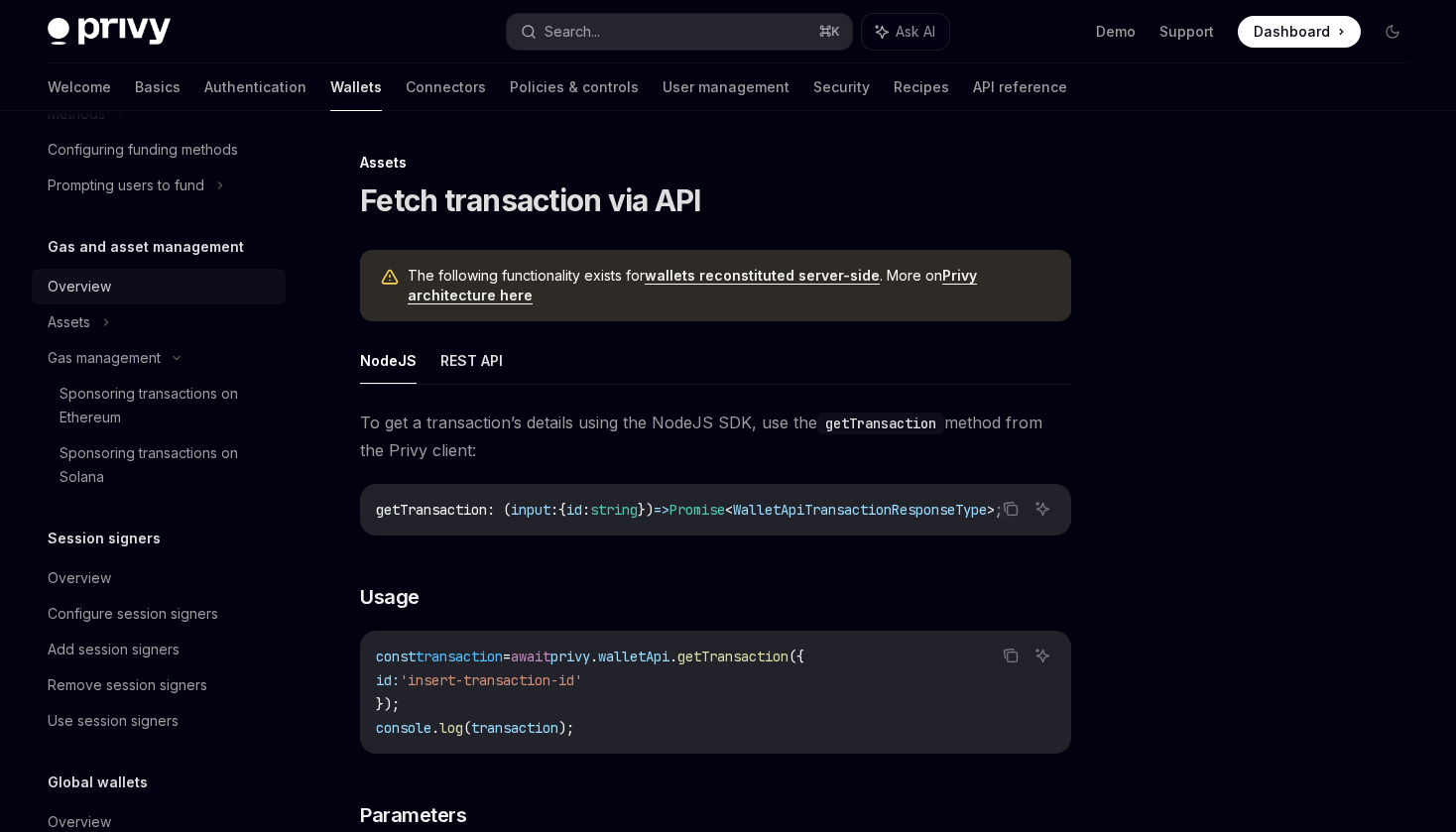 click on "Overview" at bounding box center (161, 287) 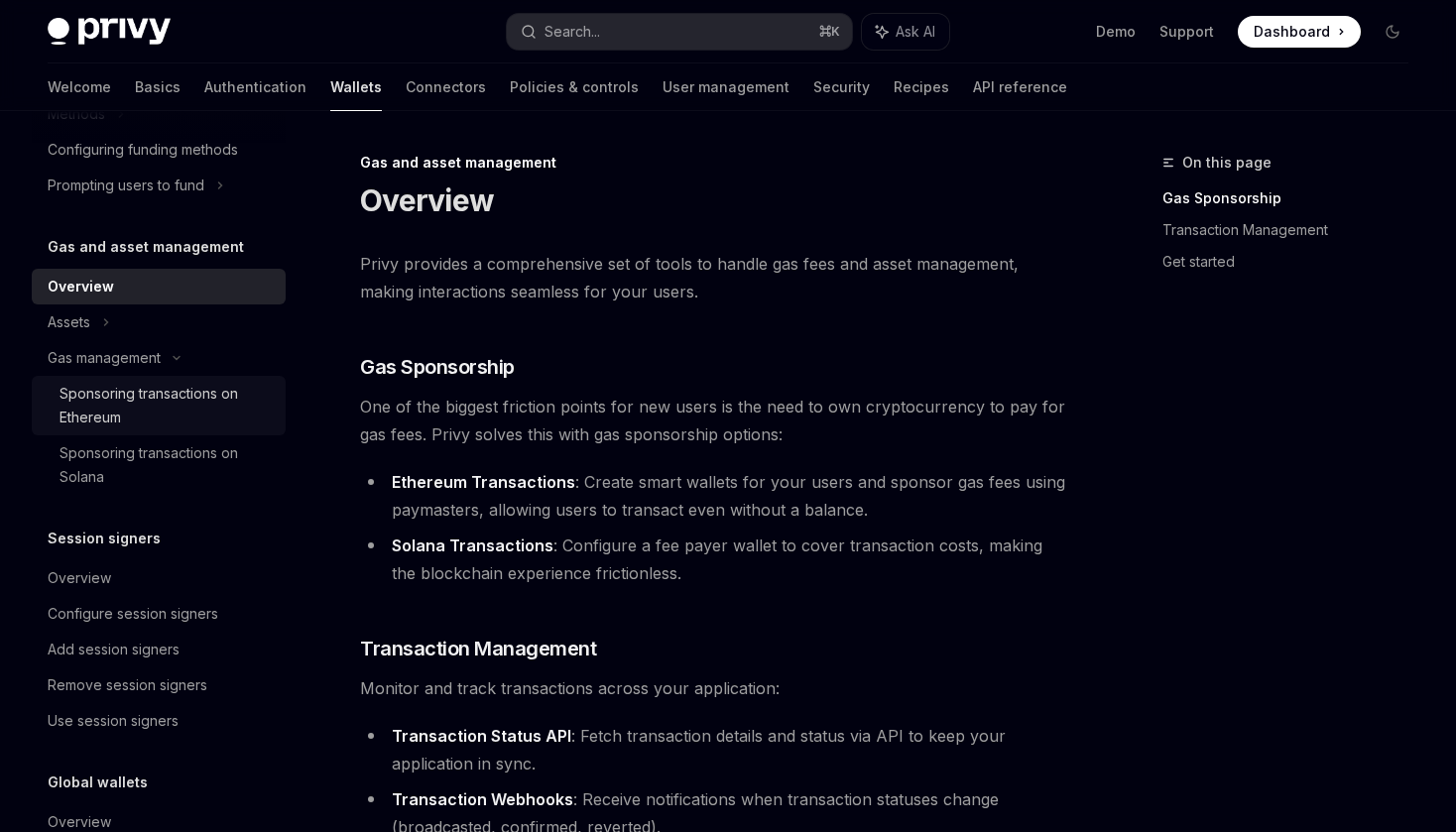 click on "Sponsoring transactions on Ethereum" at bounding box center (167, 406) 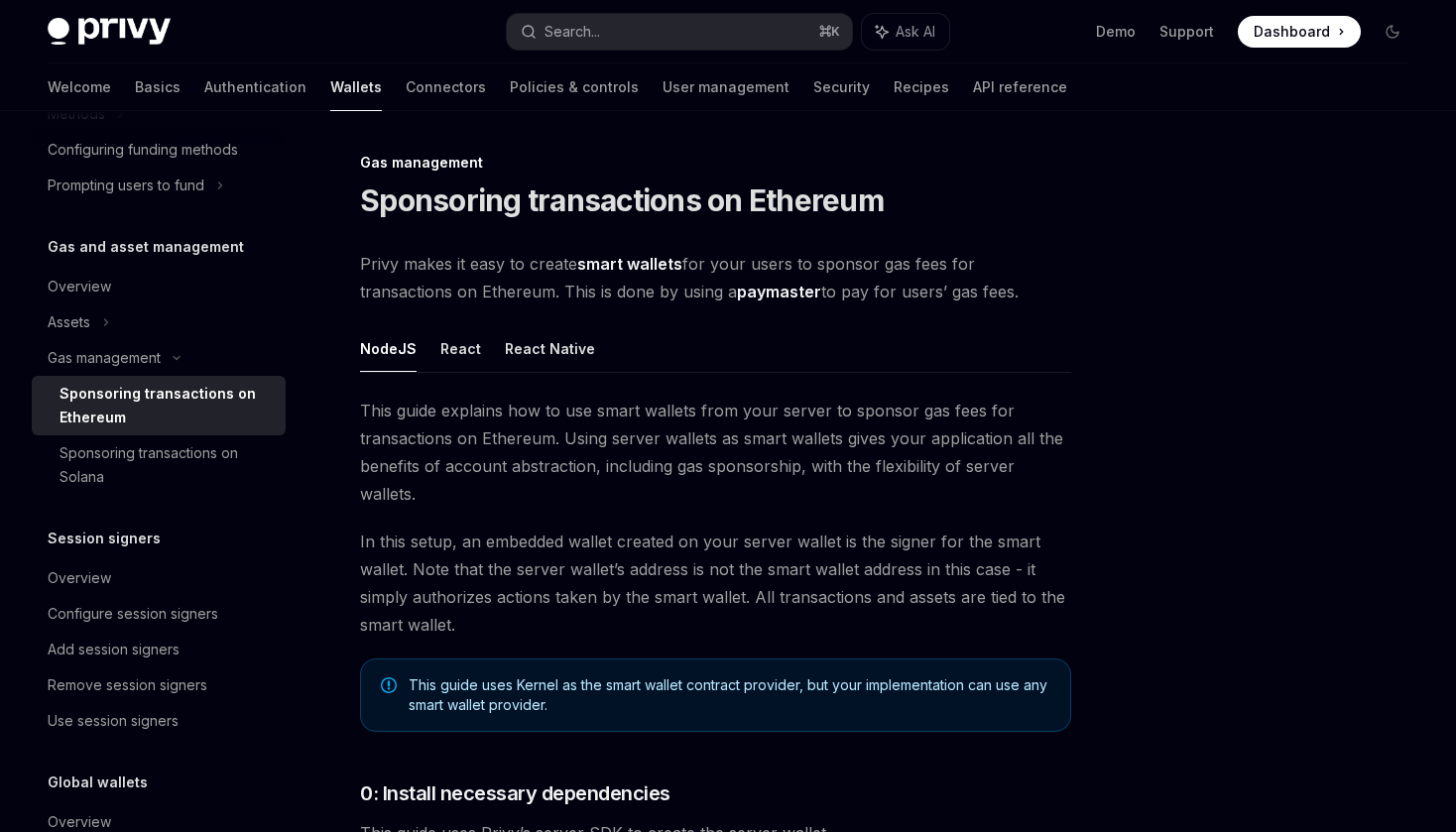 type on "*" 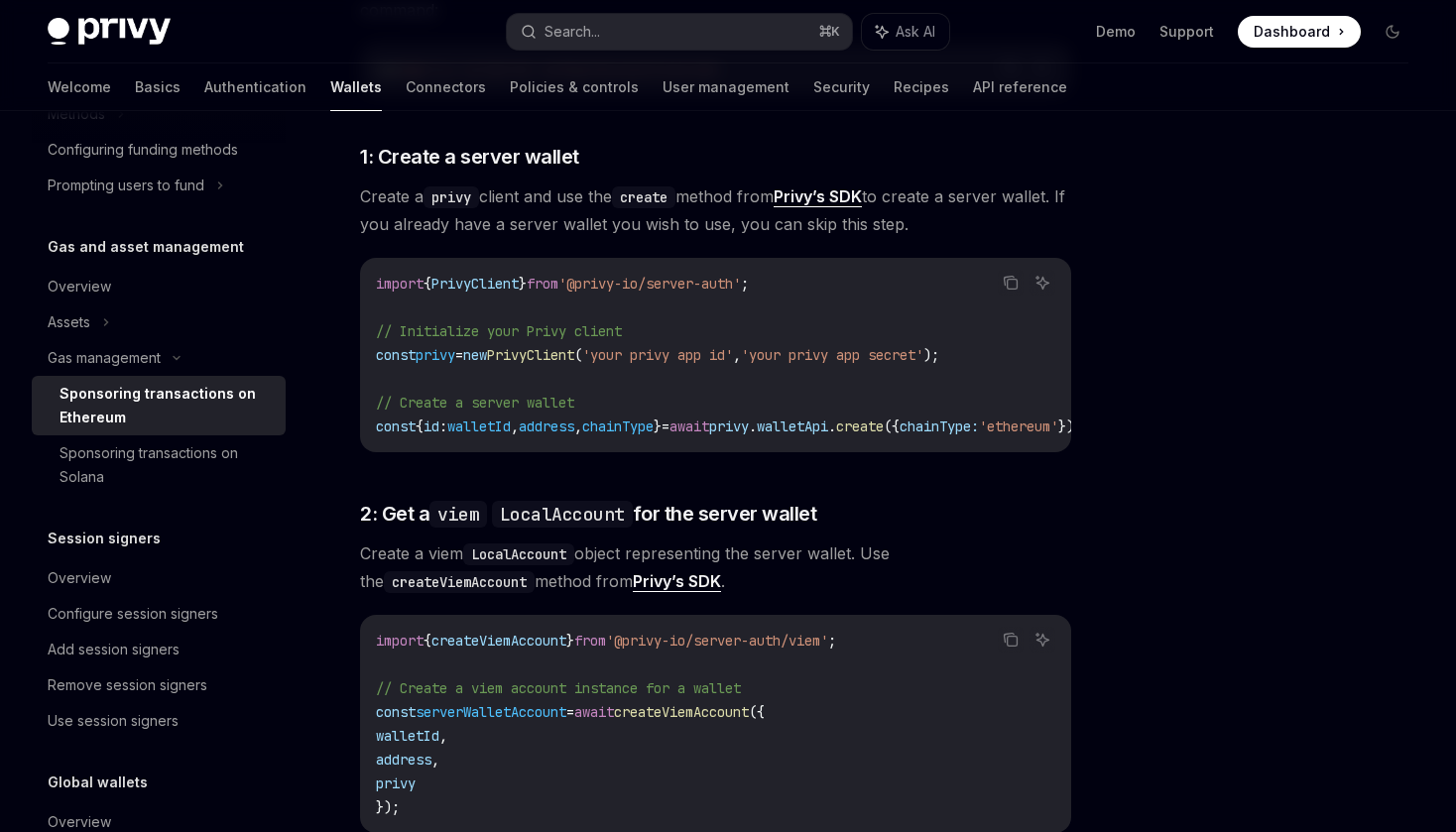 scroll, scrollTop: 880, scrollLeft: 0, axis: vertical 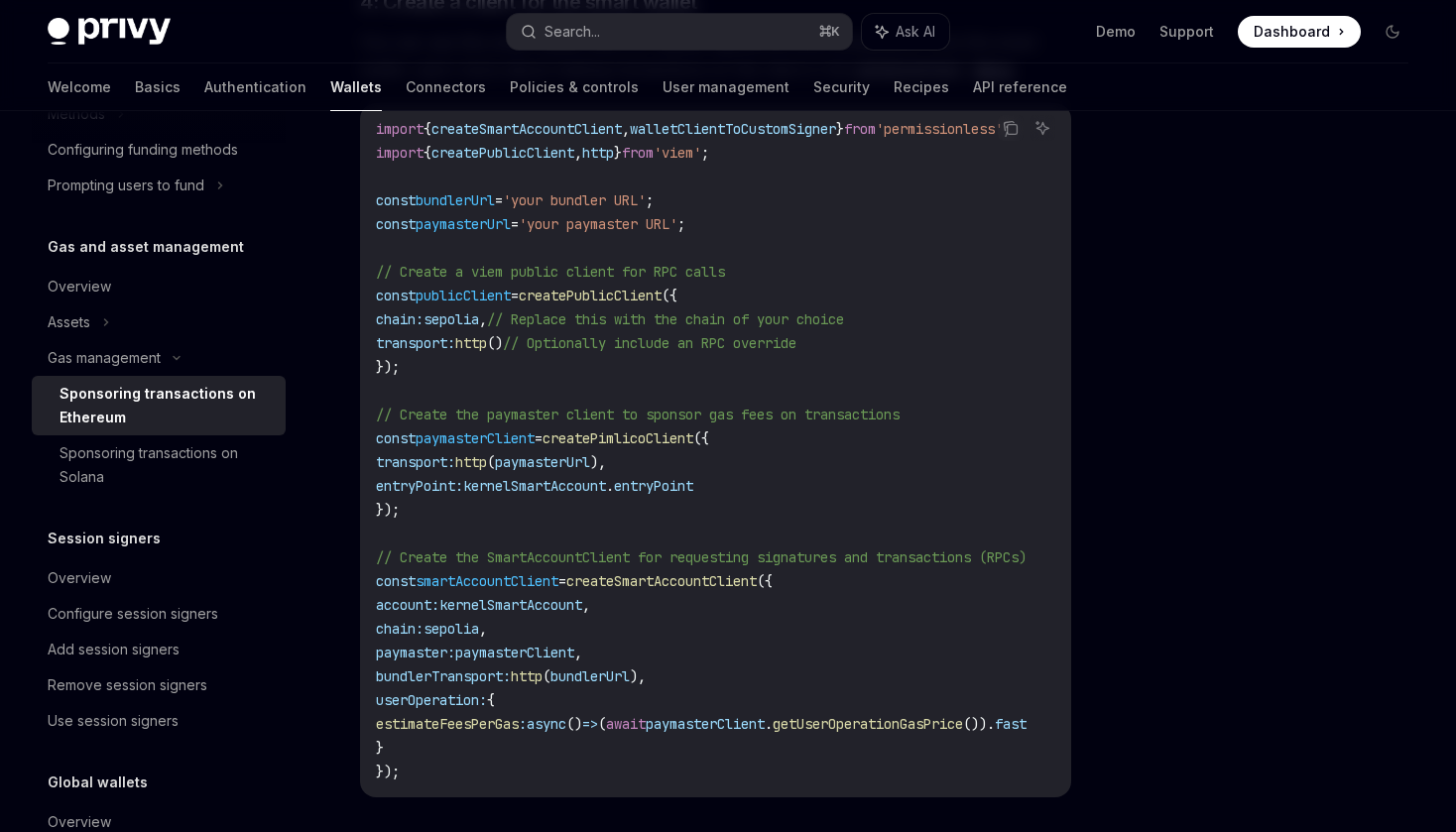 click on "kernelSmartAccount" at bounding box center (511, 605) 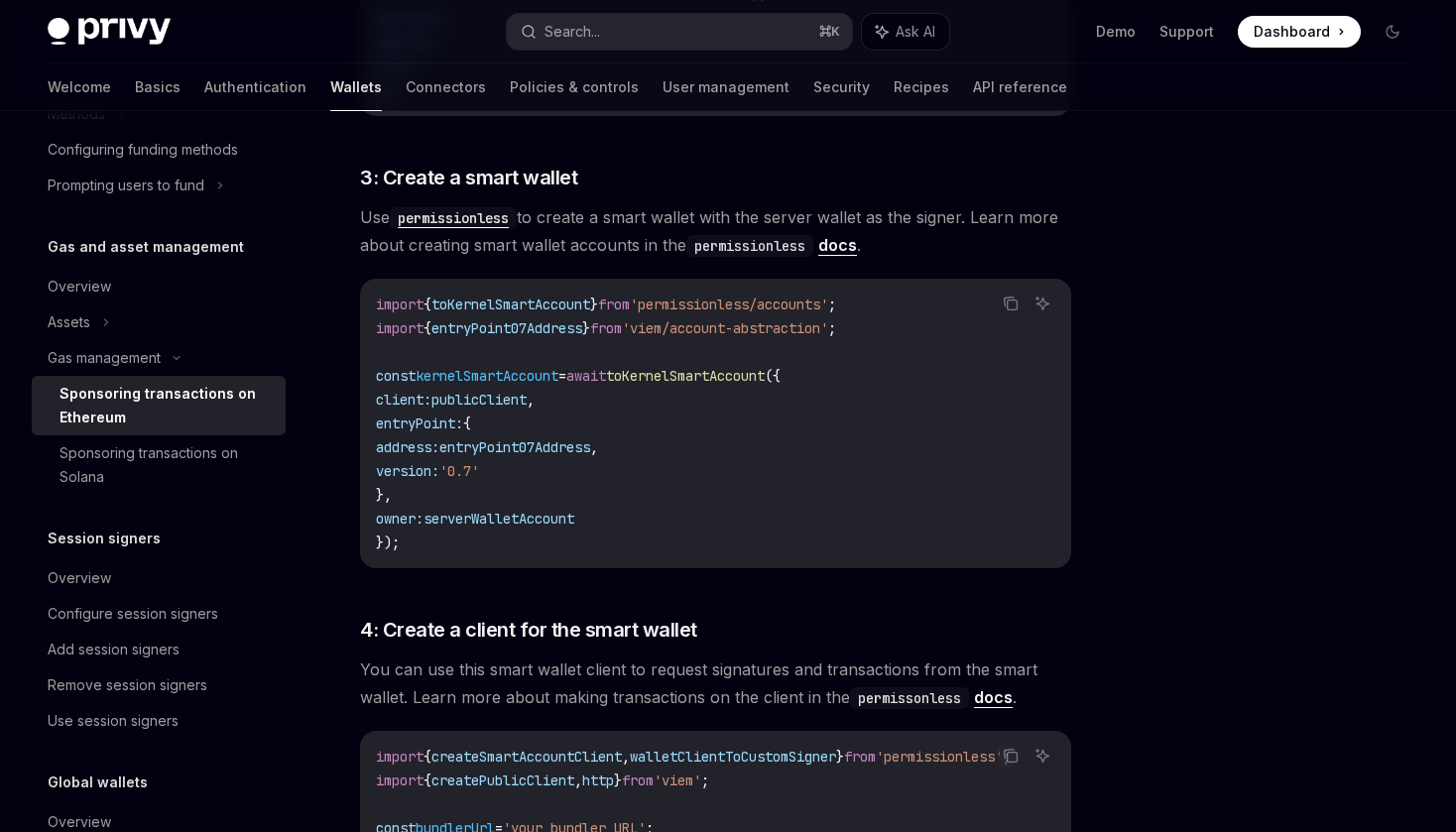 scroll, scrollTop: 1637, scrollLeft: 0, axis: vertical 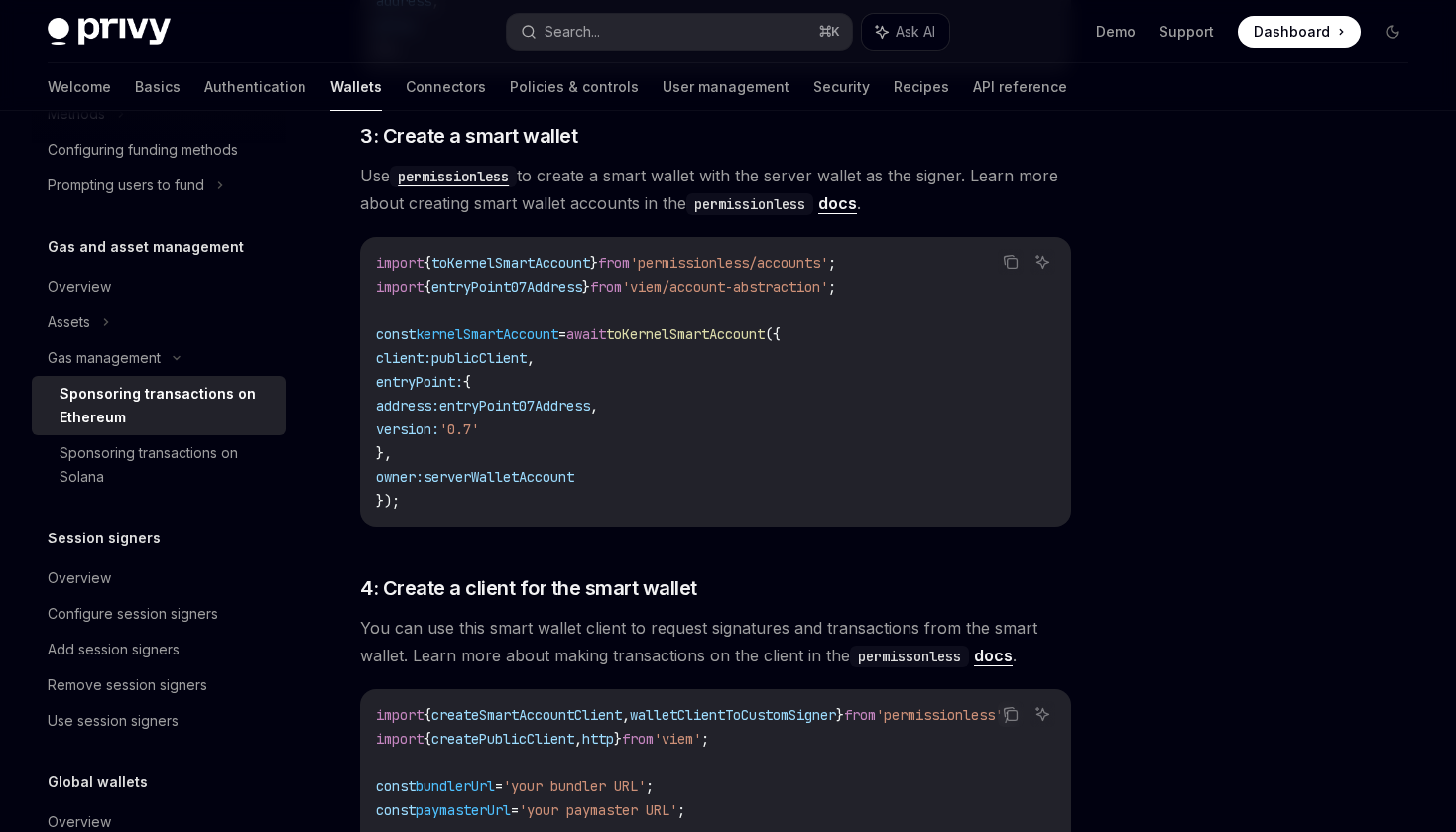 click on "import  { toKernelSmartAccount }  from  'permissionless/accounts' ;
import  { entryPoint07Address }  from  'viem/account-abstraction' ;
const  kernelSmartAccount  =  await  toKernelSmartAccount ({
client:  publicClient ,
entryPoint:  {
address:  entryPoint07Address ,
version:  '0.7'
},
owner:  serverWalletAccount
});" at bounding box center (715, 382) 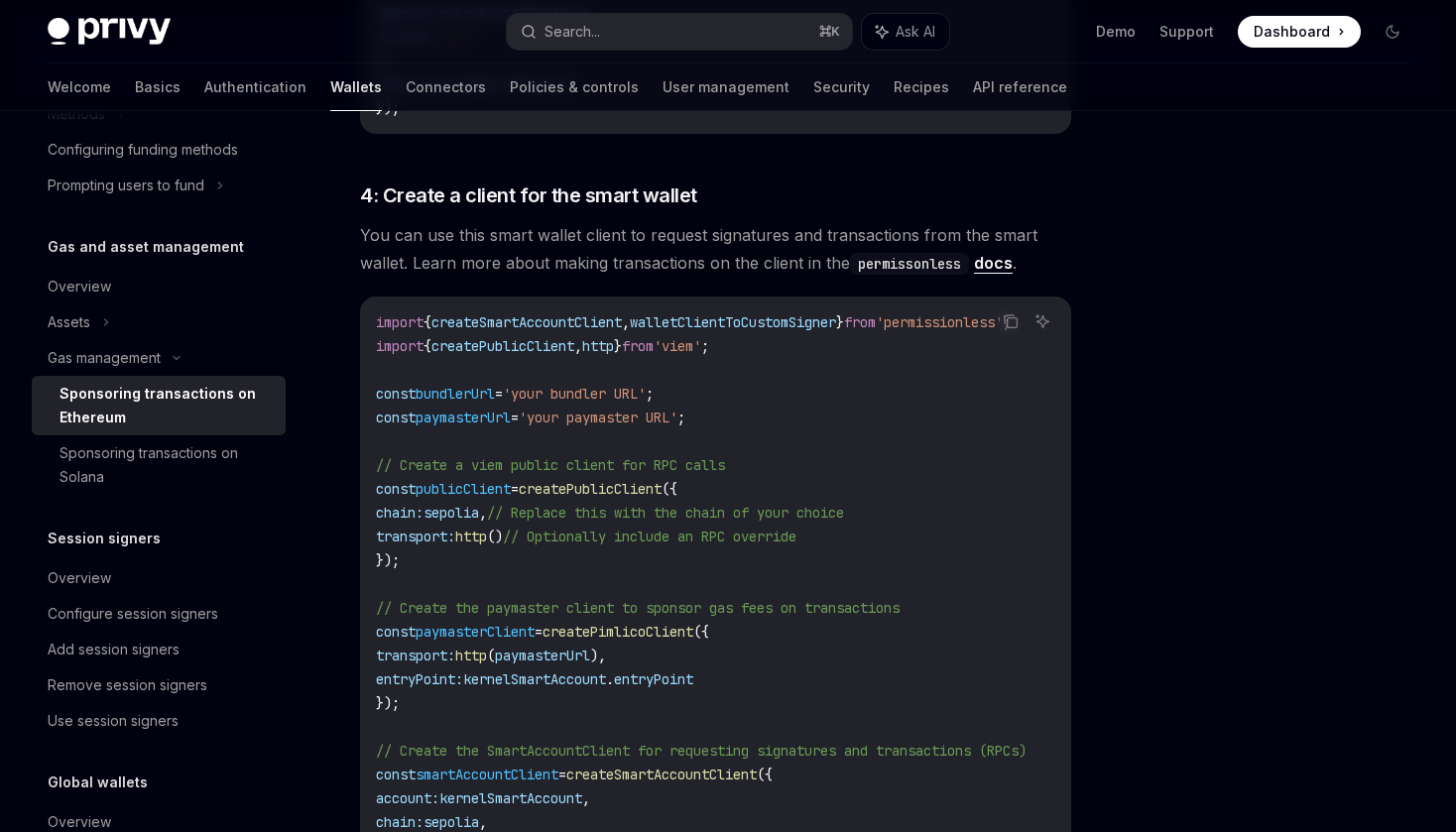 scroll, scrollTop: 2039, scrollLeft: 0, axis: vertical 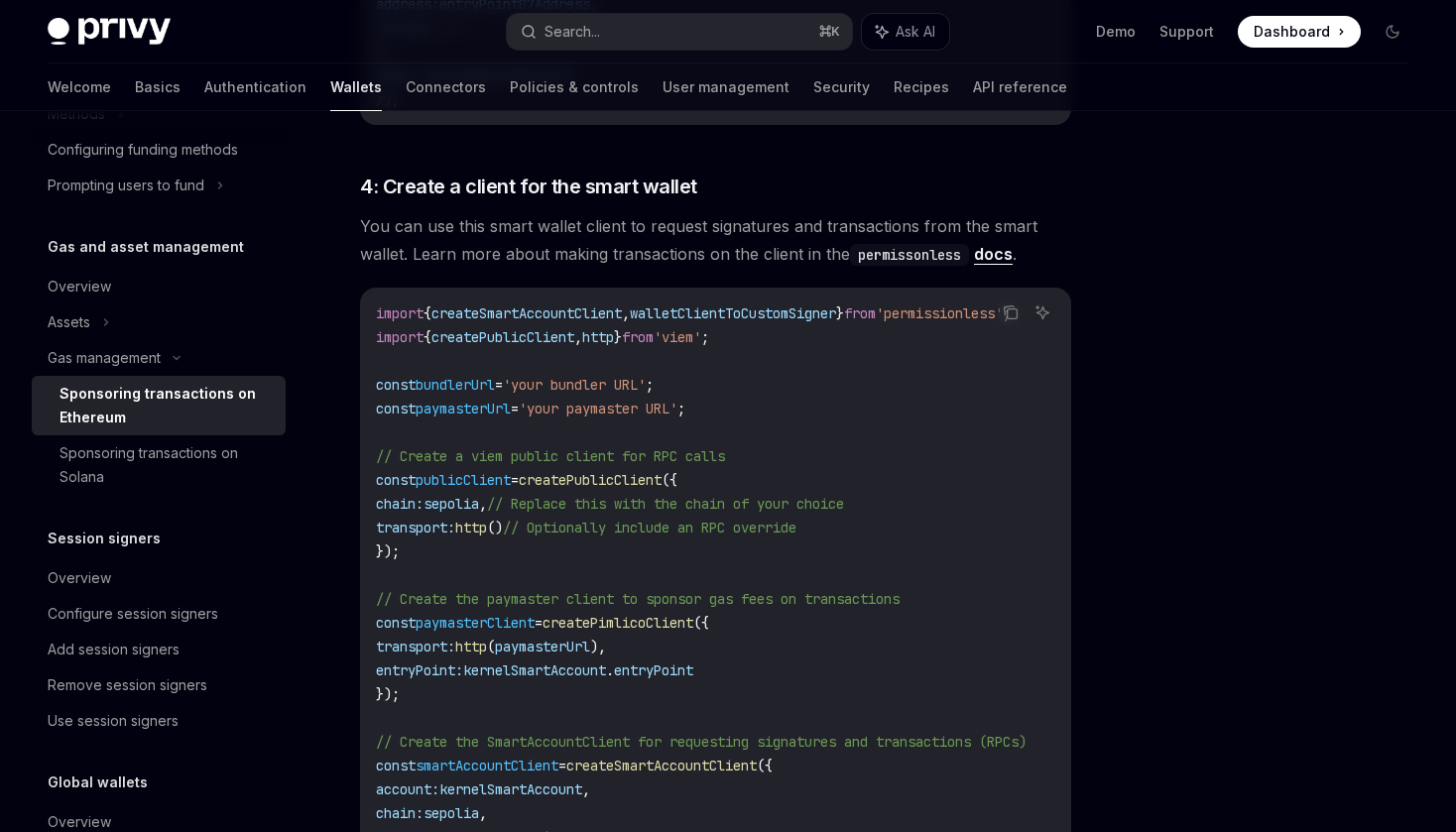 click on "docs" at bounding box center [993, 254] 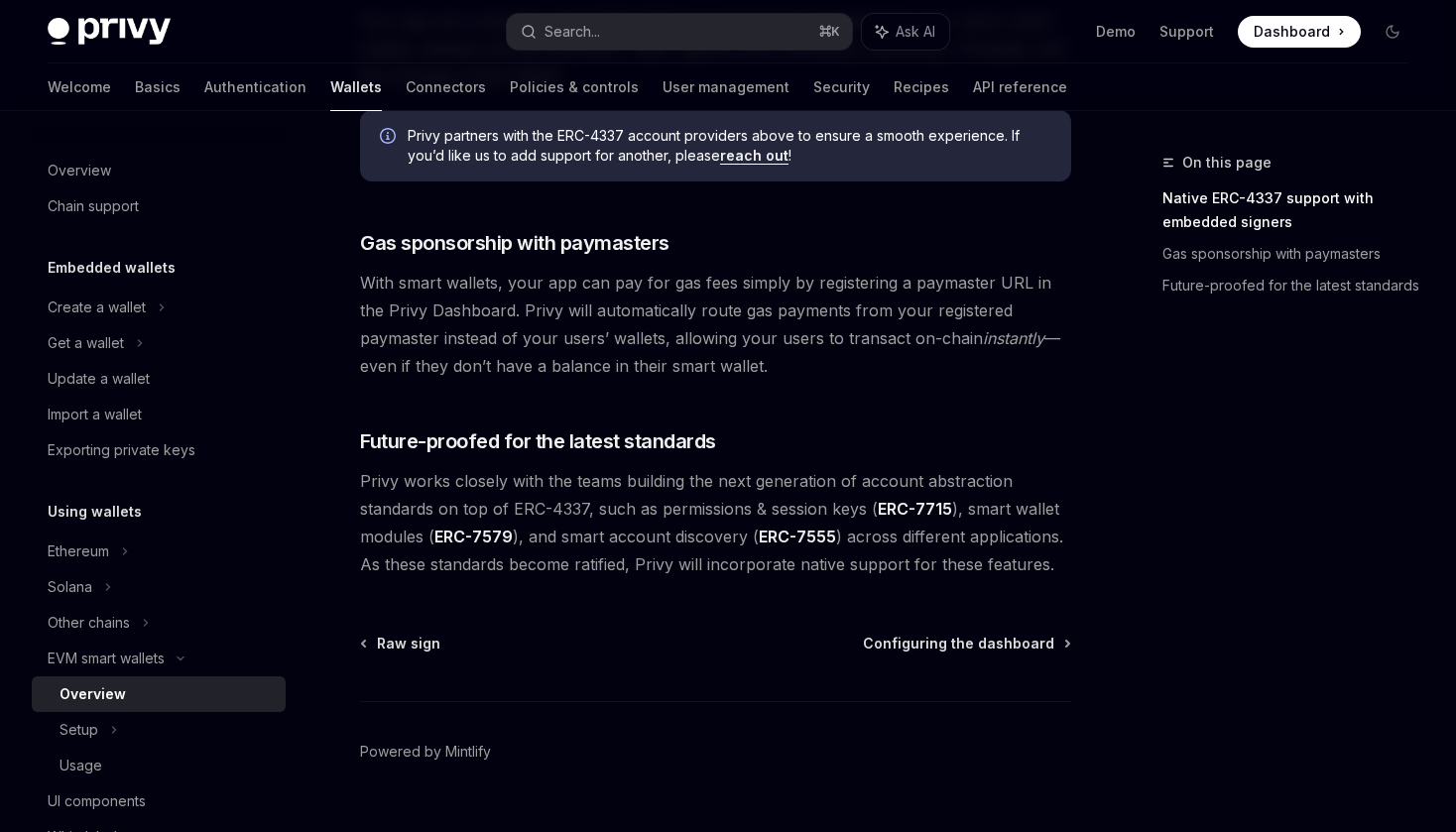 scroll, scrollTop: 1514, scrollLeft: 0, axis: vertical 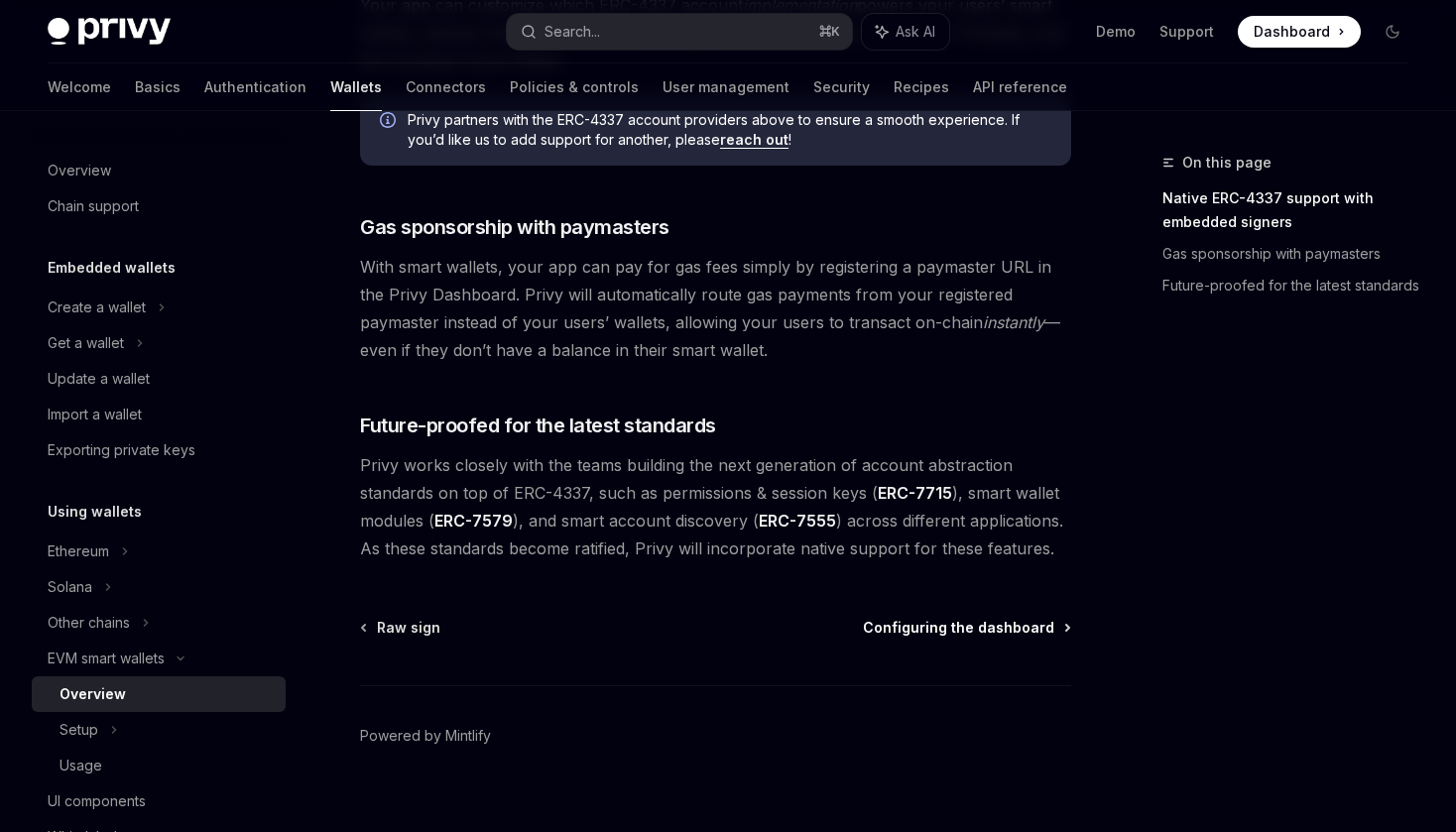 click on "Configuring the dashboard" at bounding box center [966, 628] 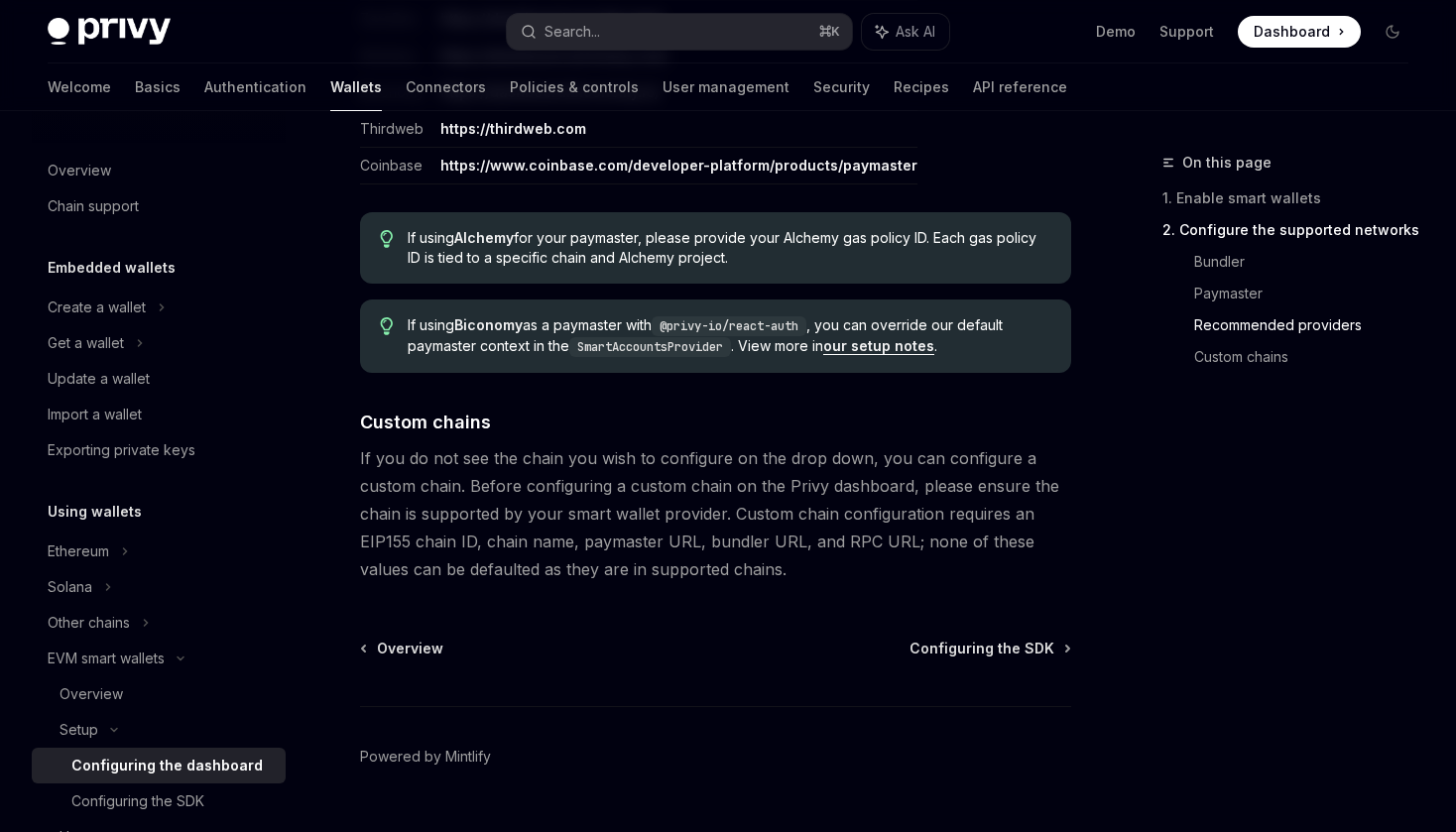 scroll, scrollTop: 2661, scrollLeft: 0, axis: vertical 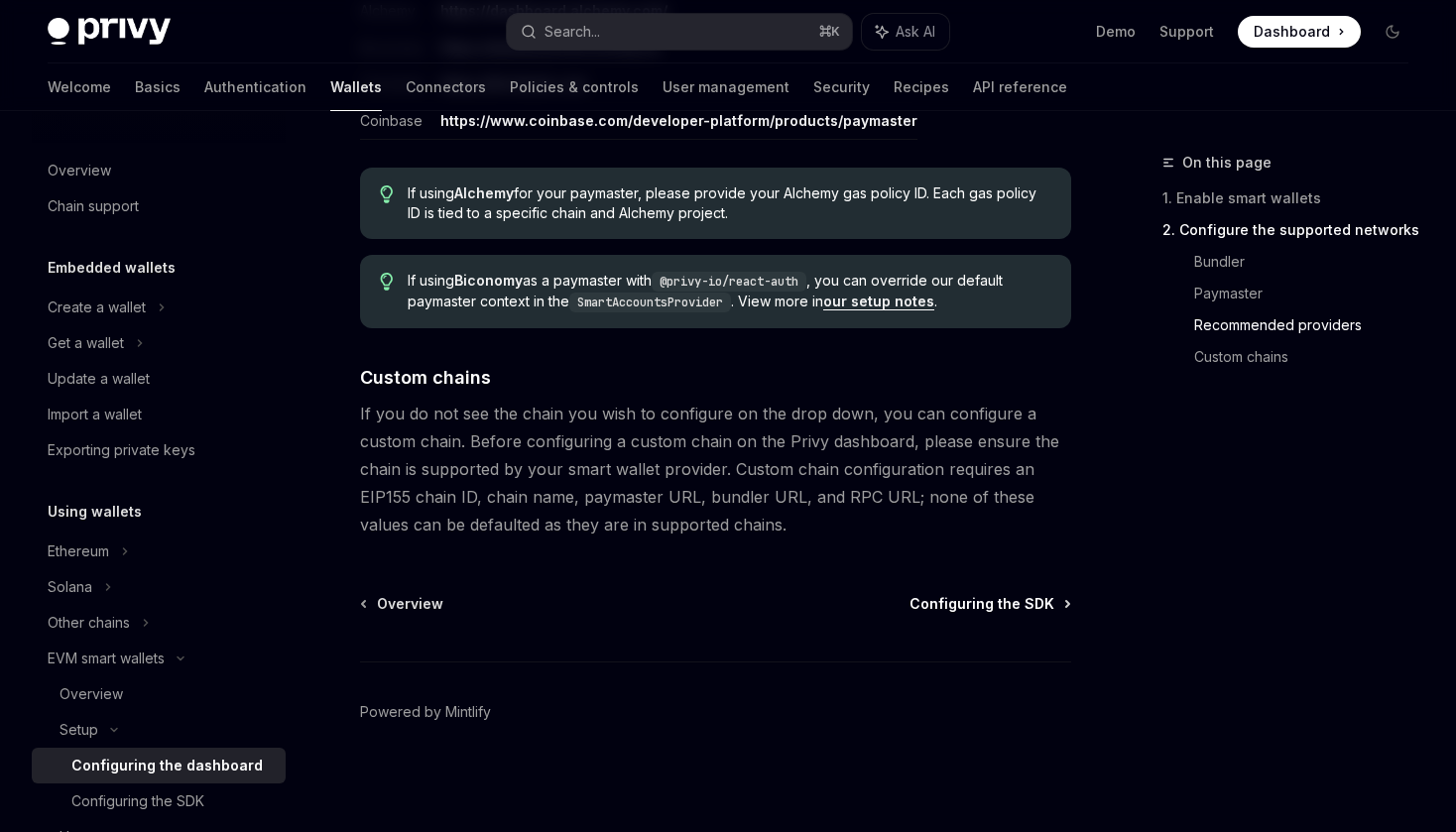 click on "Configuring the SDK" at bounding box center (982, 604) 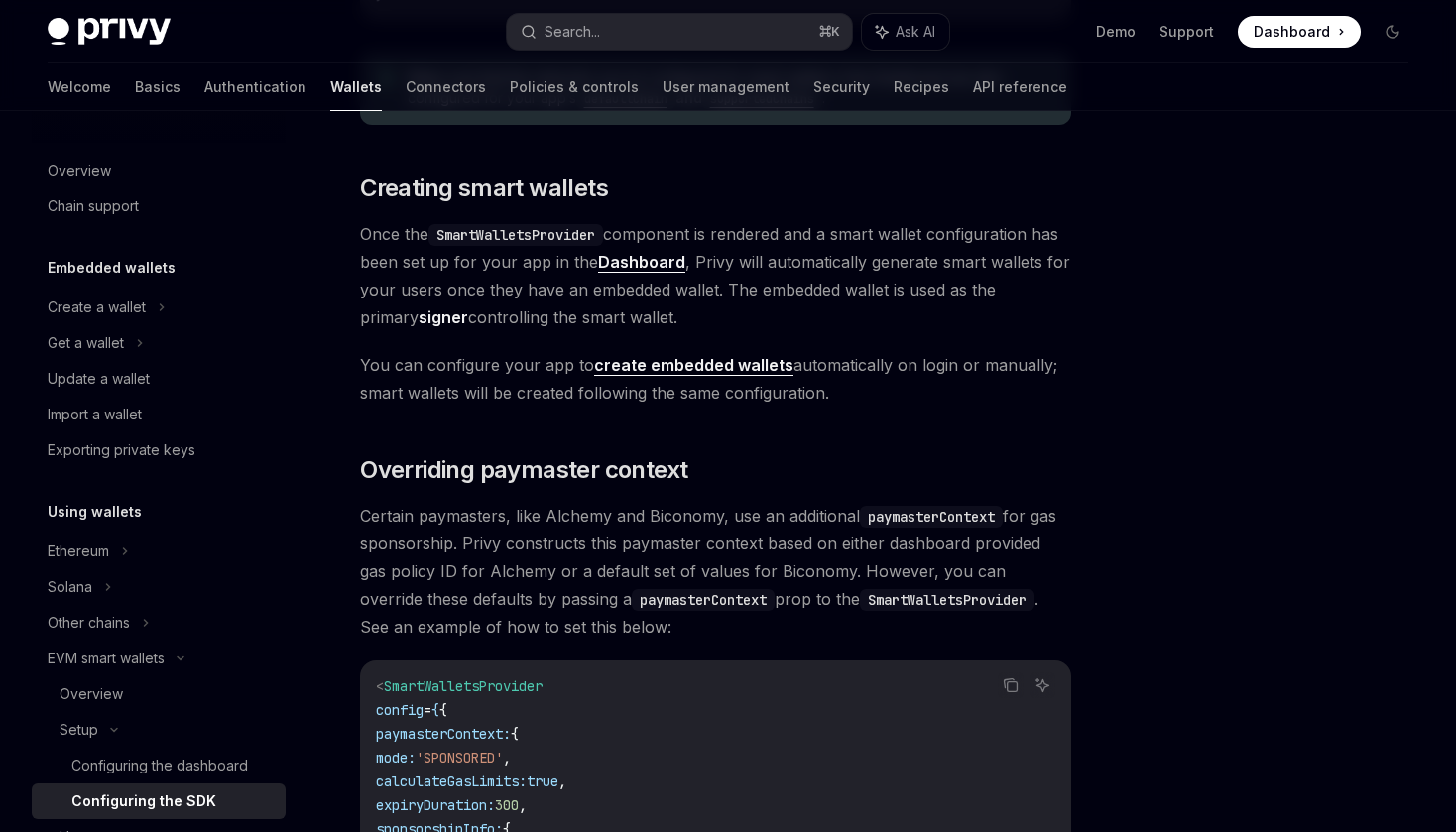 scroll, scrollTop: 1158, scrollLeft: 0, axis: vertical 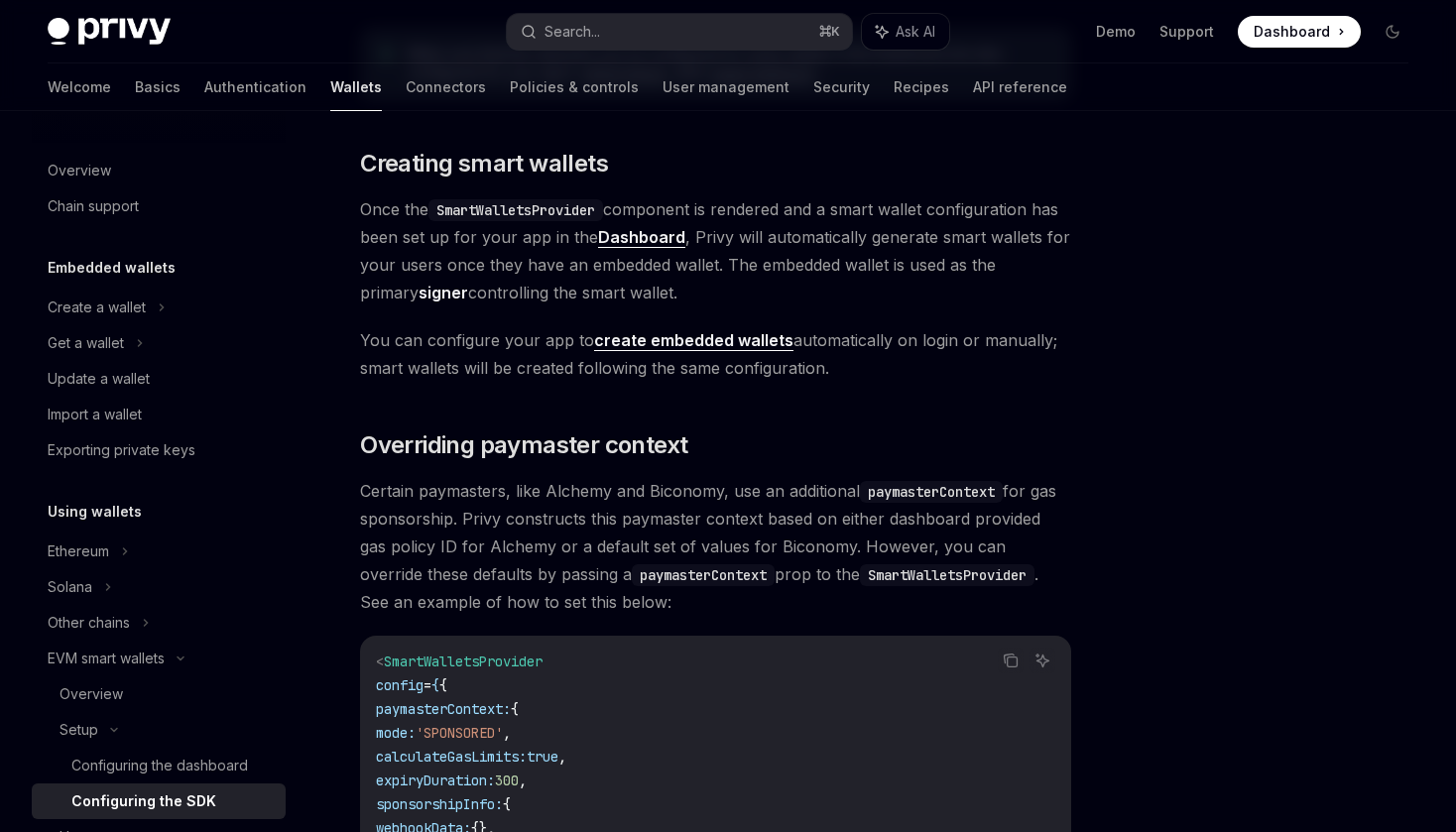 click on "create embedded wallets" at bounding box center [693, 340] 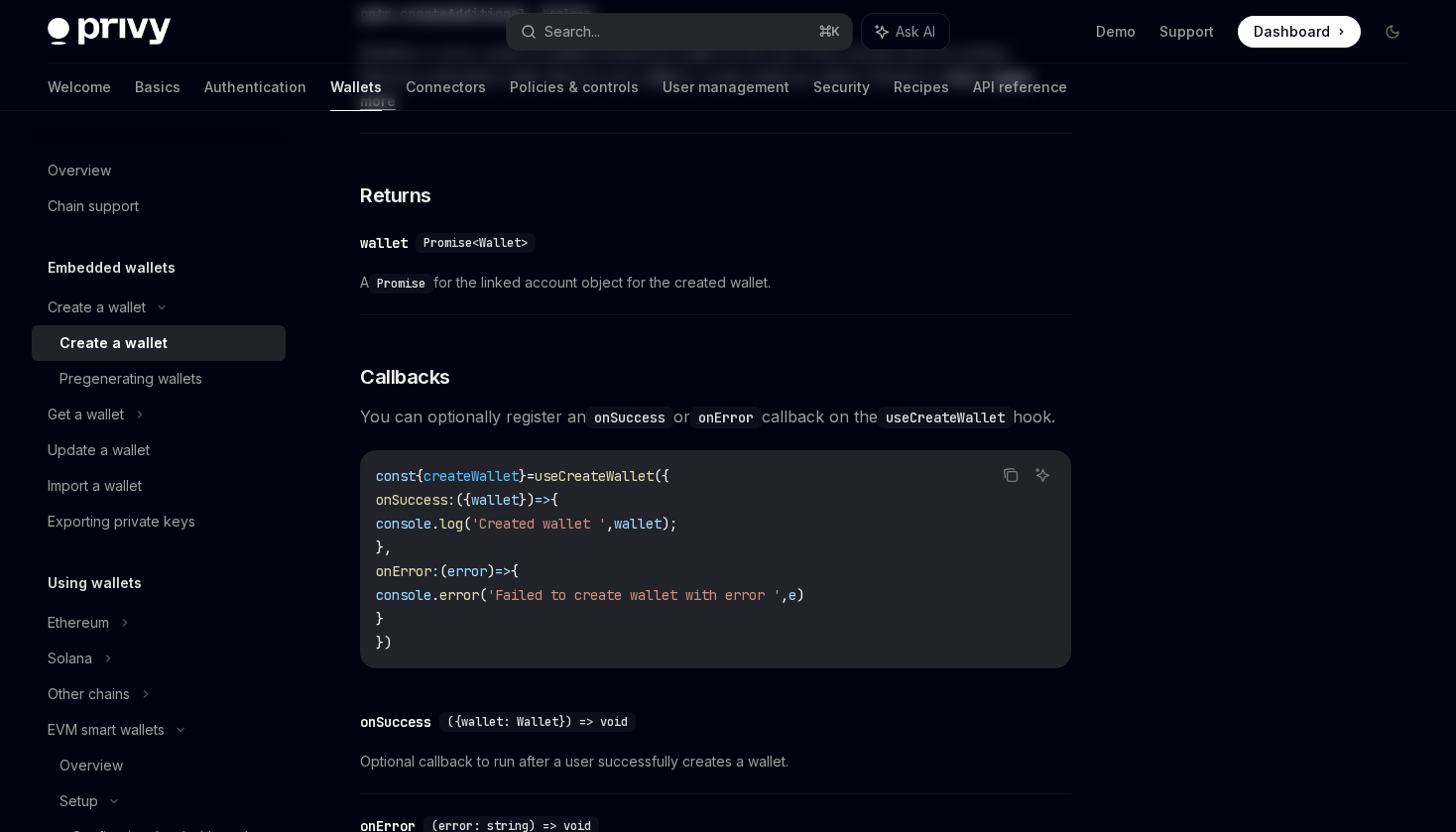scroll, scrollTop: 0, scrollLeft: 0, axis: both 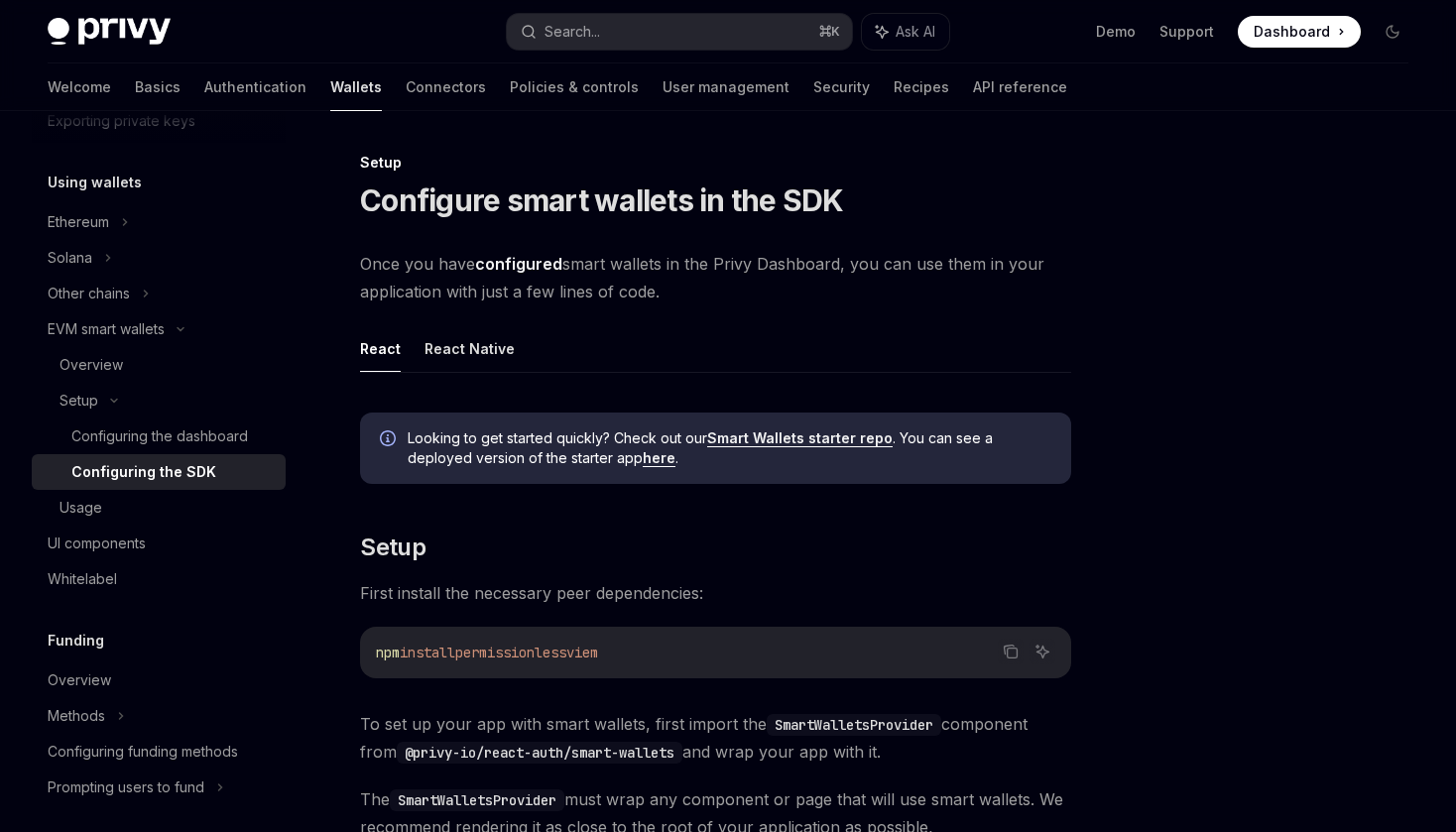 type on "*" 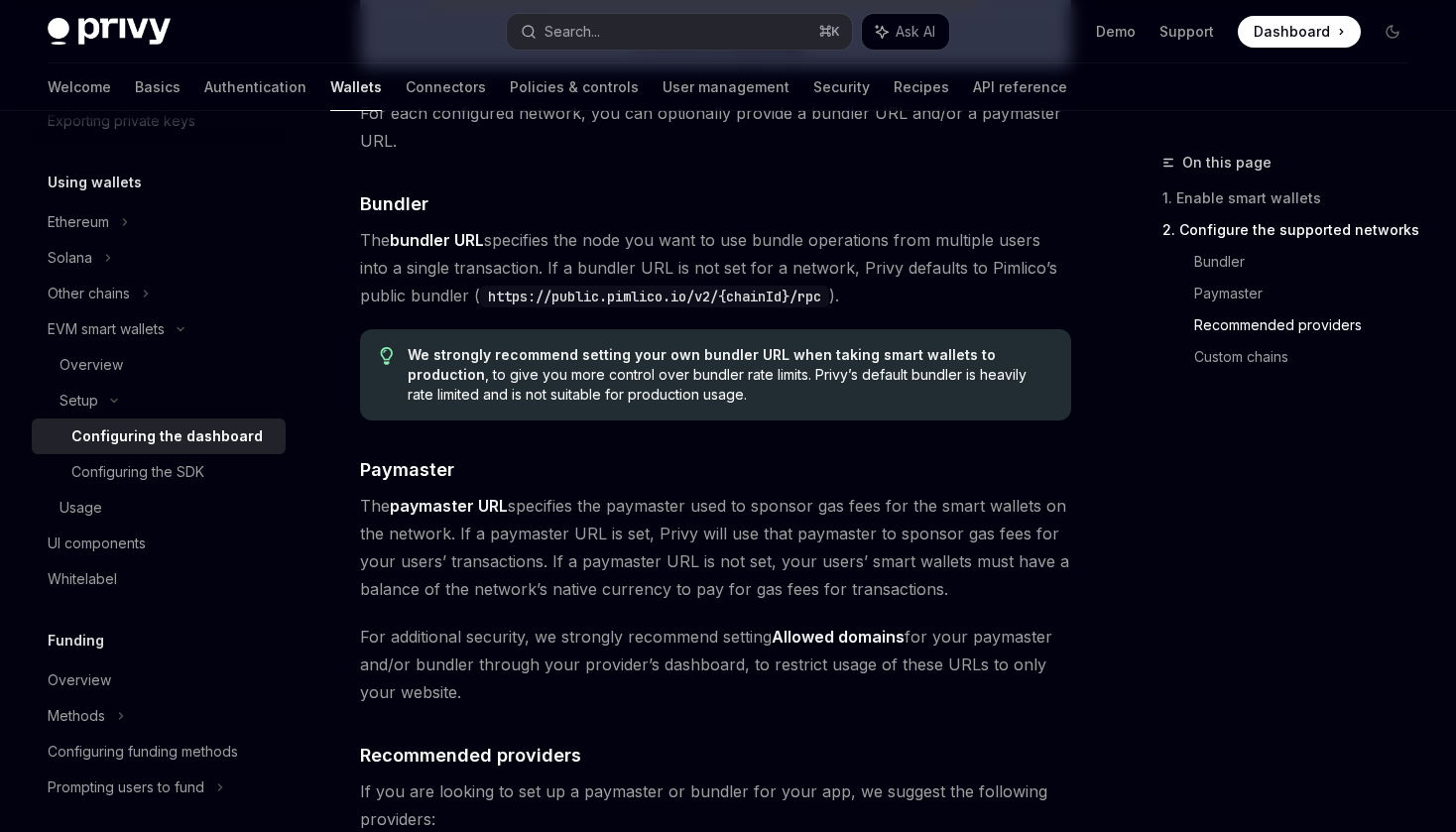 scroll, scrollTop: 1703, scrollLeft: 0, axis: vertical 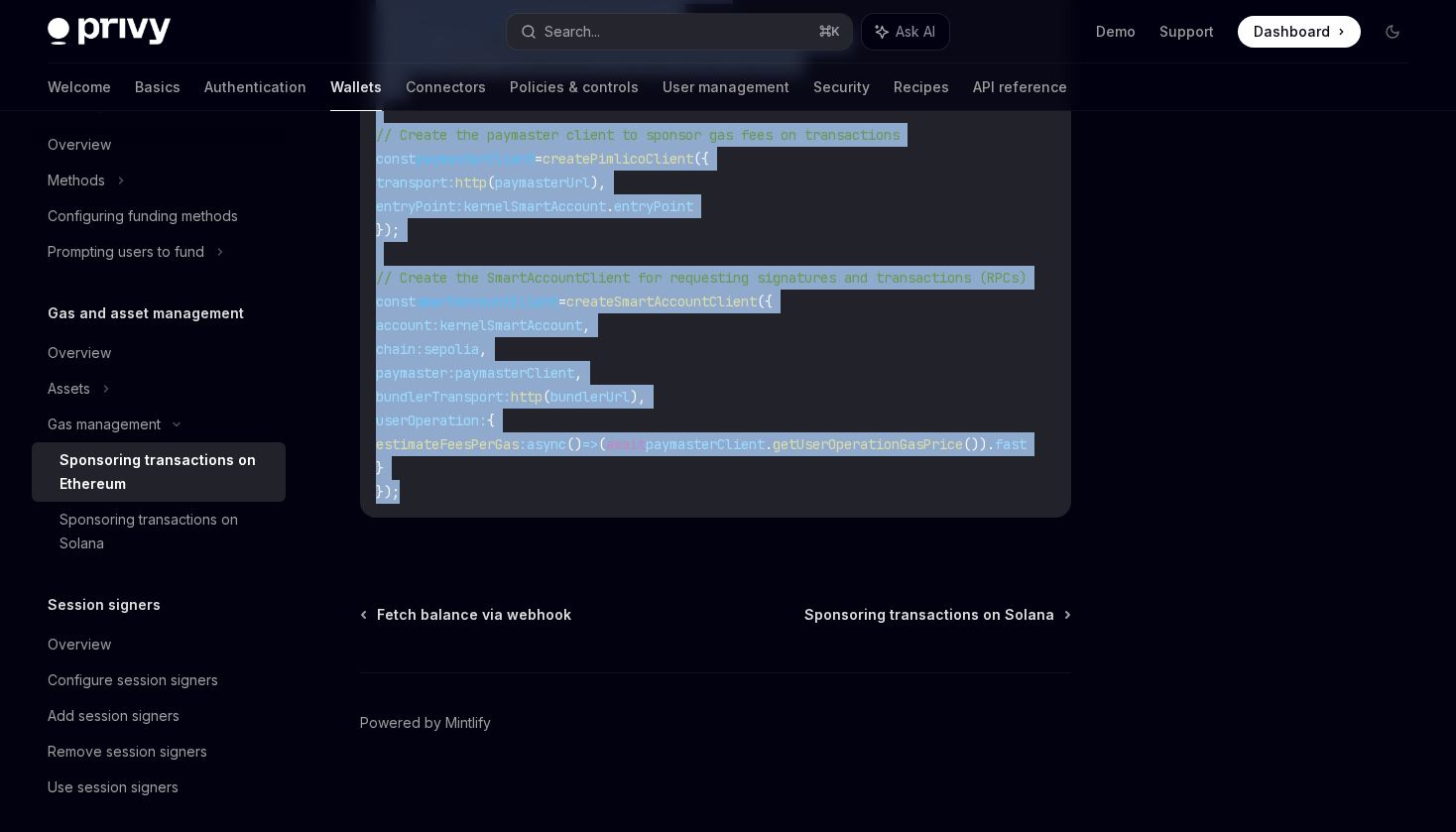 copy on "Lor ipsumdolor Sitametcon adipiscingel se Doeiusmo Tempo incid ut labo et dolore  magna aliquae  adm veni quisn ex ullamco lab nisi ali exeacommodoc du Auteirur. Inre vo veli es cillu f  nullapari  ex sin occ cupid’ non proi.
SuntCU Quiof Deser Mollit Anim idest laborump und om ist natus errorvo accu dolo laudan to remaper eaq ipsa qua abilloinvent ve Quasiarc. Beata vitaed explica ne enimi quiavol asper auto fugitconseq mag dol eosratio se nesciun nequeporroq, doloremad num eiusmoditem, inci mag quaeratetia mi soluta nobisel. Op cumq nihil, im quoplace facere possimu as repe tempor autemq of deb rerumn sae eve volup repudi. Recu itaq ear hicten sapien’d reicien vo mai ali perfe dolori asperio re mini nost - ex ullamc suscipitla aliquid commo co qui maxim mollit. Mol harumquidemr fac expedi dis naml te cum solut nobise. Opti cumqu nihi Impedi mi quo maxim placea facerepo omnislor, ips dolo sitametconsect adi eli sed
doeiu tempor incididu. ​ 7: Utlabor etdolorem aliquaenimad Mini venia quis Nostr’e ullamc..." 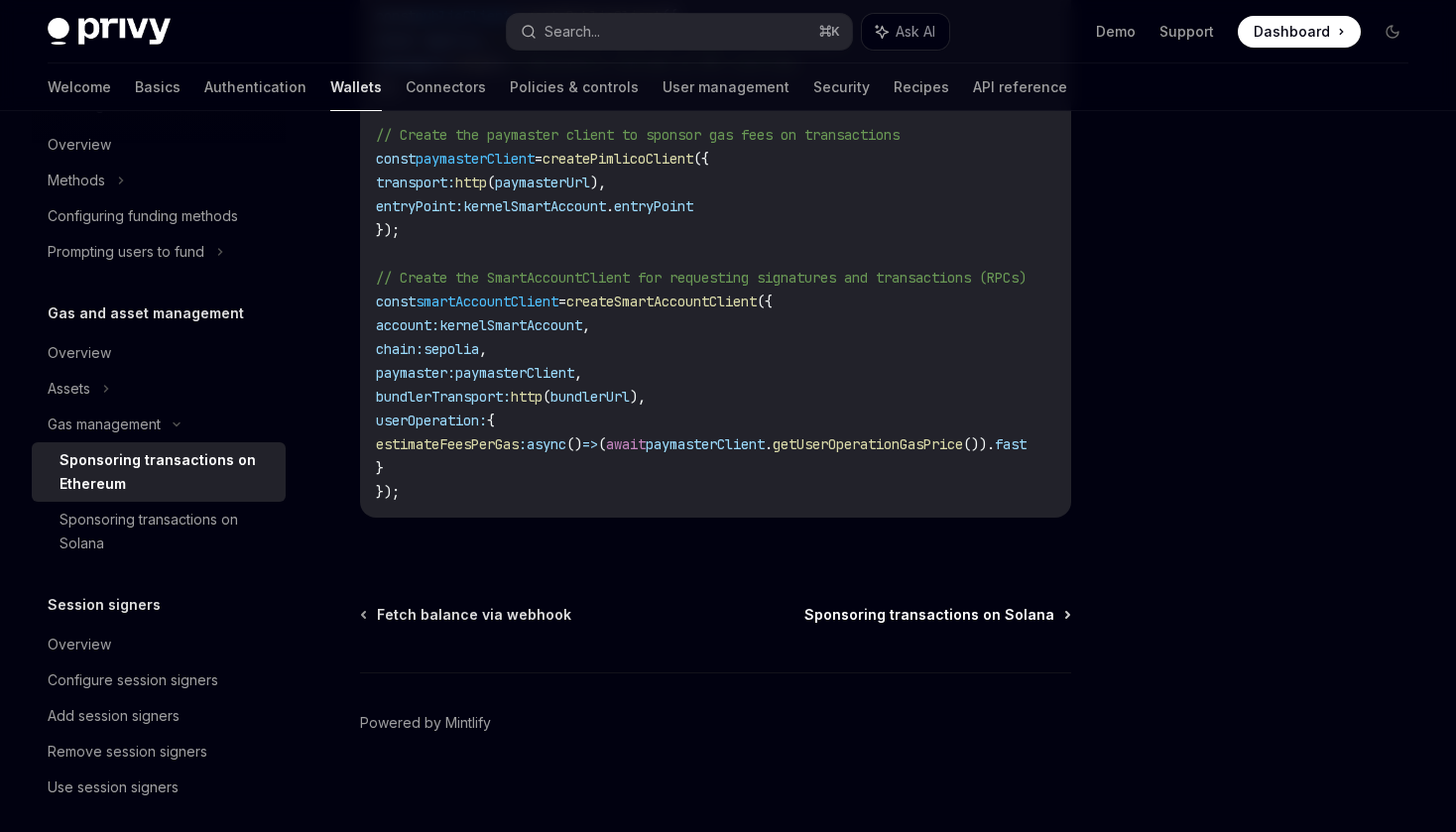 click on "Sponsoring transactions on Solana" at bounding box center [929, 615] 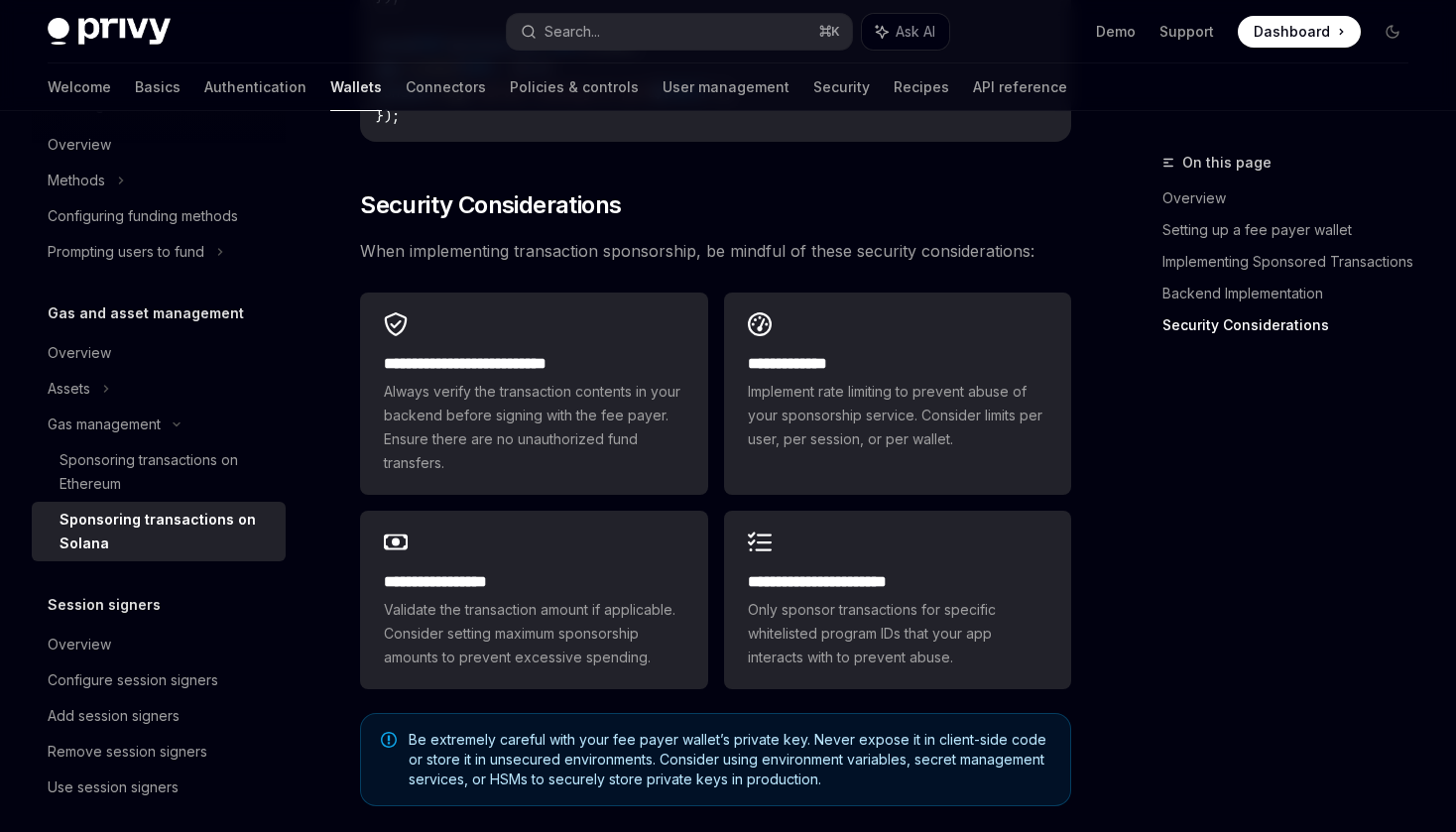 scroll, scrollTop: 5495, scrollLeft: 0, axis: vertical 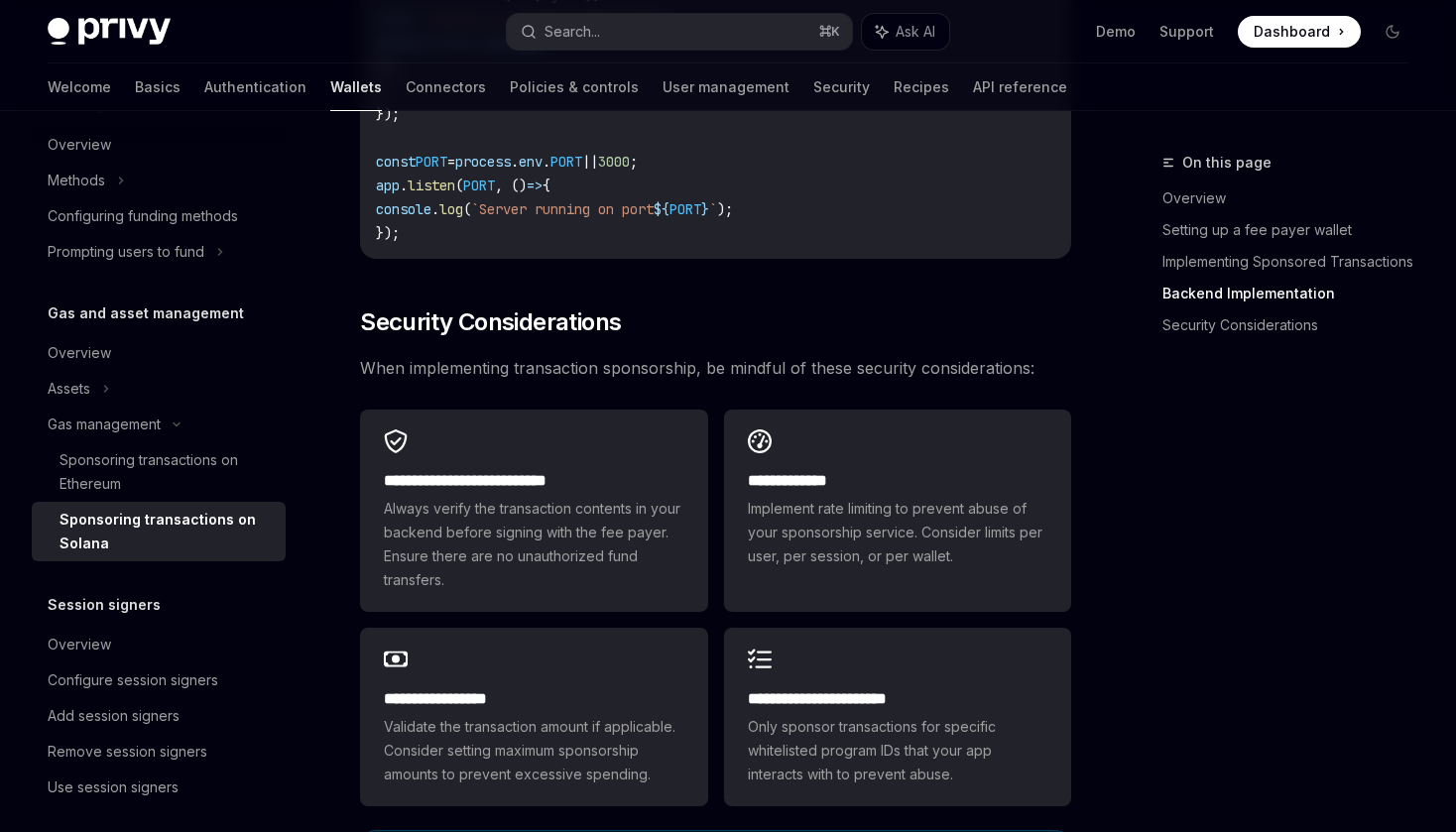 type on "*" 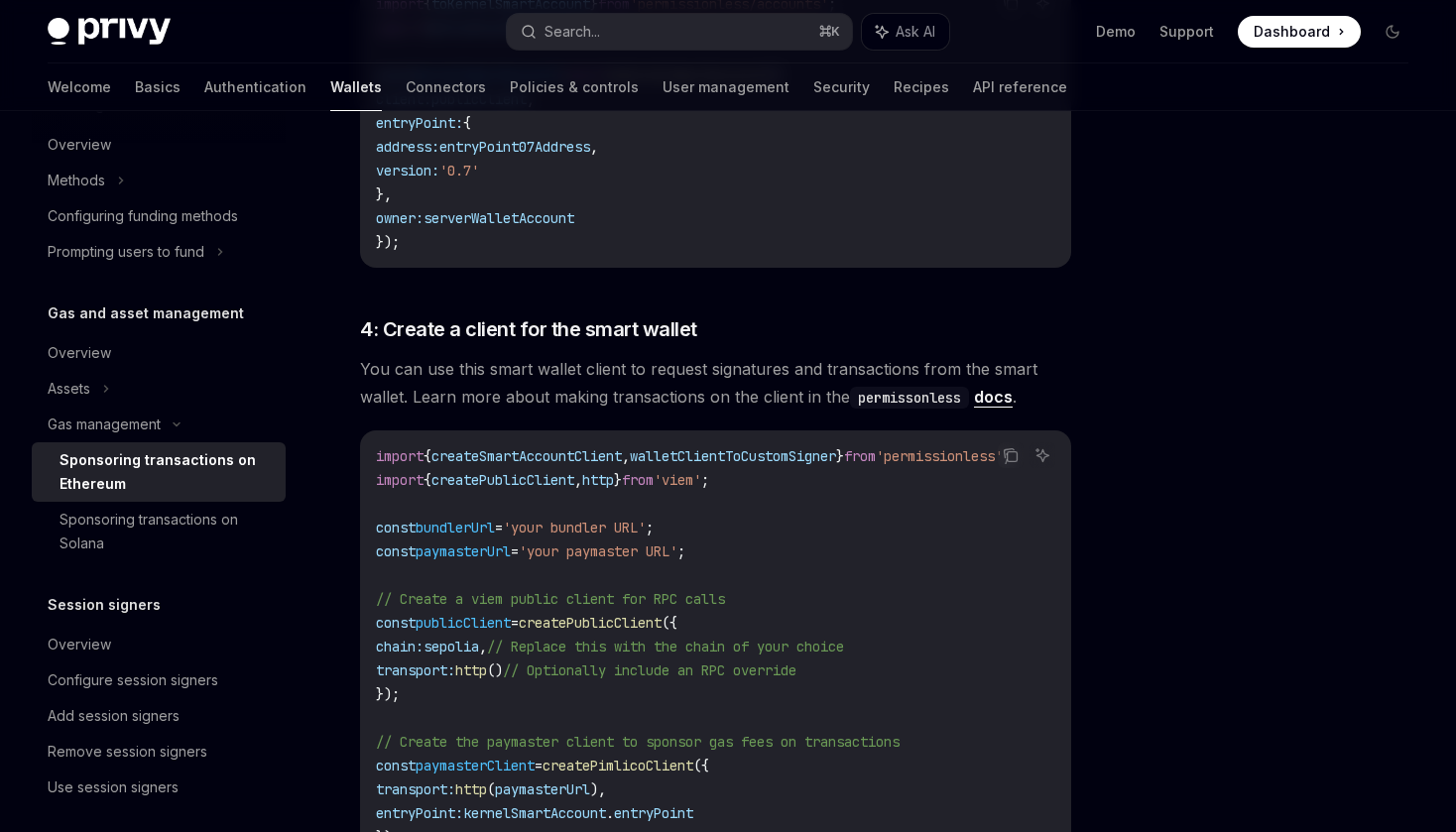 scroll, scrollTop: 1826, scrollLeft: 0, axis: vertical 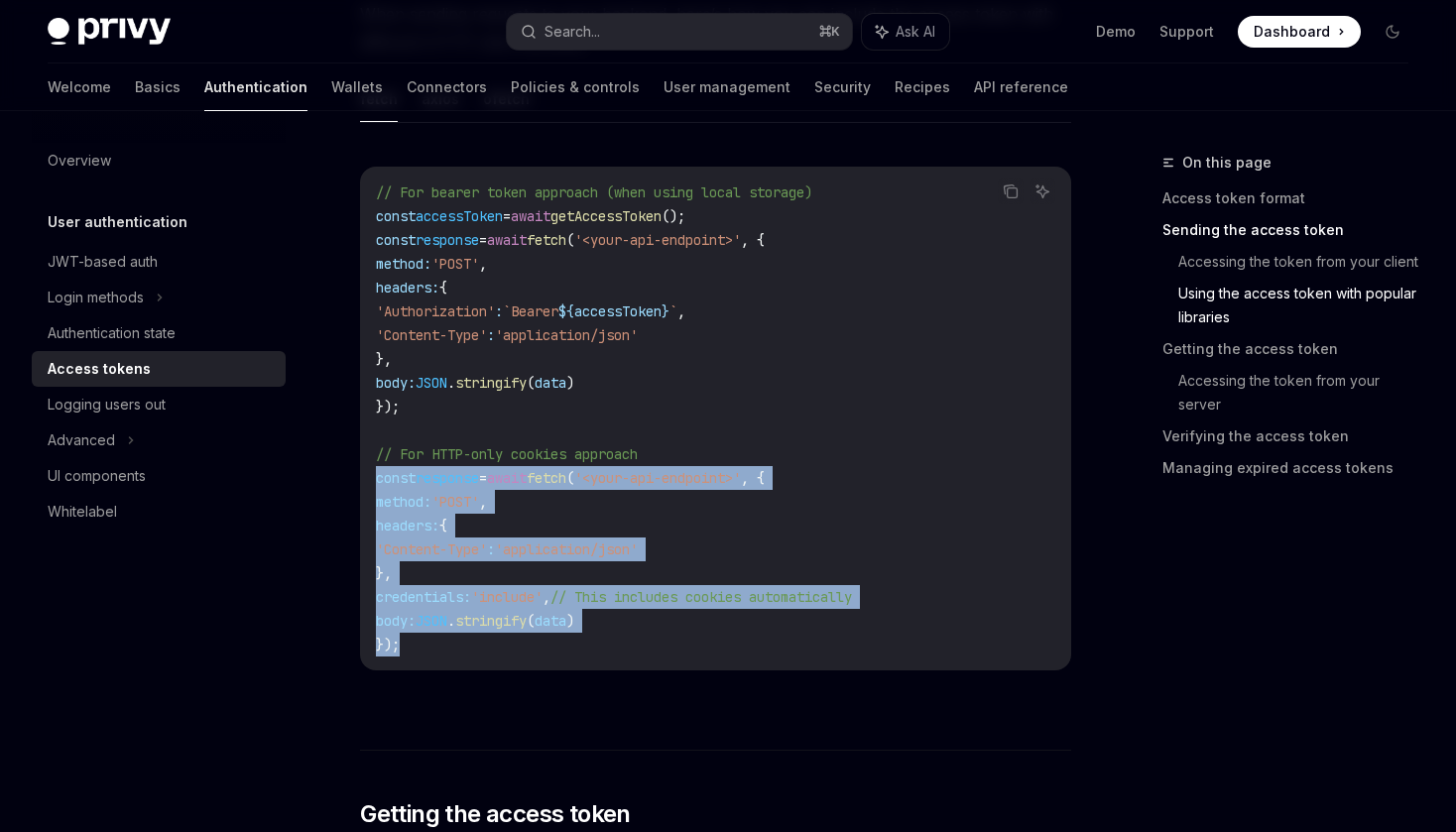 drag, startPoint x: 369, startPoint y: 474, endPoint x: 502, endPoint y: 647, distance: 218.21549 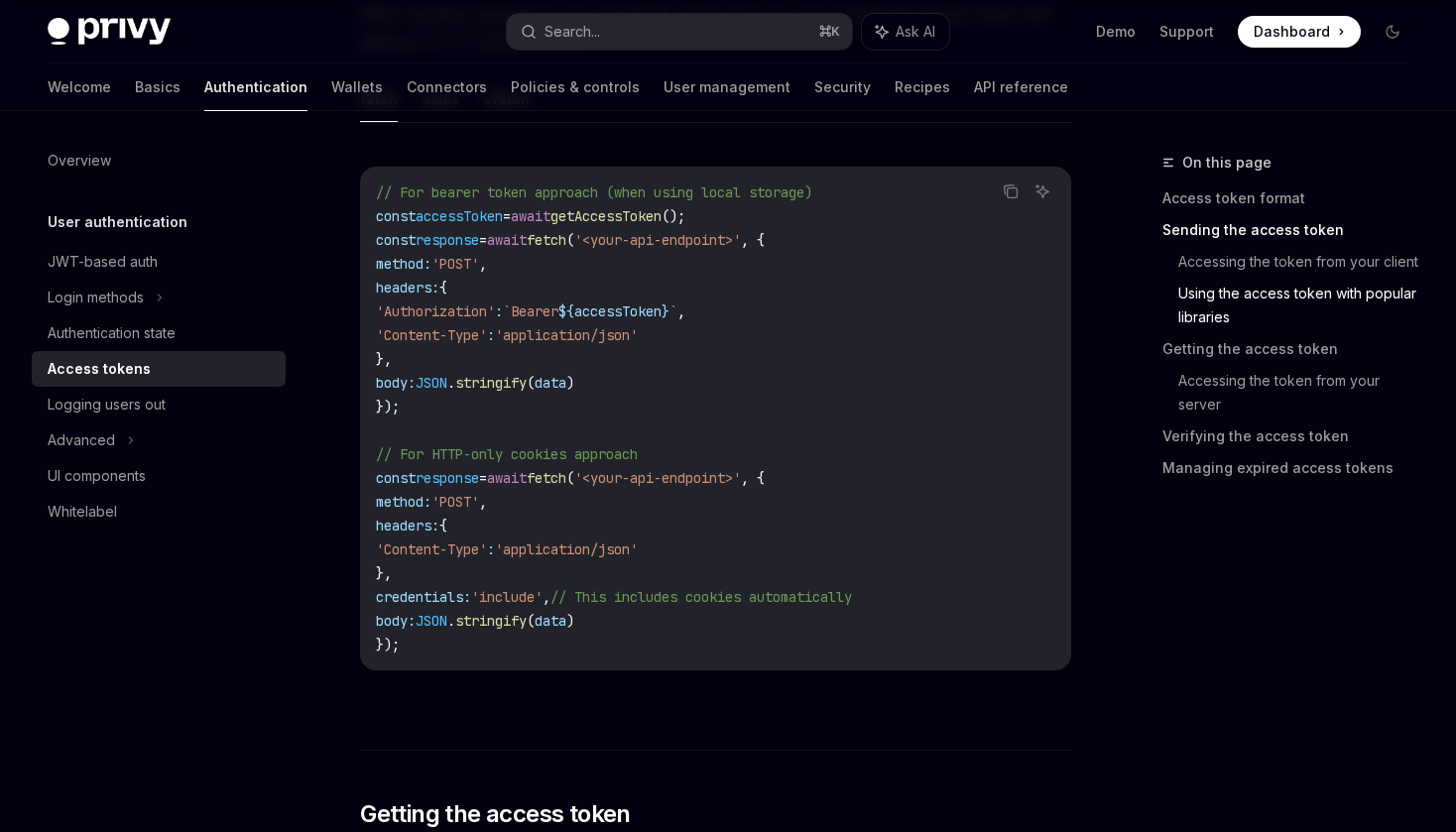 click on "// For bearer token approach (when using local storage)
const  accessToken  =  await  getAccessToken ();
const  response  =  await  fetch ( '<your-api-endpoint>' , {
method:  'POST' ,
headers:  {
'Authorization' :  `Bearer  ${ accessToken } ` ,
'Content-Type' :  'application/json'
},
body:  JSON . stringify ( data )
});
// For HTTP-only cookies approach
const  response  =  await  fetch ( '<your-api-endpoint>' , {
method:  'POST' ,
headers:  {
'Content-Type' :  'application/json'
},
credentials:  'include' ,  // This includes cookies automatically
body:  JSON . stringify ( data )
});" at bounding box center (715, 418) 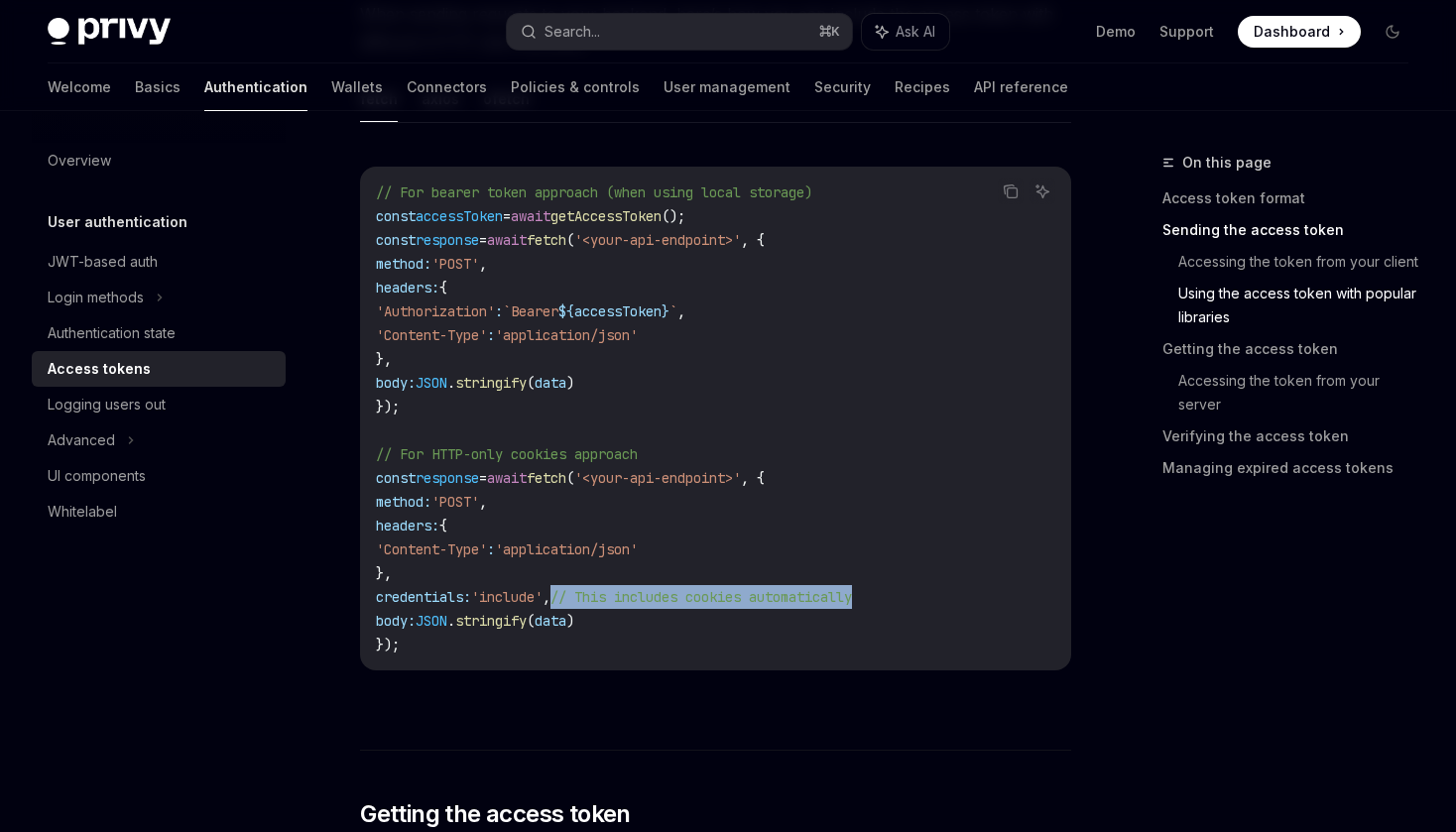 drag, startPoint x: 592, startPoint y: 592, endPoint x: 923, endPoint y: 593, distance: 331.0015 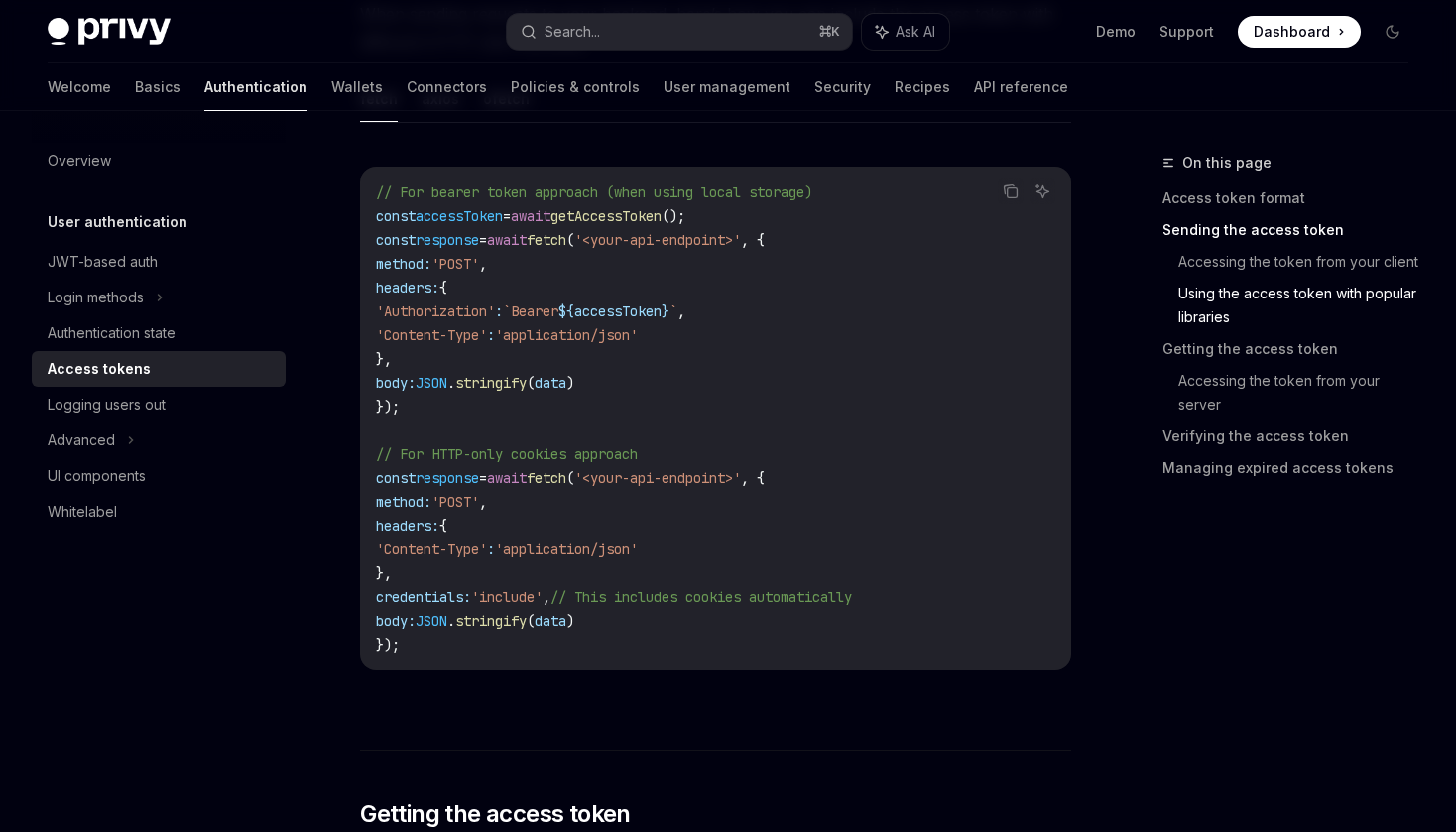 click on "// For bearer token approach (when using local storage)
const  accessToken  =  await  getAccessToken ();
const  response  =  await  fetch ( '<your-api-endpoint>' , {
method:  'POST' ,
headers:  {
'Authorization' :  `Bearer  ${ accessToken } ` ,
'Content-Type' :  'application/json'
},
body:  JSON . stringify ( data )
});
// For HTTP-only cookies approach
const  response  =  await  fetch ( '<your-api-endpoint>' , {
method:  'POST' ,
headers:  {
'Content-Type' :  'application/json'
},
credentials:  'include' ,  // This includes cookies automatically
body:  JSON . stringify ( data )
});" at bounding box center [715, 418] 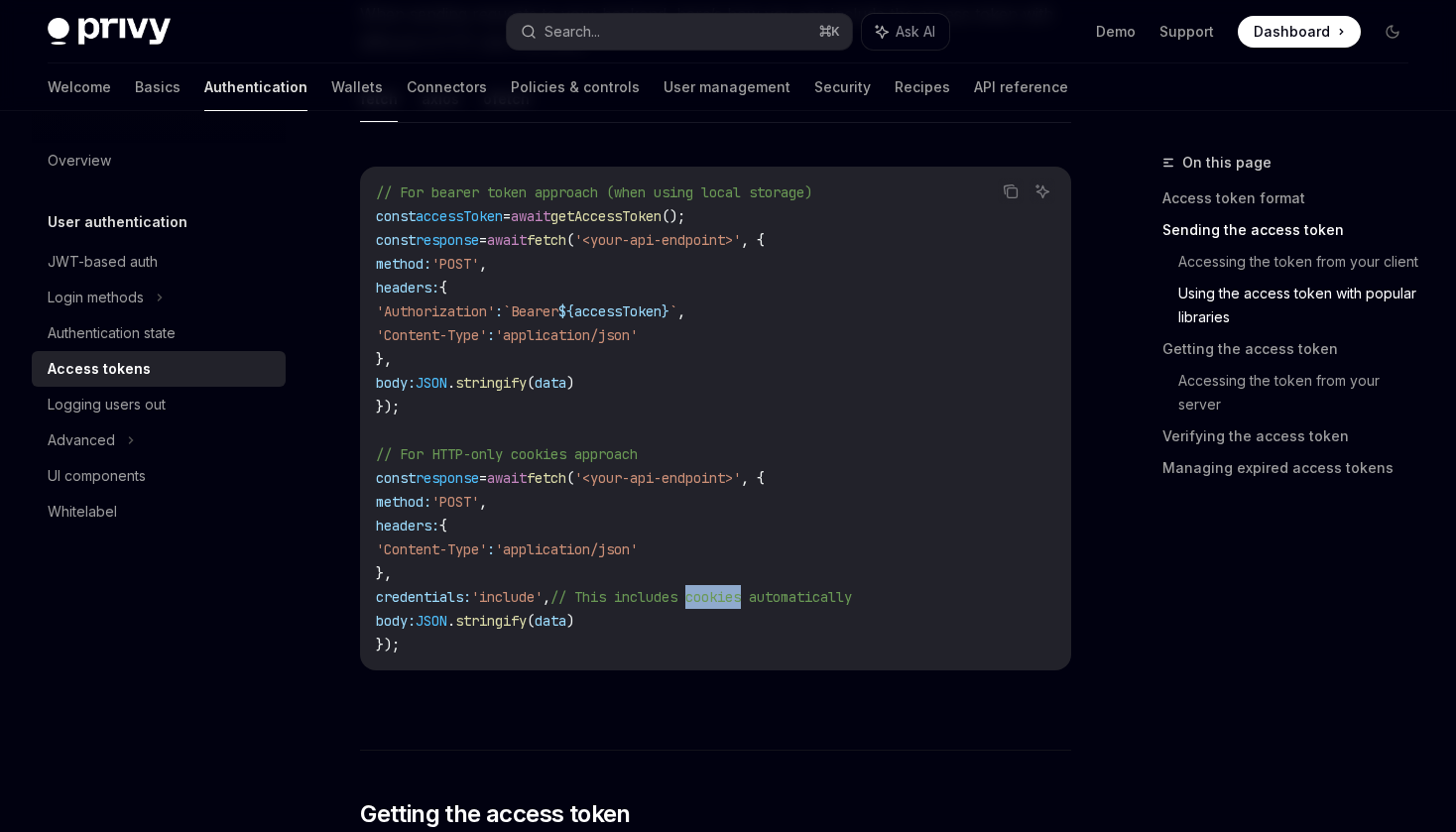 click on "// This includes cookies automatically" at bounding box center (701, 597) 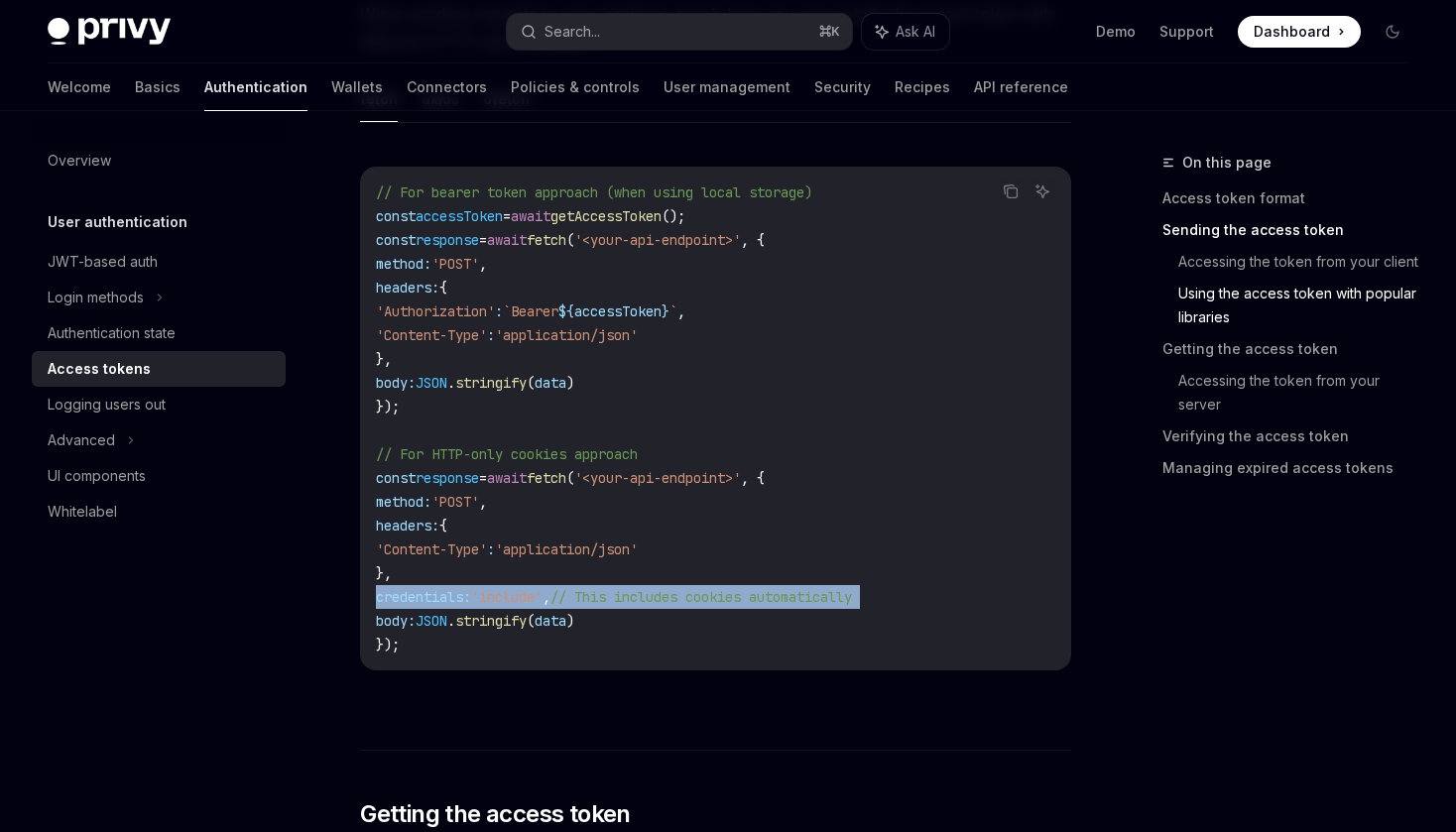 click on "// For bearer token approach (when using local storage)
const  accessToken  =  await  getAccessToken ();
const  response  =  await  fetch ( '<your-api-endpoint>' , {
method:  'POST' ,
headers:  {
'Authorization' :  `Bearer  ${ accessToken } ` ,
'Content-Type' :  'application/json'
},
body:  JSON . stringify ( data )
});
// For HTTP-only cookies approach
const  response  =  await  fetch ( '<your-api-endpoint>' , {
method:  'POST' ,
headers:  {
'Content-Type' :  'application/json'
},
credentials:  'include' ,  // This includes cookies automatically
body:  JSON . stringify ( data )
});" at bounding box center (715, 418) 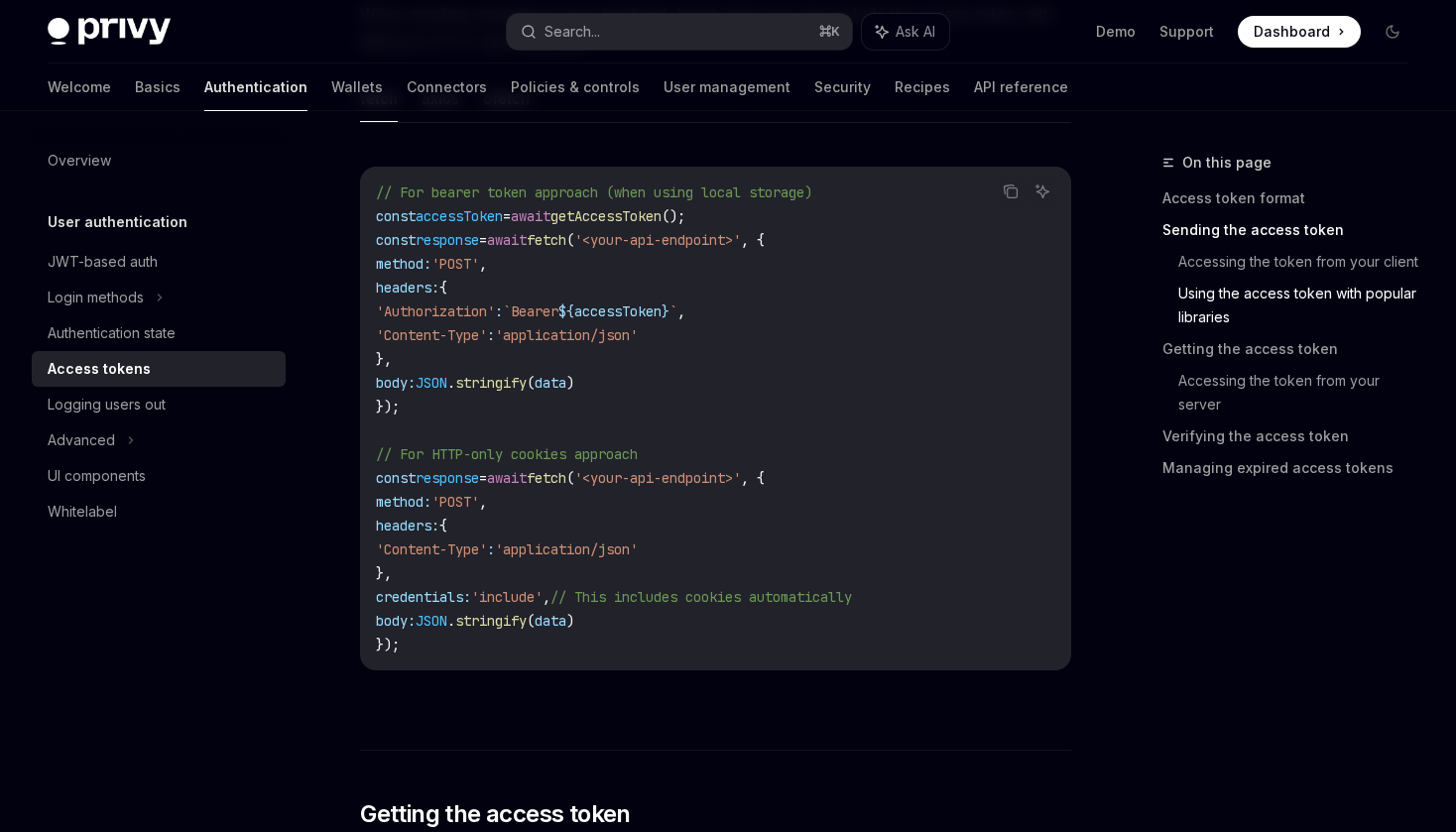 click on "// This includes cookies automatically" at bounding box center [701, 597] 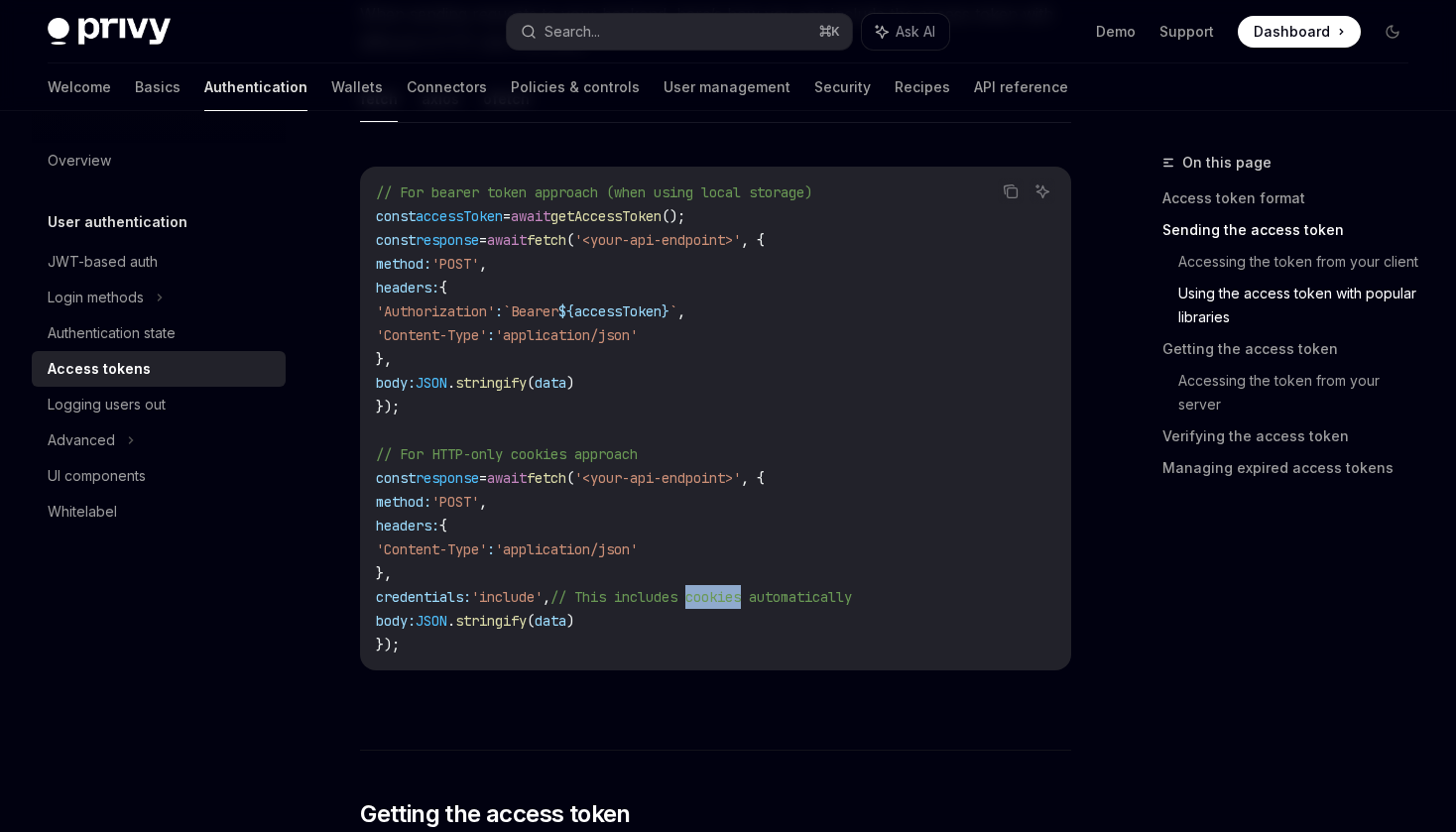 click on "// This includes cookies automatically" at bounding box center [701, 597] 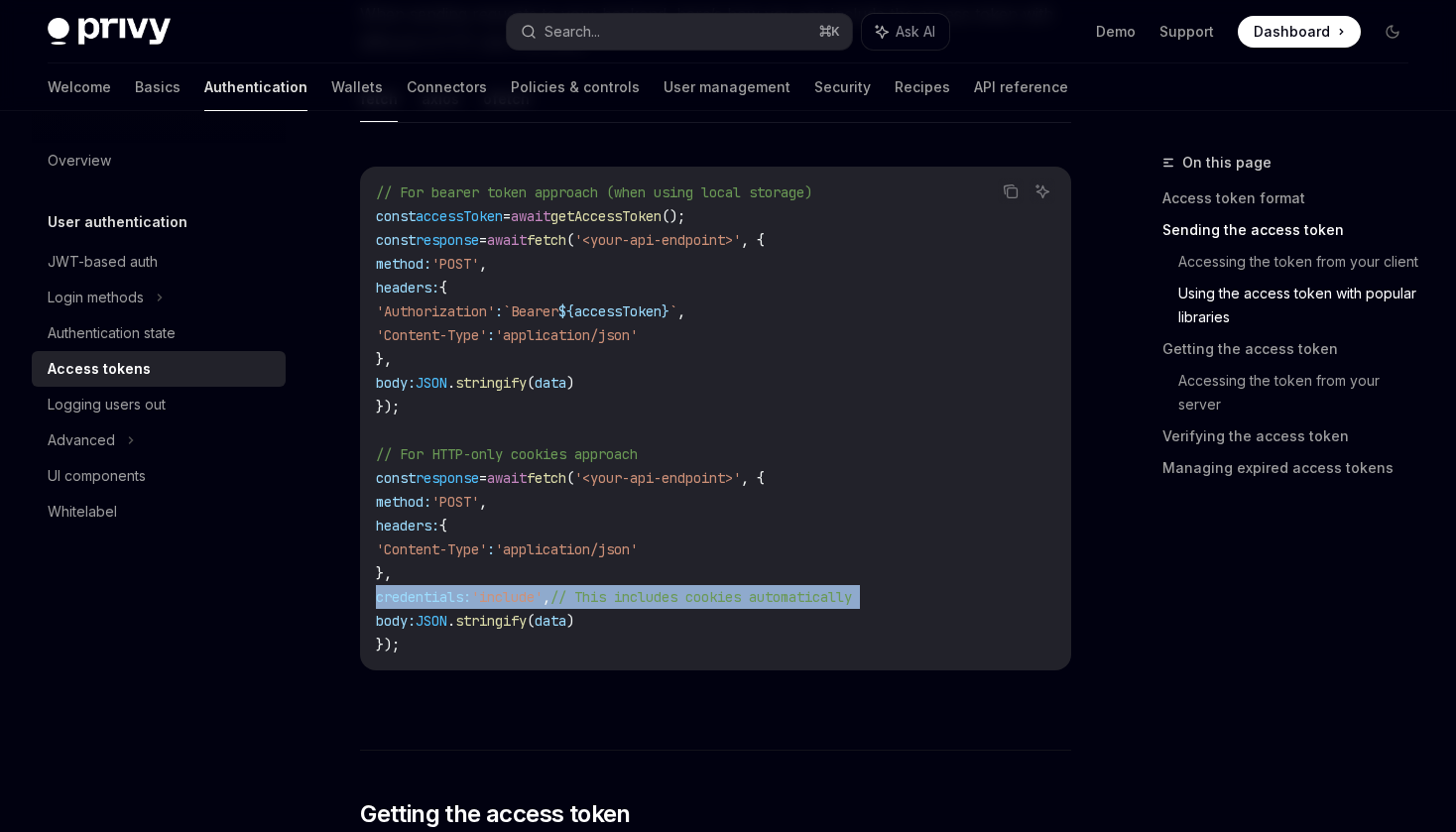 click on "// This includes cookies automatically" at bounding box center (701, 597) 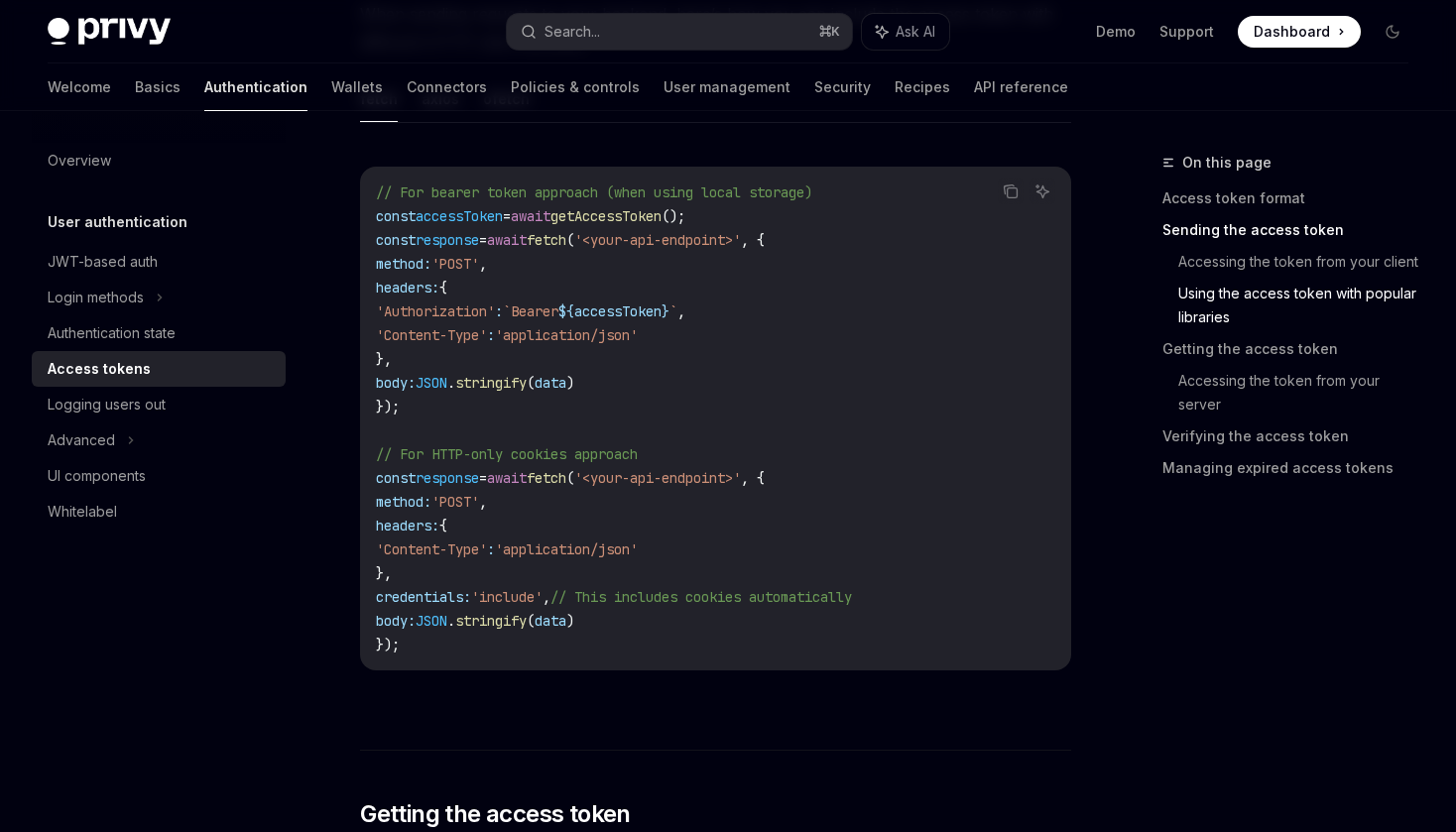 click on "// This includes cookies automatically" at bounding box center [701, 597] 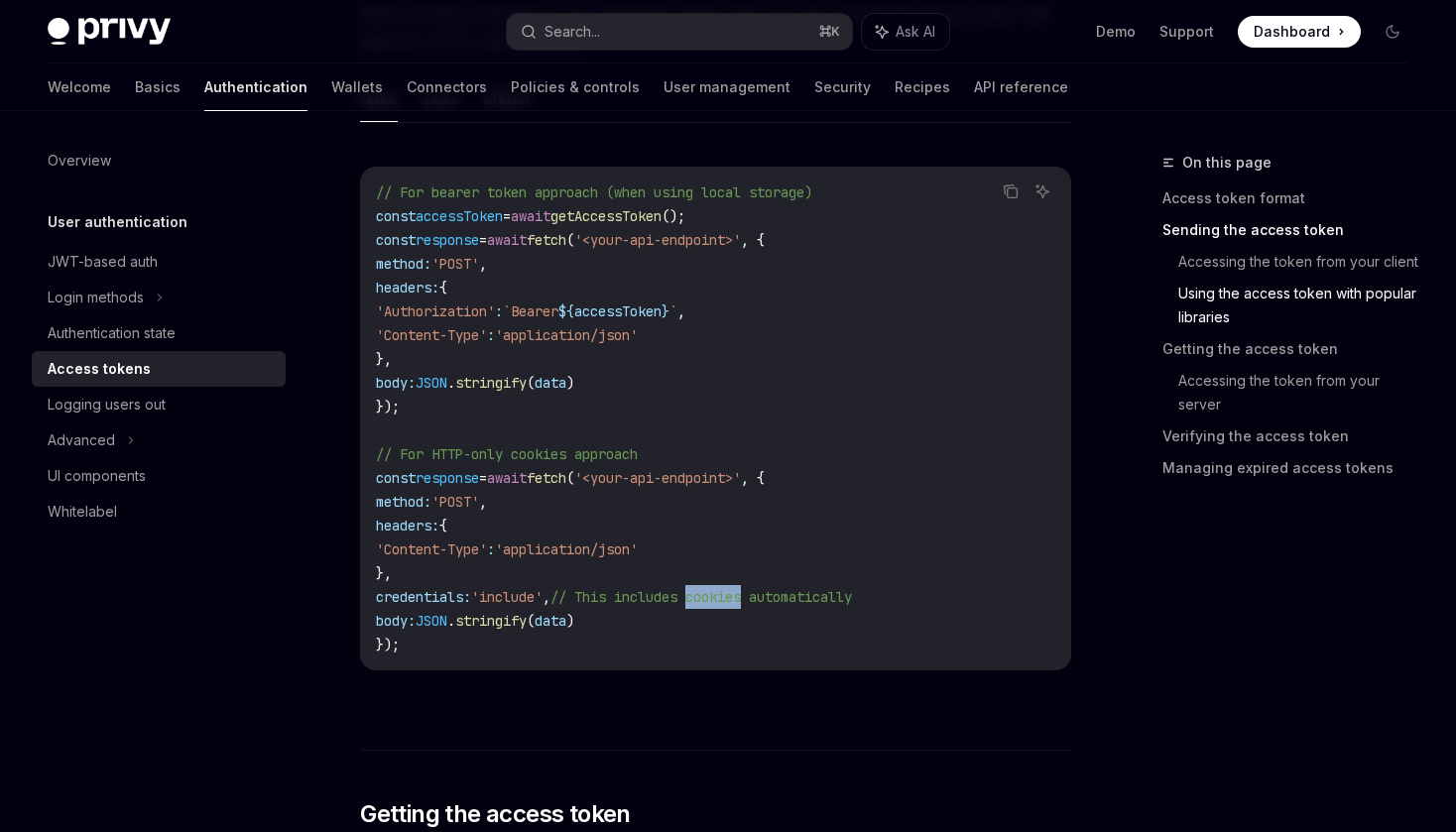 click on "// This includes cookies automatically" at bounding box center [701, 597] 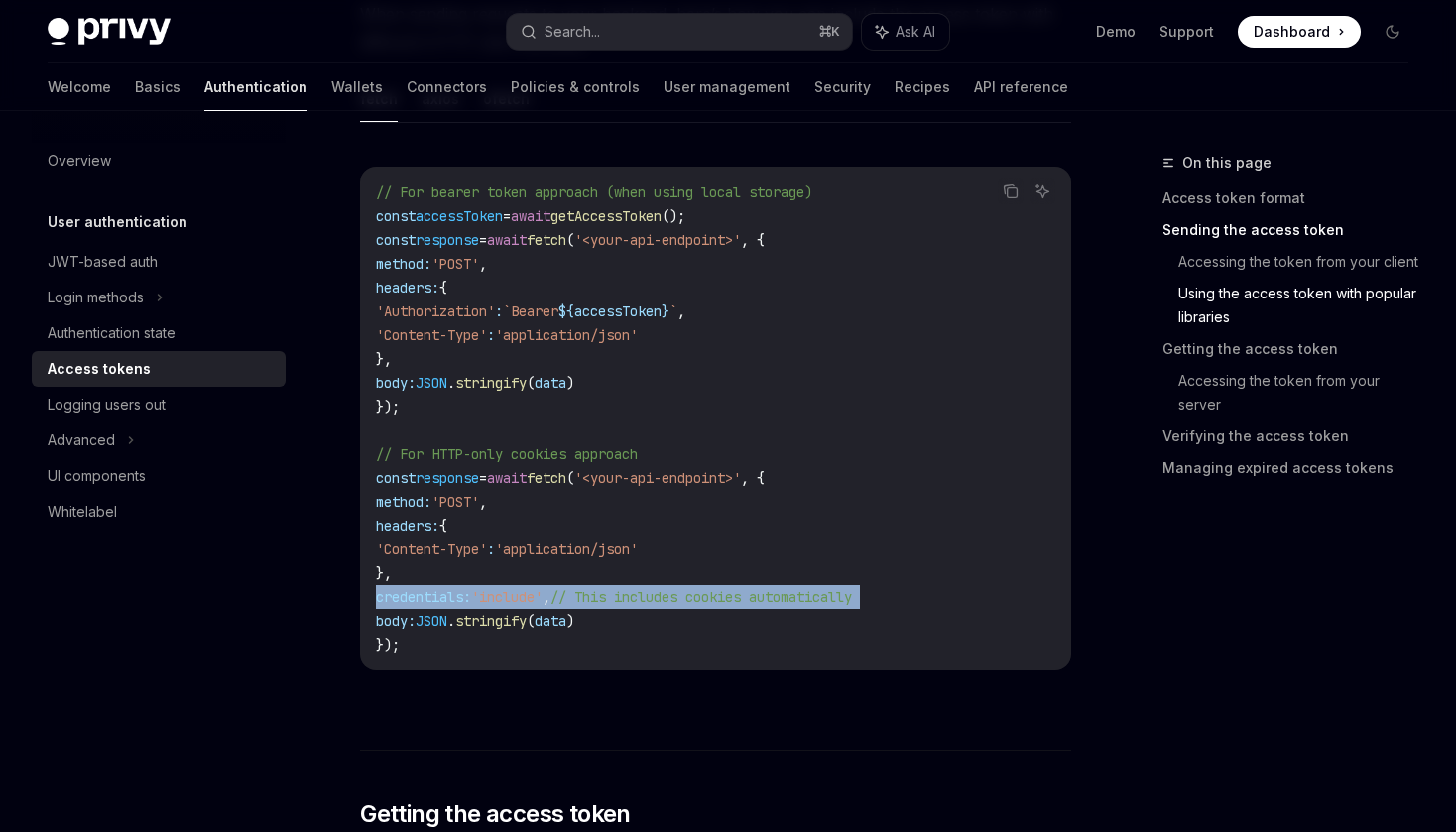 click on "// This includes cookies automatically" at bounding box center (701, 597) 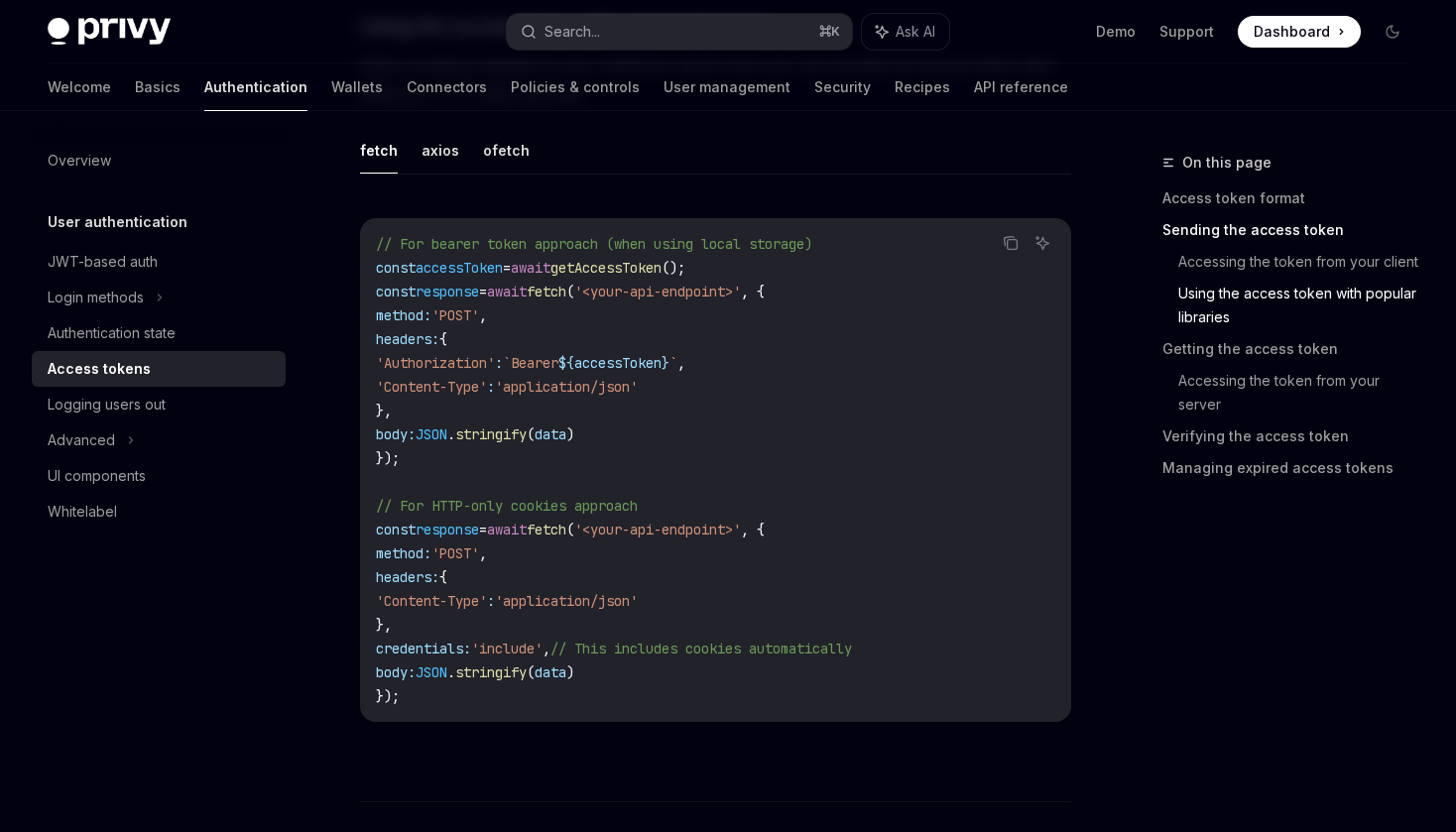 scroll, scrollTop: 1715, scrollLeft: 0, axis: vertical 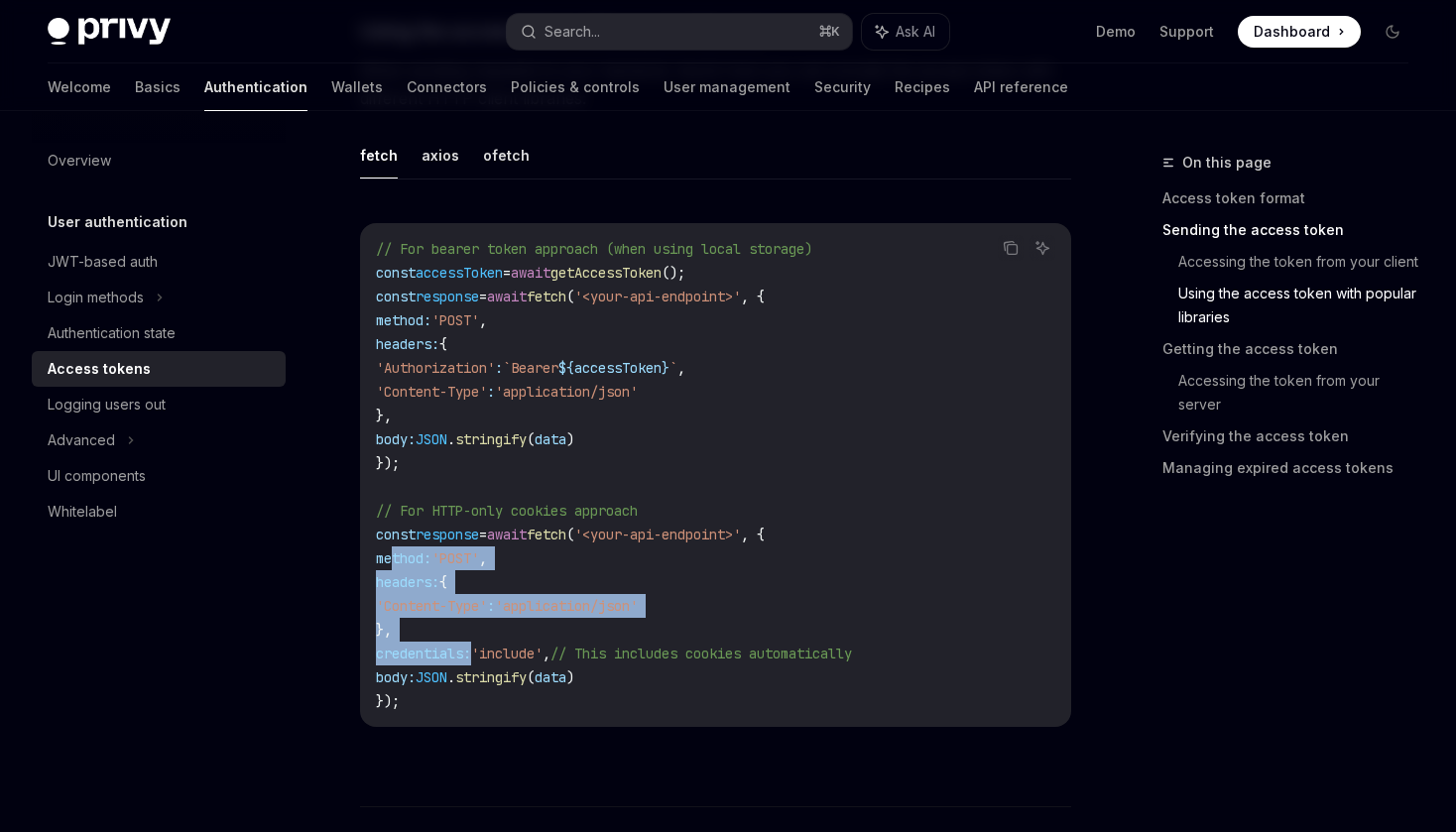drag, startPoint x: 390, startPoint y: 556, endPoint x: 475, endPoint y: 646, distance: 123.79418 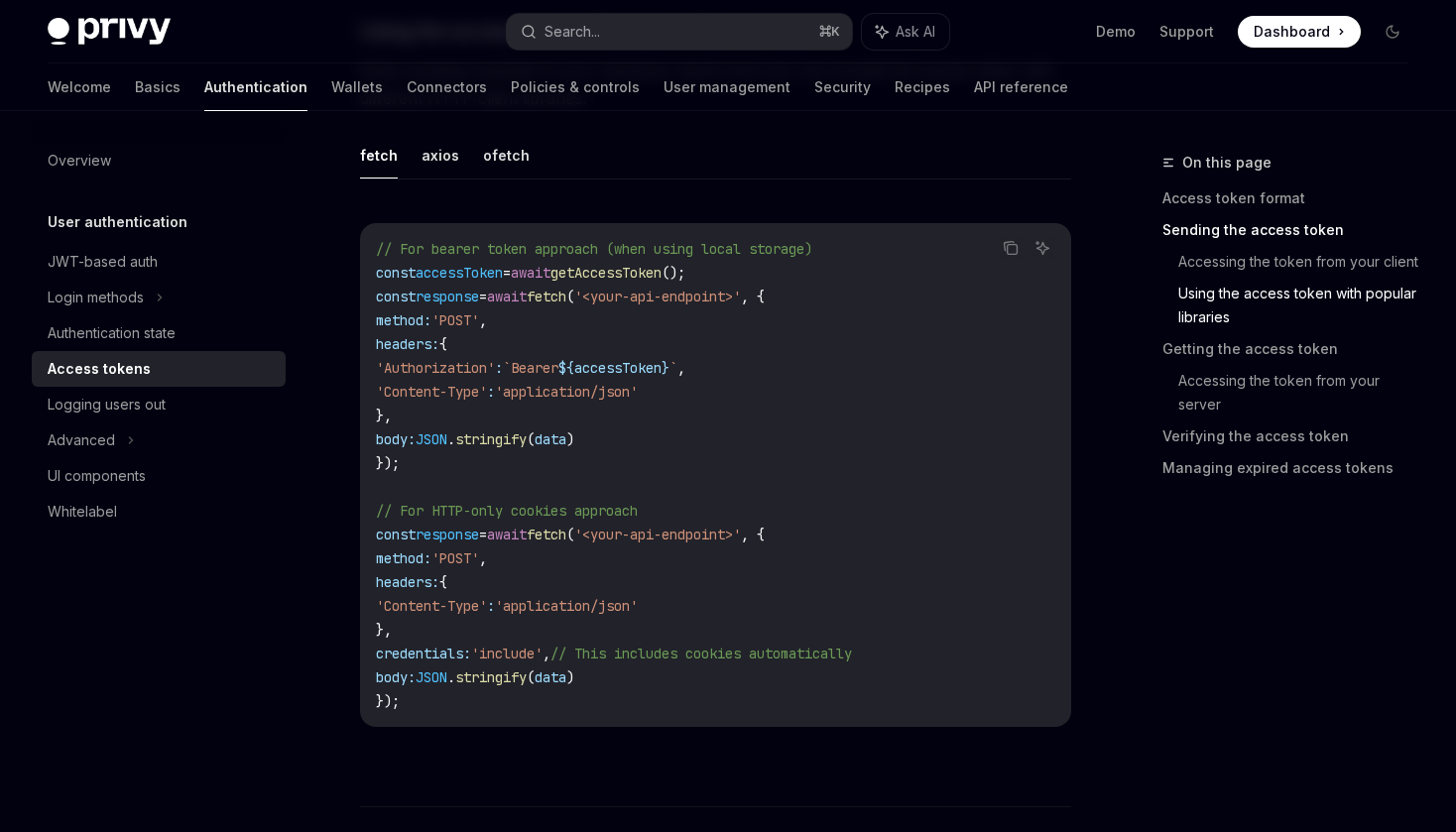click on "// For bearer token approach (when using local storage)
const  accessToken  =  await  getAccessToken ();
const  response  =  await  fetch ( '<your-api-endpoint>' , {
method:  'POST' ,
headers:  {
'Authorization' :  `Bearer  ${ accessToken } ` ,
'Content-Type' :  'application/json'
},
body:  JSON . stringify ( data )
});
// For HTTP-only cookies approach
const  response  =  await  fetch ( '<your-api-endpoint>' , {
method:  'POST' ,
headers:  {
'Content-Type' :  'application/json'
},
credentials:  'include' ,  // This includes cookies automatically
body:  JSON . stringify ( data )
});" at bounding box center [715, 475] 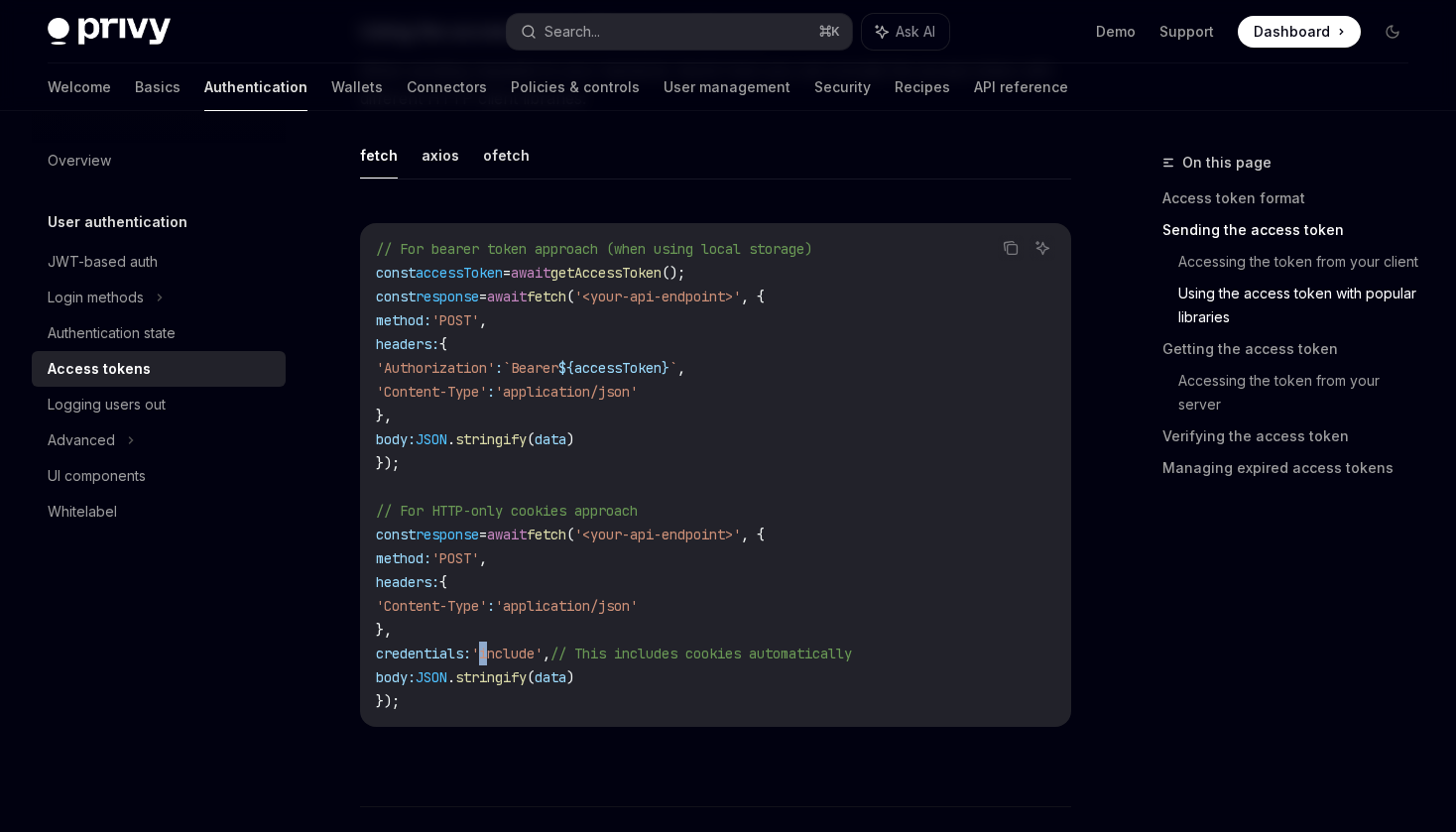 click on "'include'" at bounding box center [507, 654] 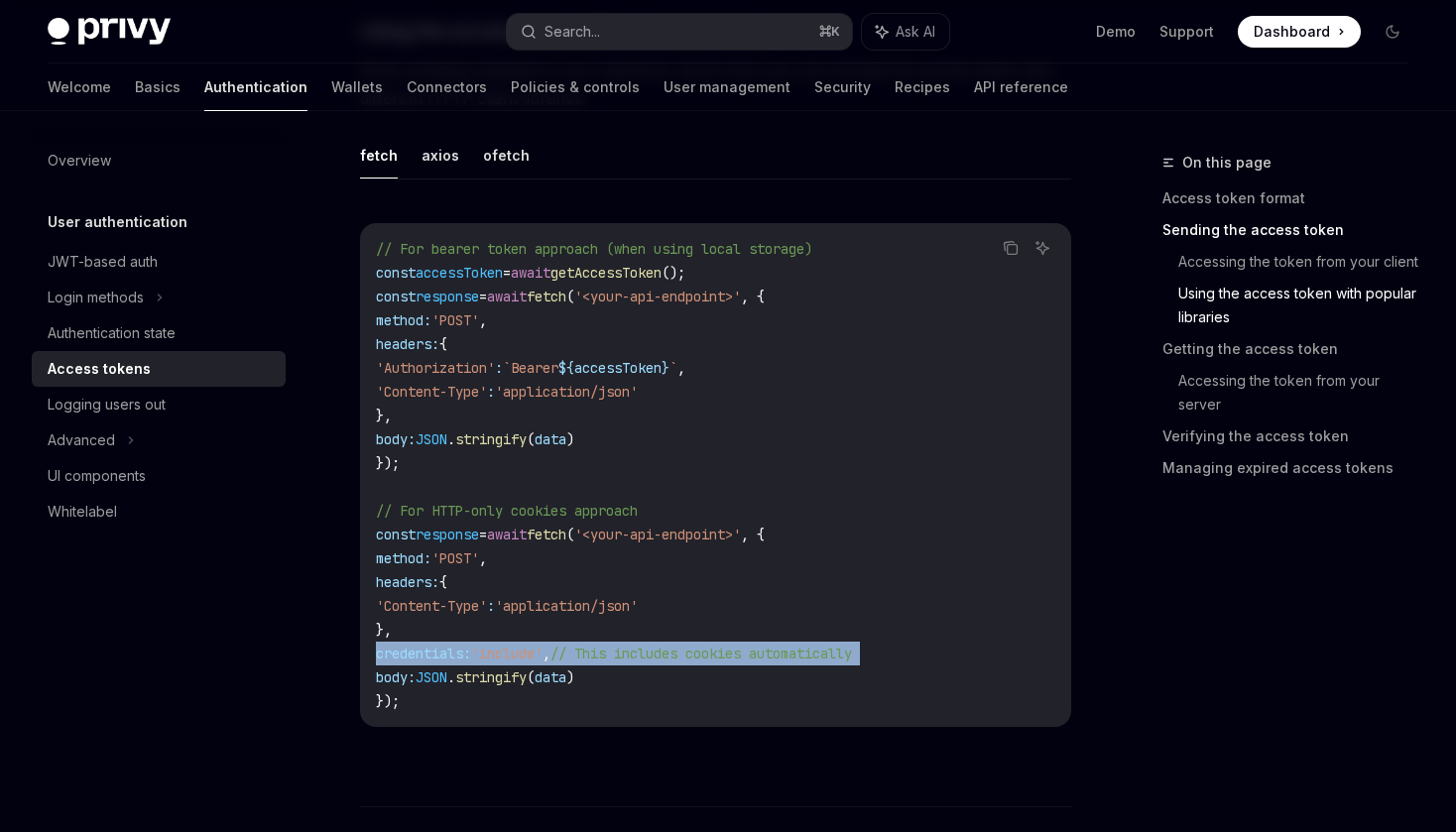 click on "'include'" at bounding box center (507, 654) 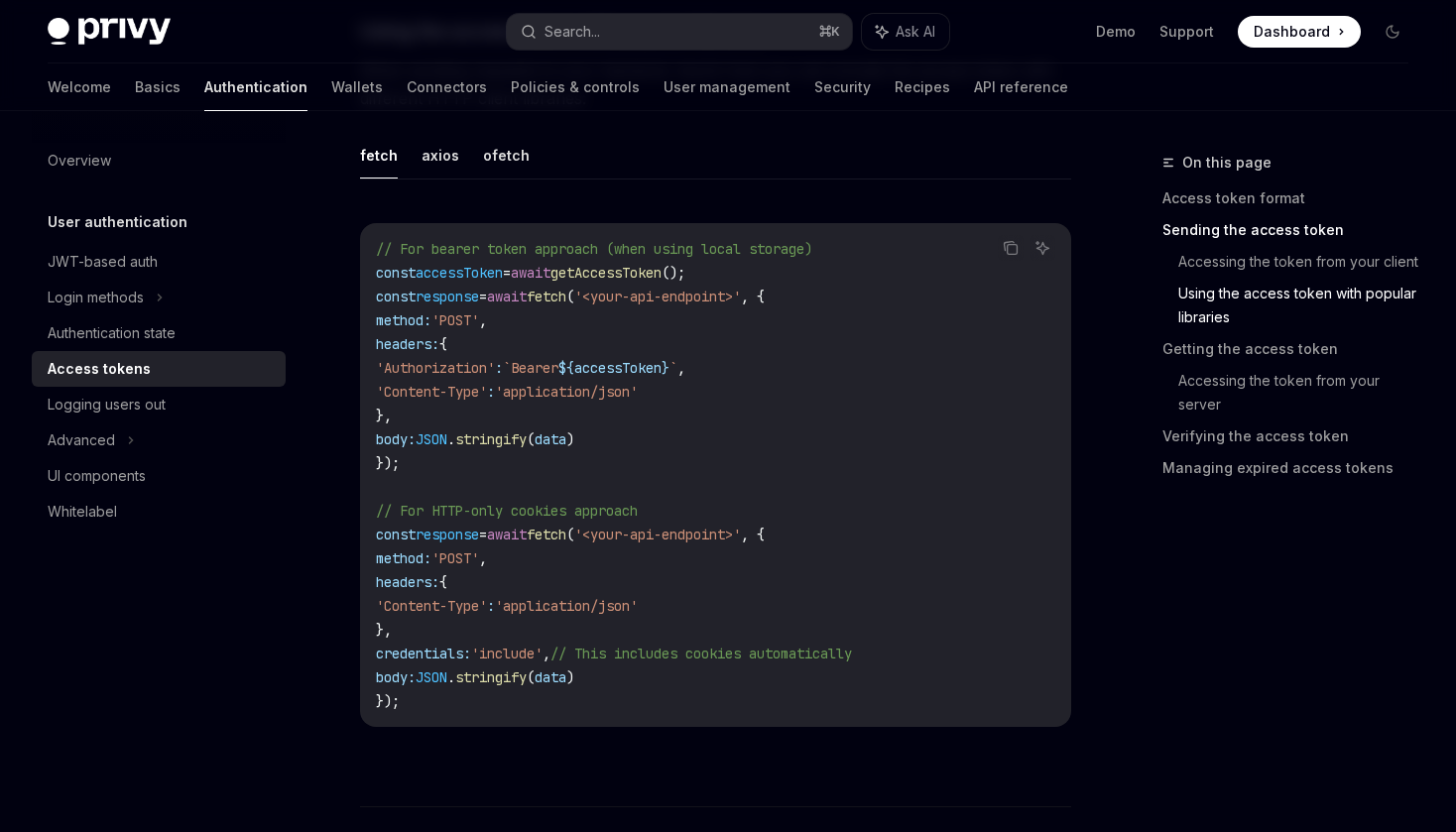 click on "// For bearer token approach (when using local storage)
const  accessToken  =  await  getAccessToken ();
const  response  =  await  fetch ( '<your-api-endpoint>' , {
method:  'POST' ,
headers:  {
'Authorization' :  `Bearer  ${ accessToken } ` ,
'Content-Type' :  'application/json'
},
body:  JSON . stringify ( data )
});
// For HTTP-only cookies approach
const  response  =  await  fetch ( '<your-api-endpoint>' , {
method:  'POST' ,
headers:  {
'Content-Type' :  'application/json'
},
credentials:  'include' ,  // This includes cookies automatically
body:  JSON . stringify ( data )
});" at bounding box center (715, 475) 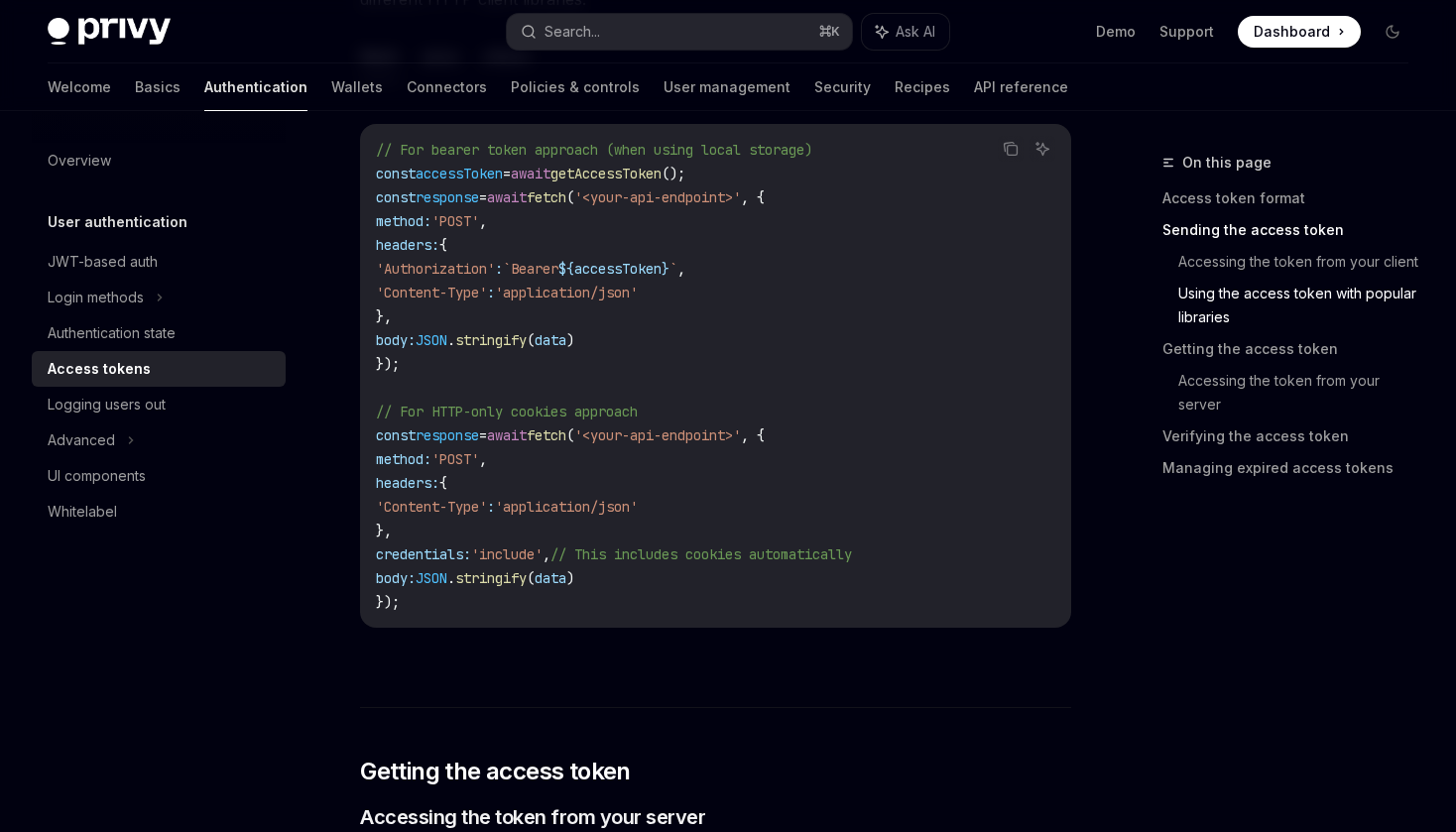 scroll, scrollTop: 1810, scrollLeft: 0, axis: vertical 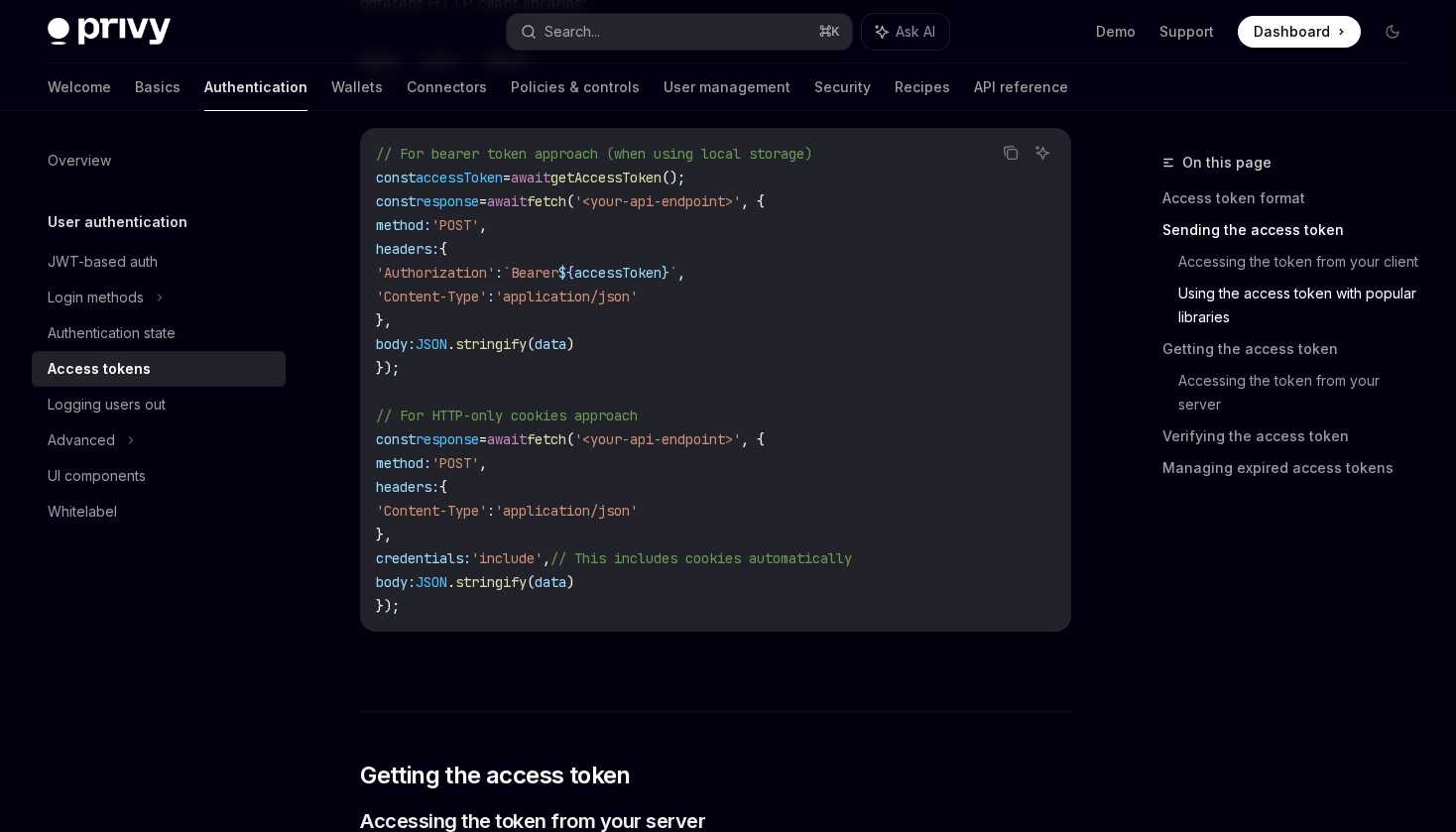 click on "fetch" at bounding box center (546, 439) 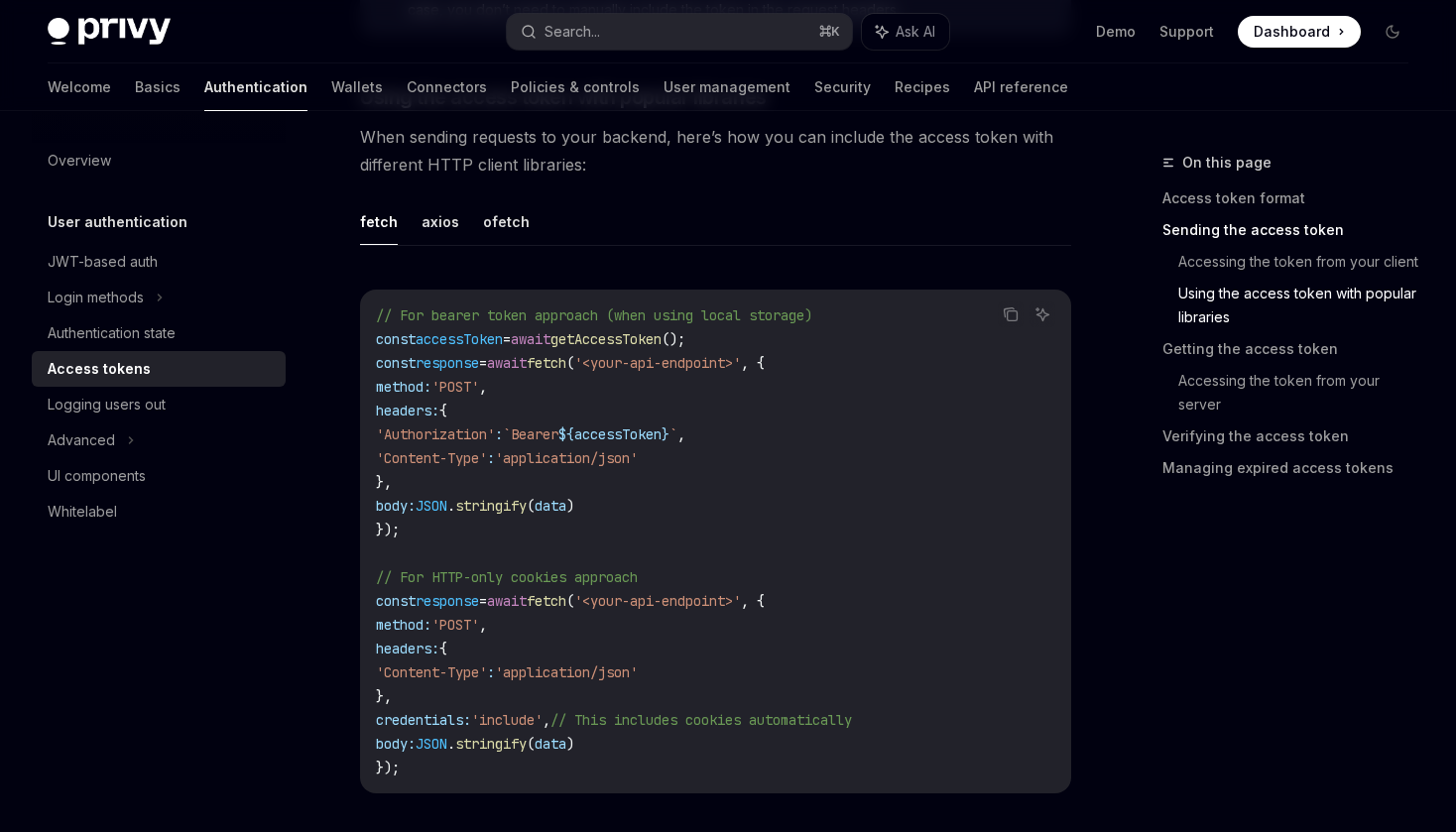 scroll, scrollTop: 1619, scrollLeft: 0, axis: vertical 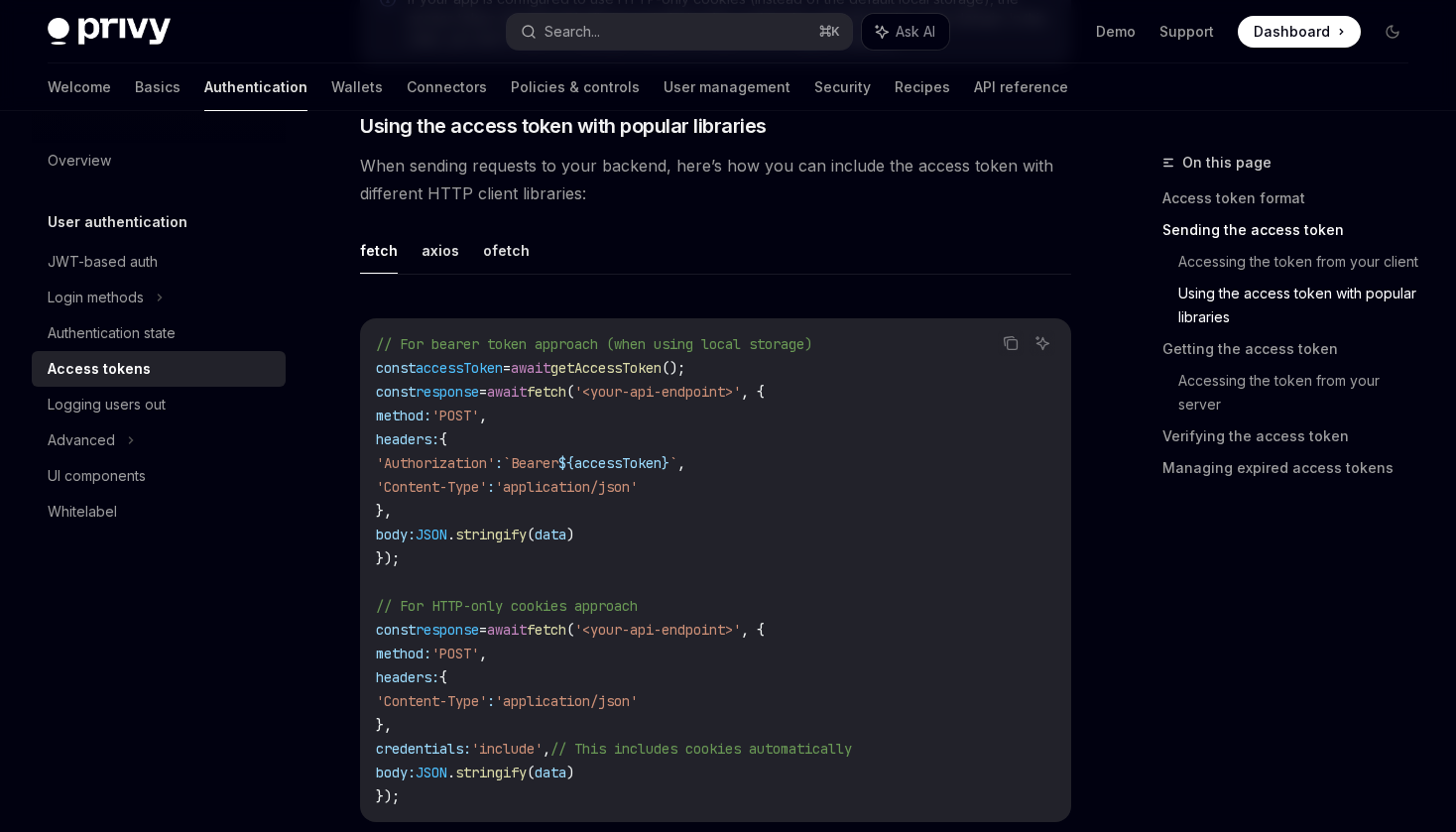 click on "fetch" at bounding box center (546, 630) 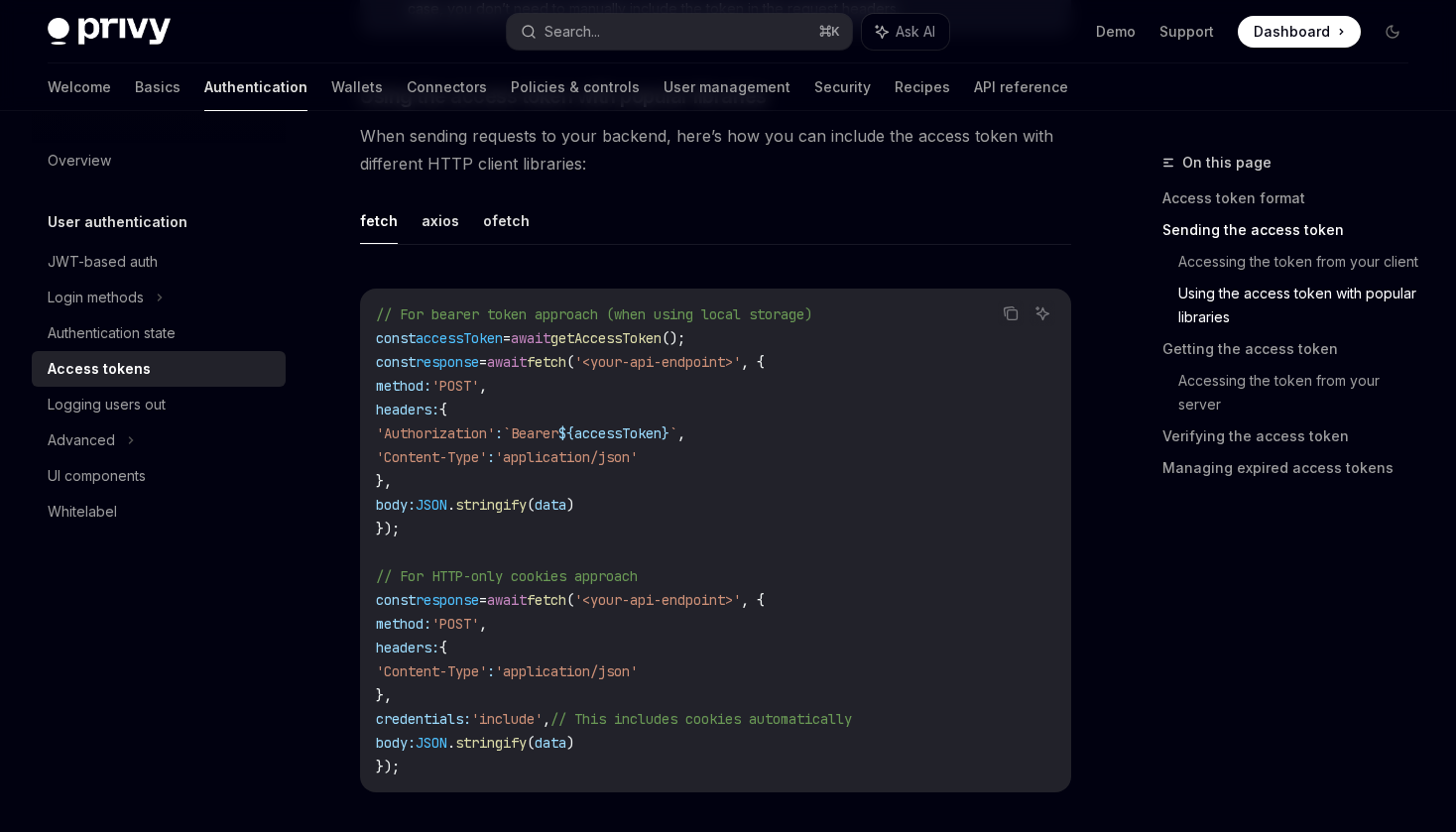 click on "fetch" at bounding box center [546, 600] 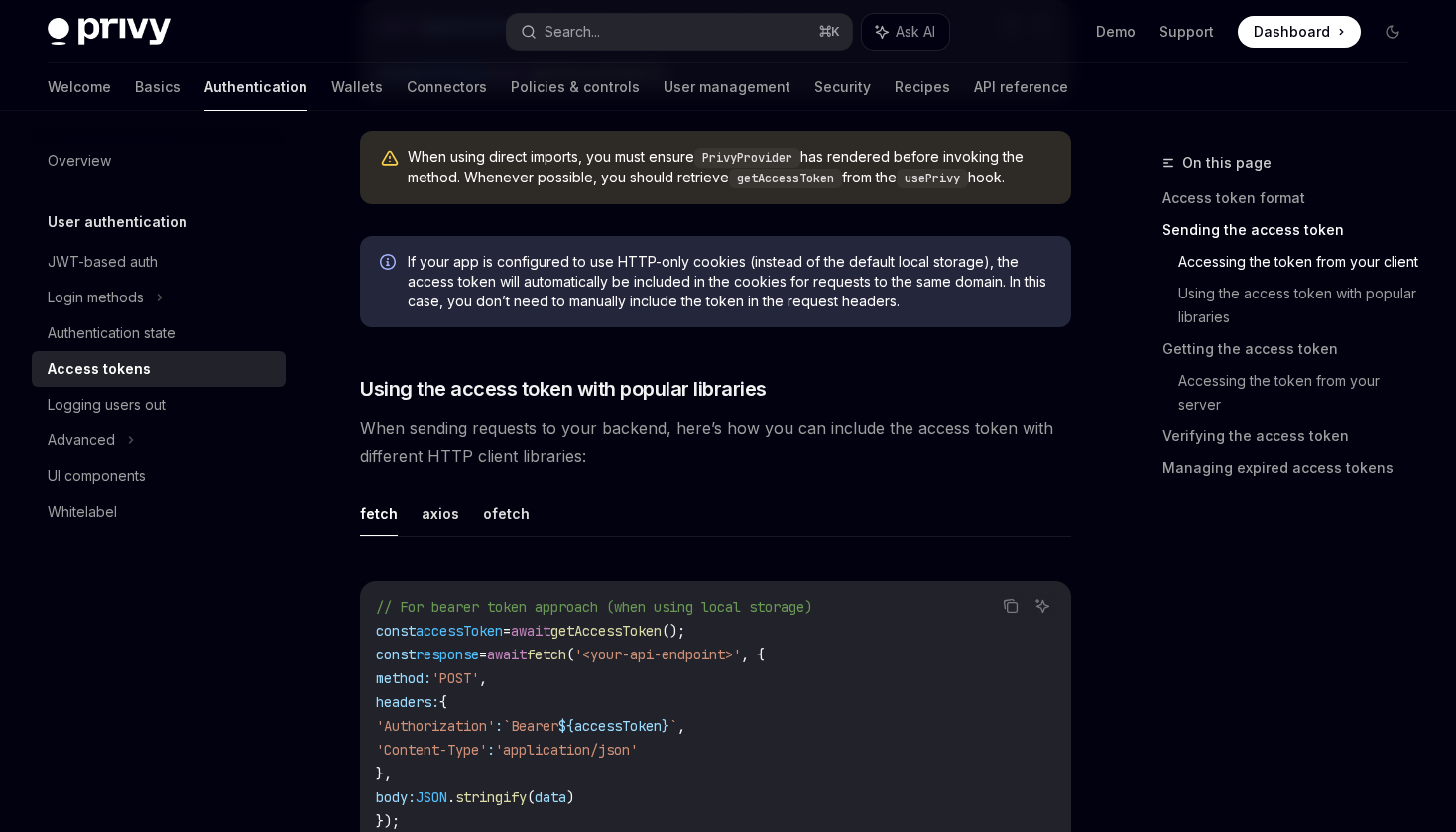 scroll, scrollTop: 1723, scrollLeft: 0, axis: vertical 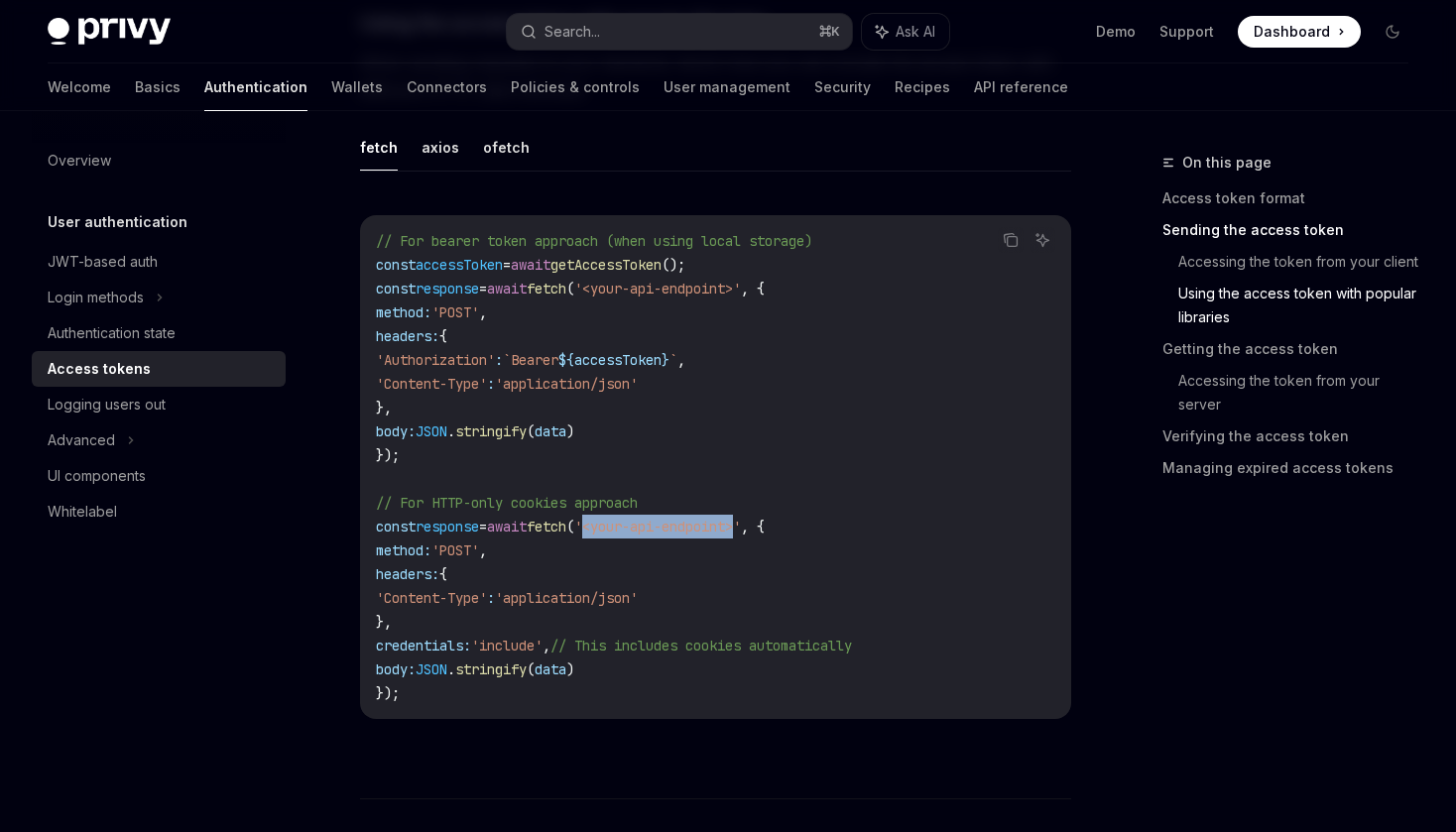 drag, startPoint x: 628, startPoint y: 527, endPoint x: 782, endPoint y: 525, distance: 154.01299 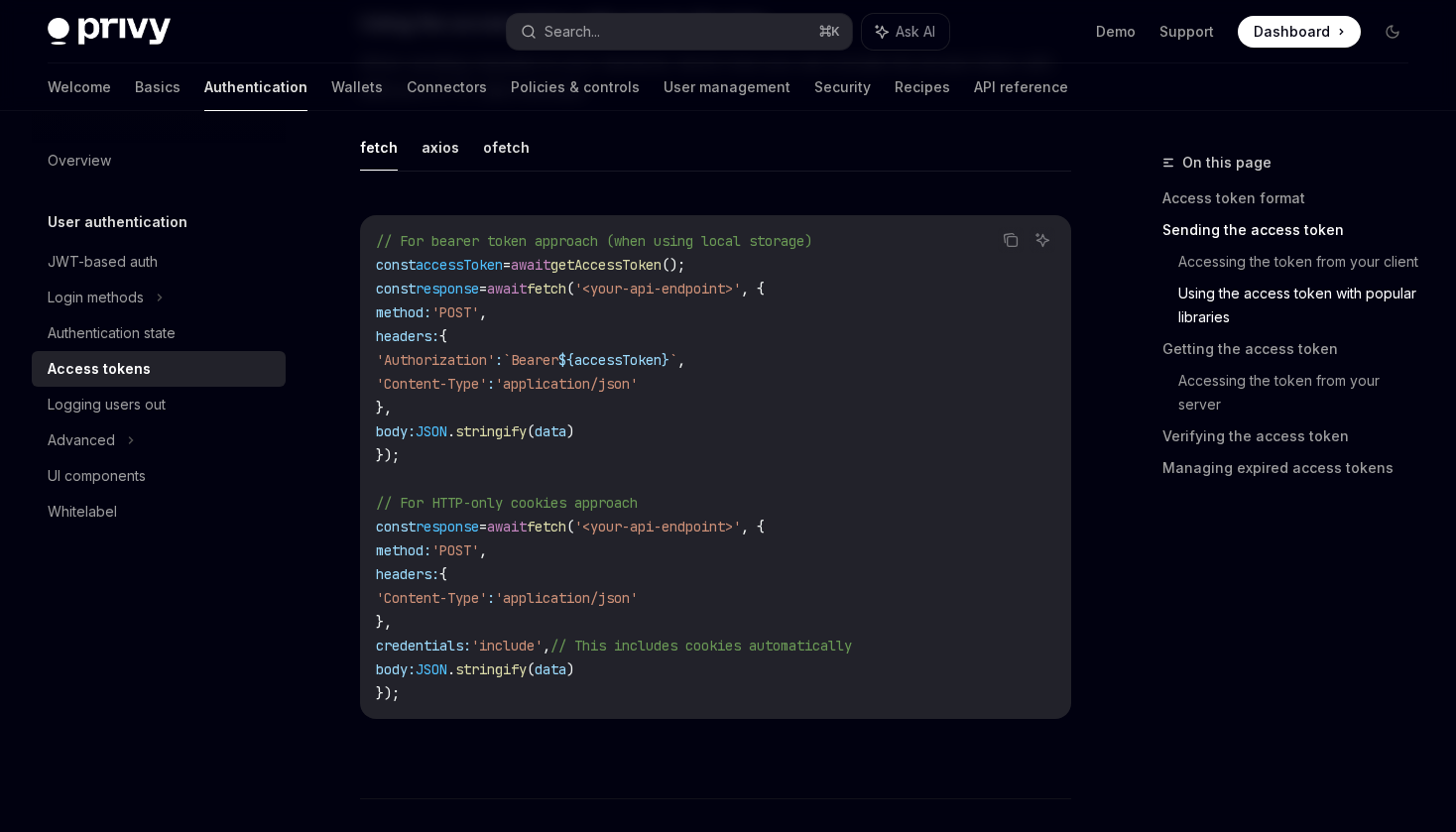 click on "'Content-Type'" at bounding box center [431, 598] 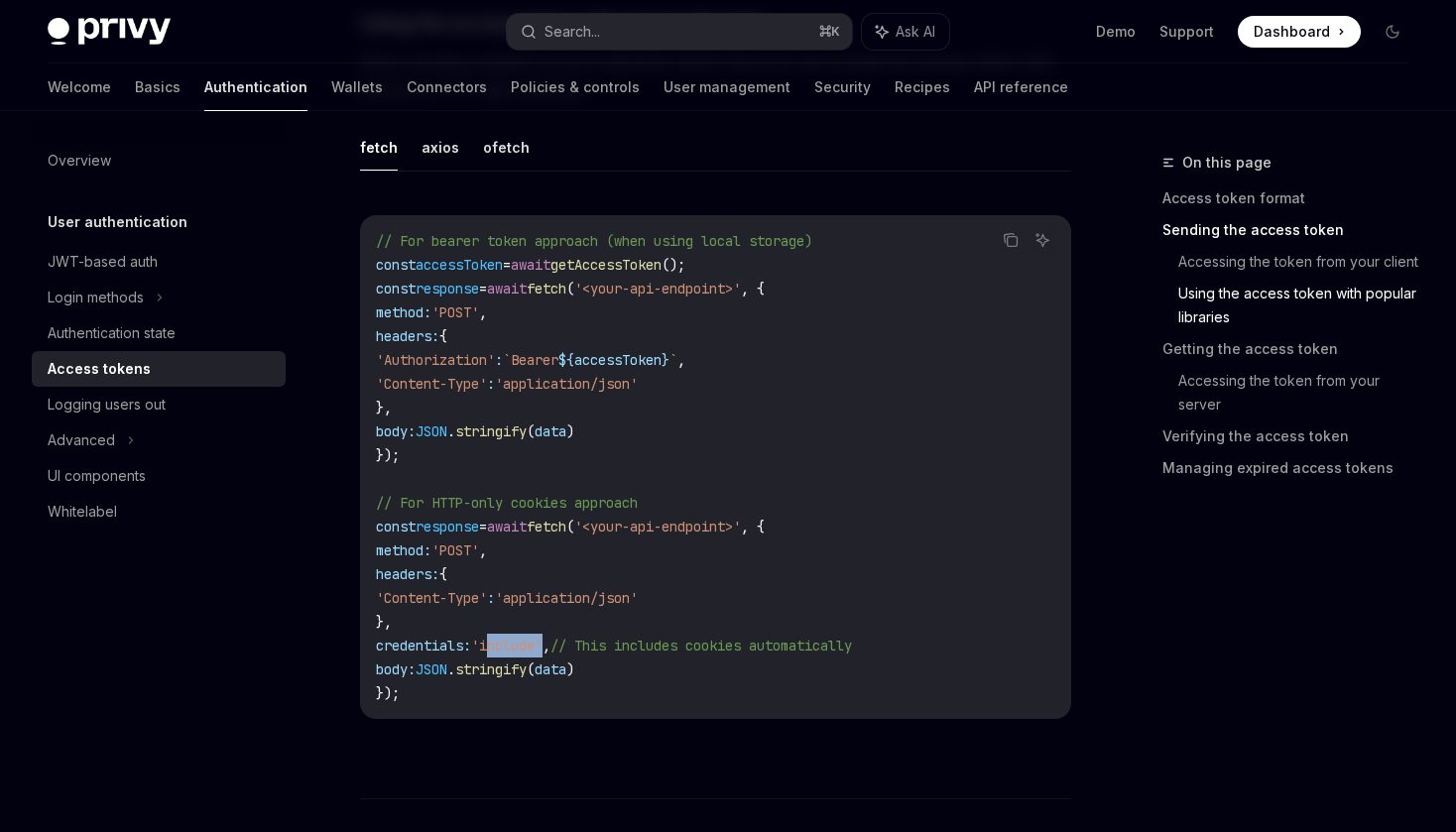 click on "'include'" at bounding box center (507, 646) 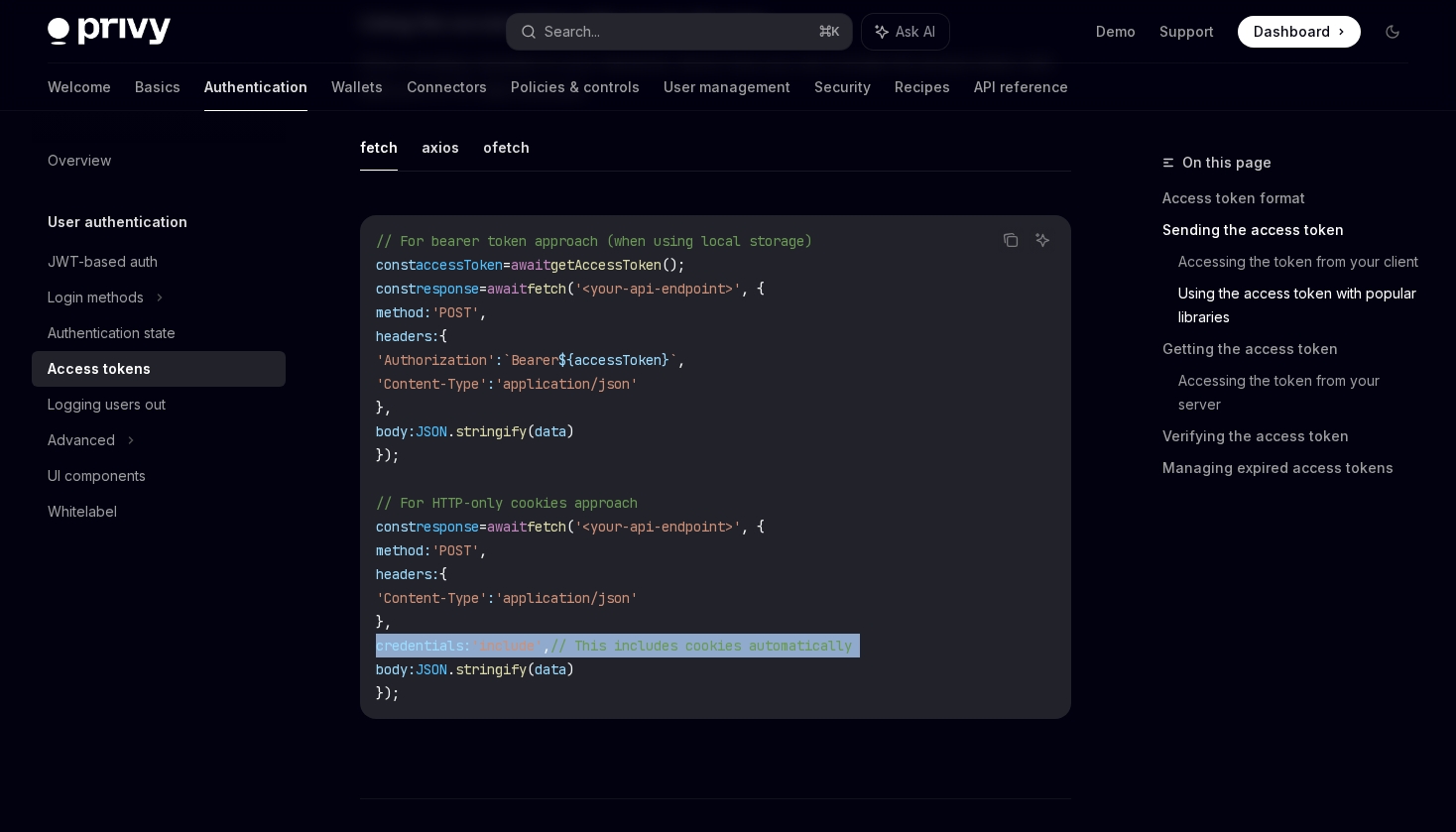 click on "'include'" at bounding box center [507, 646] 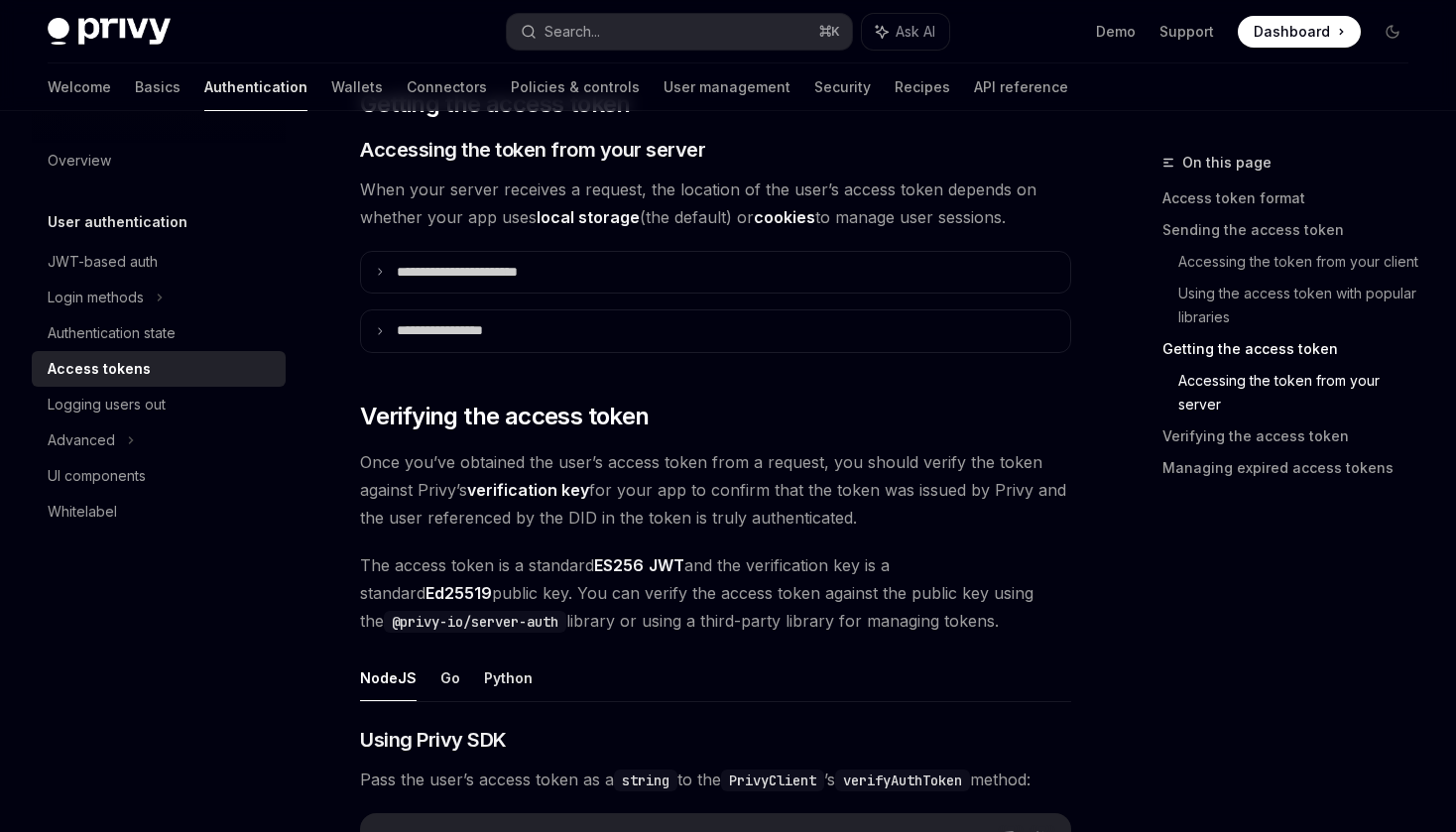 scroll, scrollTop: 2492, scrollLeft: 0, axis: vertical 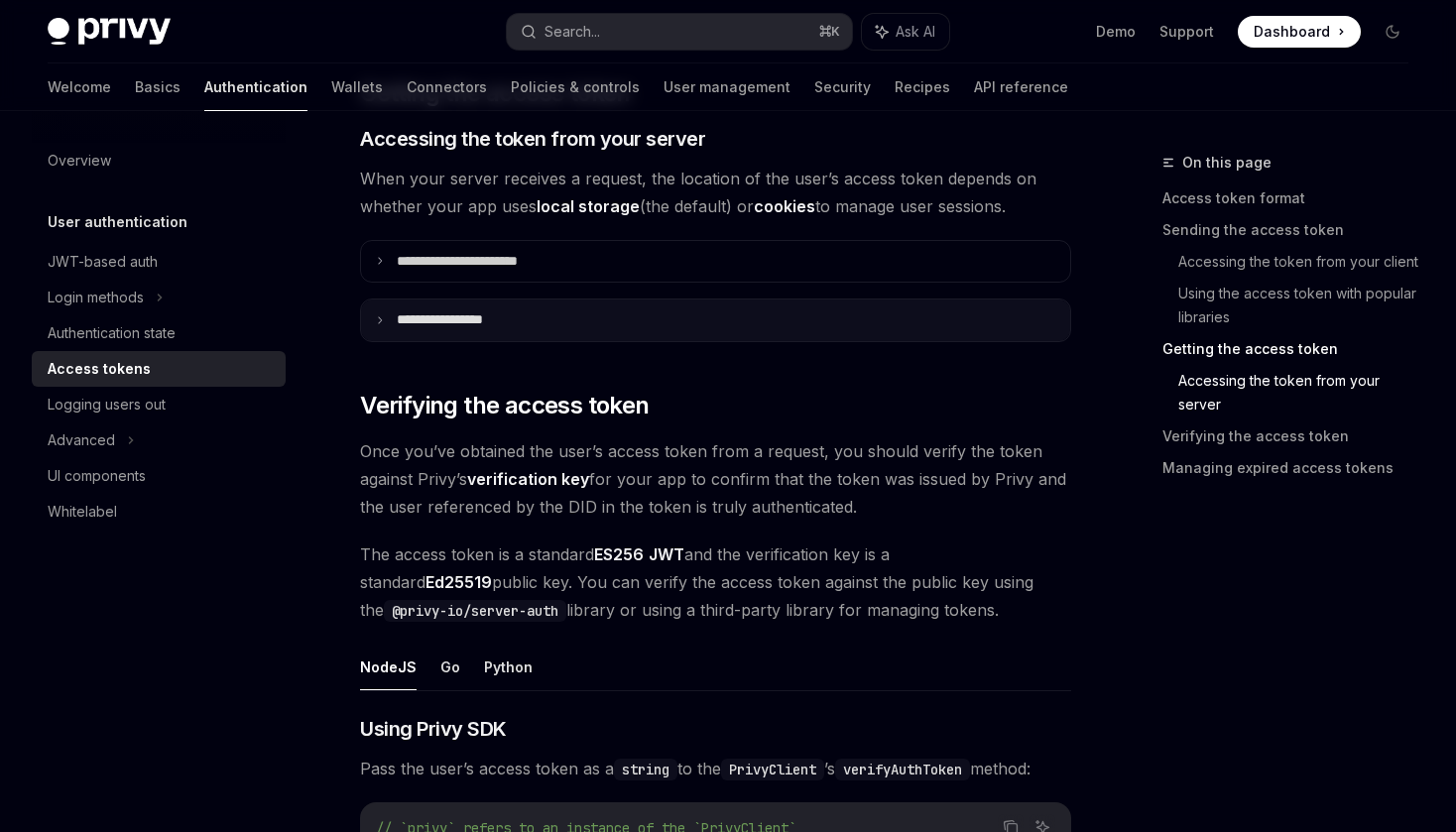 click on "**********" at bounding box center (715, 320) 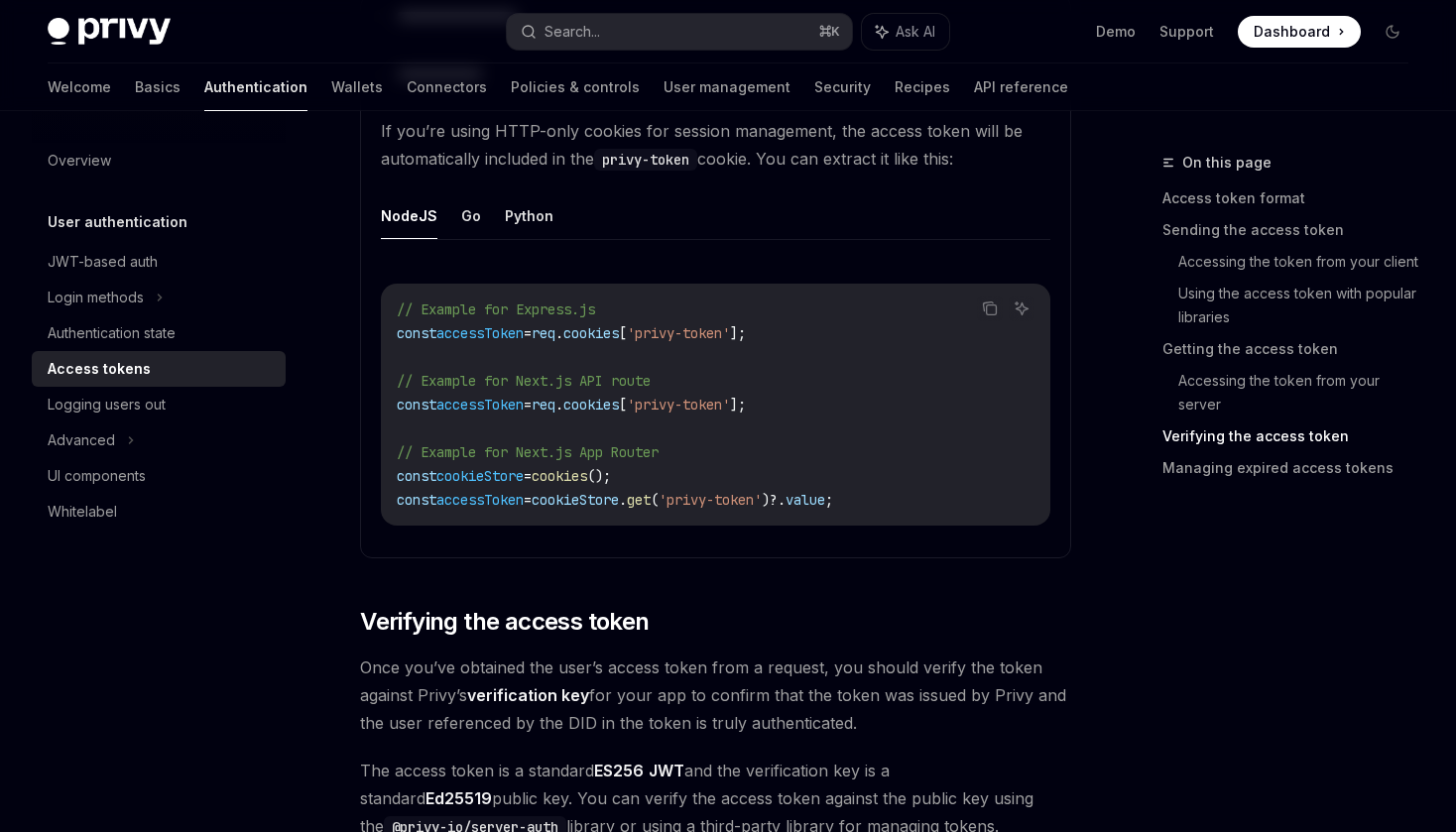 scroll, scrollTop: 2738, scrollLeft: 0, axis: vertical 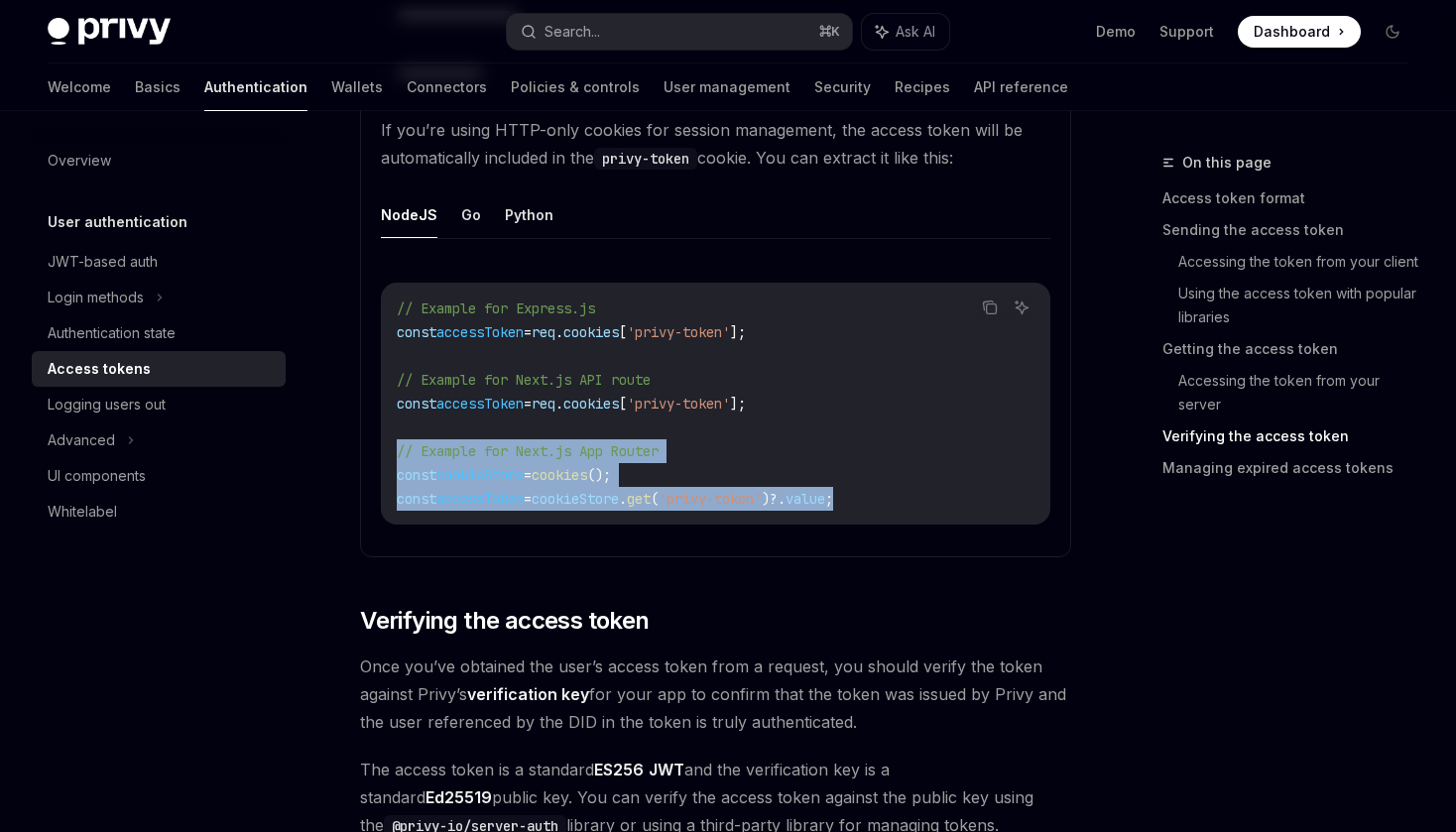 drag, startPoint x: 394, startPoint y: 443, endPoint x: 941, endPoint y: 518, distance: 552.11774 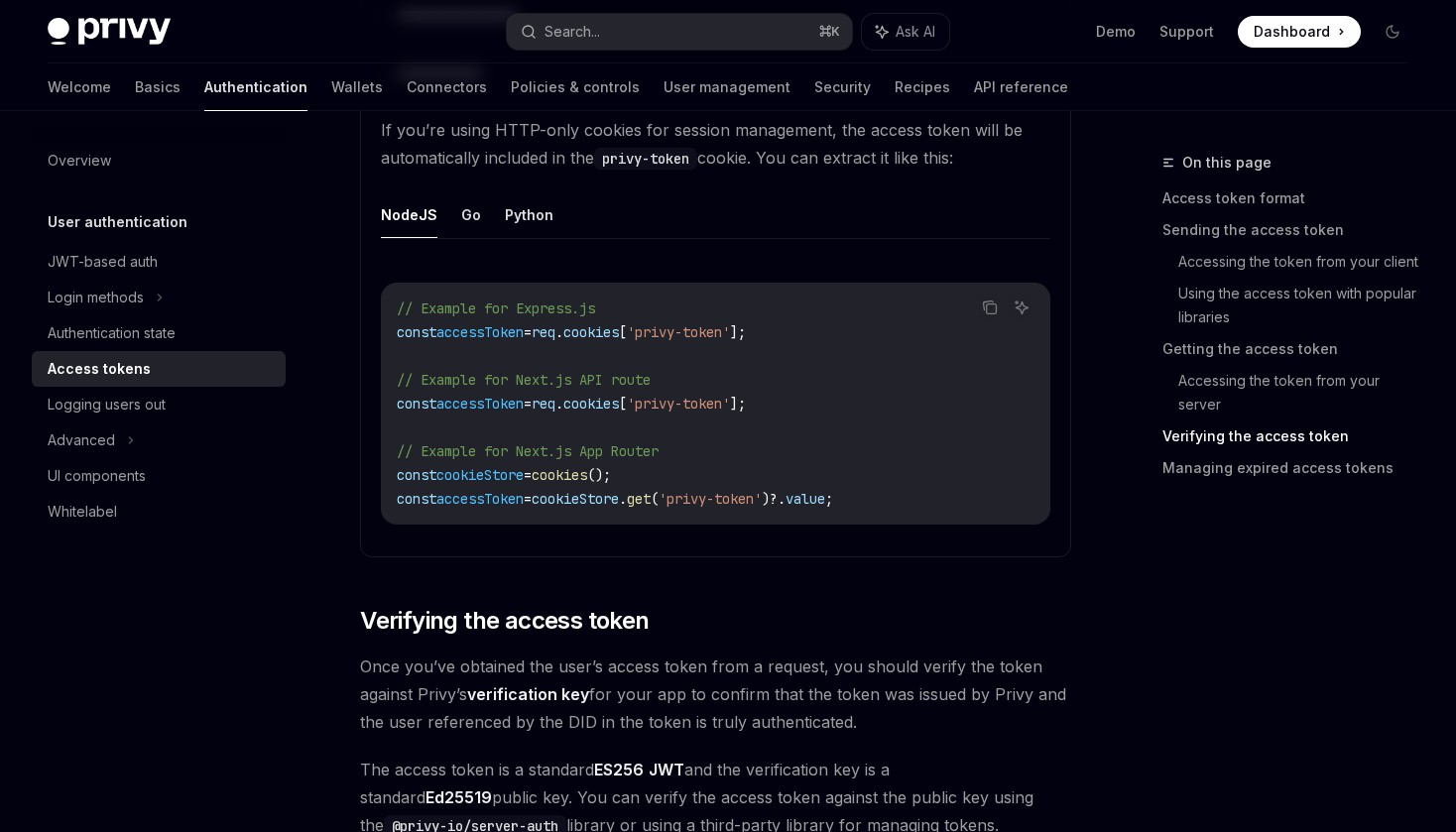 click on "// Example for Express.js
const  accessToken  =  req . cookies [ 'privy-token' ];
// Example for Next.js API route
const  accessToken  =  req . cookies [ 'privy-token' ];
// Example for Next.js App Router
const  cookieStore  =  cookies ();
const  accessToken  =  cookieStore . get ( 'privy-token' )?. value ;" at bounding box center (715, 404) 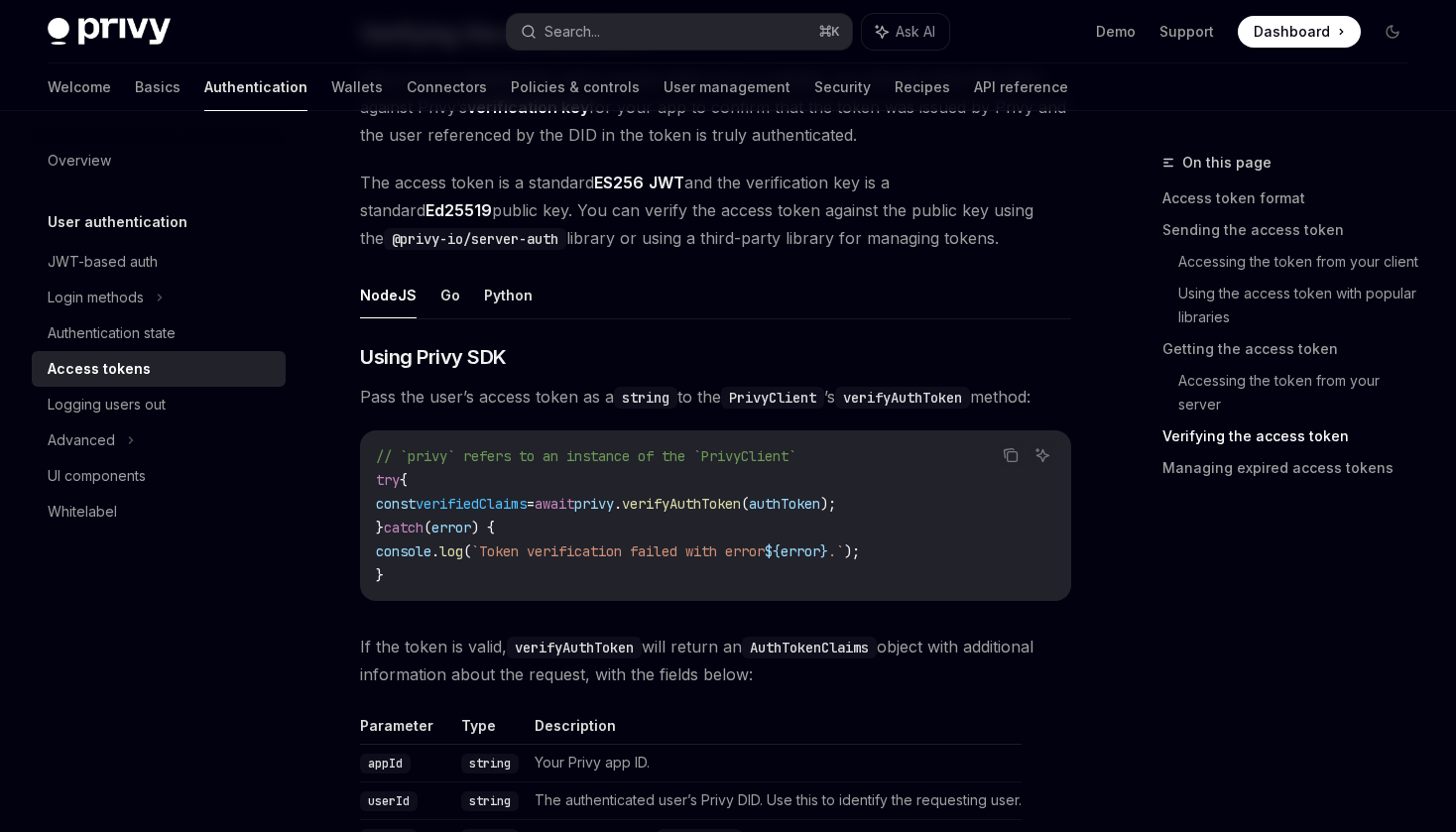 scroll, scrollTop: 3350, scrollLeft: 0, axis: vertical 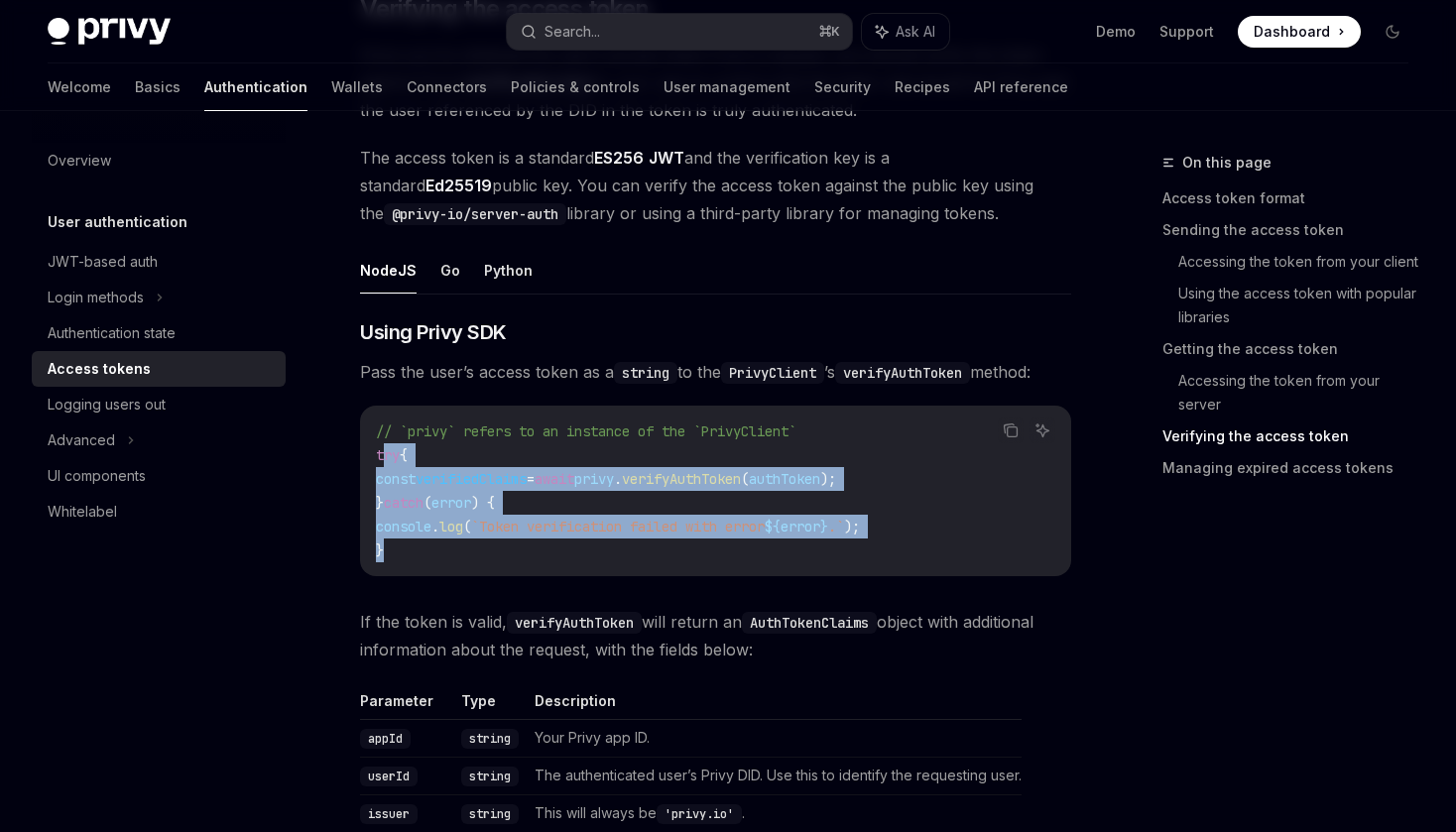 drag, startPoint x: 382, startPoint y: 453, endPoint x: 476, endPoint y: 553, distance: 137.24431 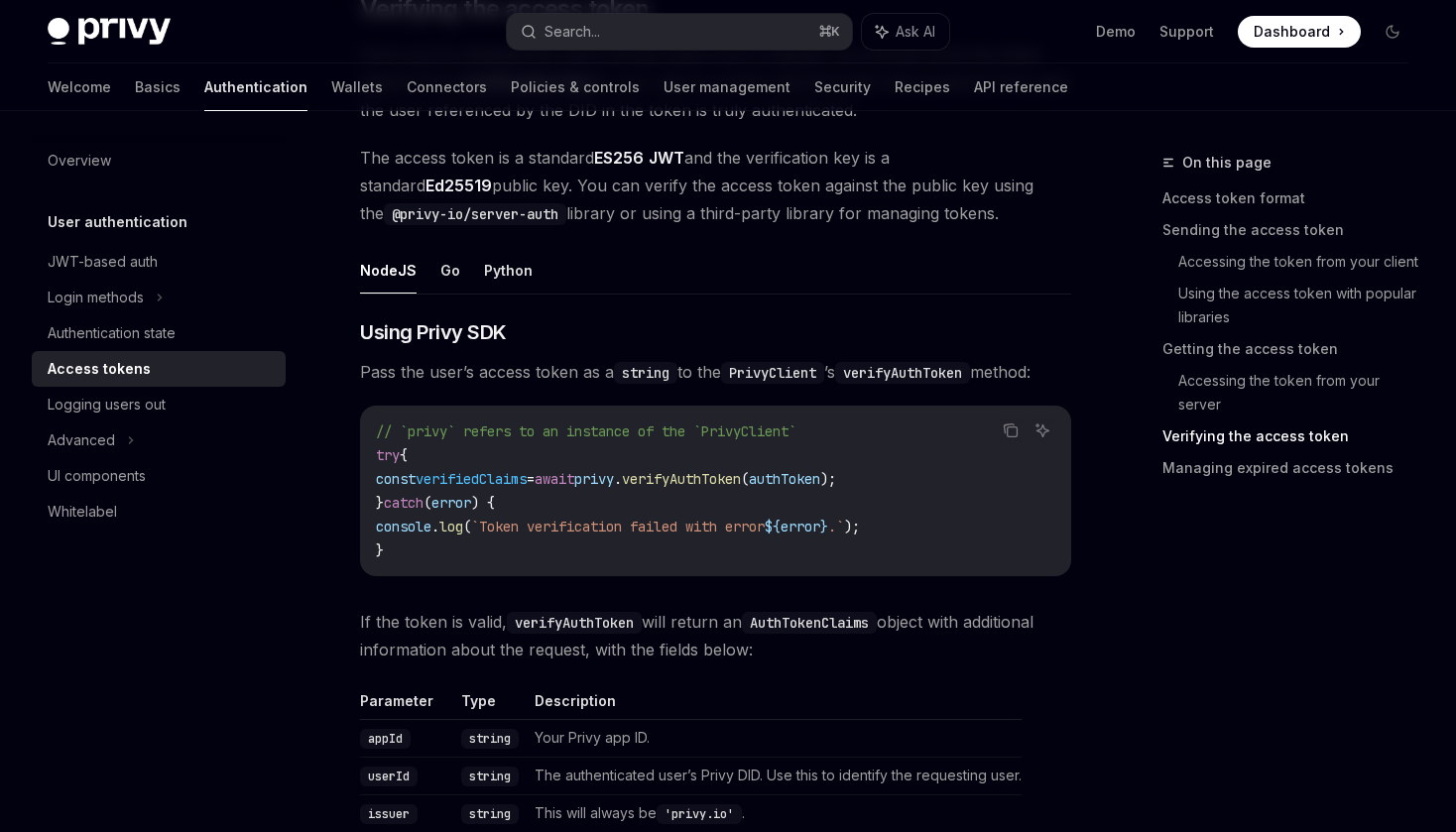 click on "// `privy` refers to an instance of the `PrivyClient`
try  {
const  verifiedClaims  =  await  privy . verifyAuthToken ( authToken );
}  catch  ( error ) {
console . log ( `Token verification failed with error  ${ error } .` );
}" at bounding box center [715, -252] 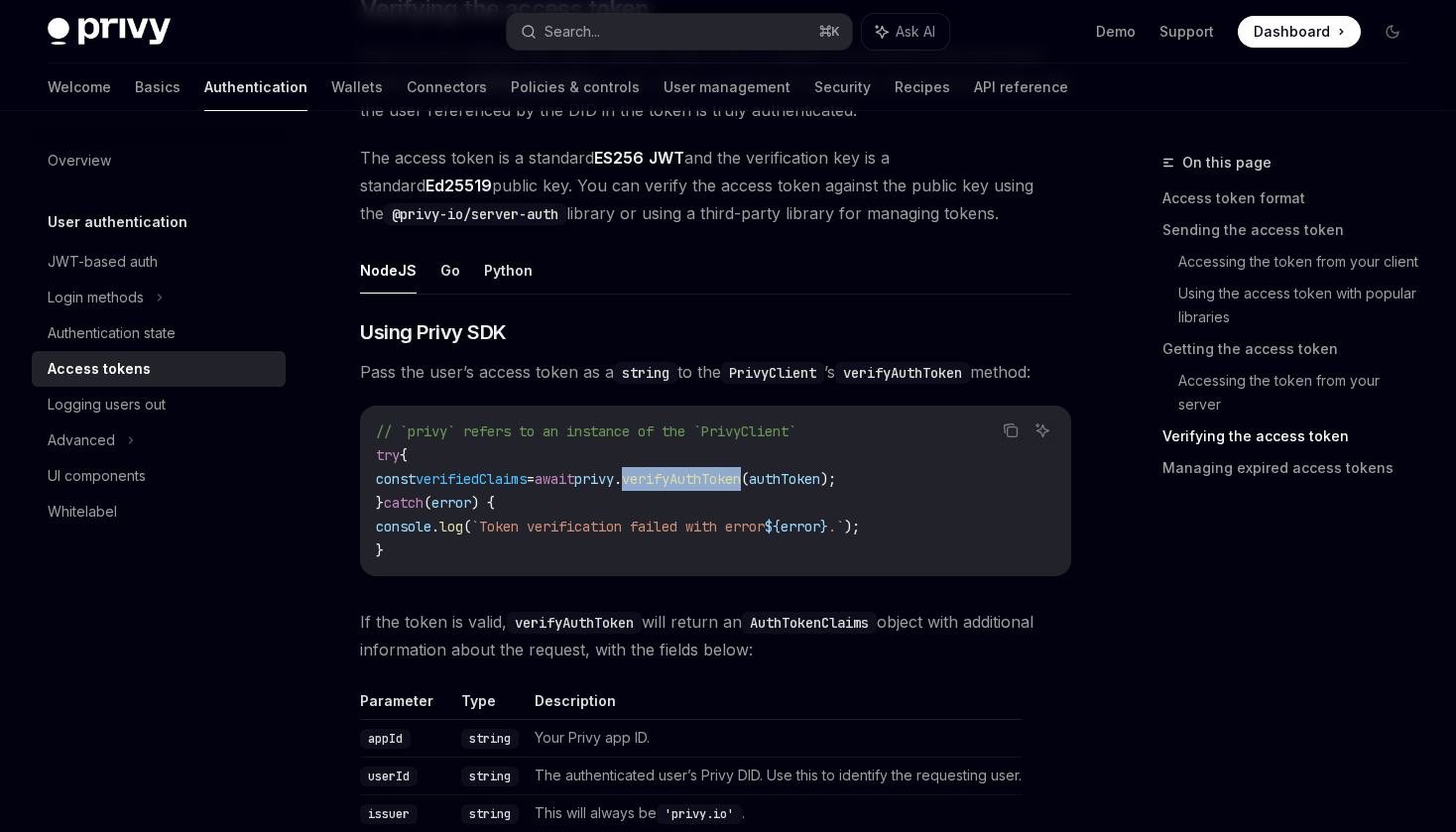 click on "verifyAuthToken" at bounding box center (681, 479) 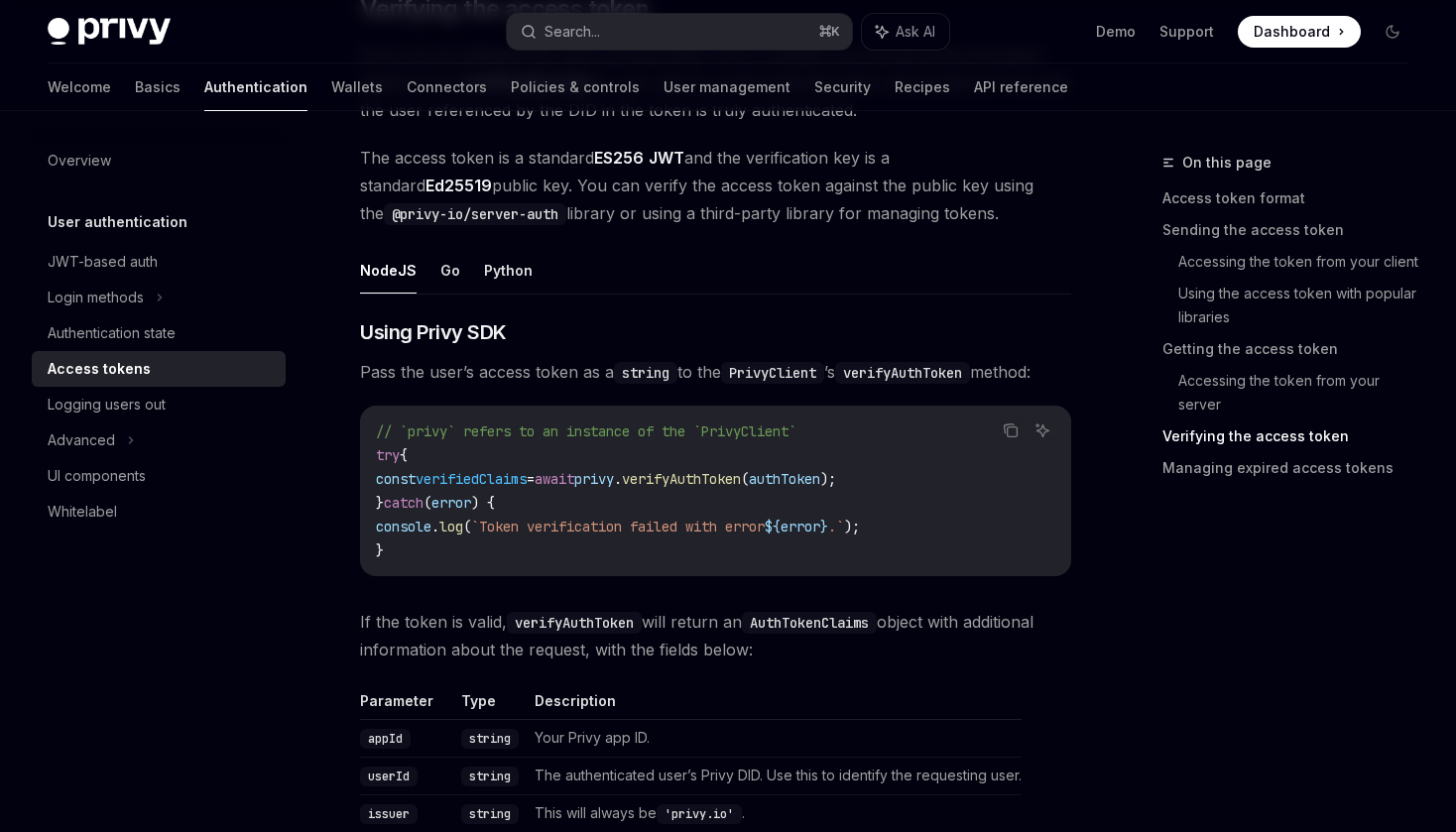 click on "// `privy` refers to an instance of the `PrivyClient`
try  {
const  verifiedClaims  =  await  privy . verifyAuthToken ( authToken );
}  catch  ( error ) {
console . log ( `Token verification failed with error  ${ error } .` );
}" at bounding box center [715, -252] 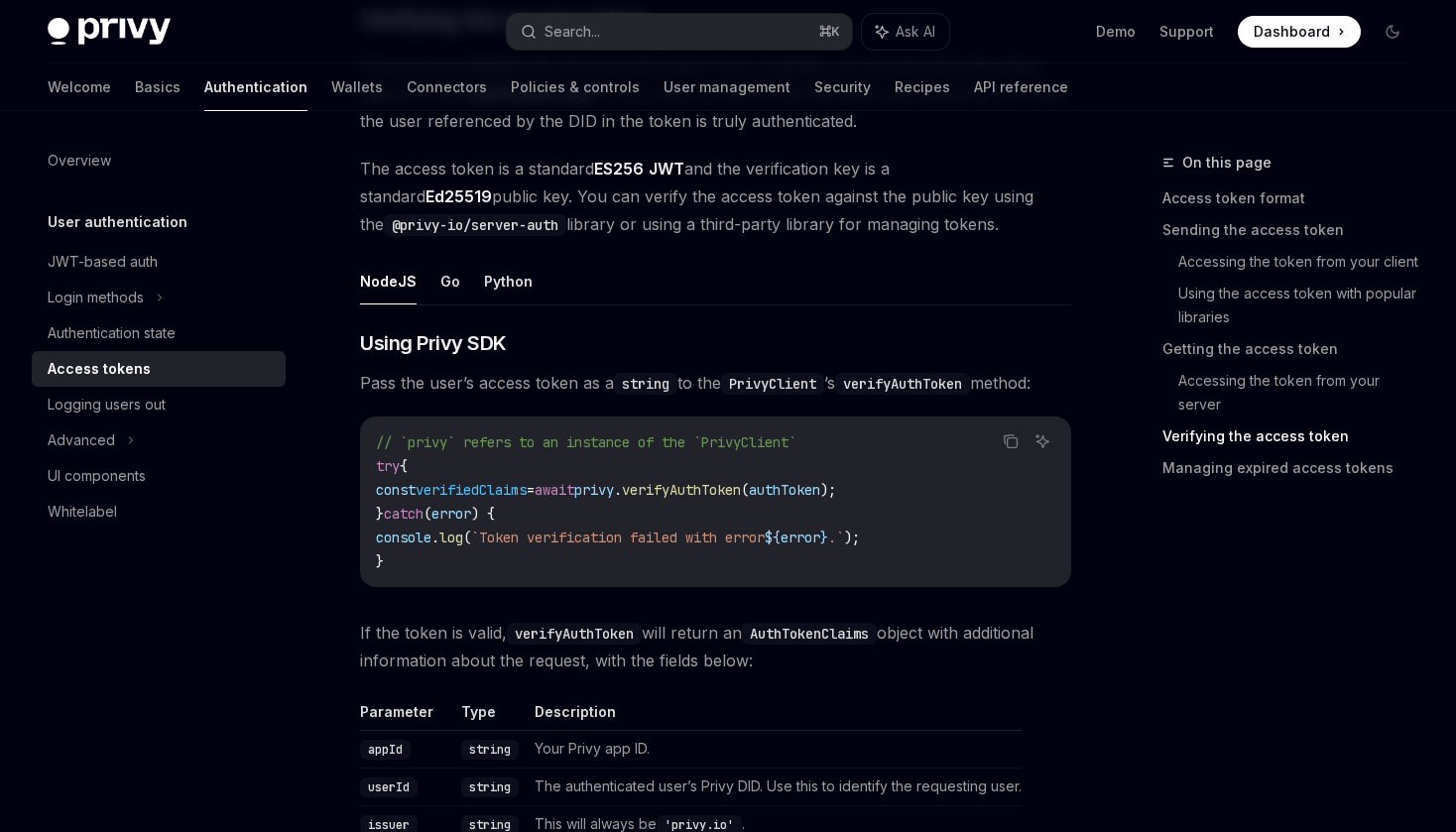 scroll, scrollTop: 3325, scrollLeft: 0, axis: vertical 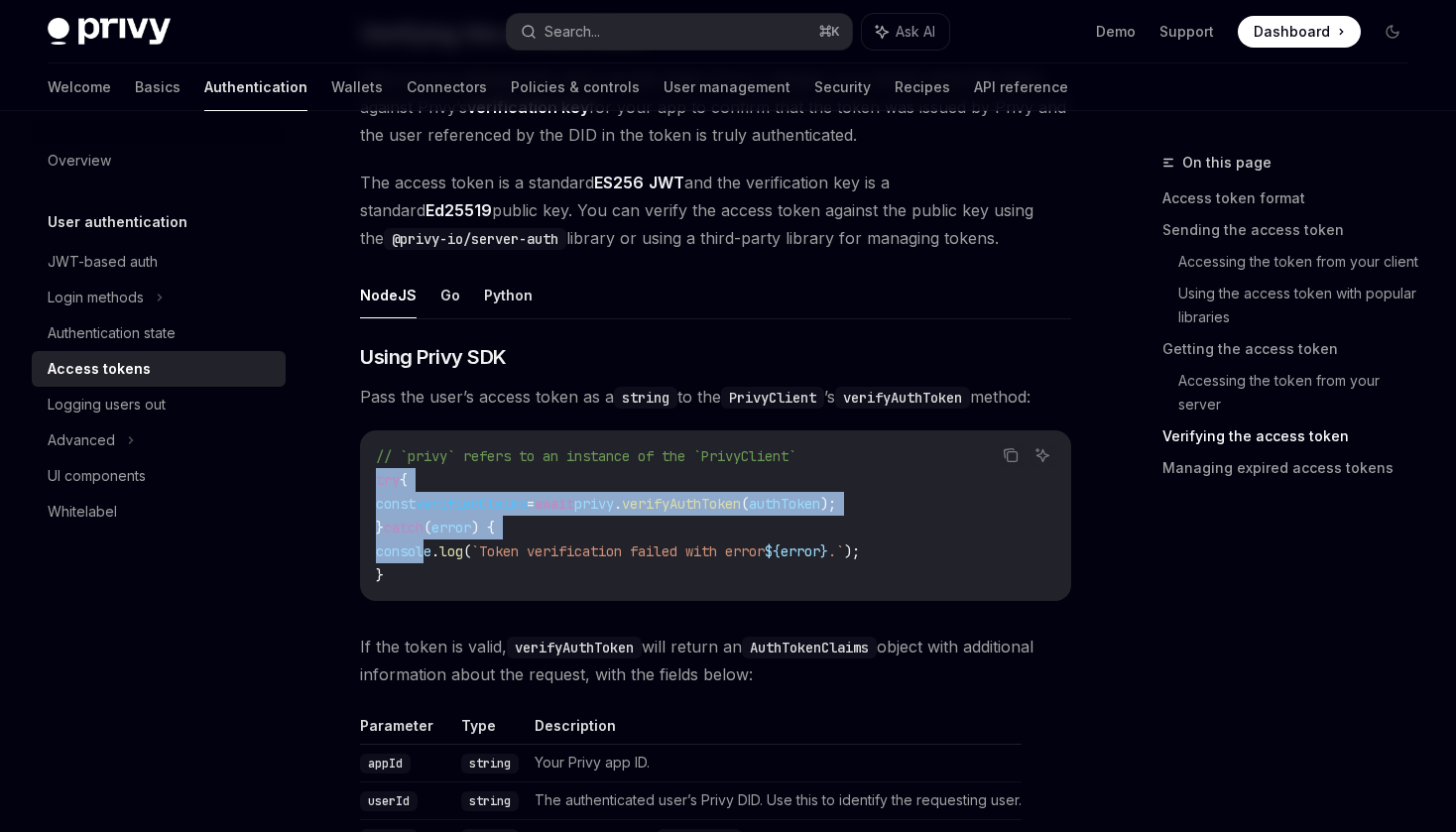 drag, startPoint x: 370, startPoint y: 476, endPoint x: 425, endPoint y: 554, distance: 95.44108 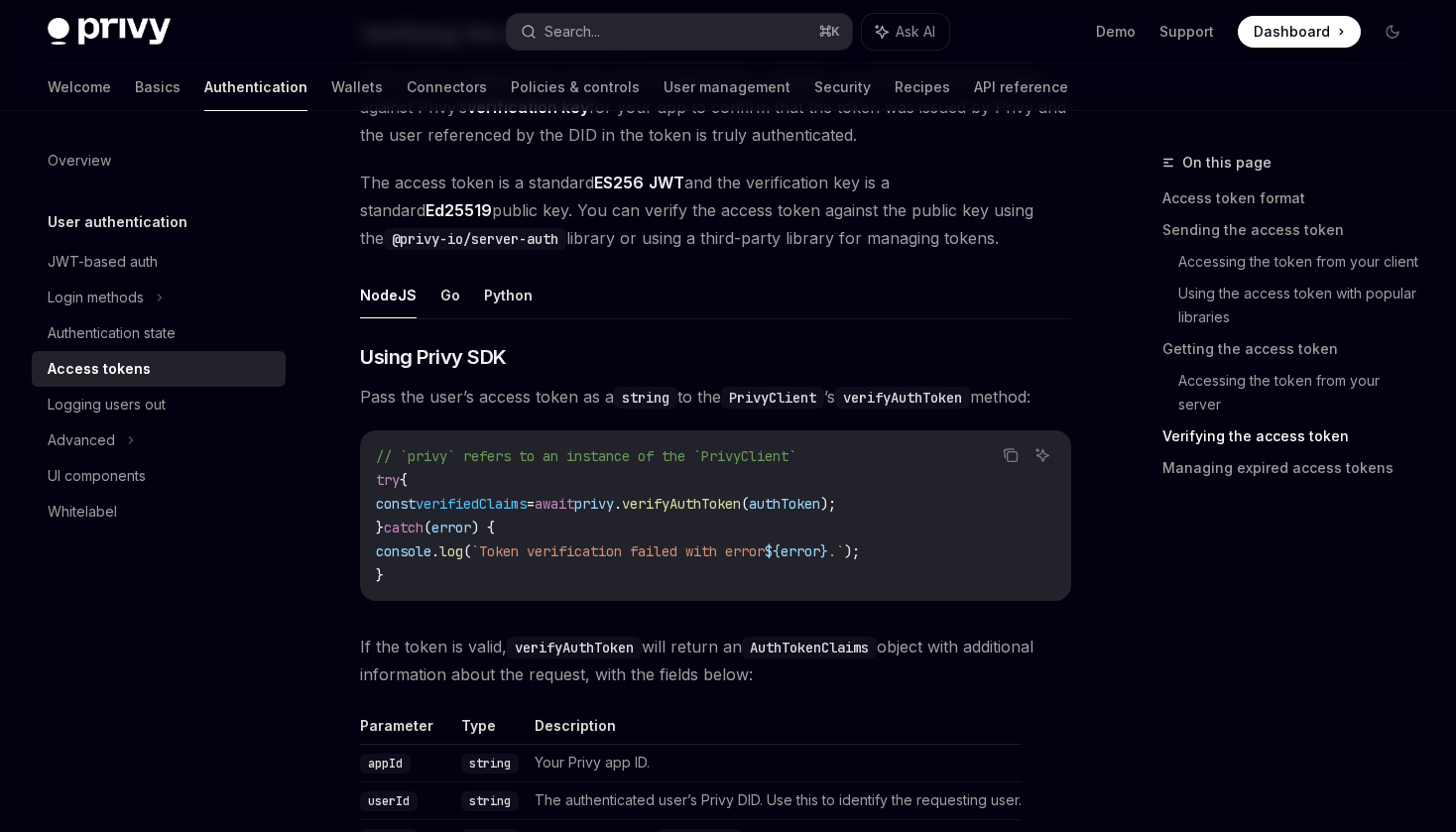 click on "log" at bounding box center [528, -215] 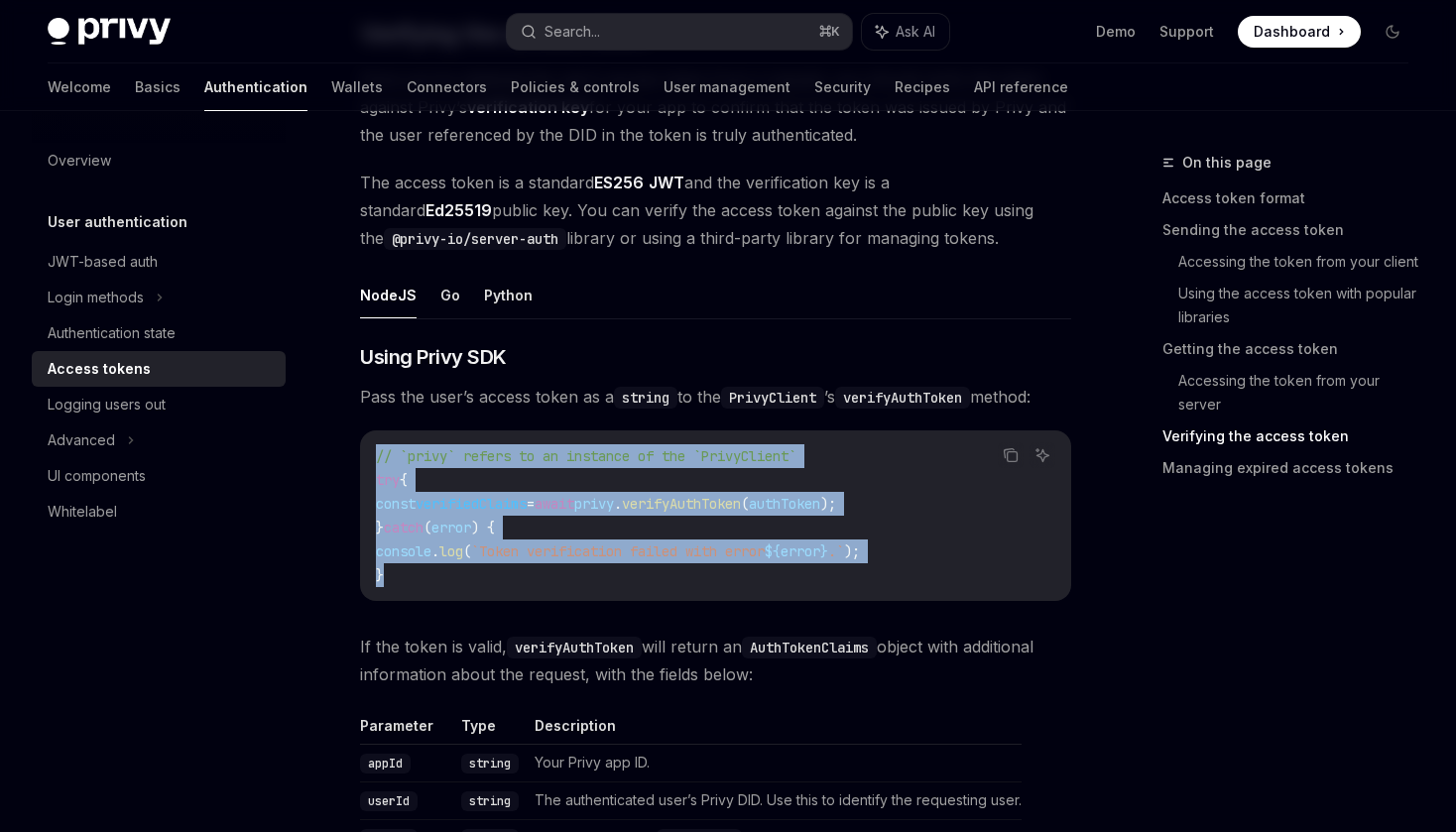 drag, startPoint x: 391, startPoint y: 576, endPoint x: 370, endPoint y: 456, distance: 121.82364 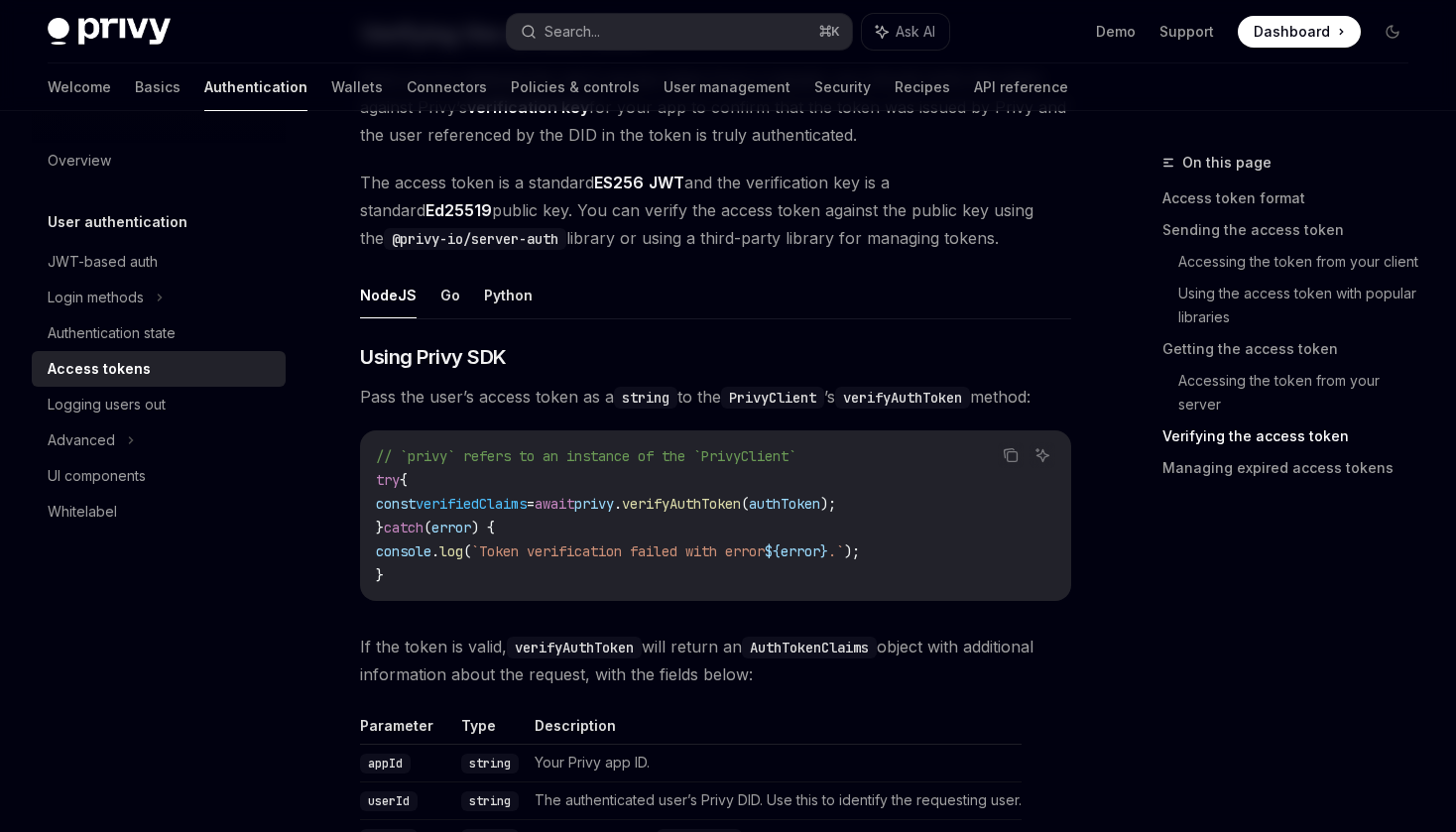 click on "verifiedClaims" at bounding box center [471, 504] 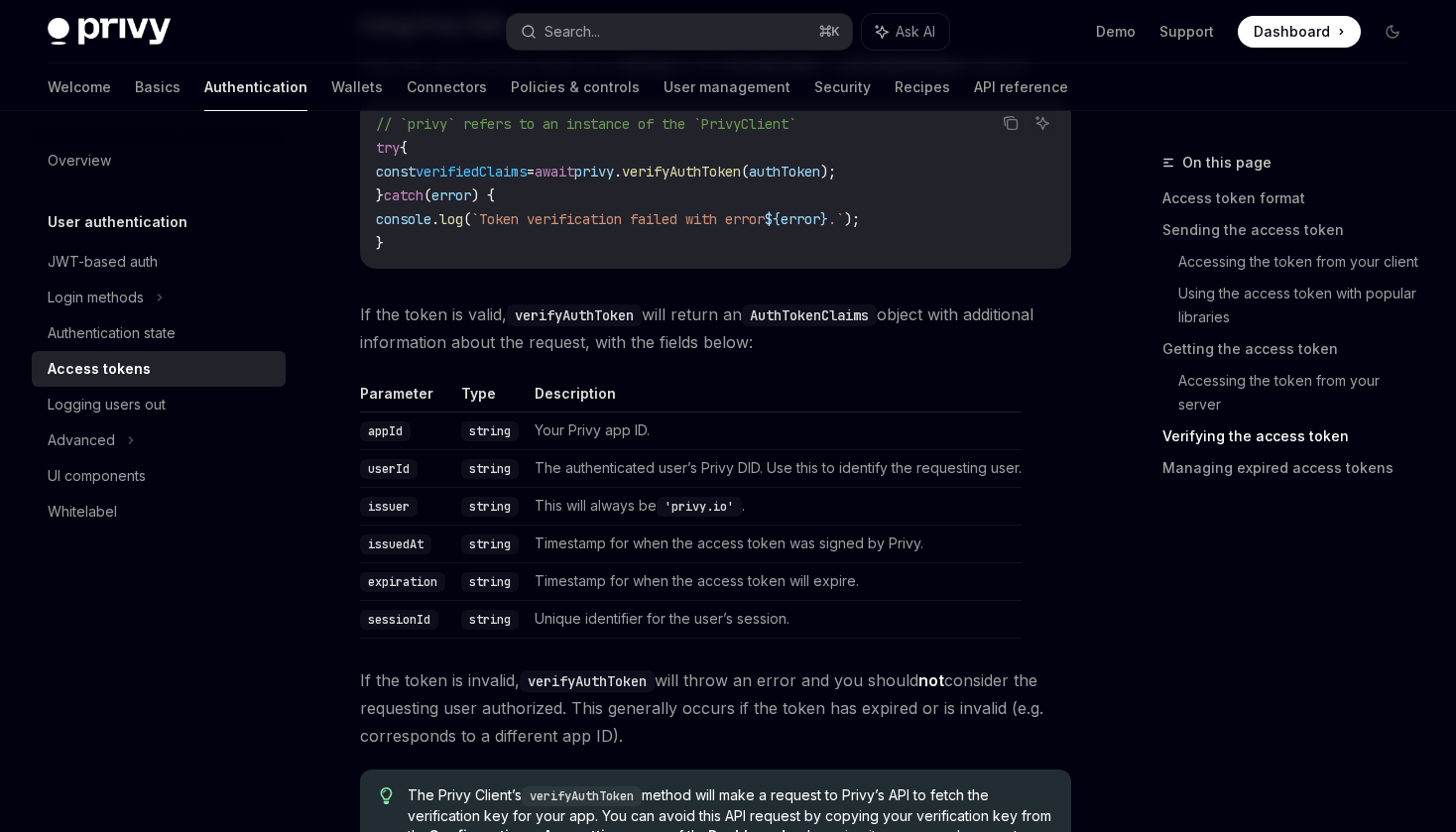 scroll, scrollTop: 3611, scrollLeft: 0, axis: vertical 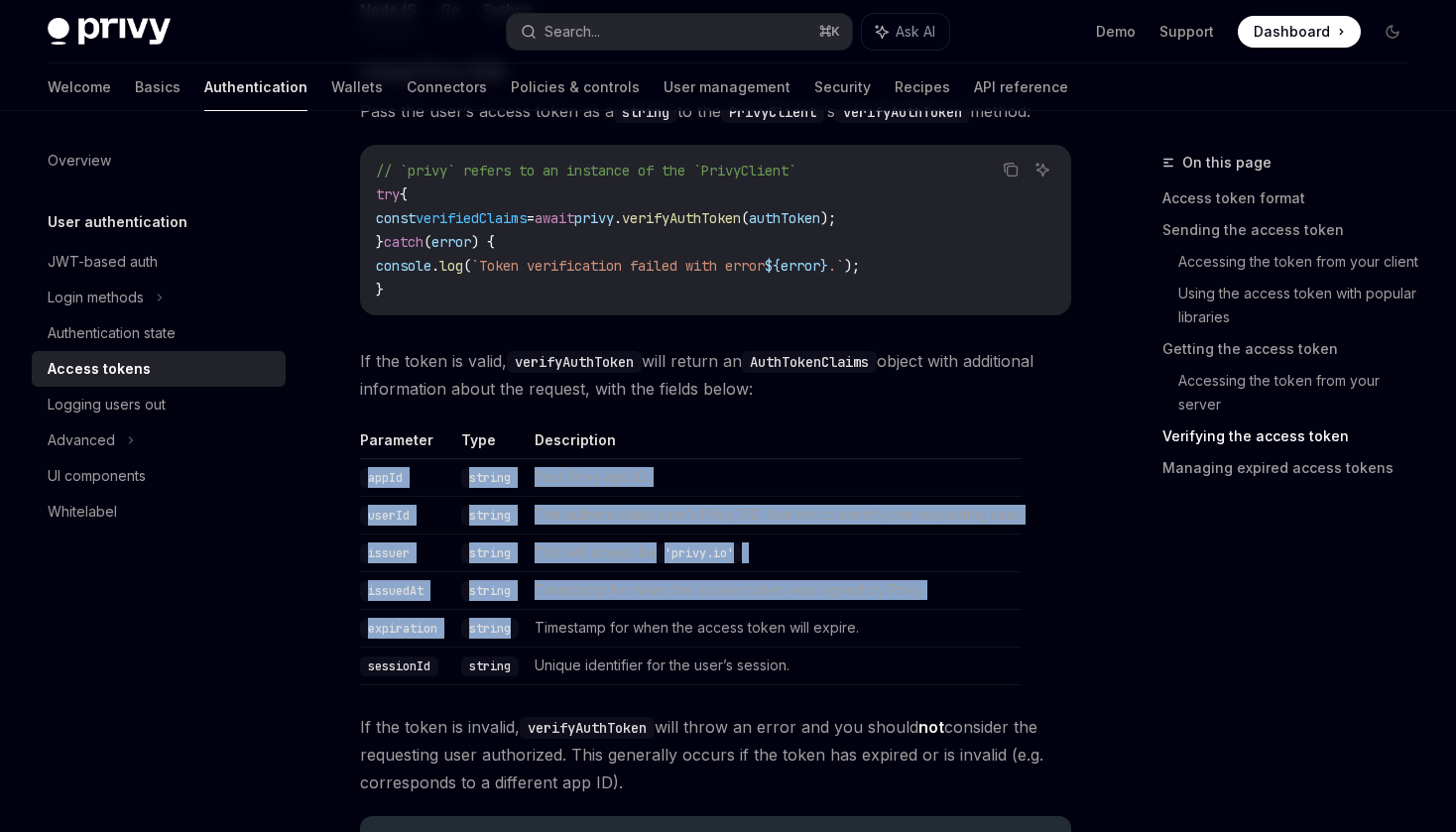 drag, startPoint x: 368, startPoint y: 475, endPoint x: 478, endPoint y: 645, distance: 202.4846 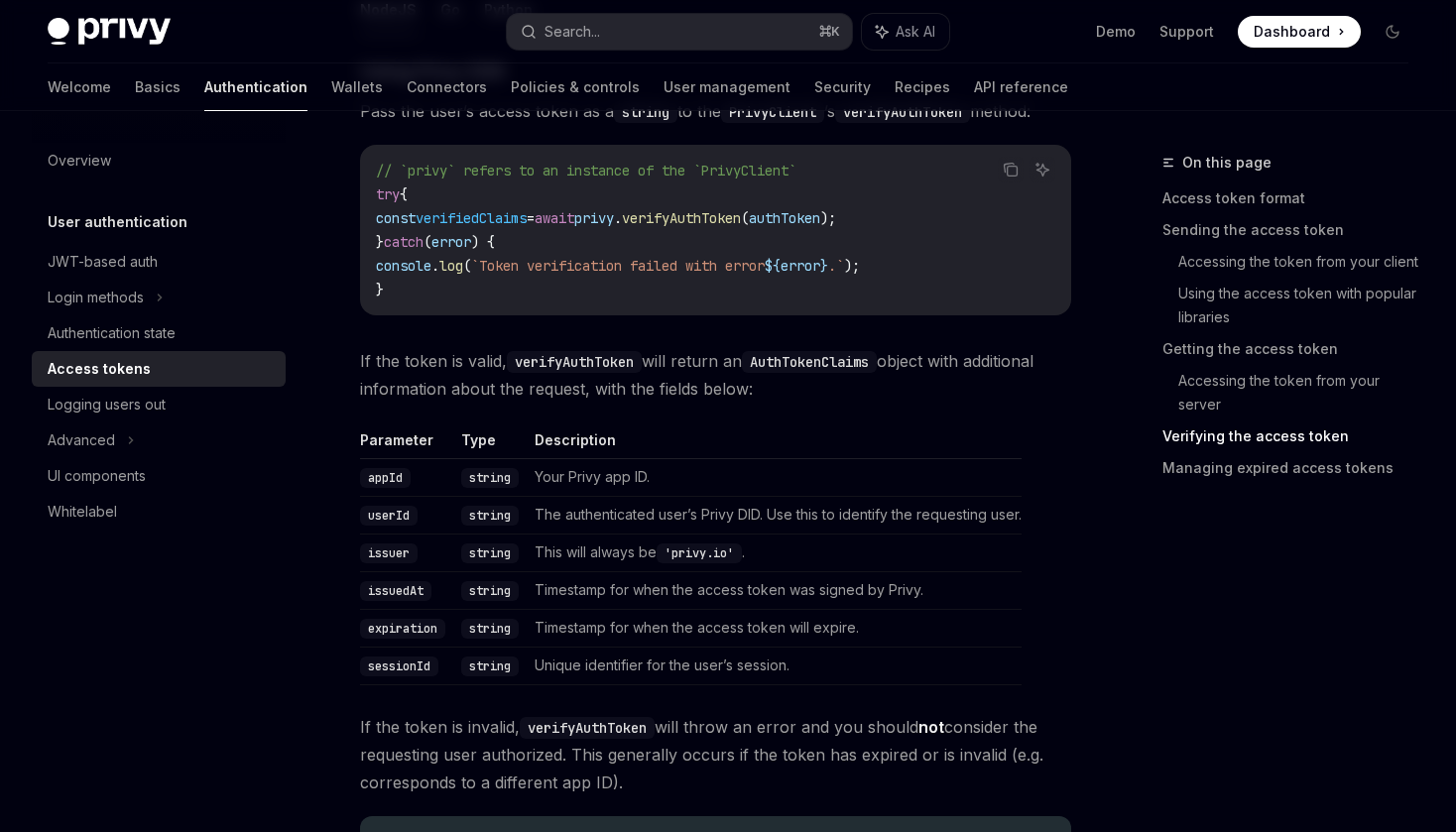 click on "string" at bounding box center (490, 666) 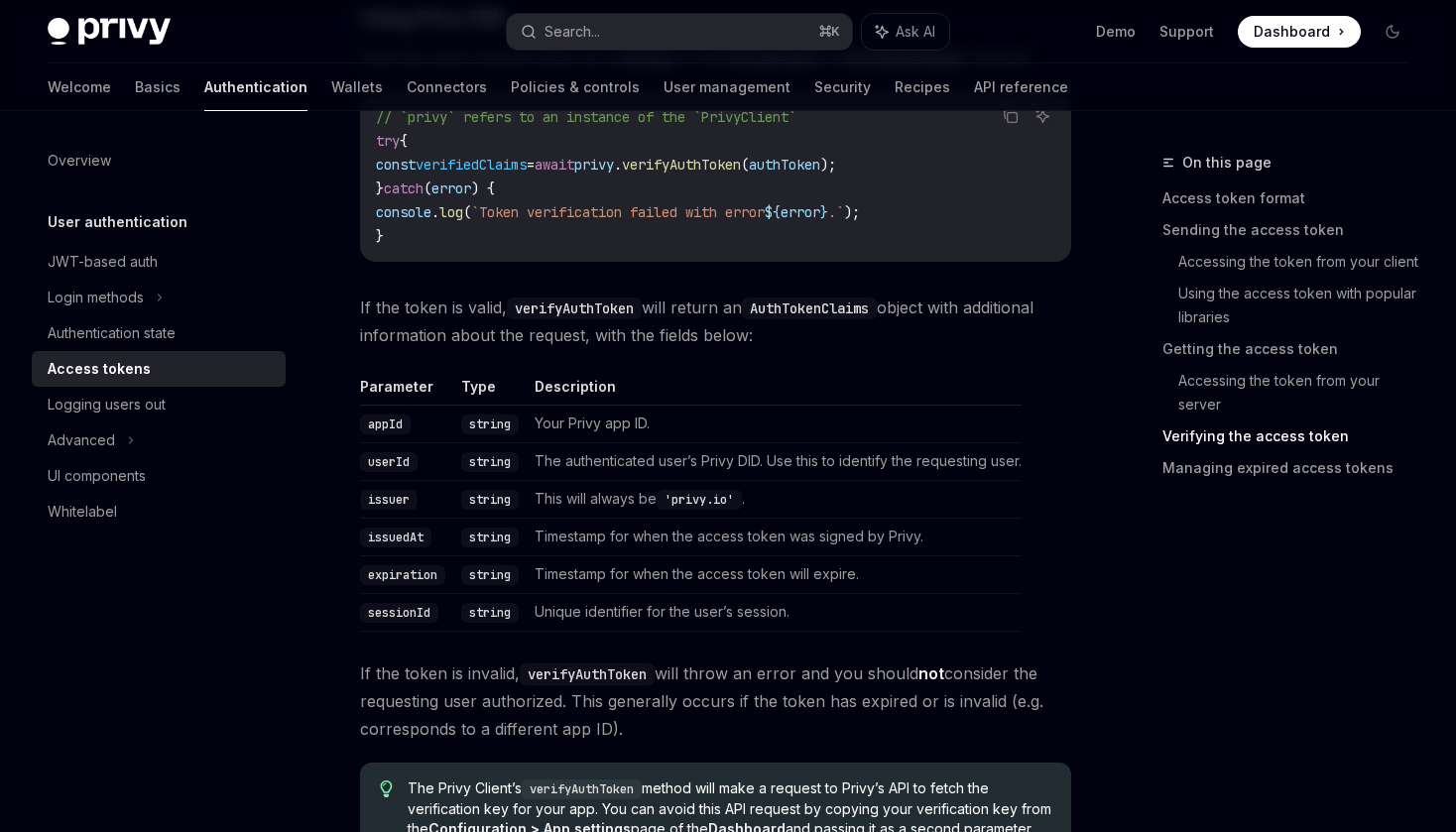 scroll, scrollTop: 3665, scrollLeft: 0, axis: vertical 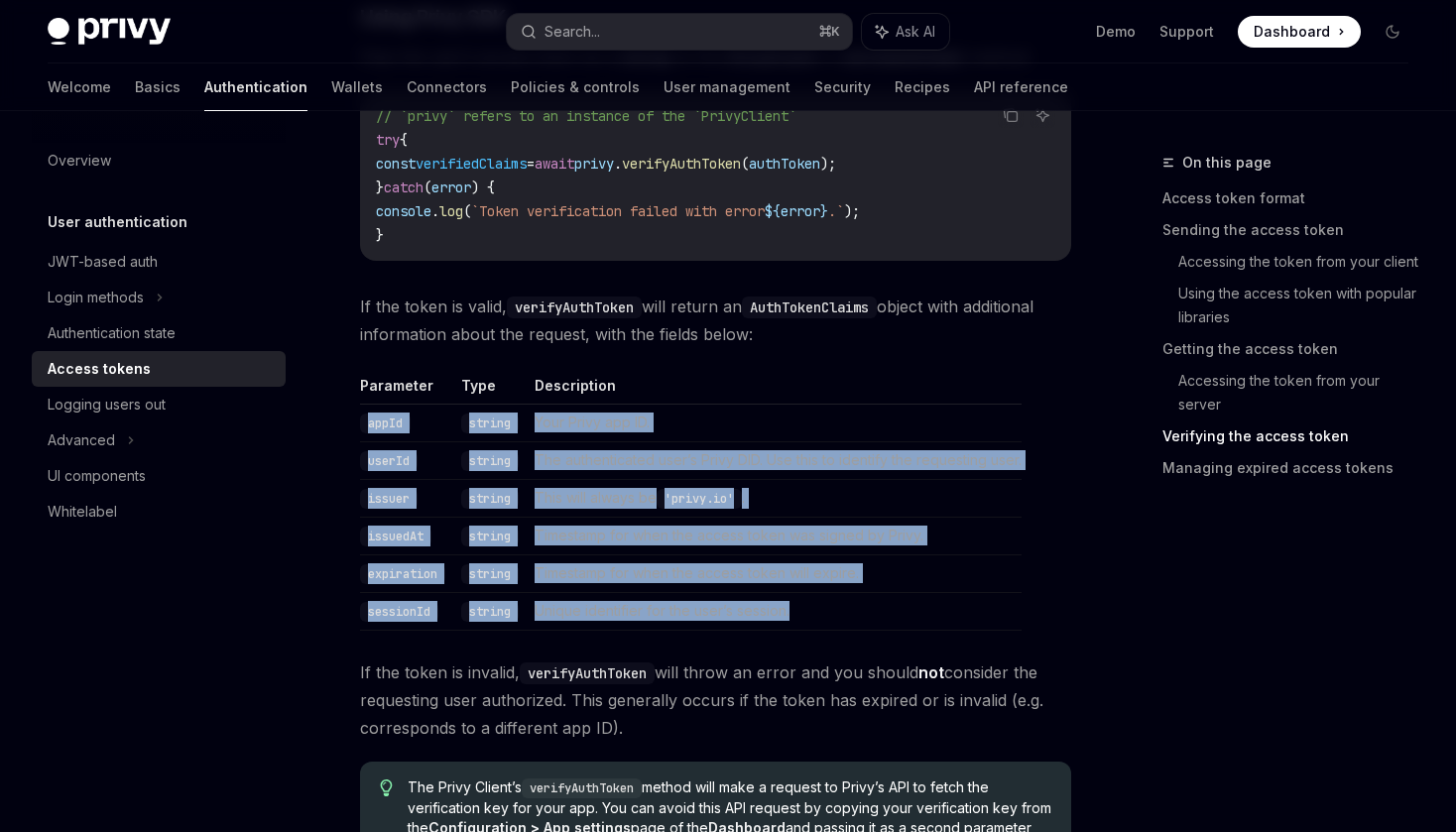 drag, startPoint x: 813, startPoint y: 604, endPoint x: 364, endPoint y: 423, distance: 484.1095 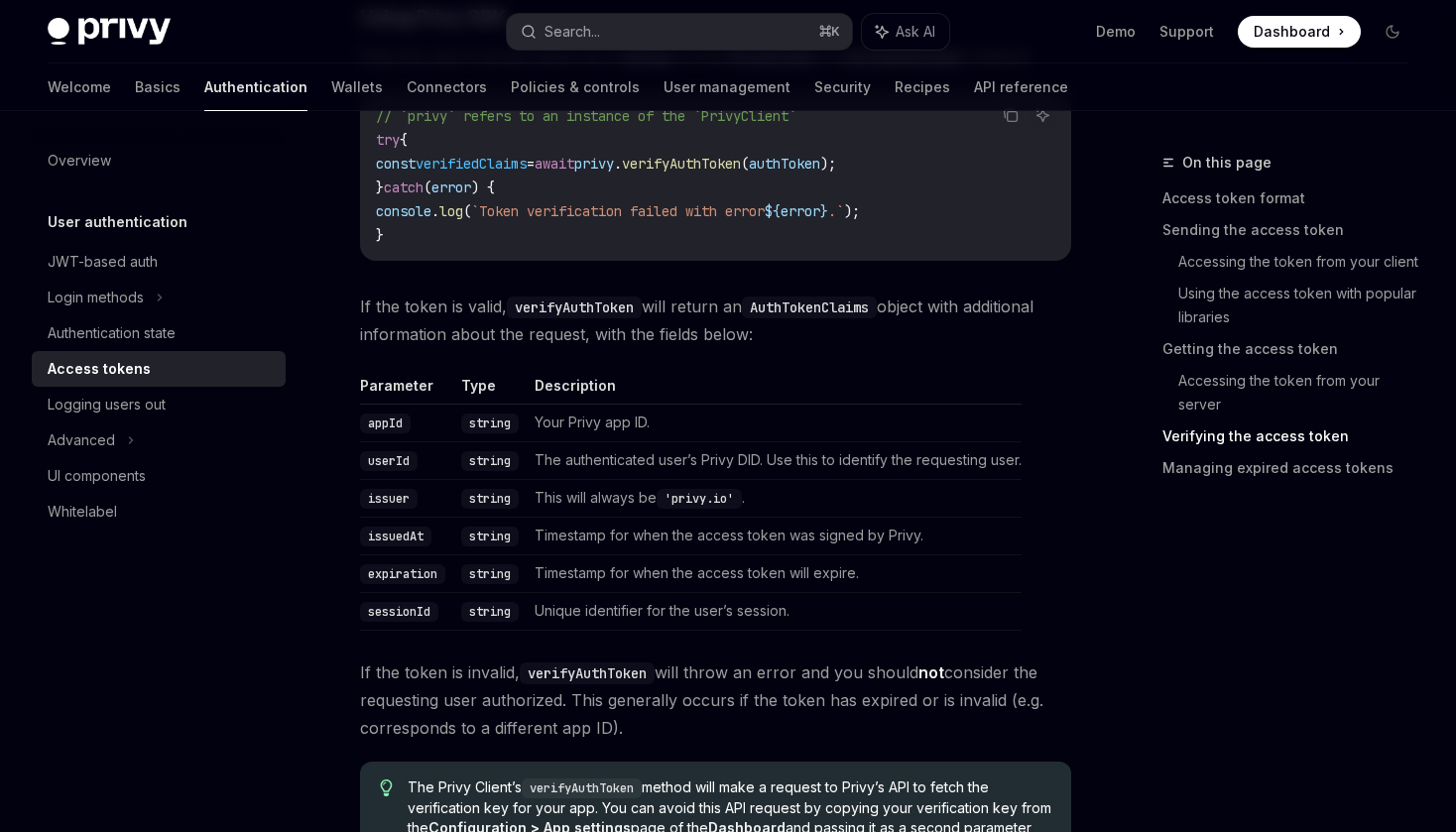 click on "The authenticated user’s Privy DID. Use this to identify the requesting user." at bounding box center [774, 460] 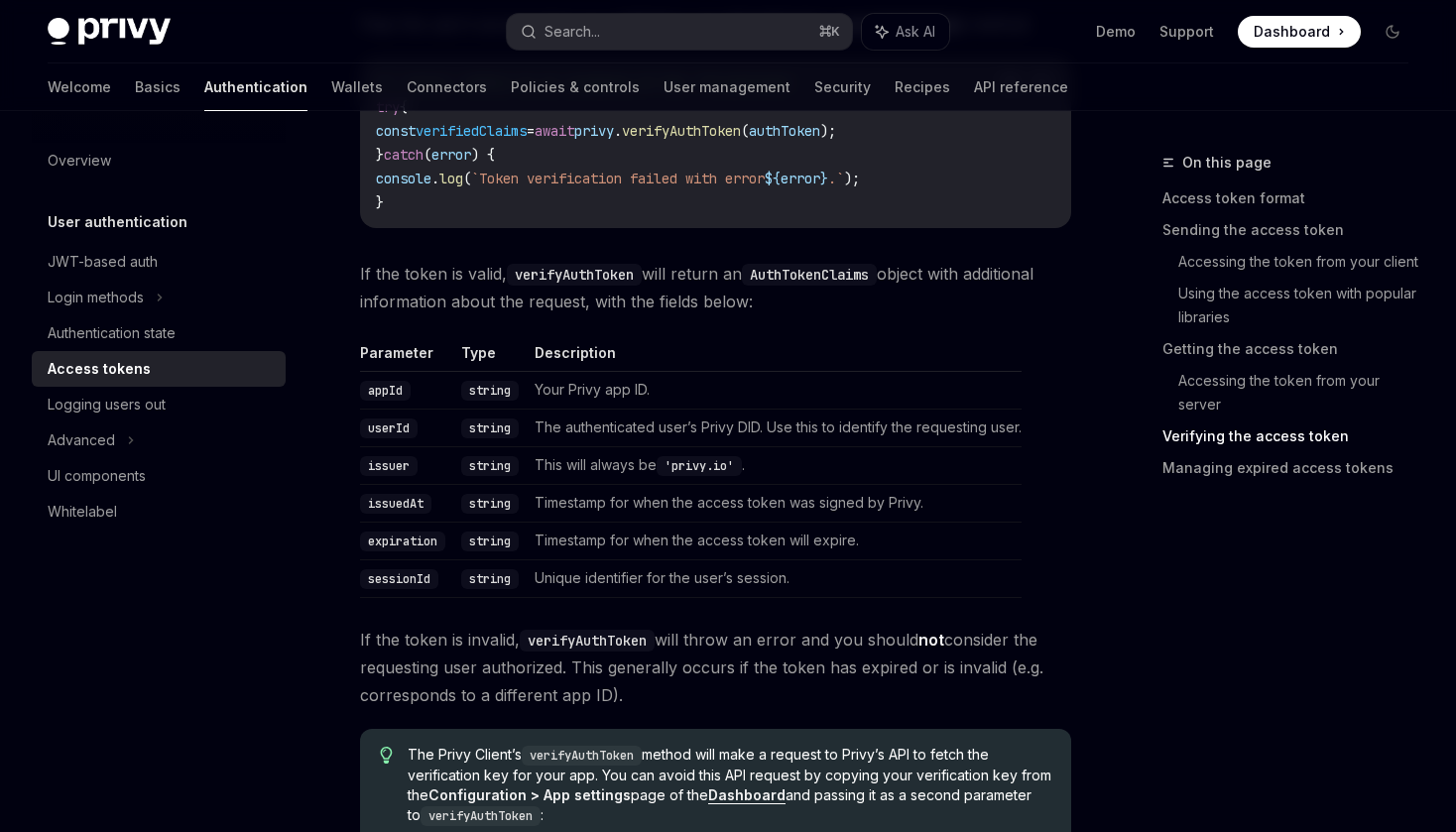scroll, scrollTop: 3705, scrollLeft: 0, axis: vertical 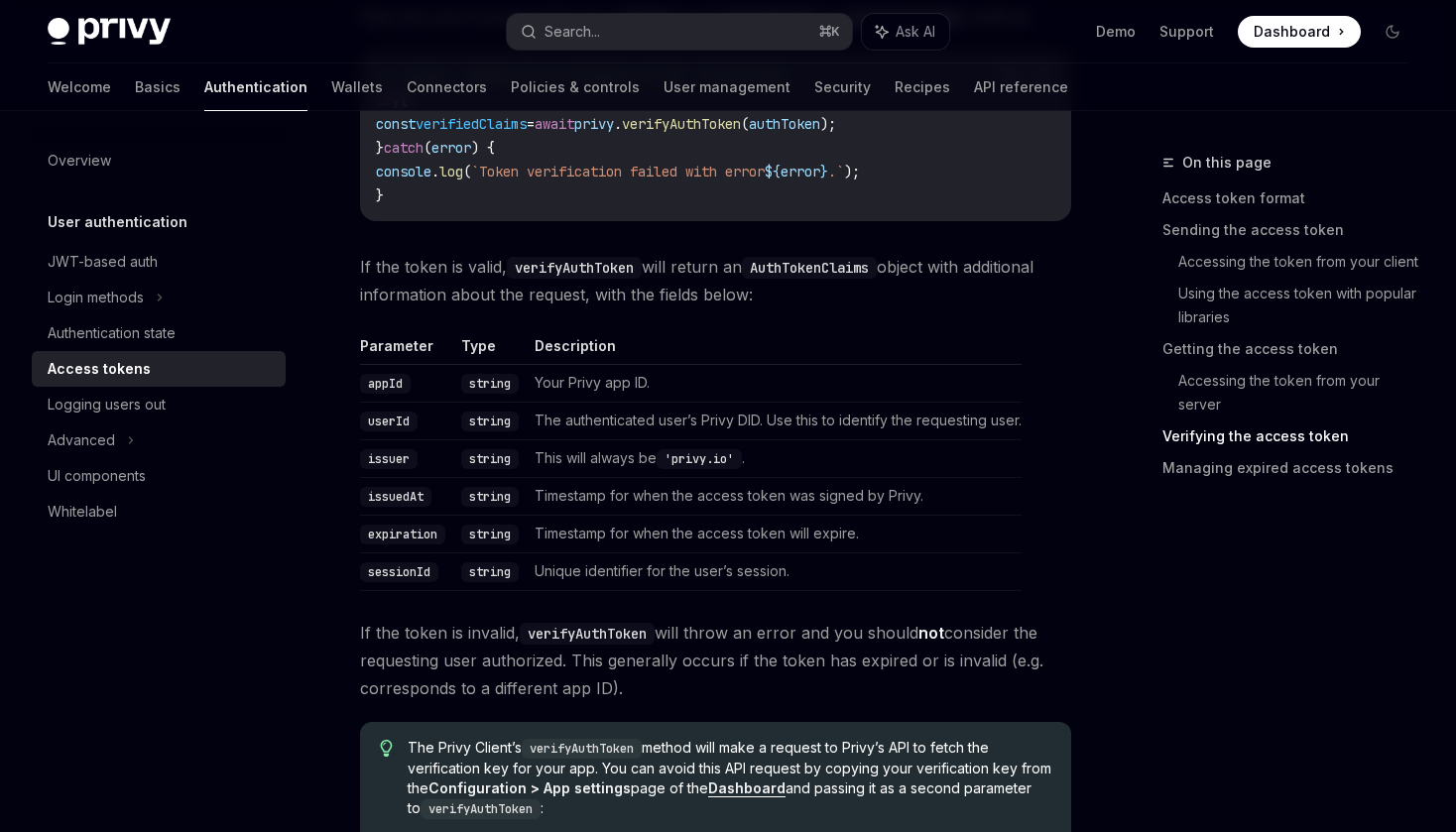 click on "The authenticated user’s Privy DID. Use this to identify the requesting user." at bounding box center [774, 420] 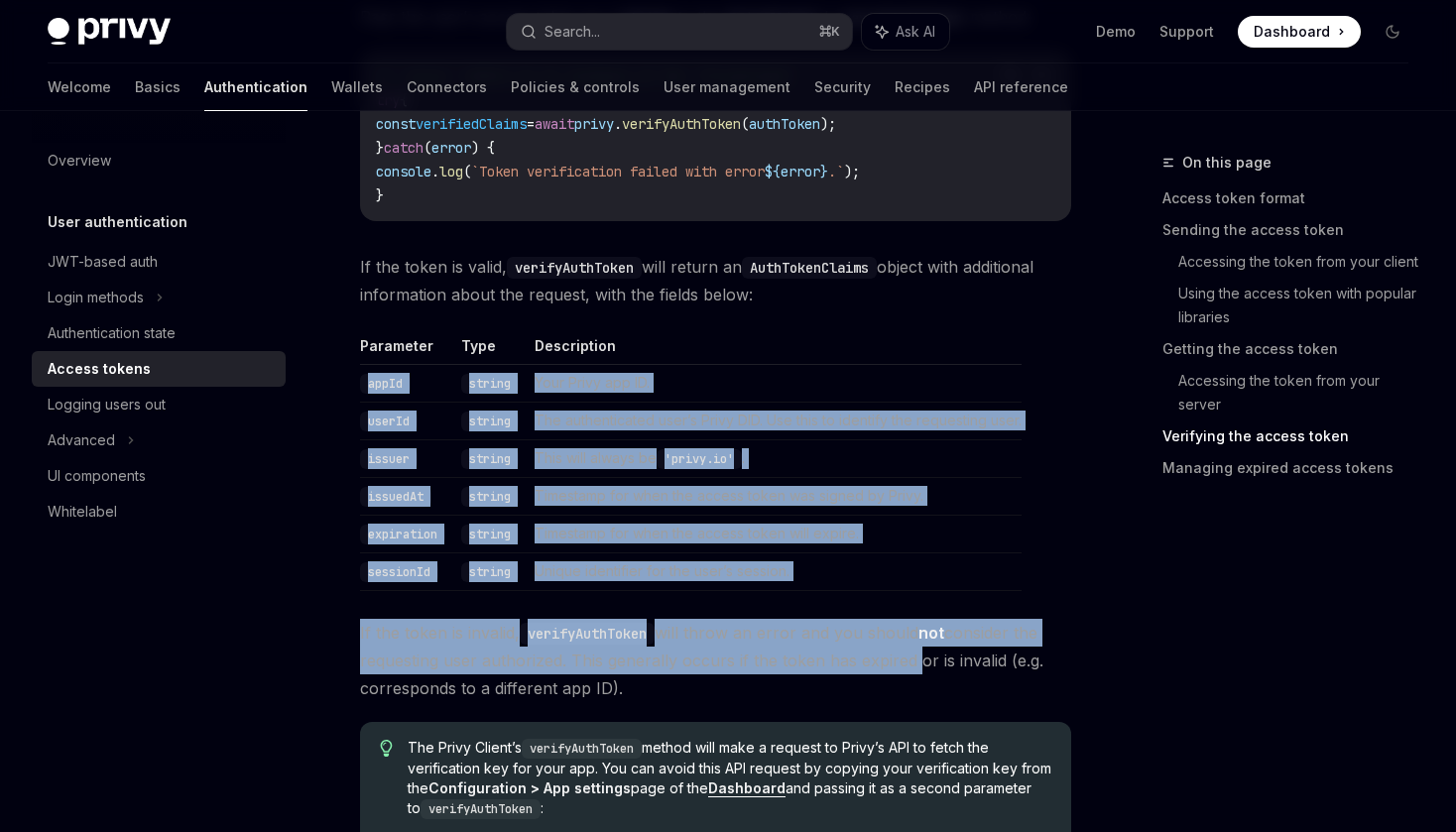 drag, startPoint x: 371, startPoint y: 380, endPoint x: 910, endPoint y: 654, distance: 604.64618 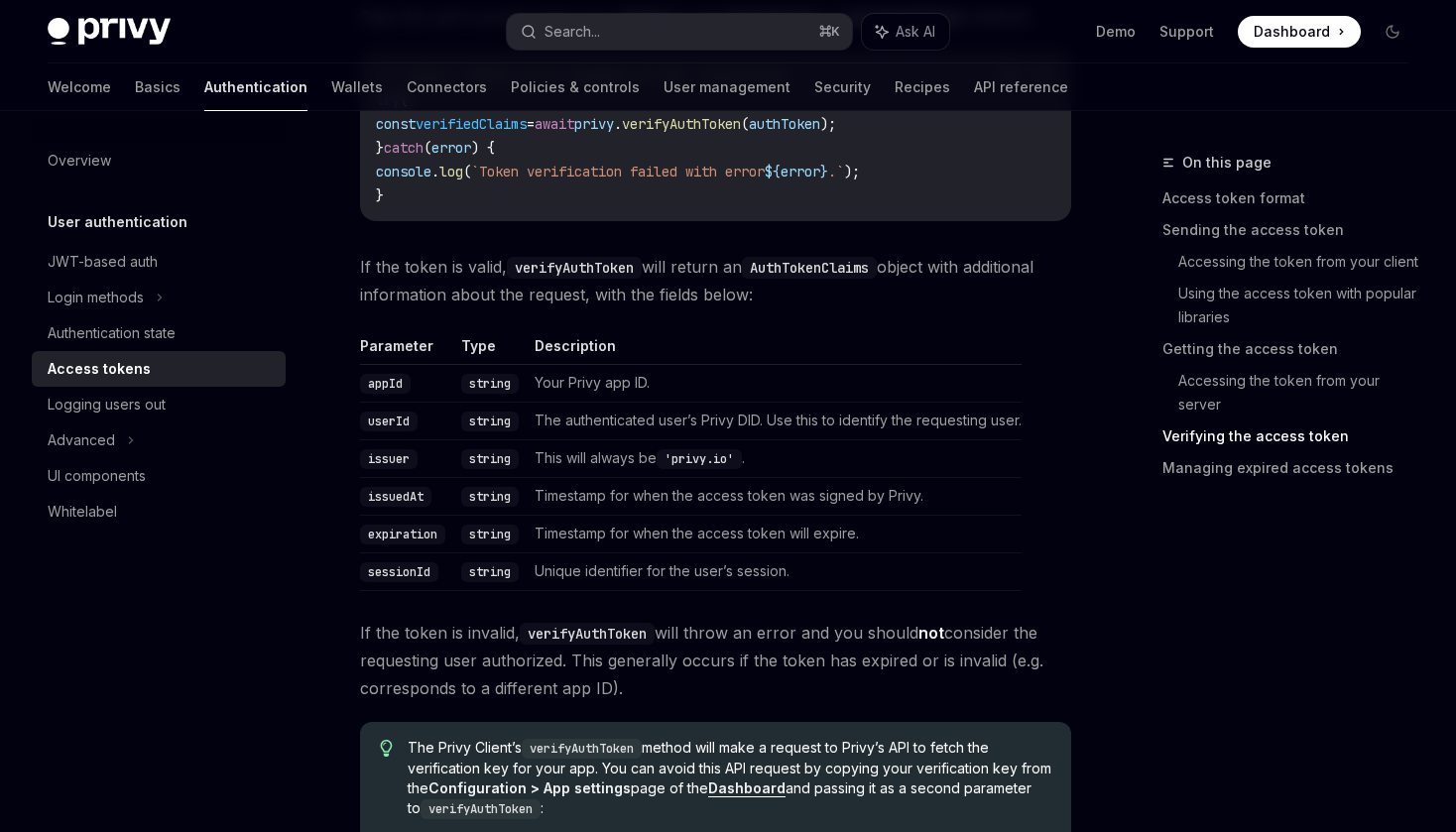 click on "Unique identifier for the user’s session." at bounding box center [774, 571] 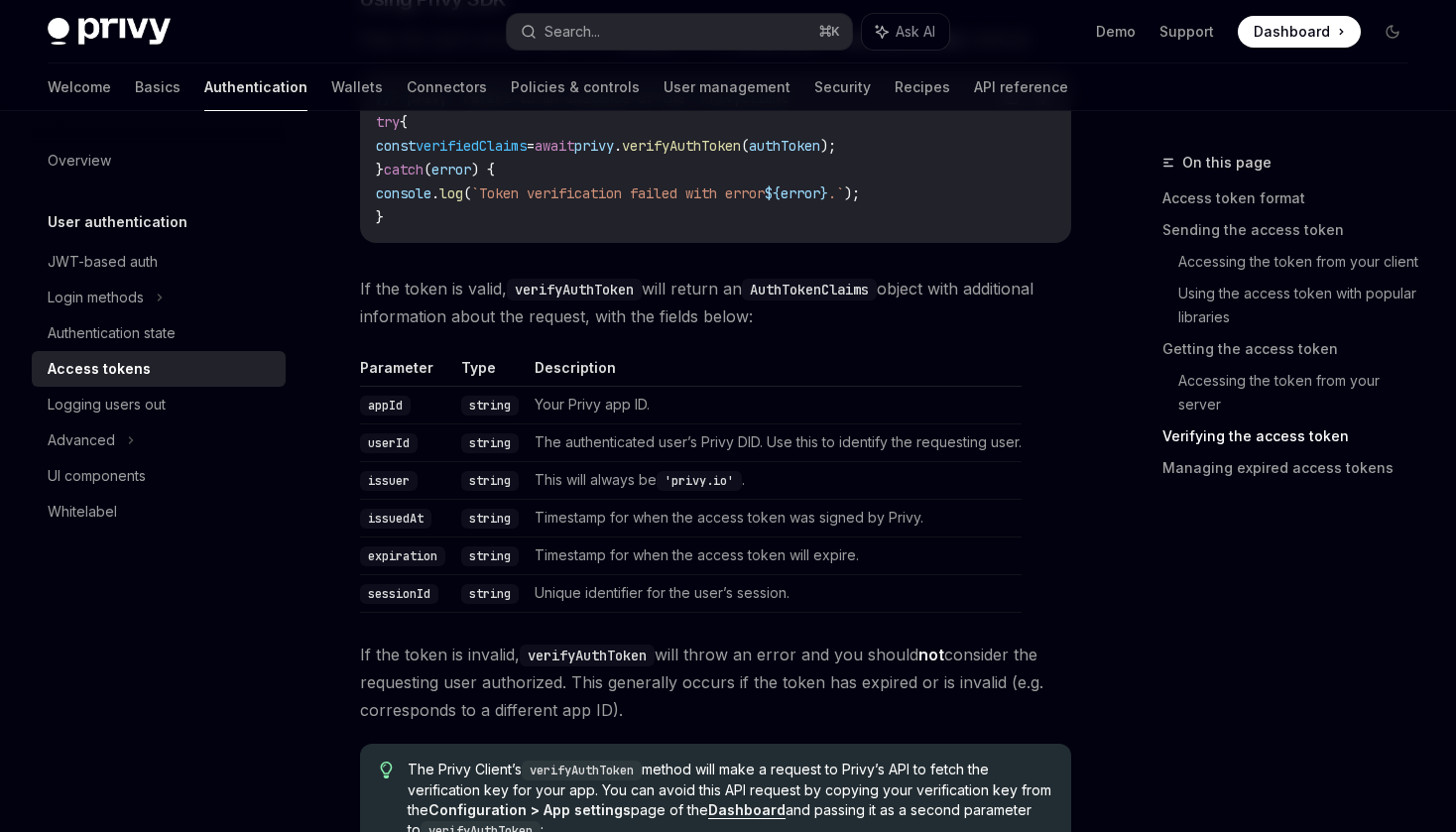 scroll, scrollTop: 3662, scrollLeft: 0, axis: vertical 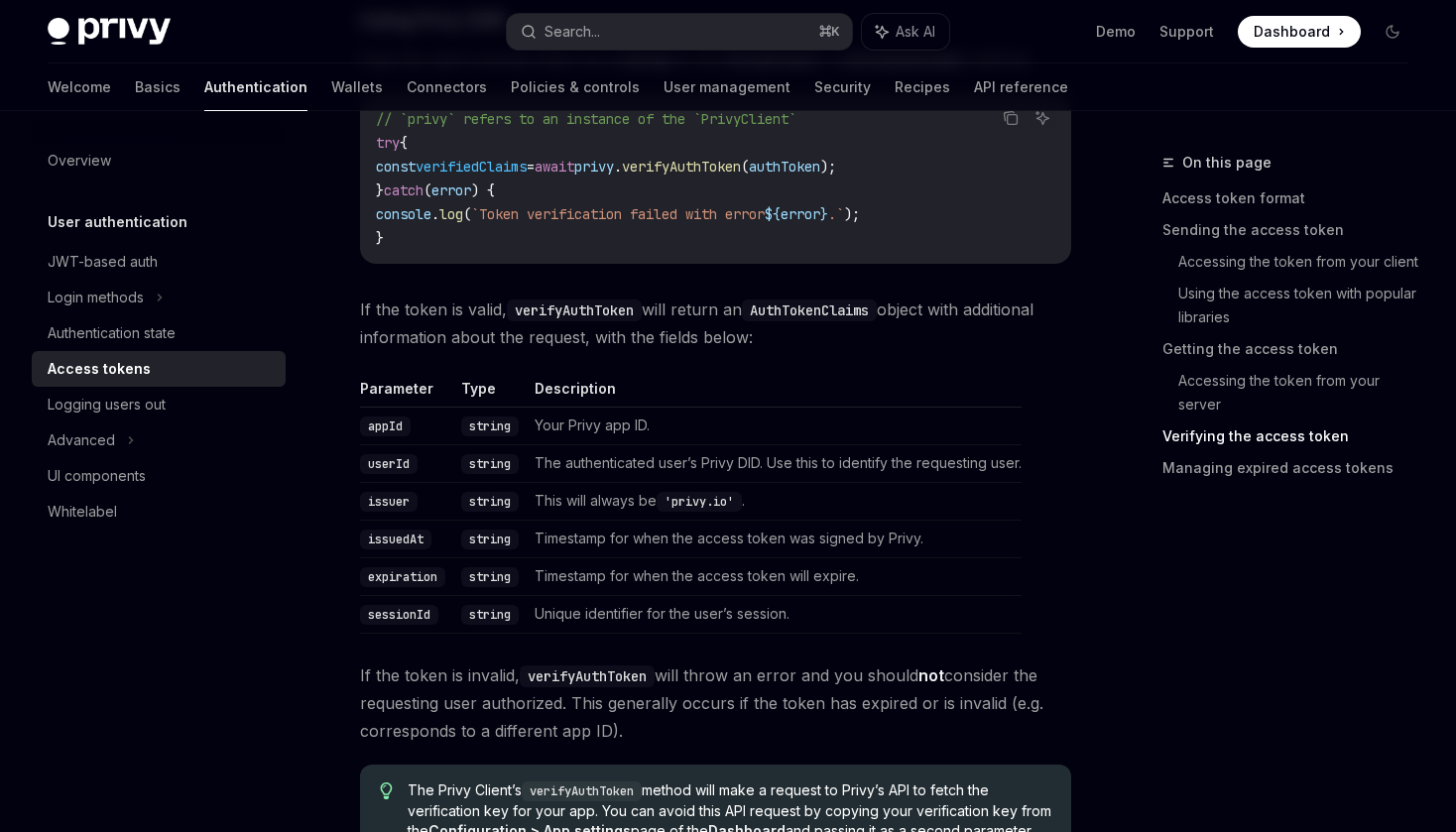 click on "Your Privy app ID." at bounding box center (774, 425) 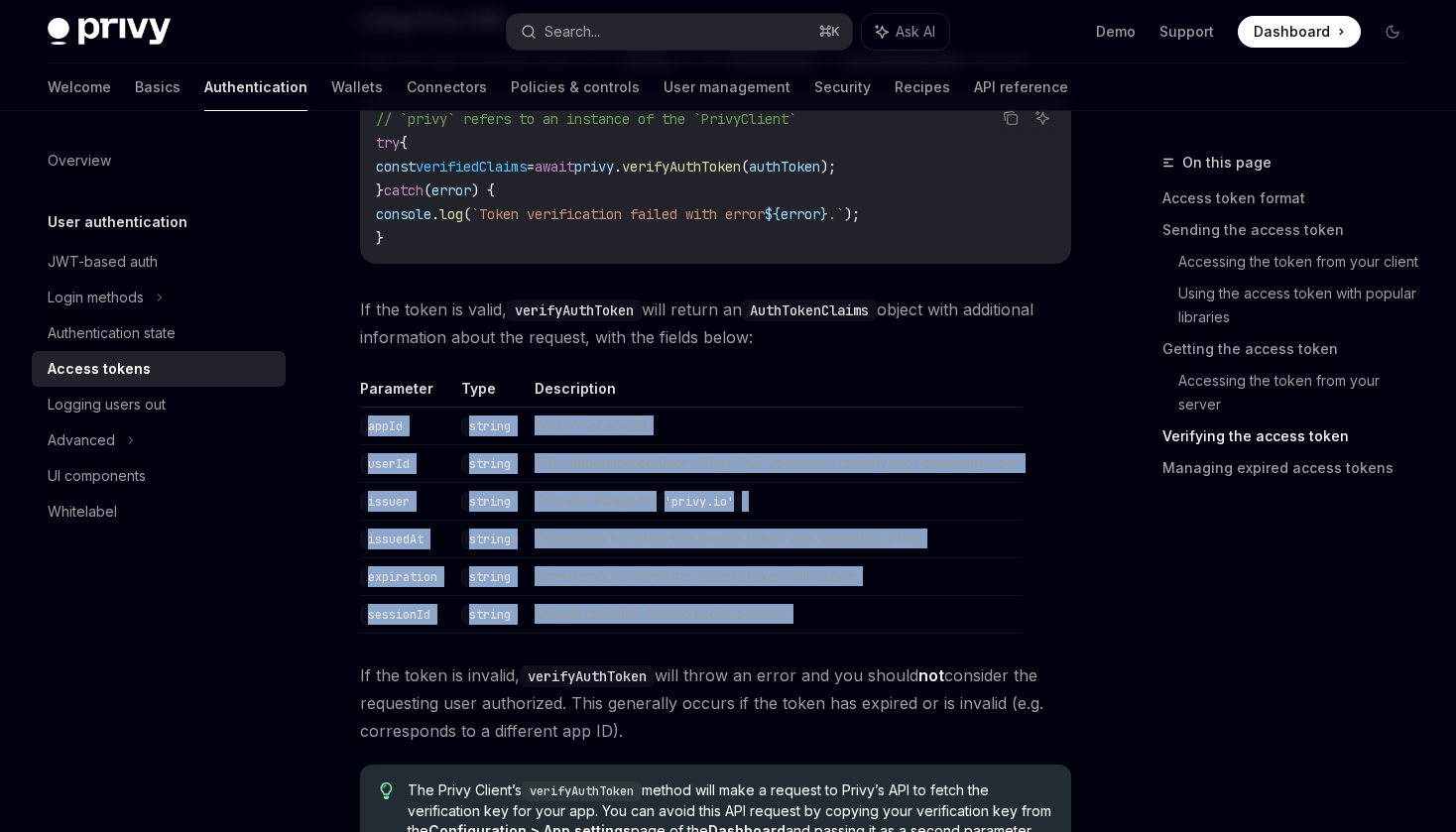 drag, startPoint x: 361, startPoint y: 423, endPoint x: 828, endPoint y: 639, distance: 514.5338 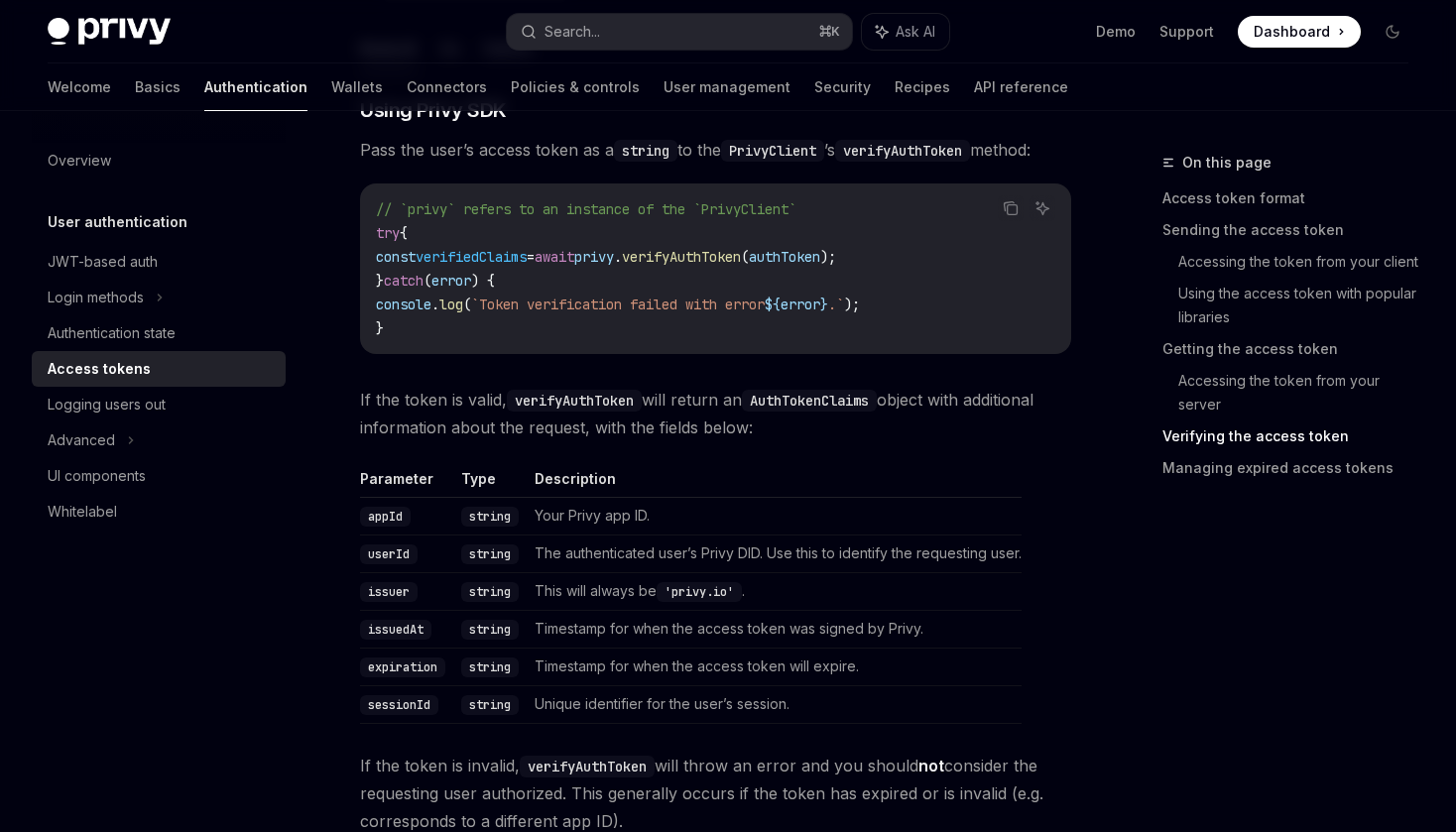 scroll, scrollTop: 3565, scrollLeft: 0, axis: vertical 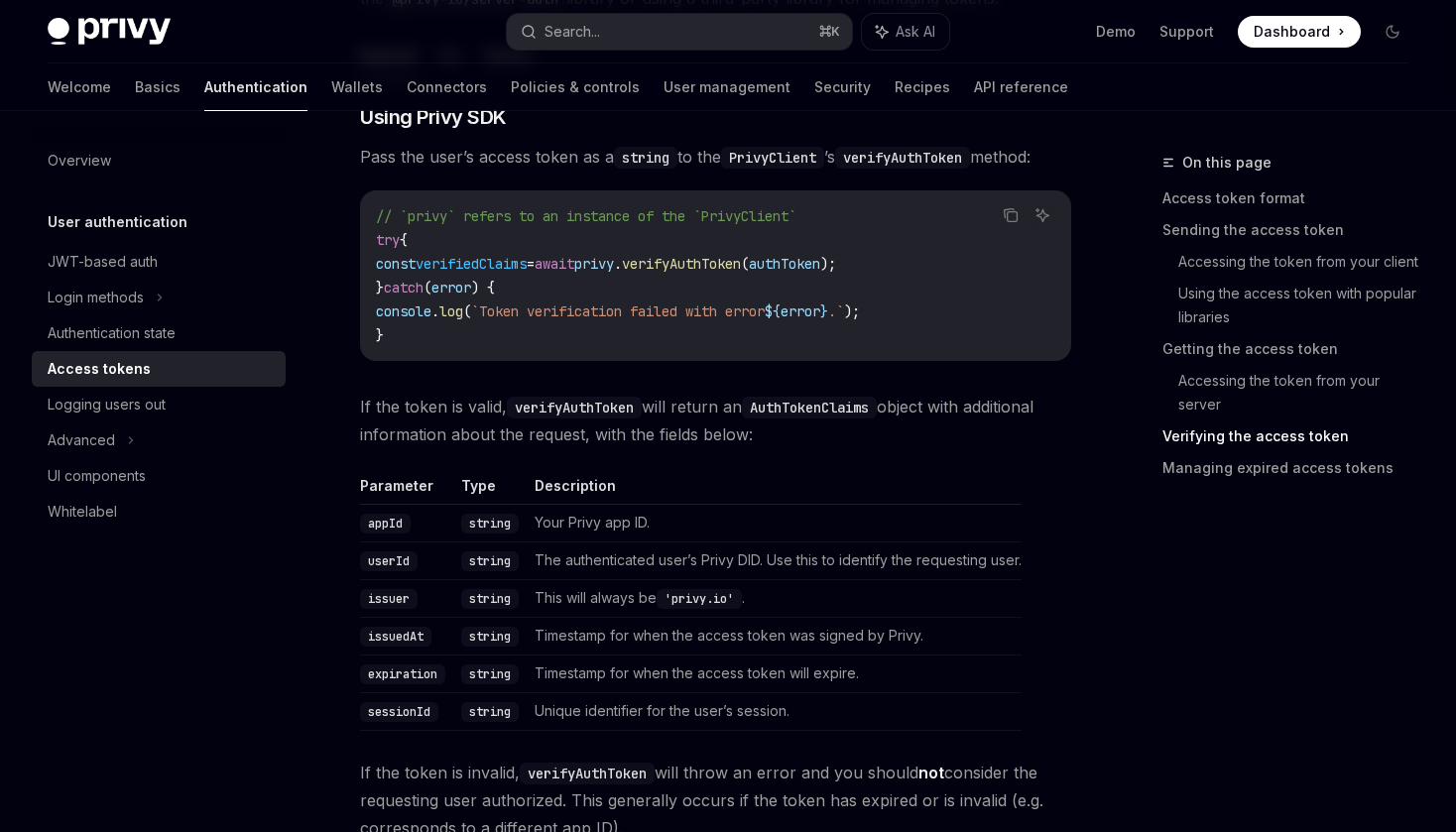 click on "// `privy` refers to an instance of the `PrivyClient`
try  {
const  verifiedClaims  =  await  privy . verifyAuthToken ( authToken );
}  catch  ( error ) {
console . log ( `Token verification failed with error  ${ error } .` );
}" at bounding box center [715, -467] 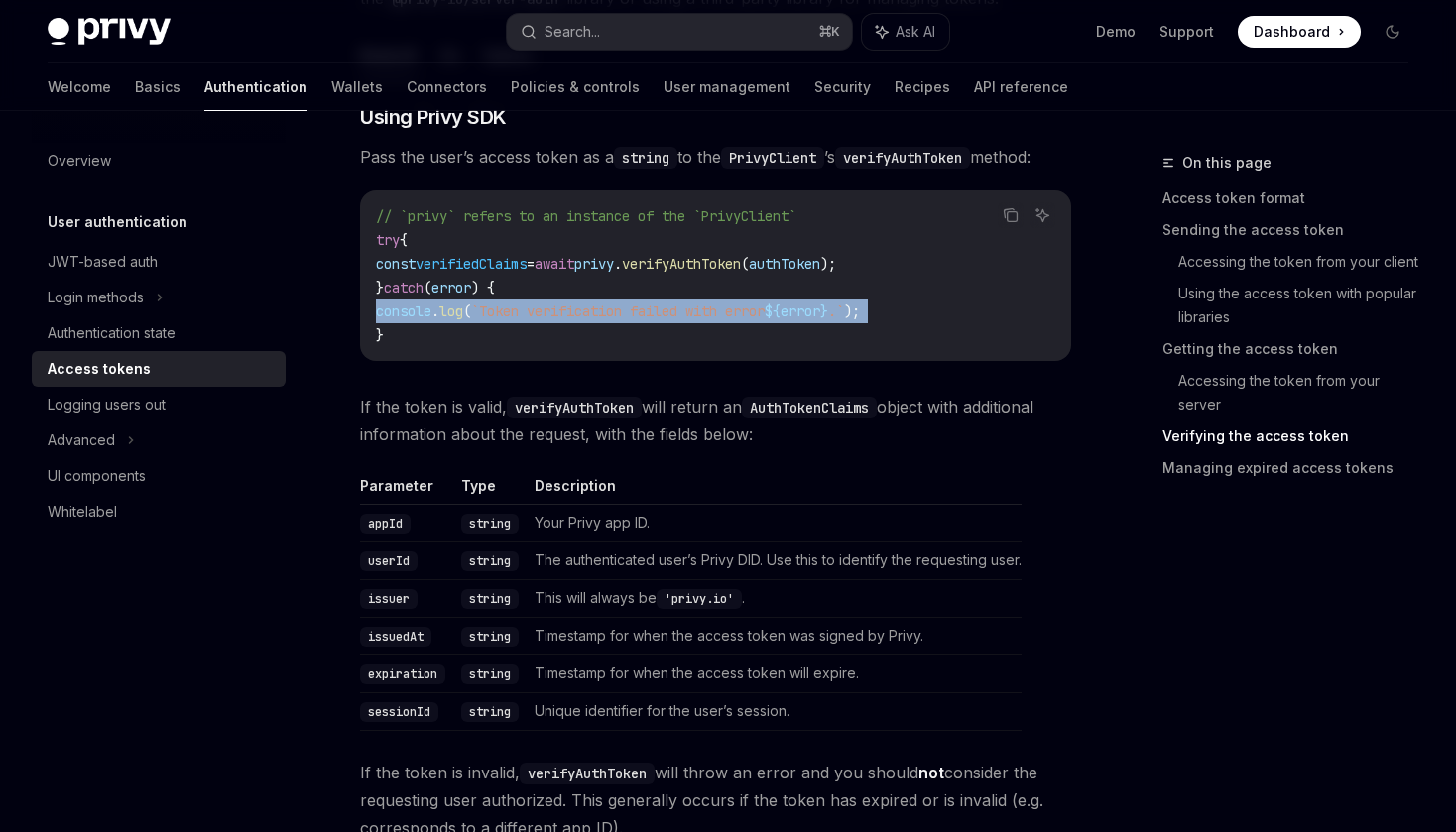 click on "`Token verification failed with error" at bounding box center [559, -455] 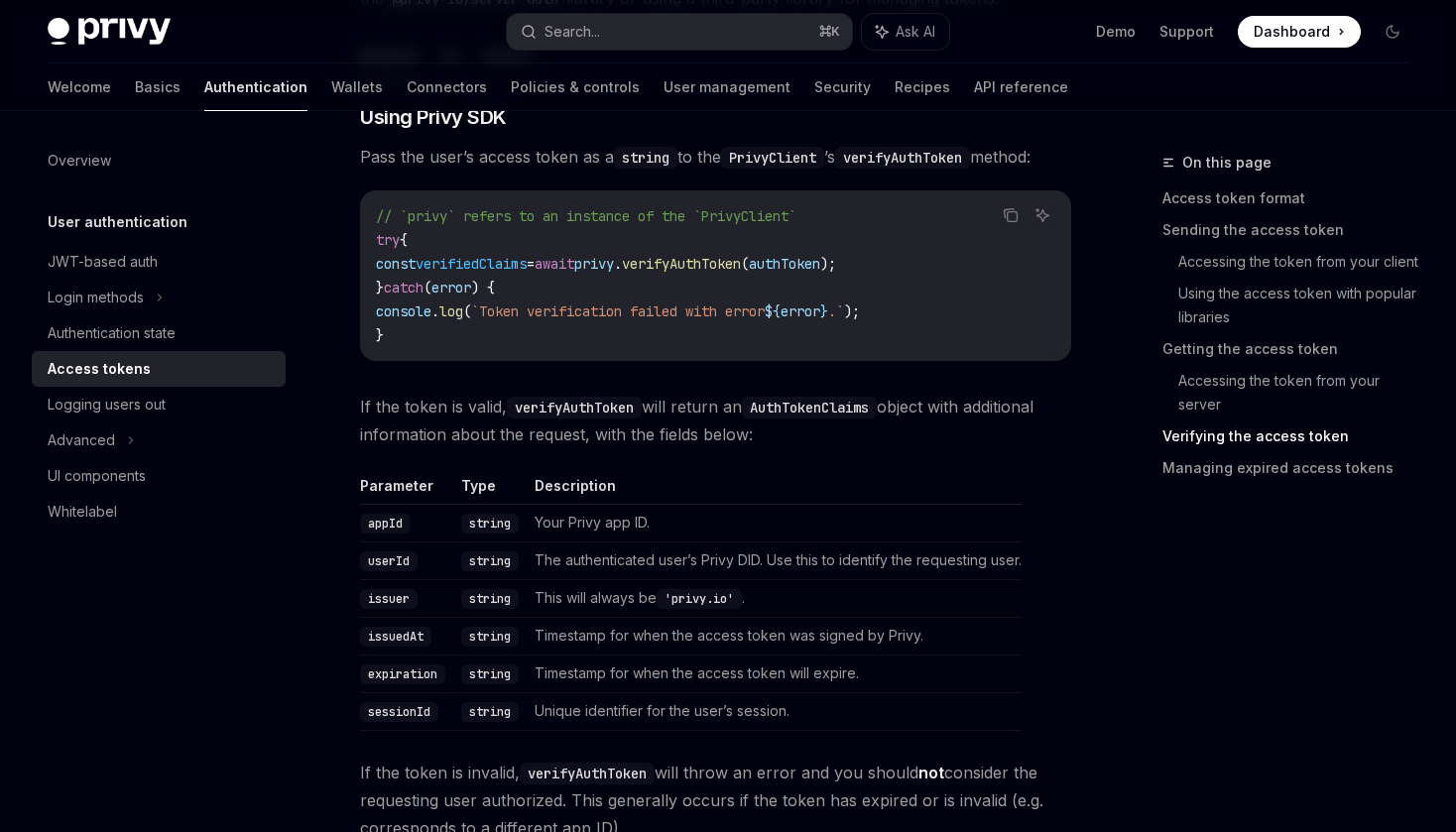 click on "verifyAuthToken" at bounding box center [681, 264] 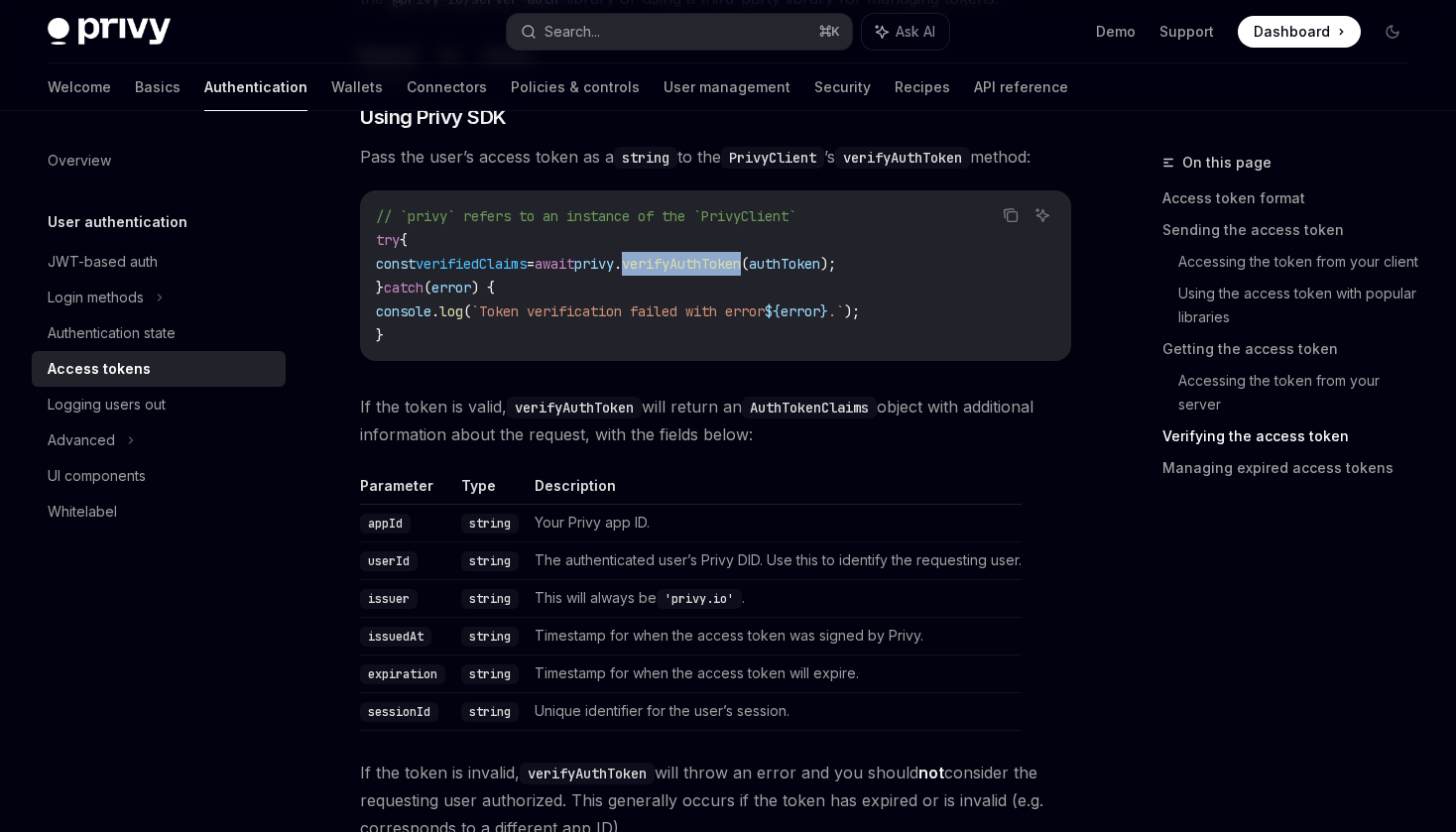 click on "verifyAuthToken" at bounding box center (681, 264) 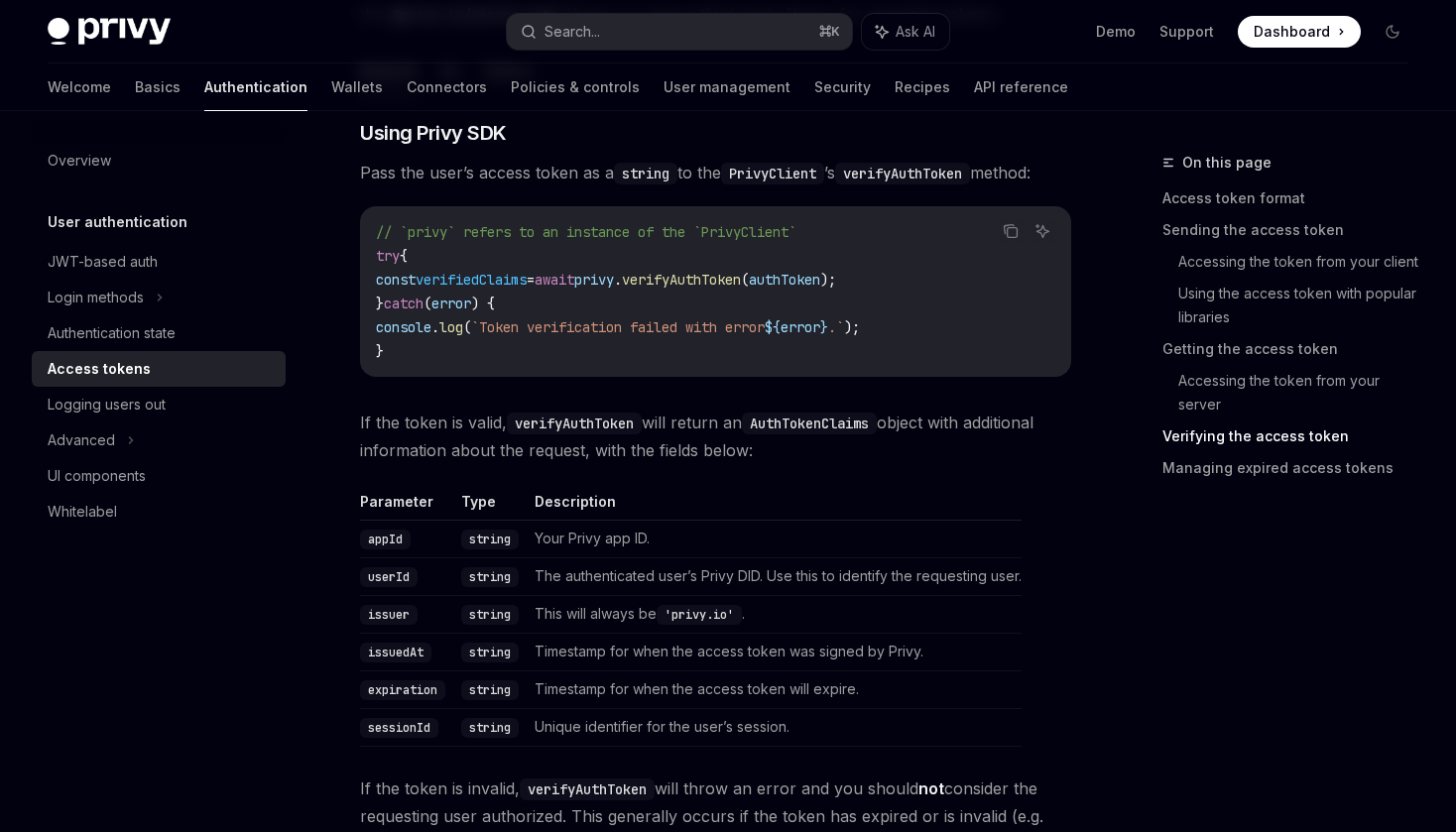 scroll, scrollTop: 3539, scrollLeft: 0, axis: vertical 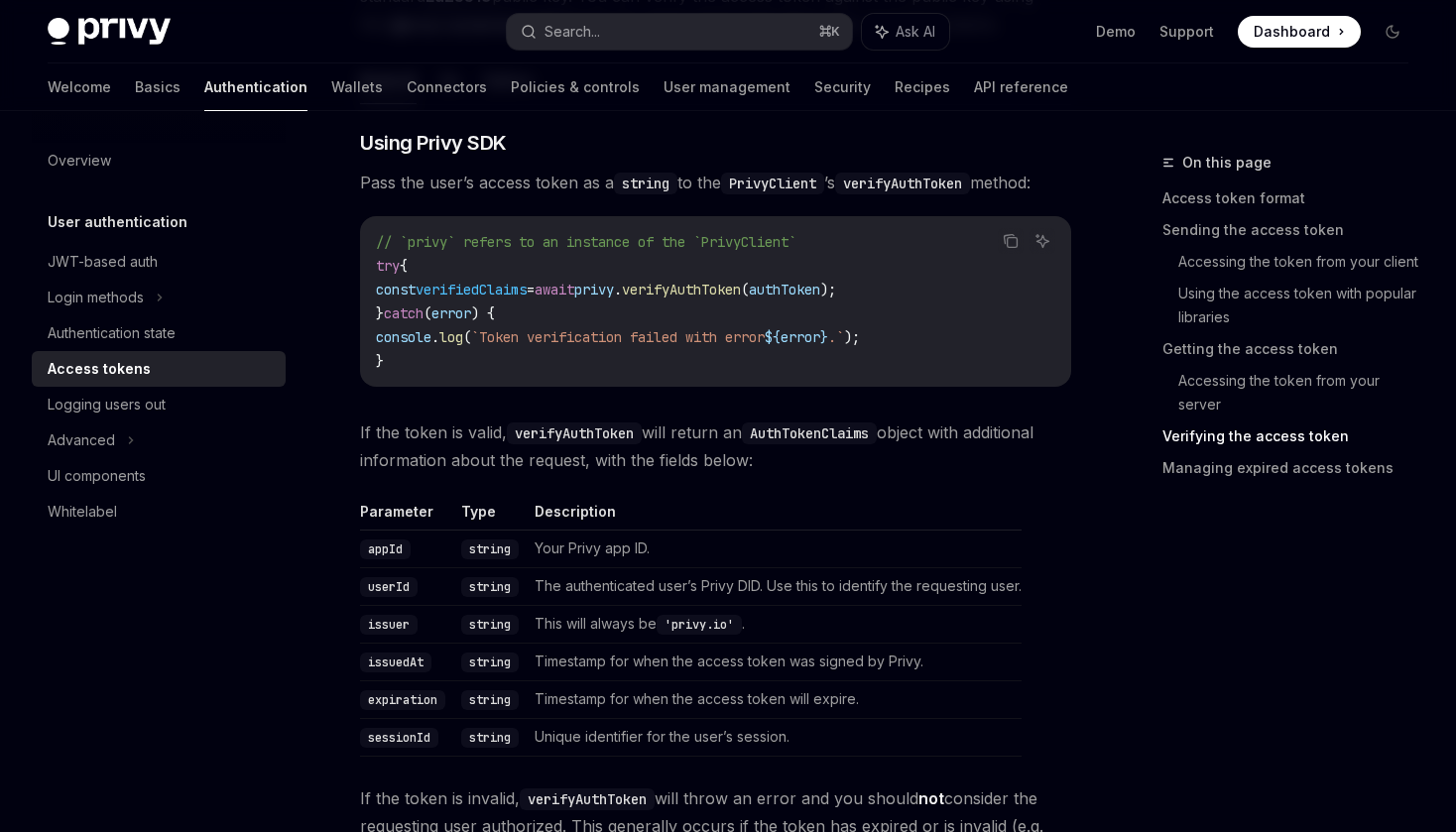 click on "verifyAuthToken" at bounding box center (681, 290) 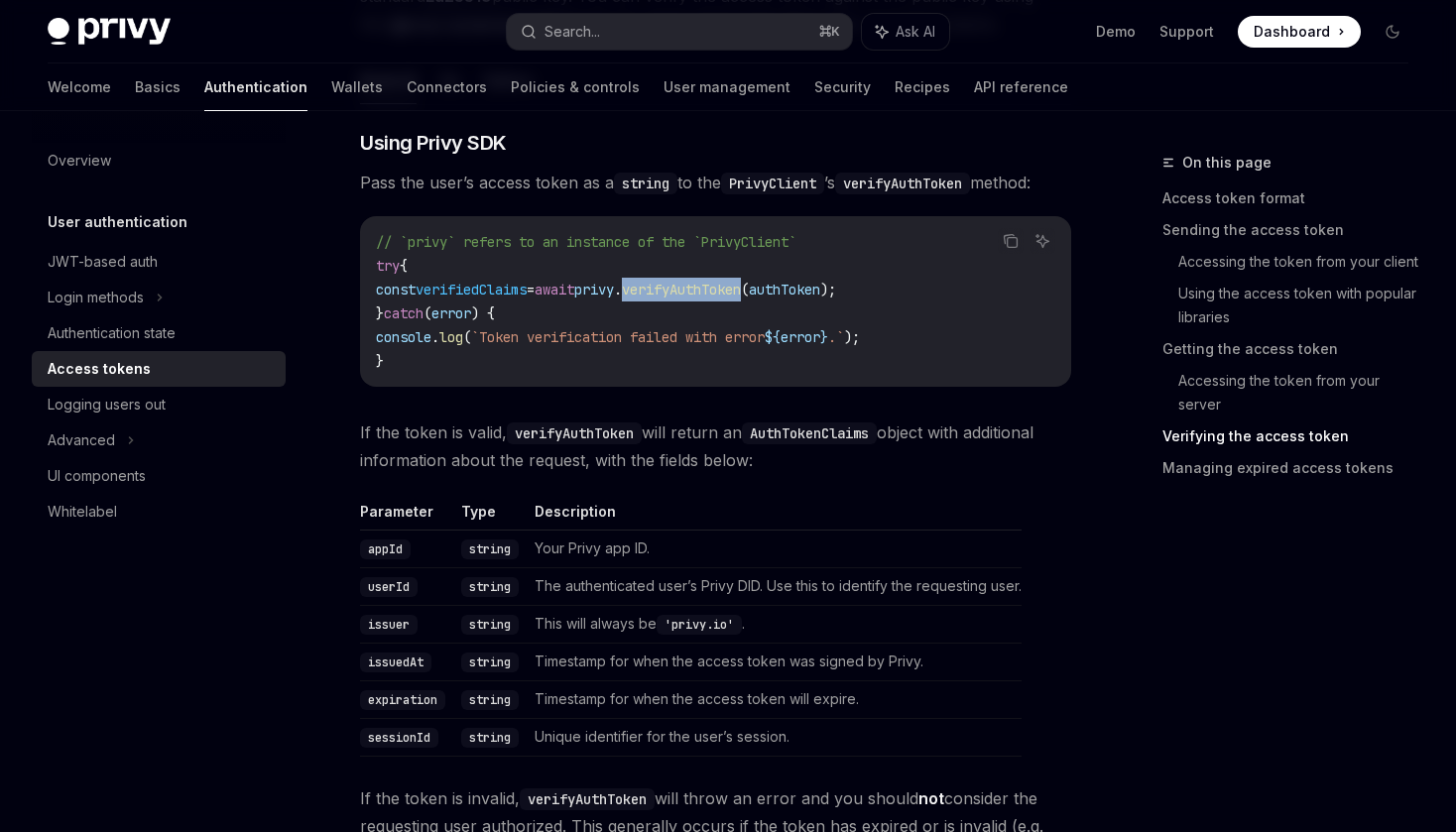 click on "verifyAuthToken" at bounding box center (681, 290) 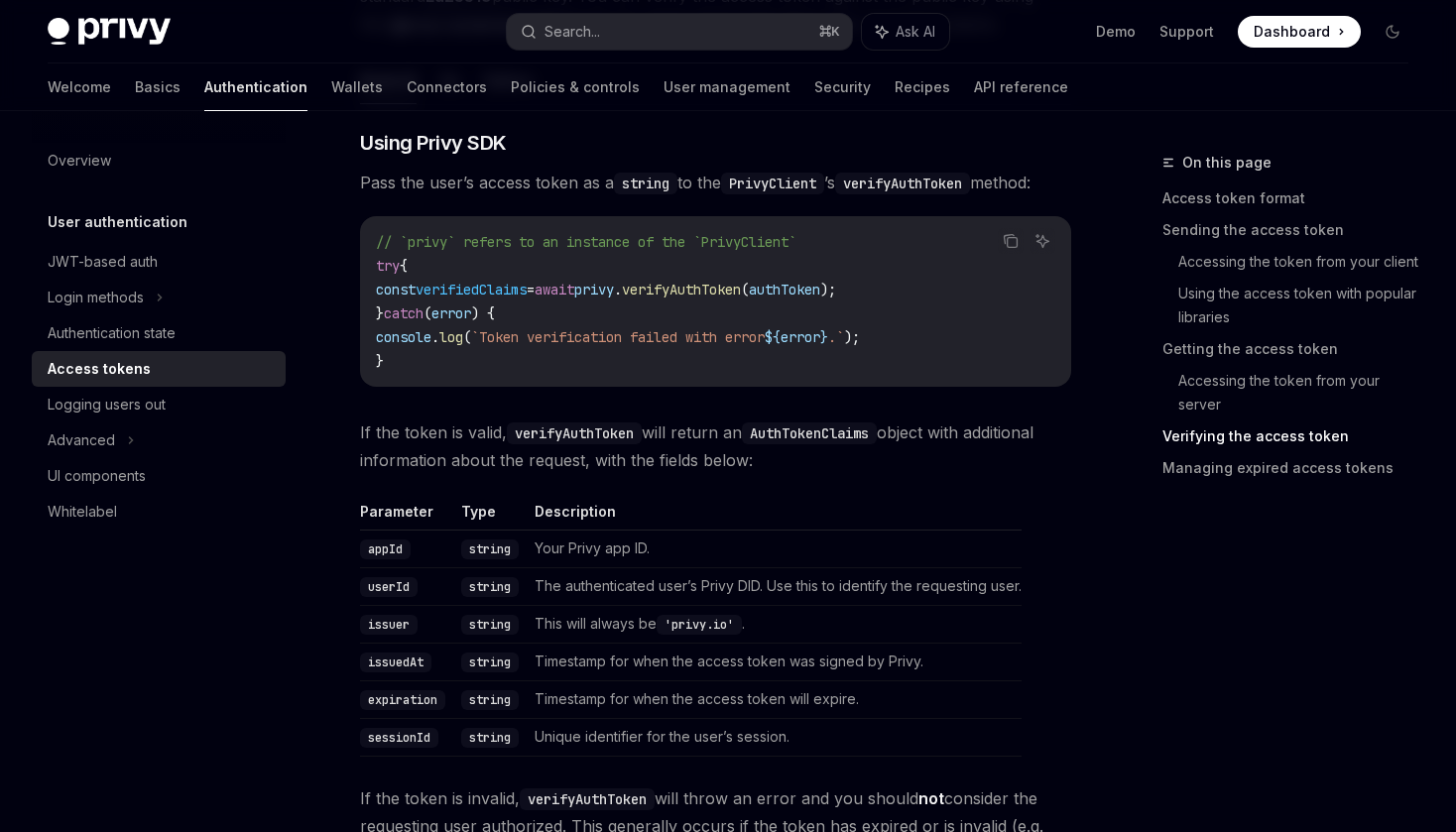 click on "string" at bounding box center [490, 586] 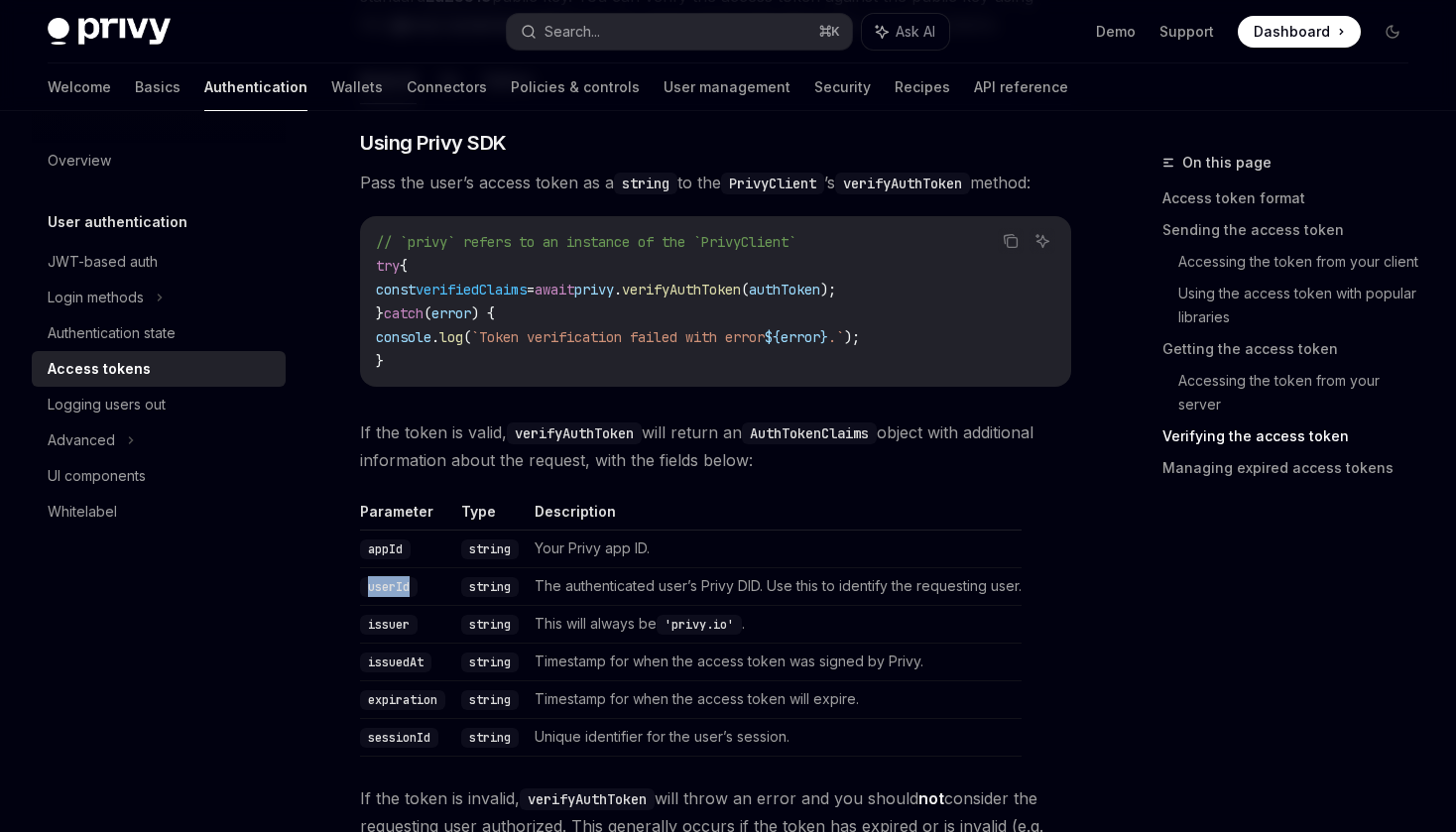 click on "userId" at bounding box center (389, 587) 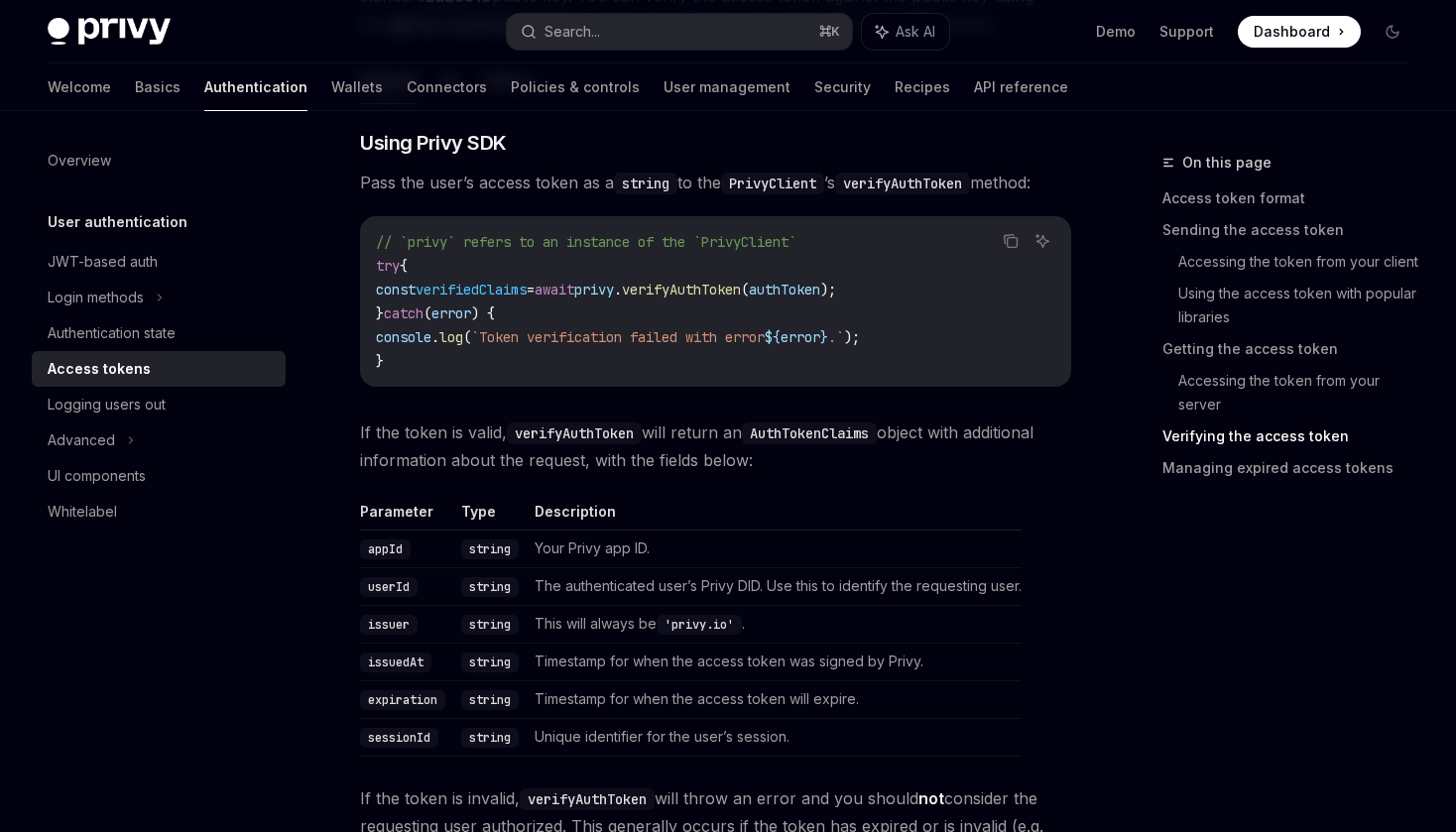 click on "Description" at bounding box center [774, 516] 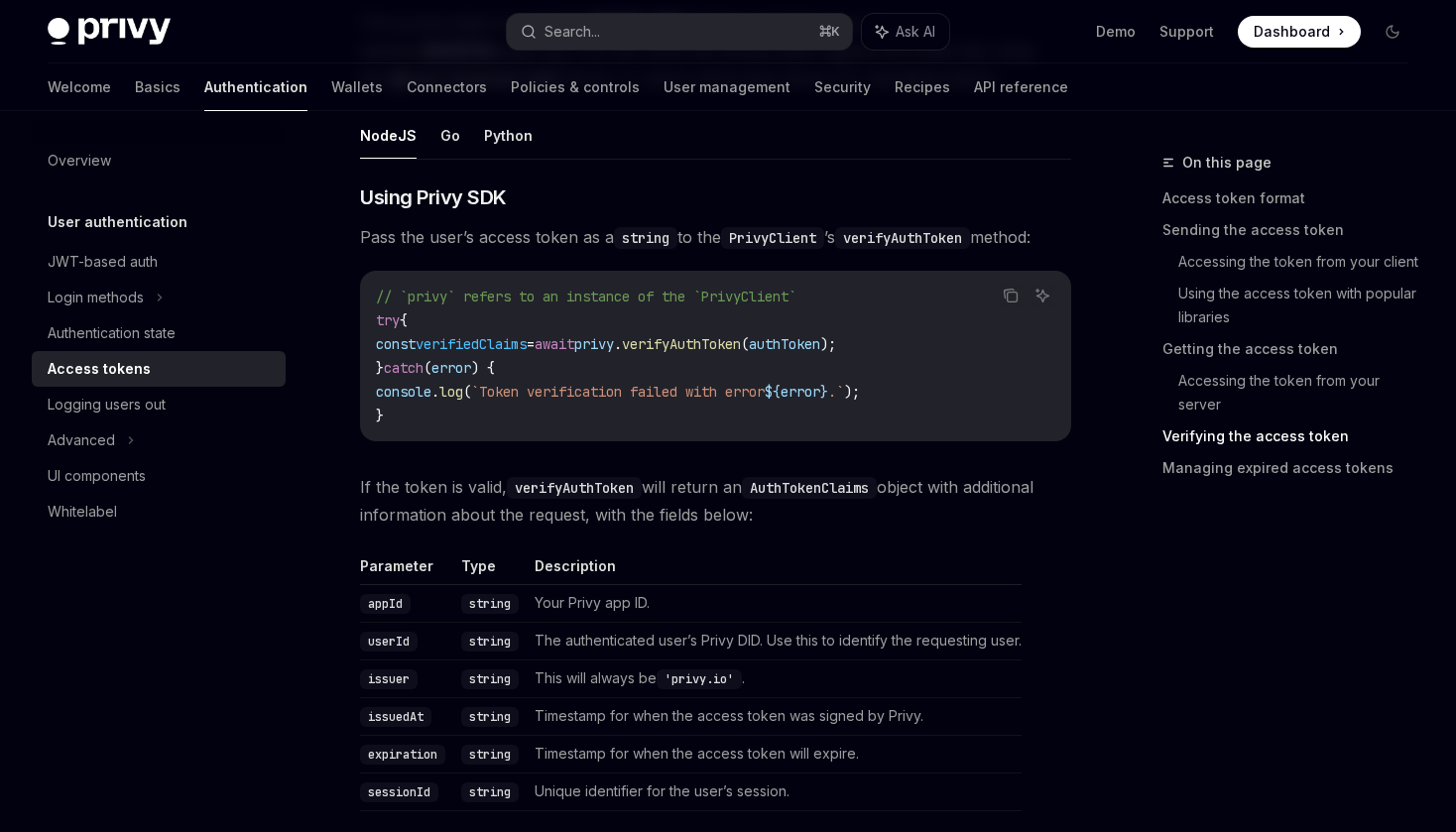 scroll, scrollTop: 3460, scrollLeft: 0, axis: vertical 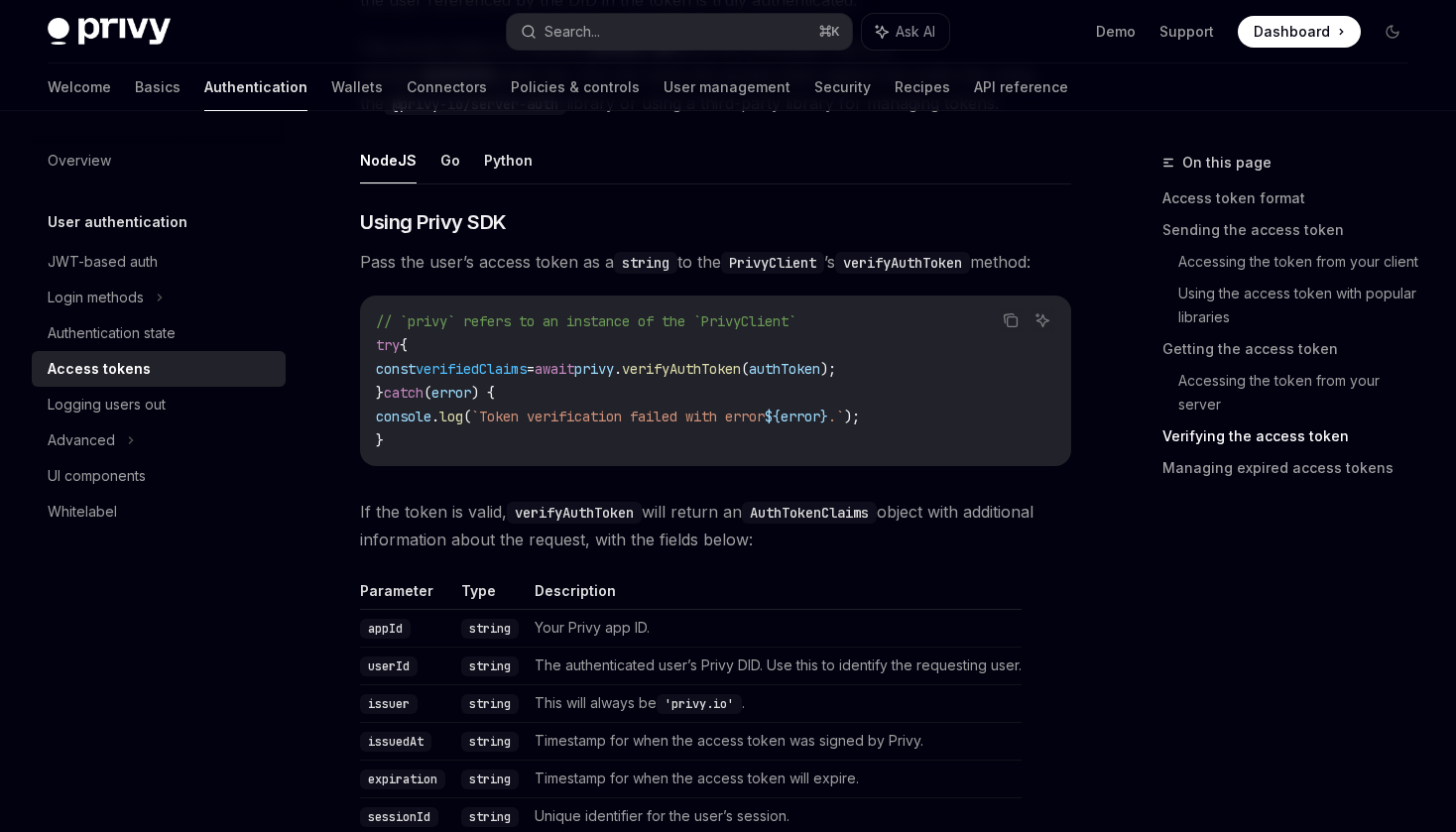 click on "verifyAuthToken" at bounding box center (681, 369) 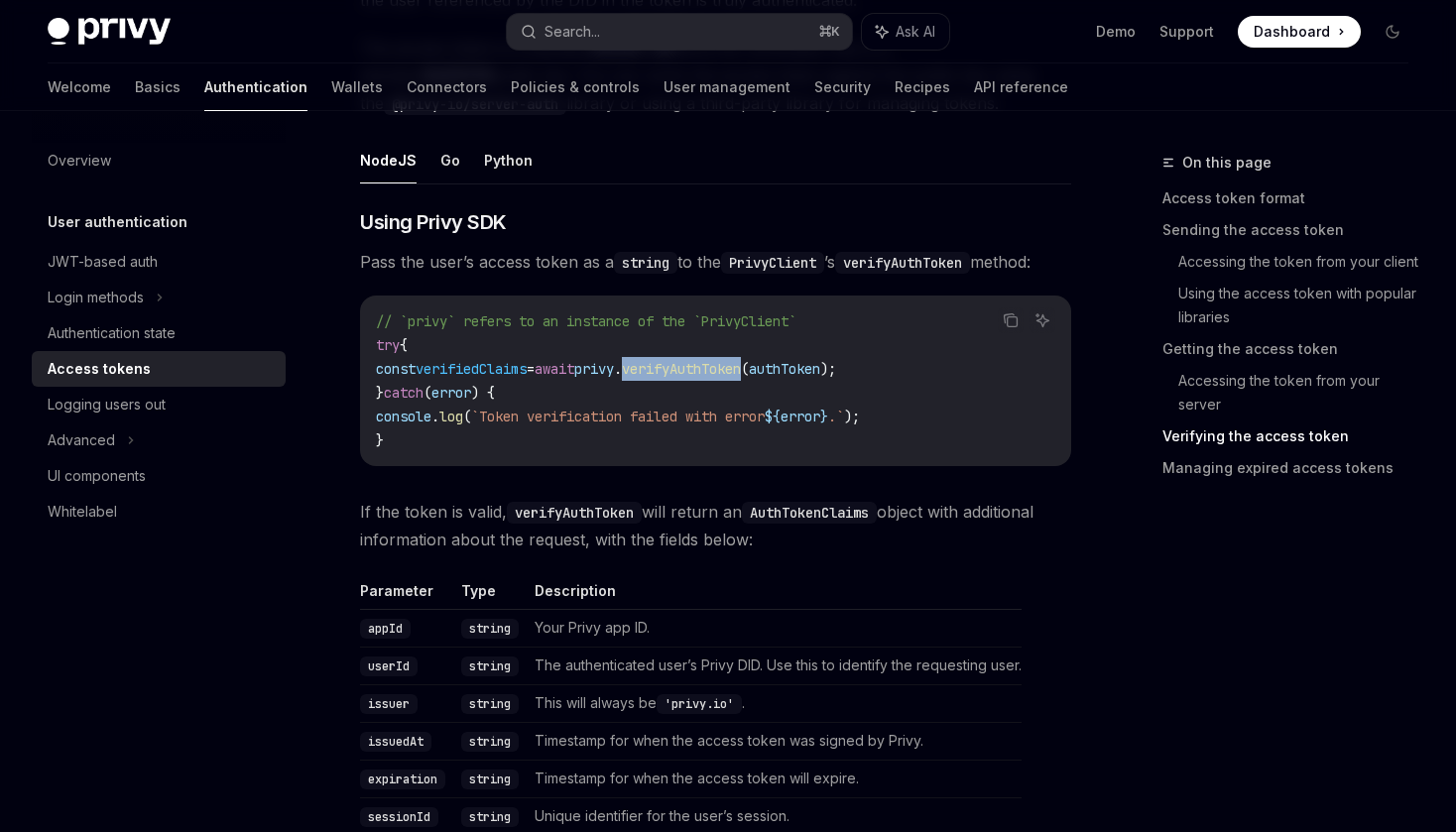 click on "`Token verification failed with error" at bounding box center (559, -350) 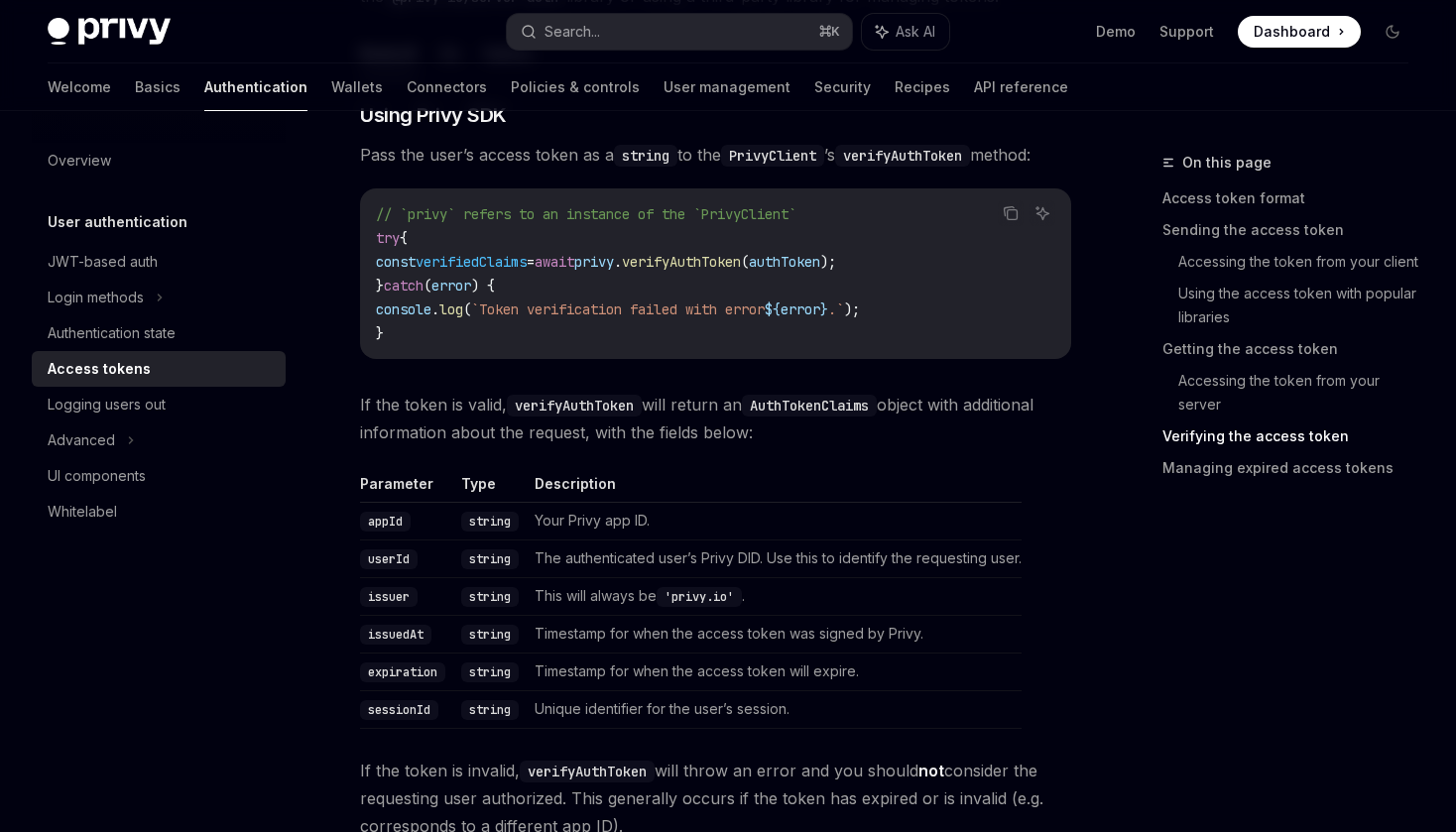scroll, scrollTop: 3597, scrollLeft: 0, axis: vertical 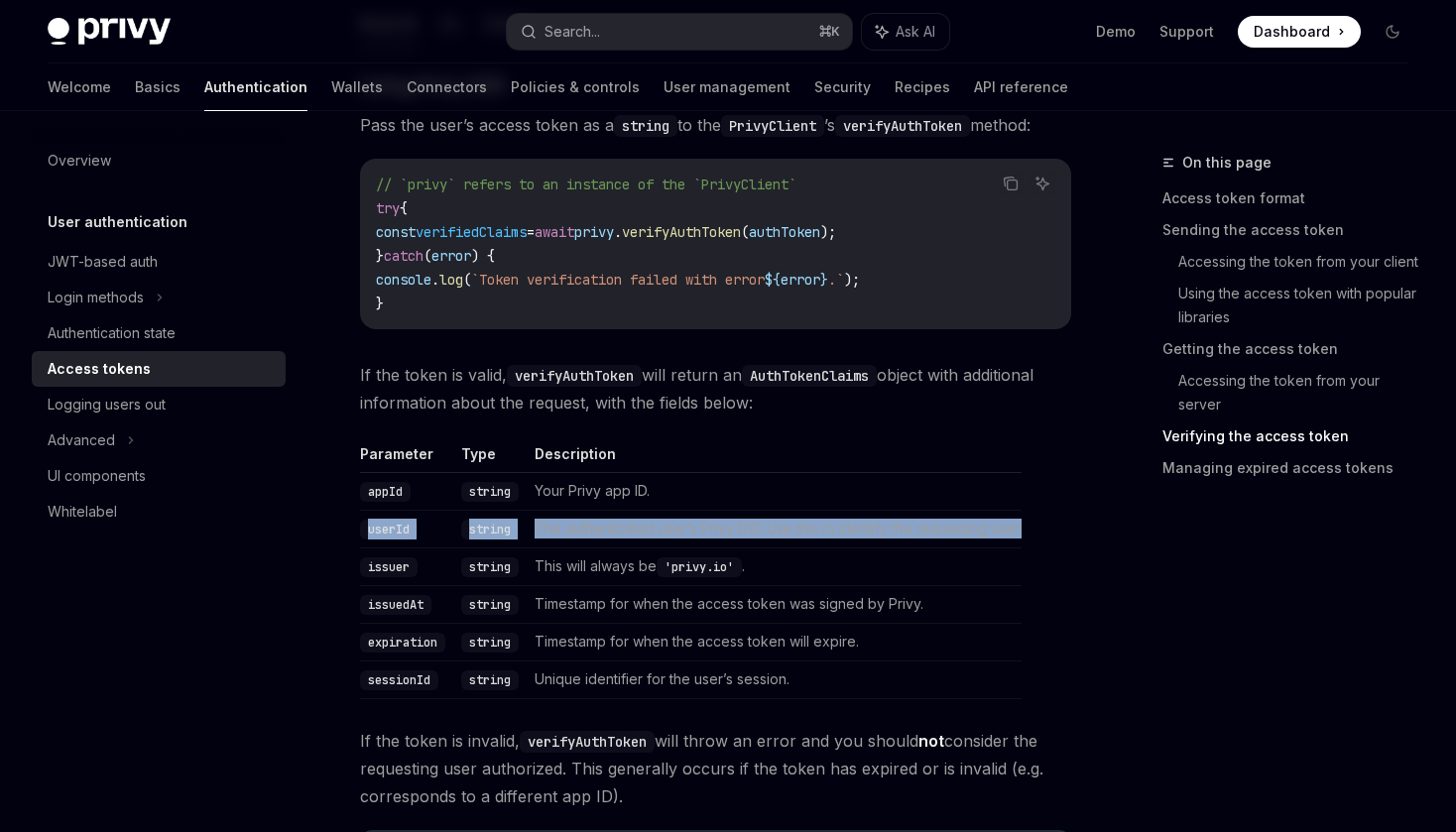 drag, startPoint x: 368, startPoint y: 529, endPoint x: 1089, endPoint y: 533, distance: 721.011 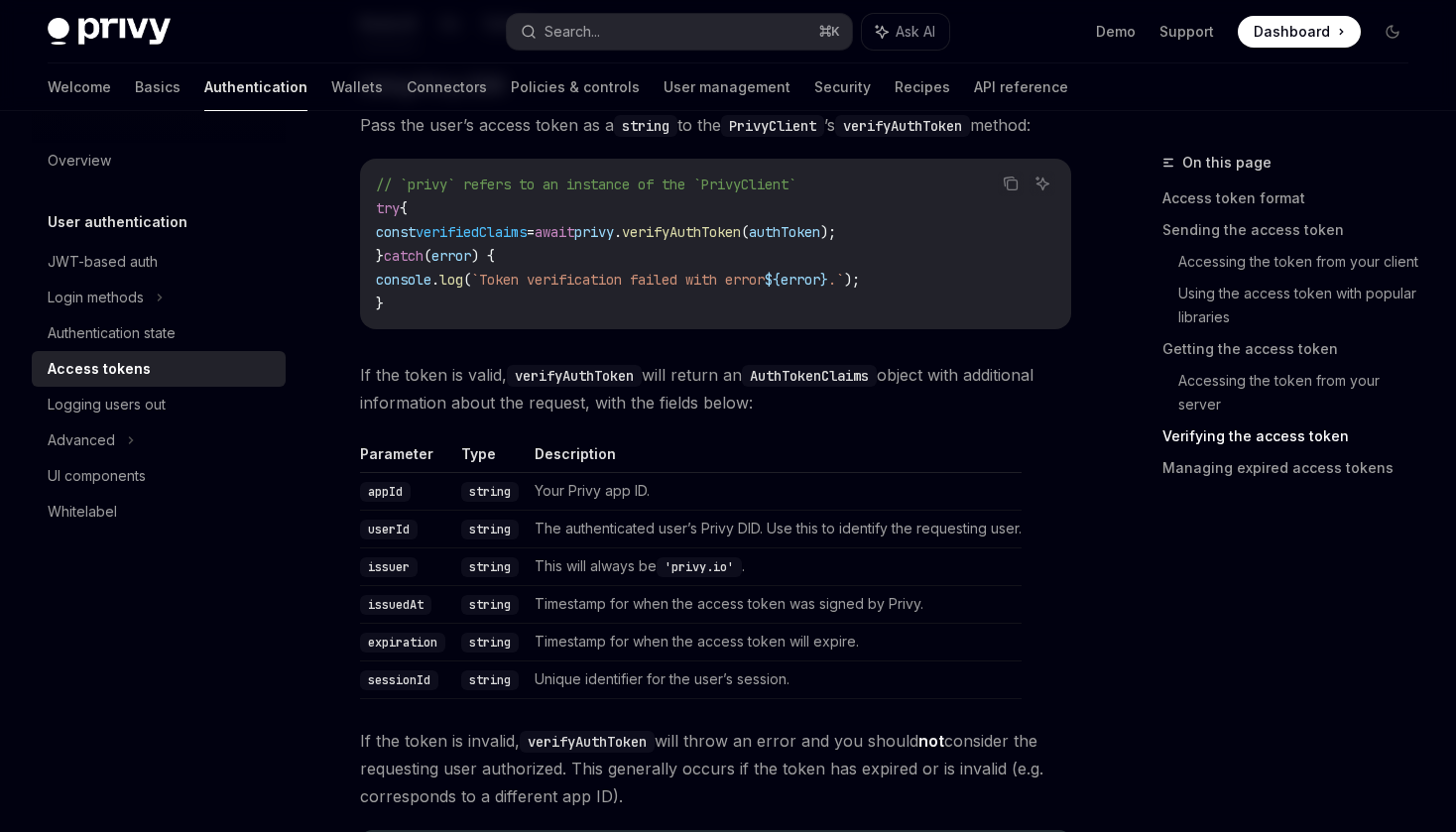 click on "Your Privy app ID." at bounding box center (774, 491) 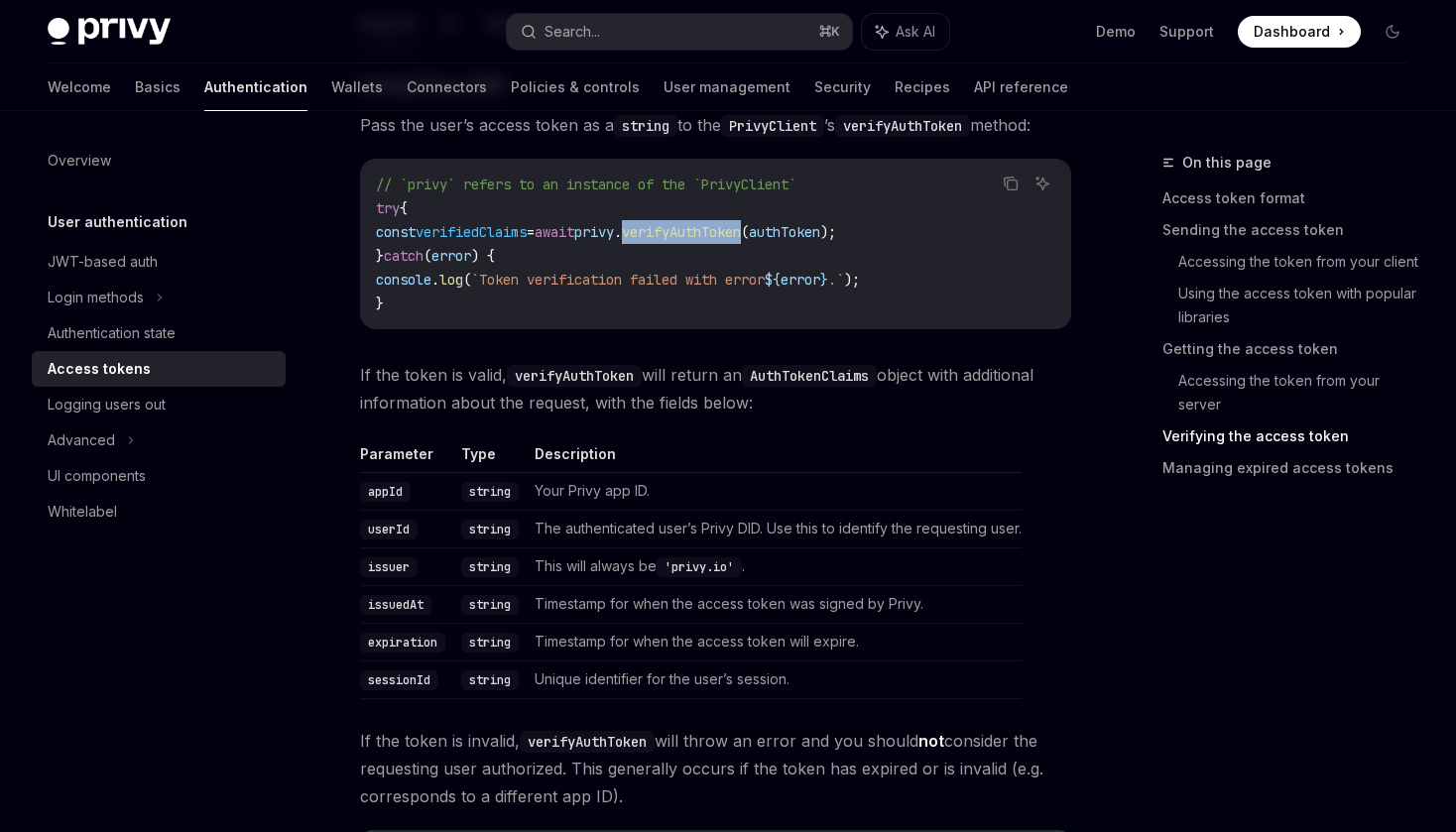 click on "verifyAuthToken" at bounding box center [681, 232] 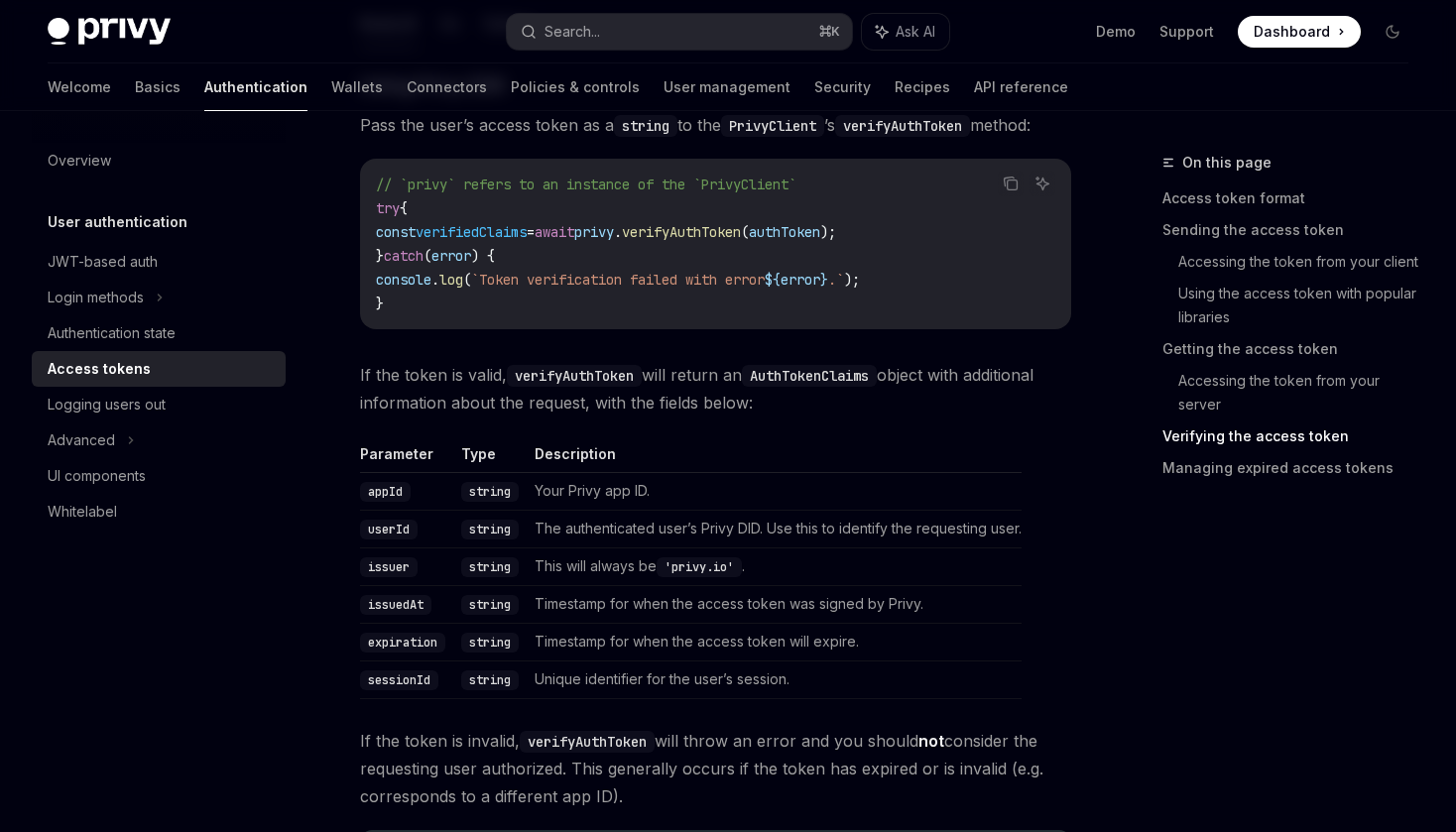 click on "The authenticated user’s Privy DID. Use this to identify the requesting user." at bounding box center (774, 529) 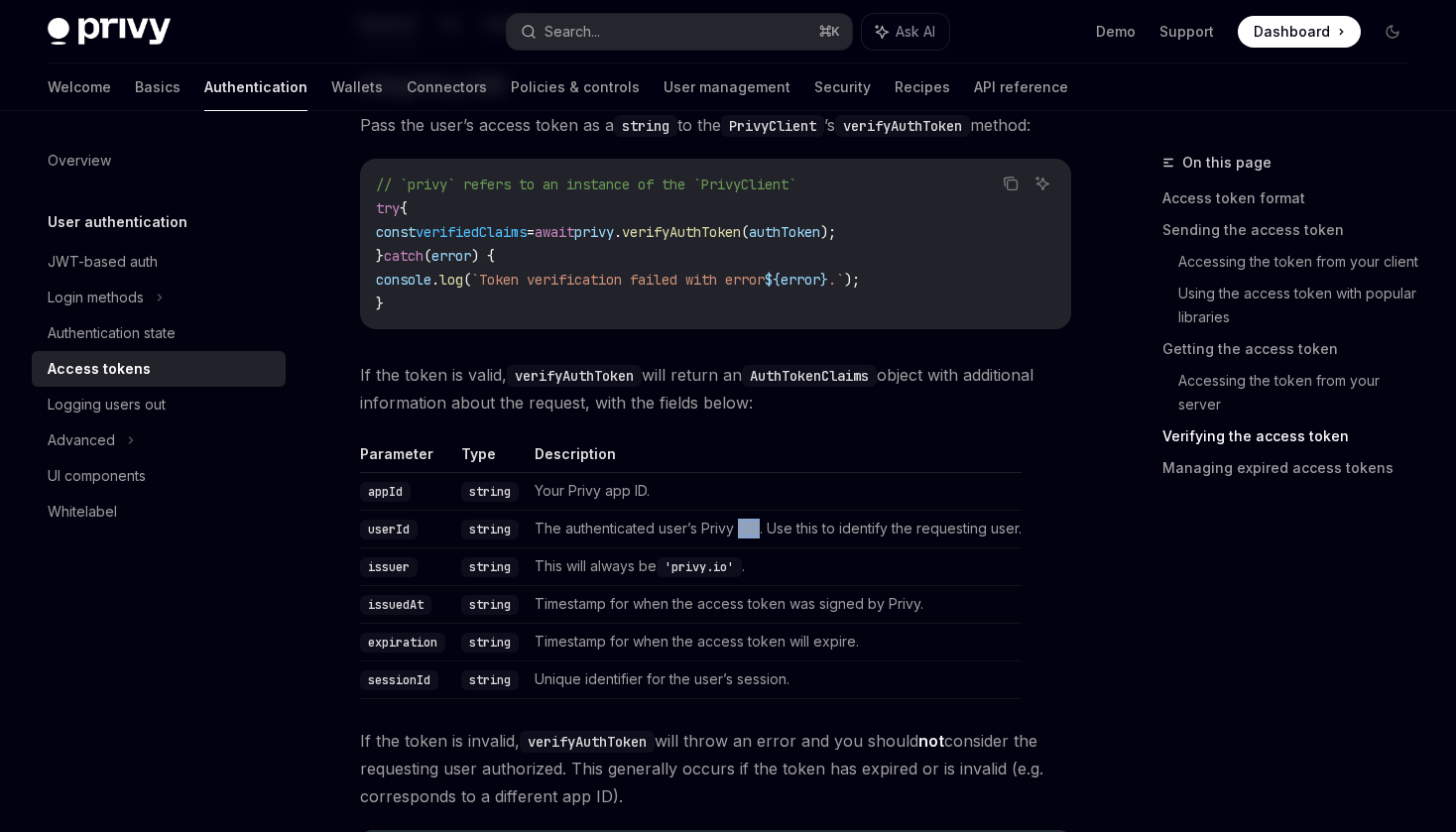 click on "The authenticated user’s Privy DID. Use this to identify the requesting user." at bounding box center (774, 529) 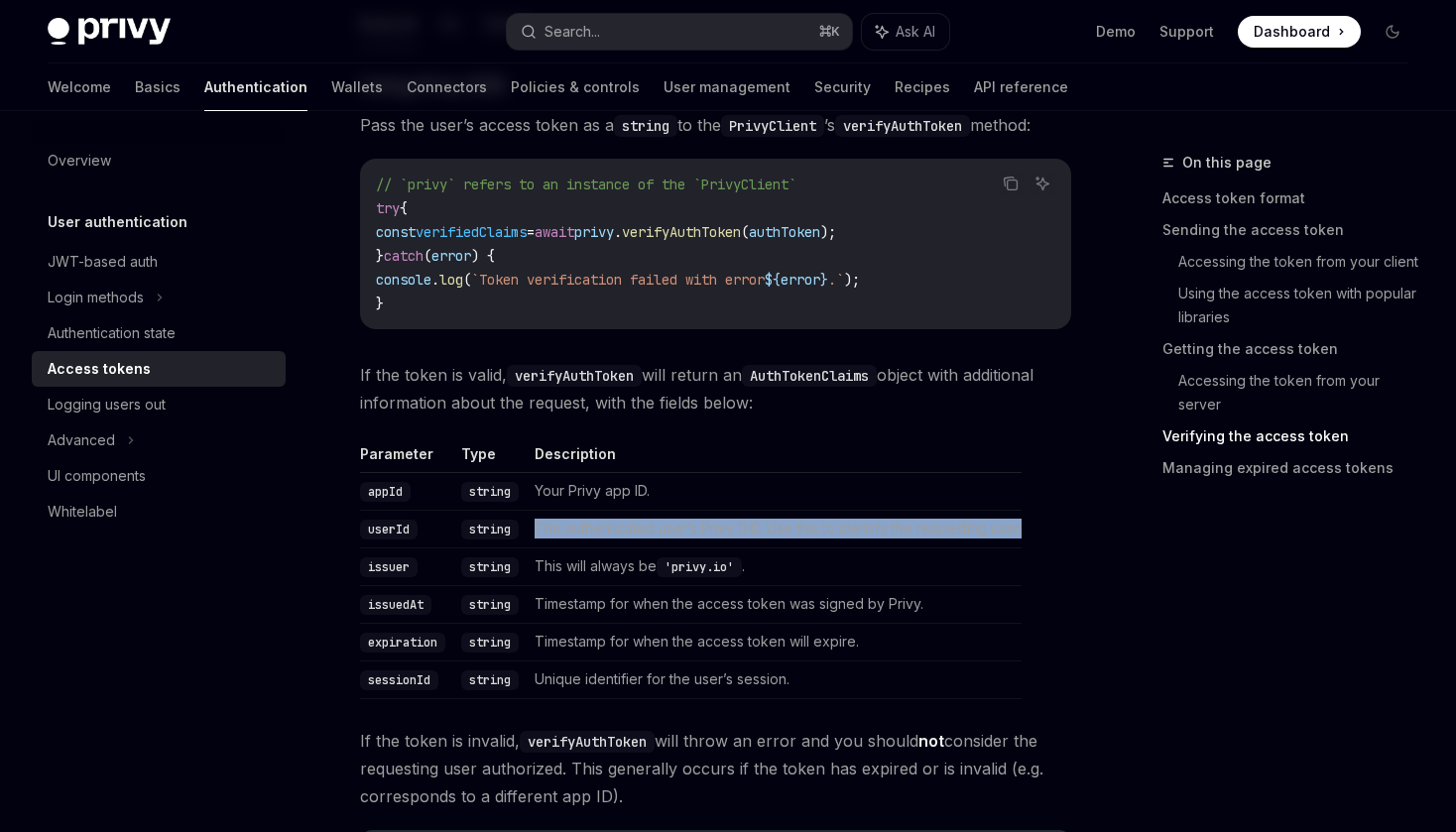 click on "This will always be  'privy.io' ." at bounding box center (774, 566) 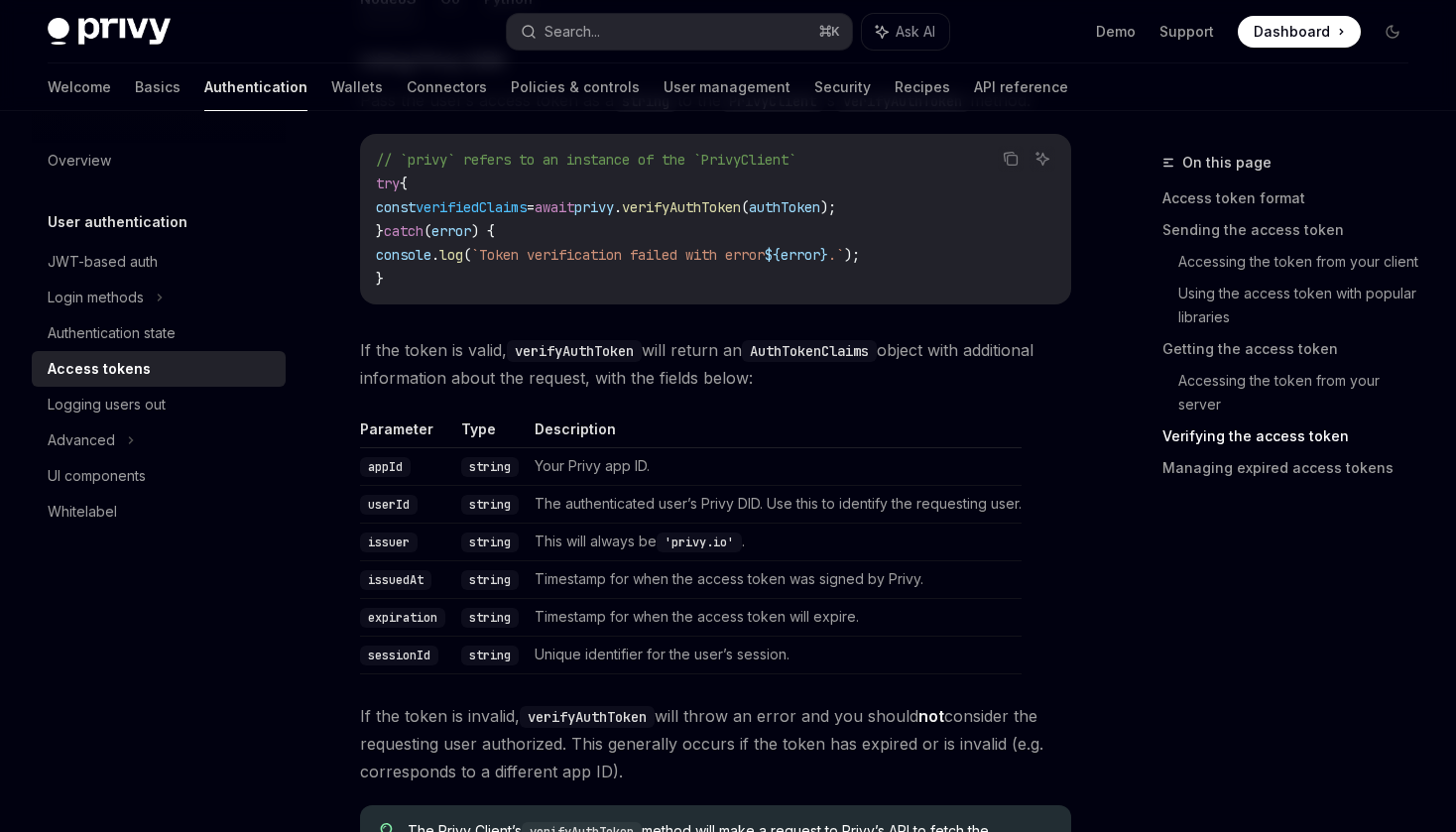 scroll, scrollTop: 3624, scrollLeft: 0, axis: vertical 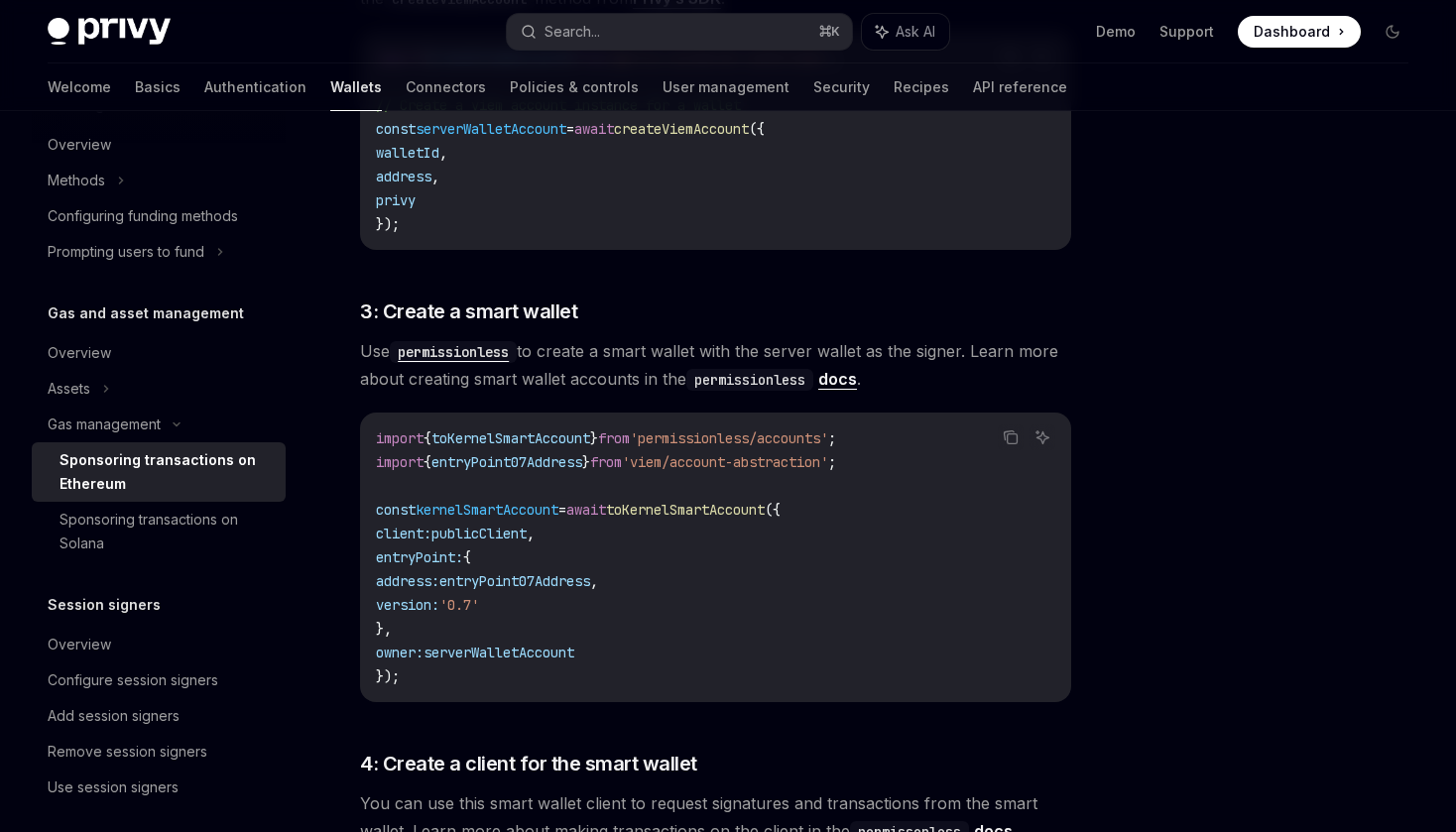 click on "from" at bounding box center [614, 438] 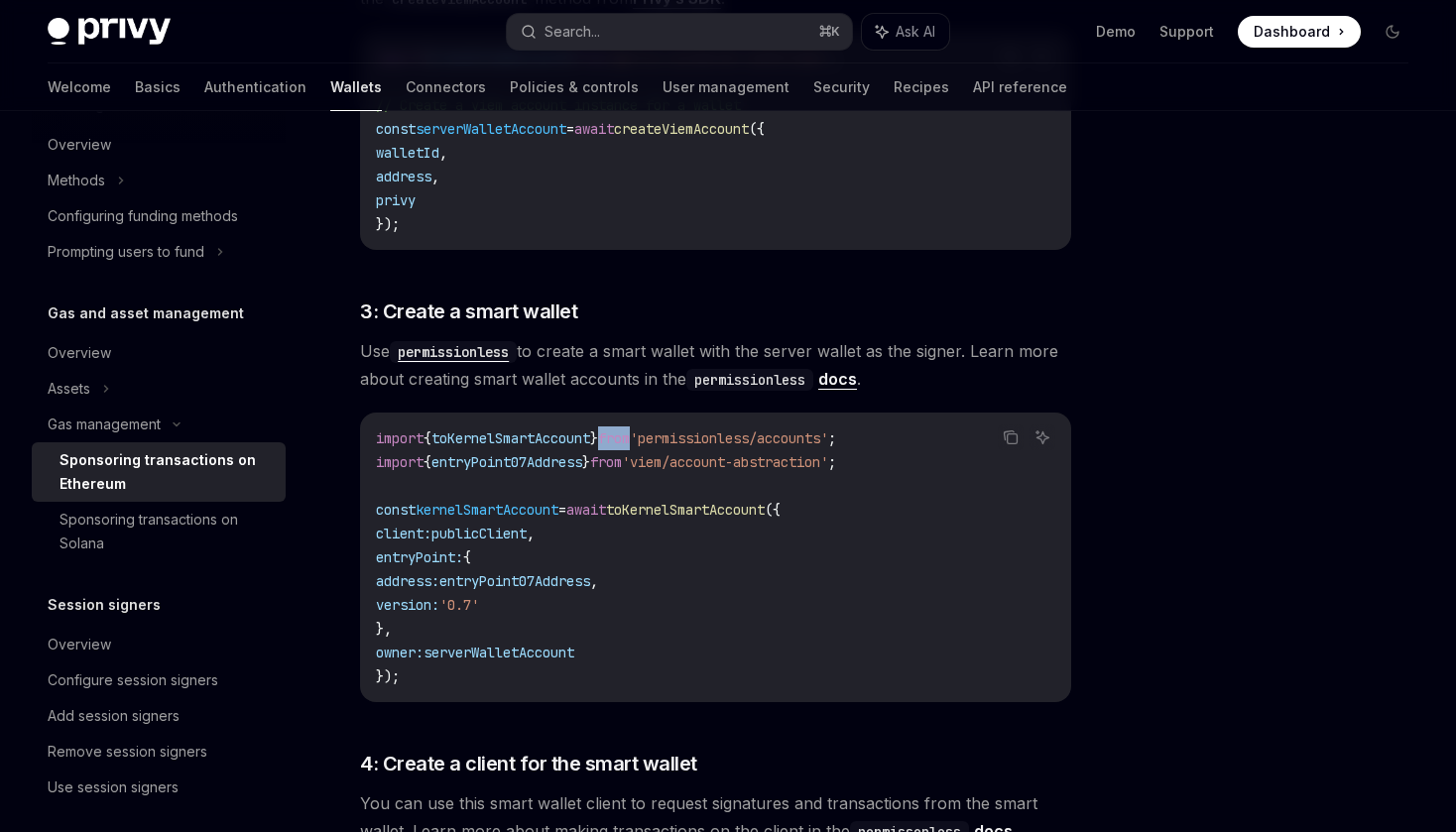 click on "from" at bounding box center [614, 438] 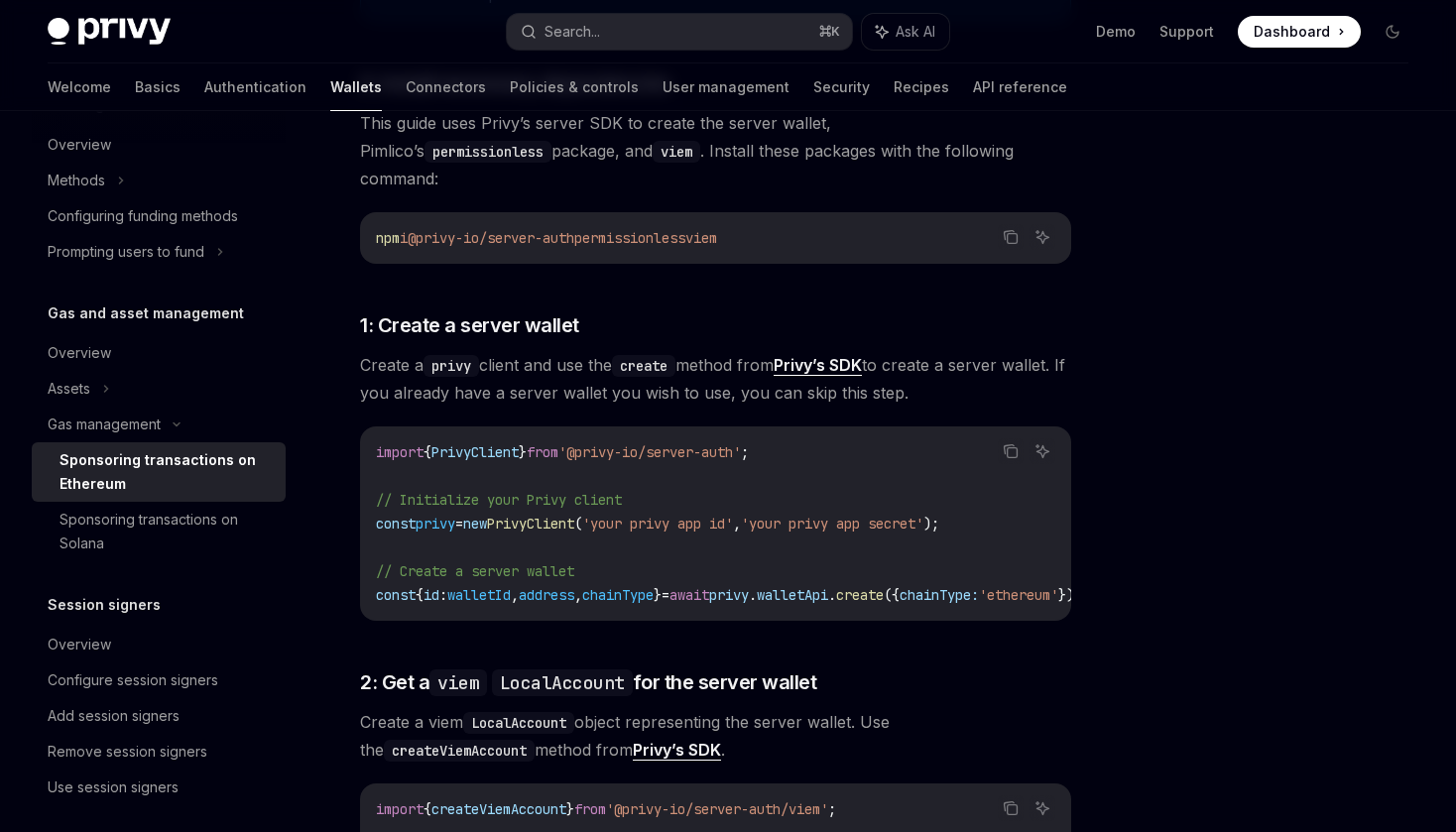 scroll, scrollTop: 656, scrollLeft: 0, axis: vertical 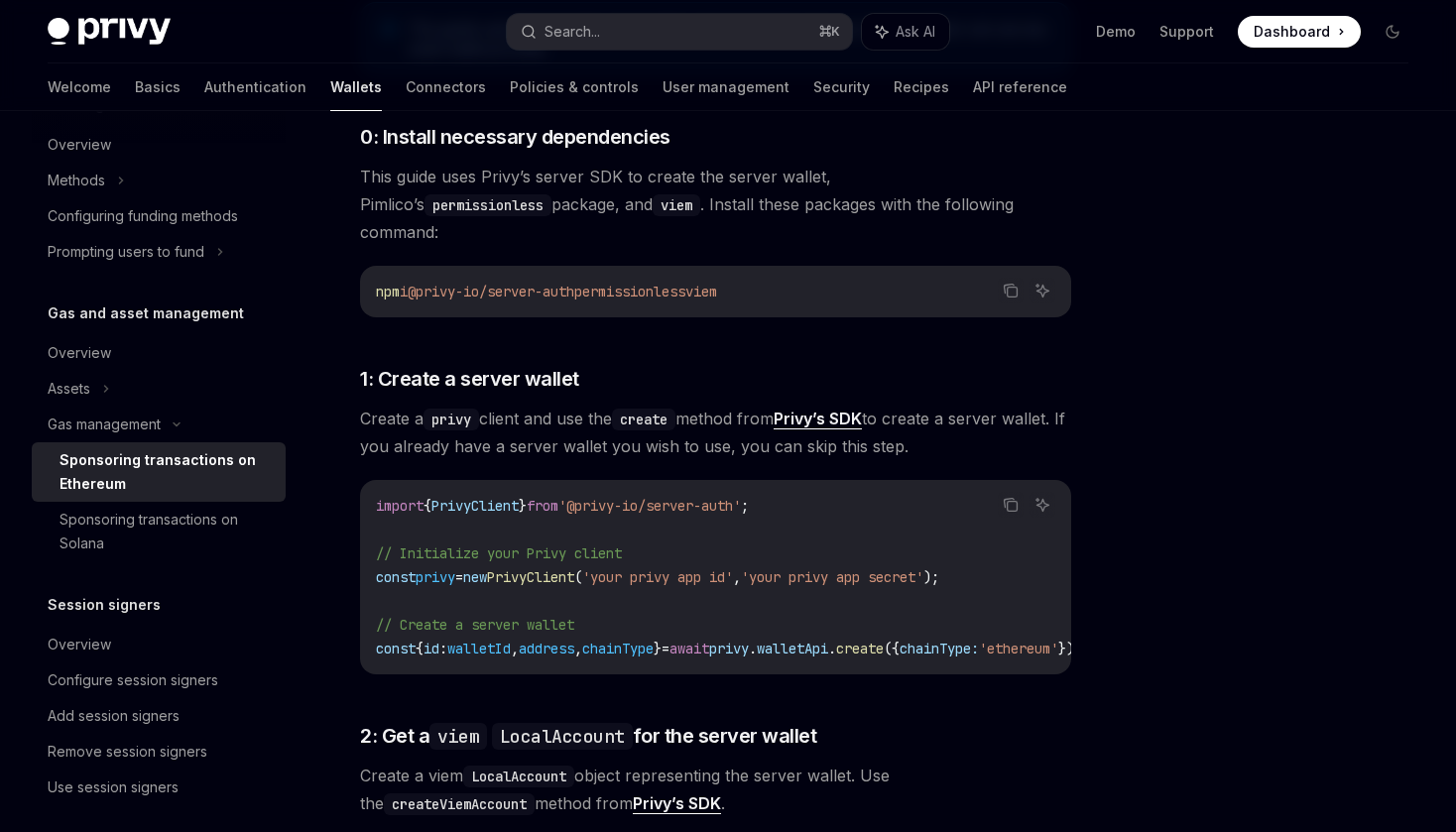 drag, startPoint x: 642, startPoint y: 266, endPoint x: 818, endPoint y: 265, distance: 176.0028 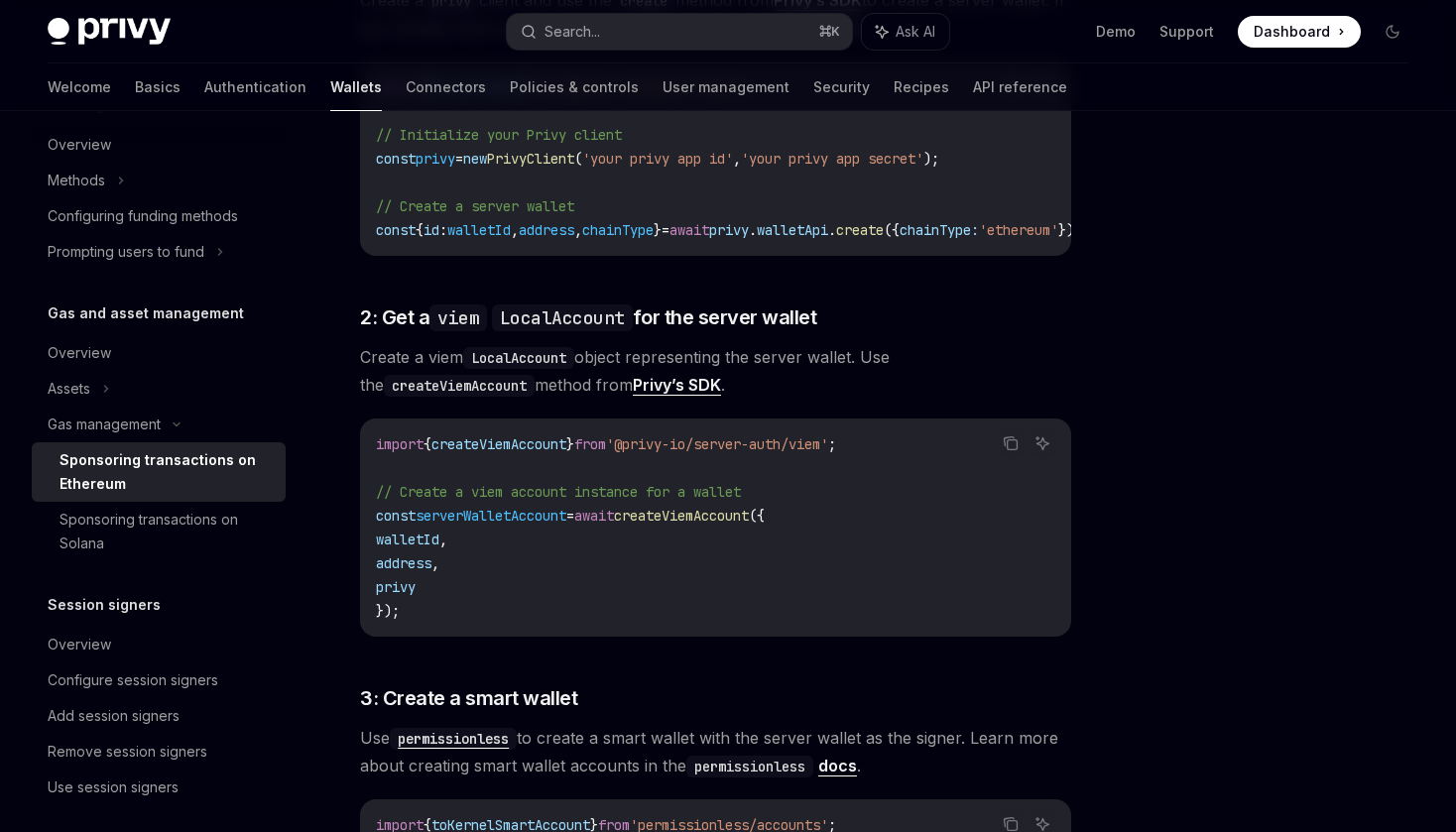 scroll, scrollTop: 1076, scrollLeft: 0, axis: vertical 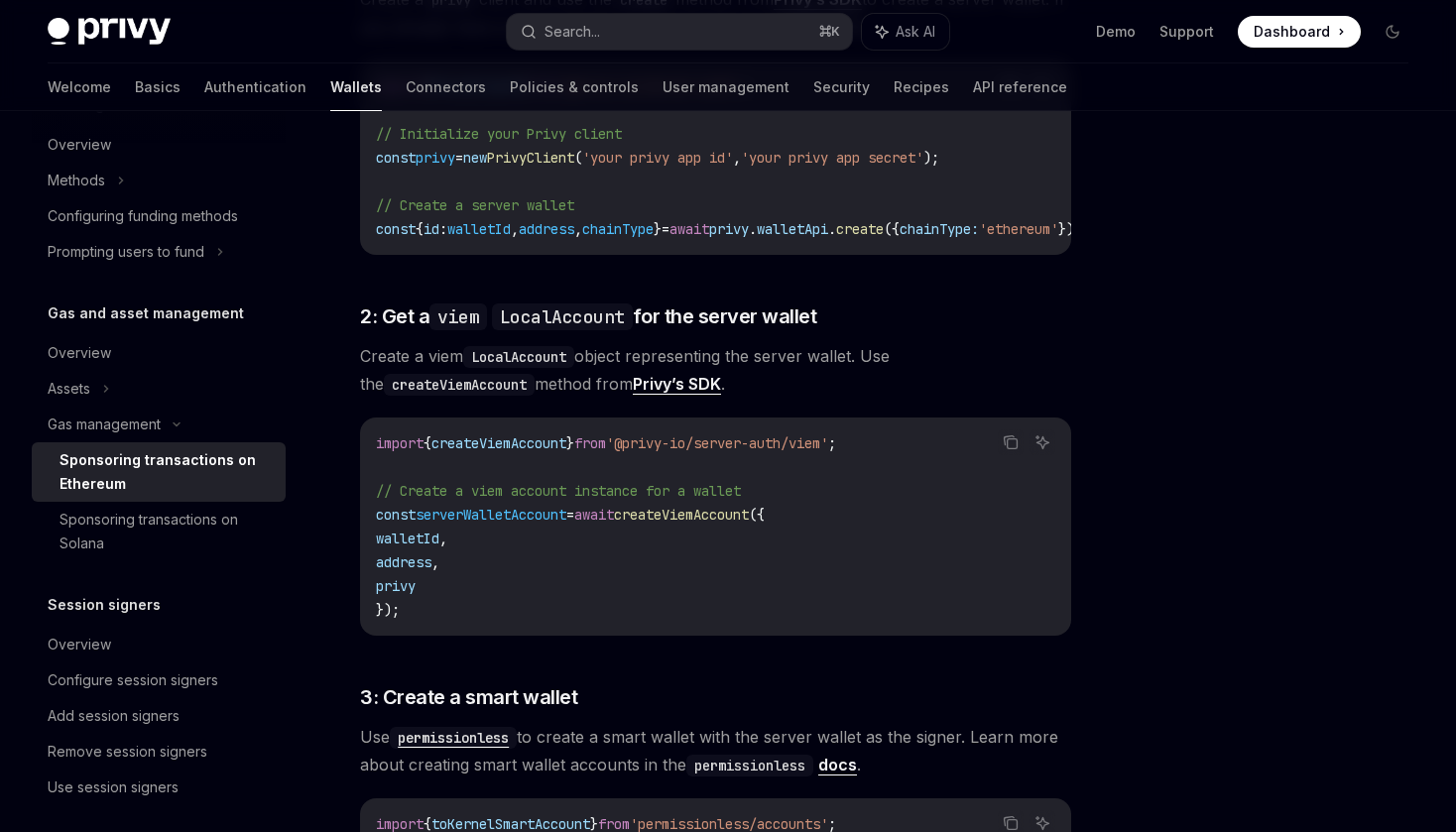 click at bounding box center [1274, 491] 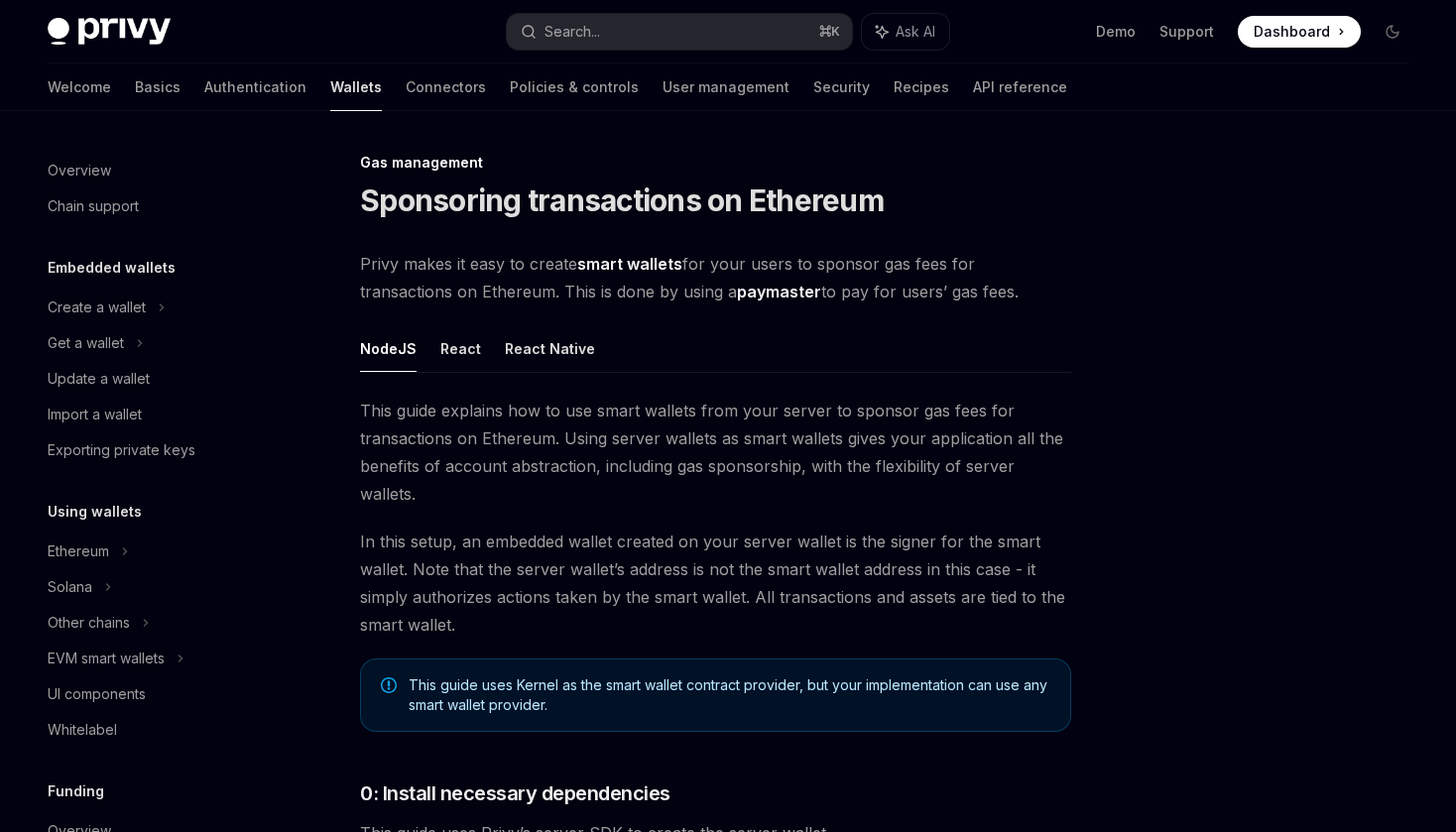 scroll, scrollTop: 1660, scrollLeft: 0, axis: vertical 